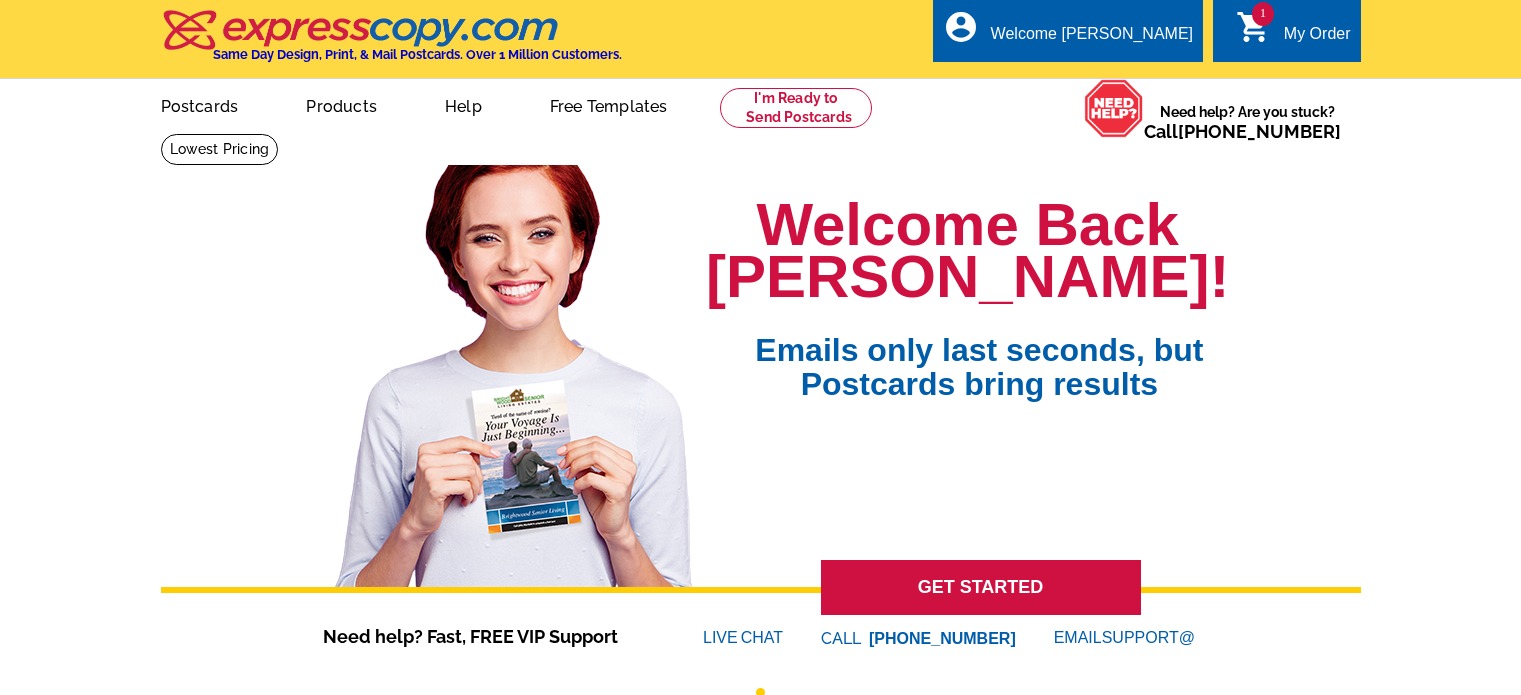 scroll, scrollTop: 0, scrollLeft: 0, axis: both 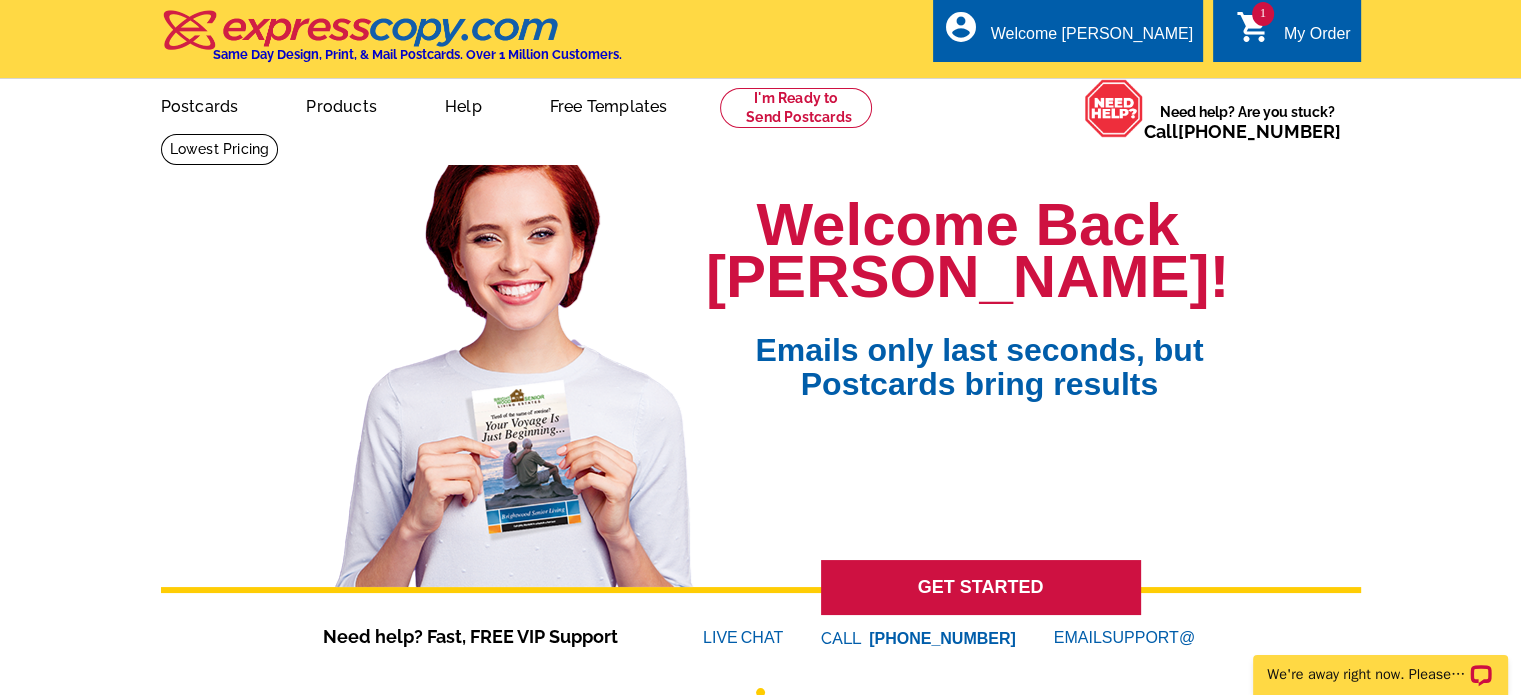 click on "My Order" at bounding box center [1317, 39] 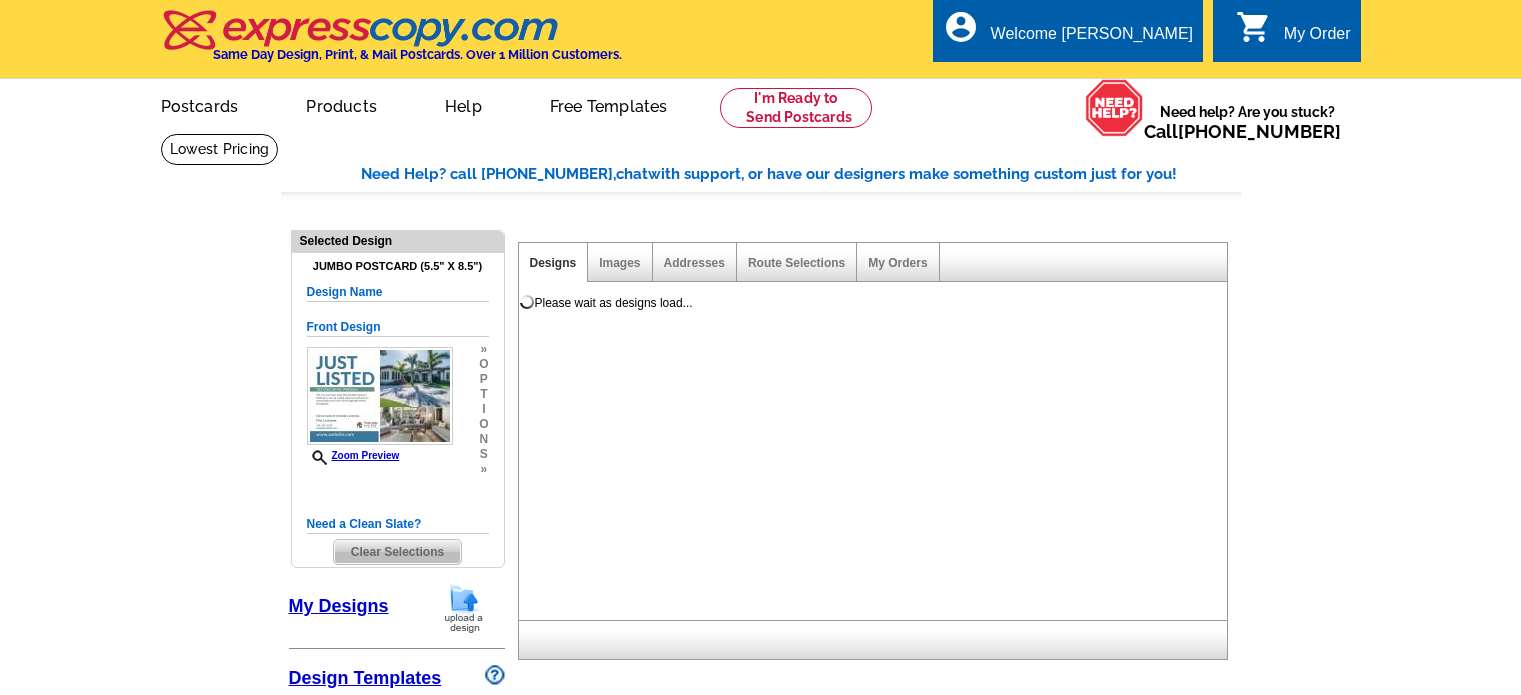 select on "1" 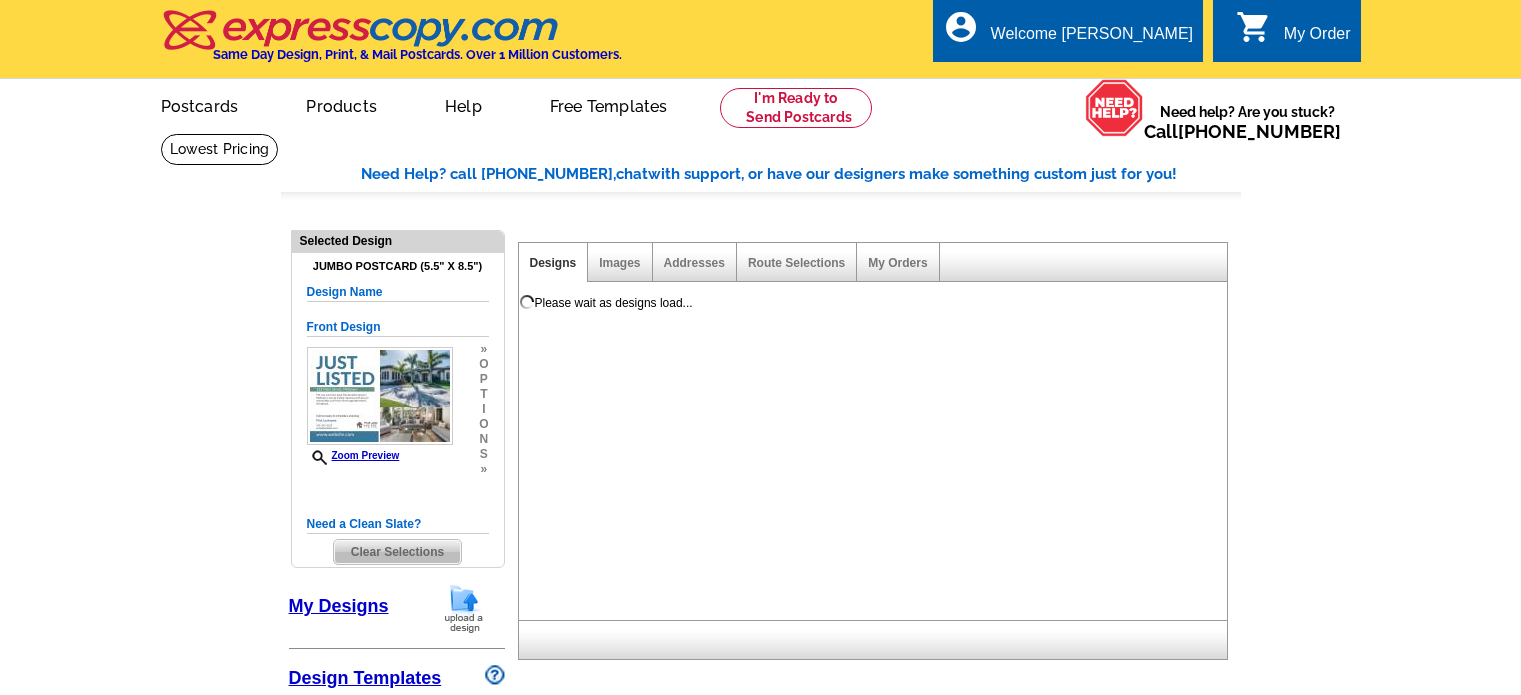 select on "2" 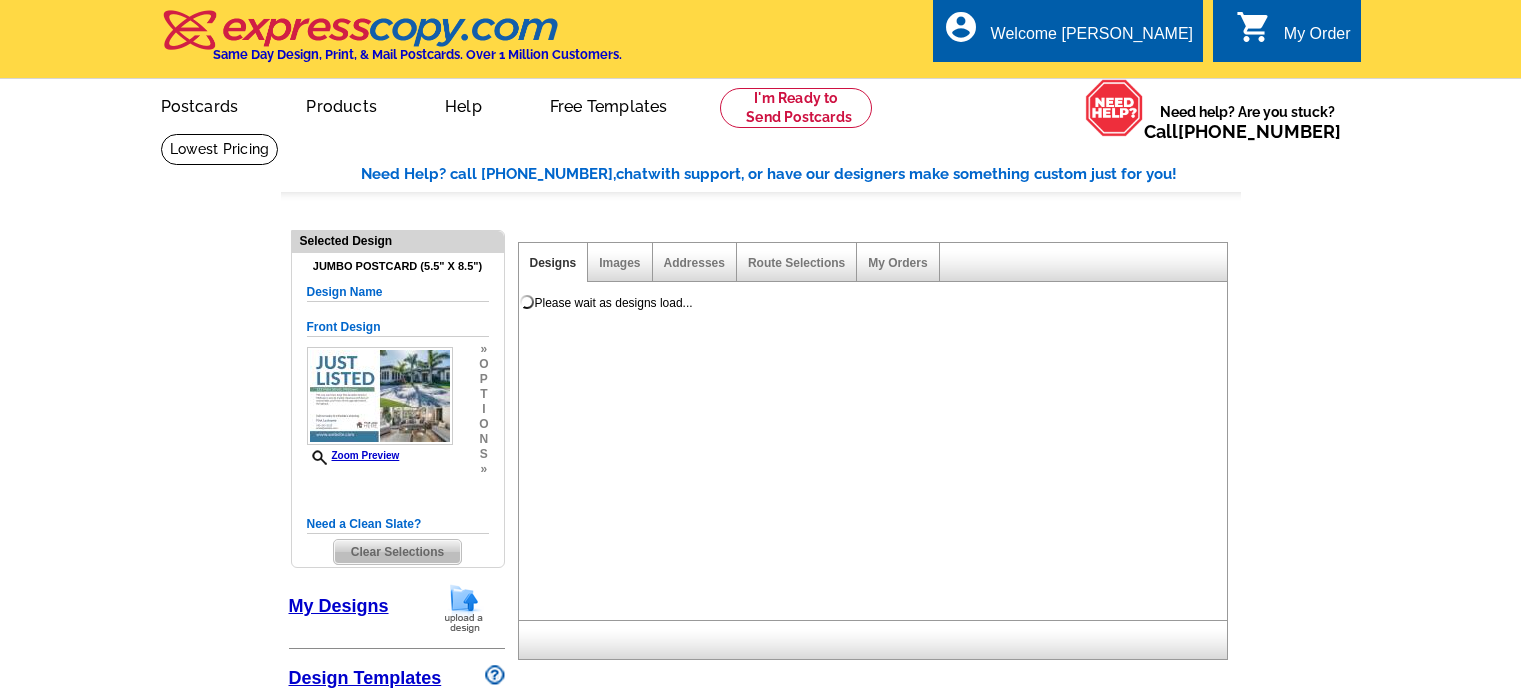 select on "back" 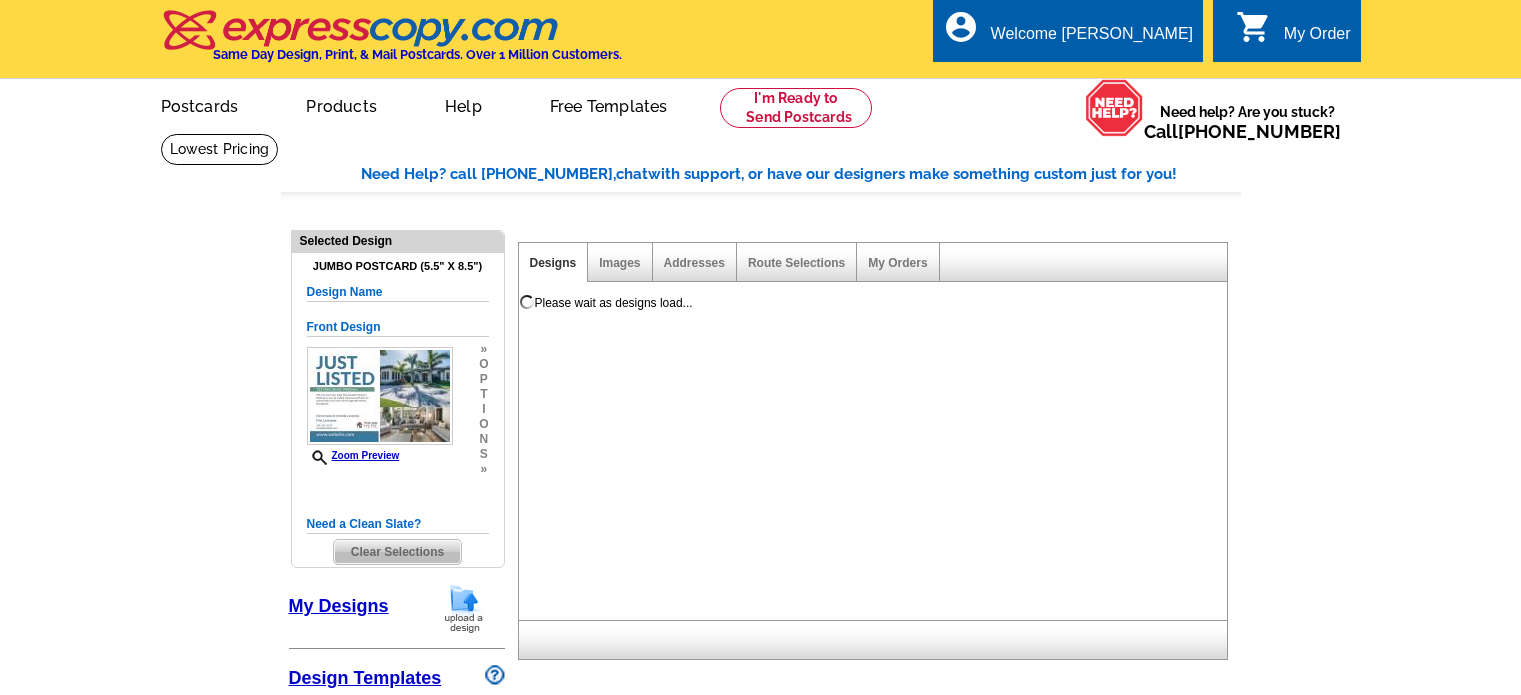 scroll, scrollTop: 0, scrollLeft: 0, axis: both 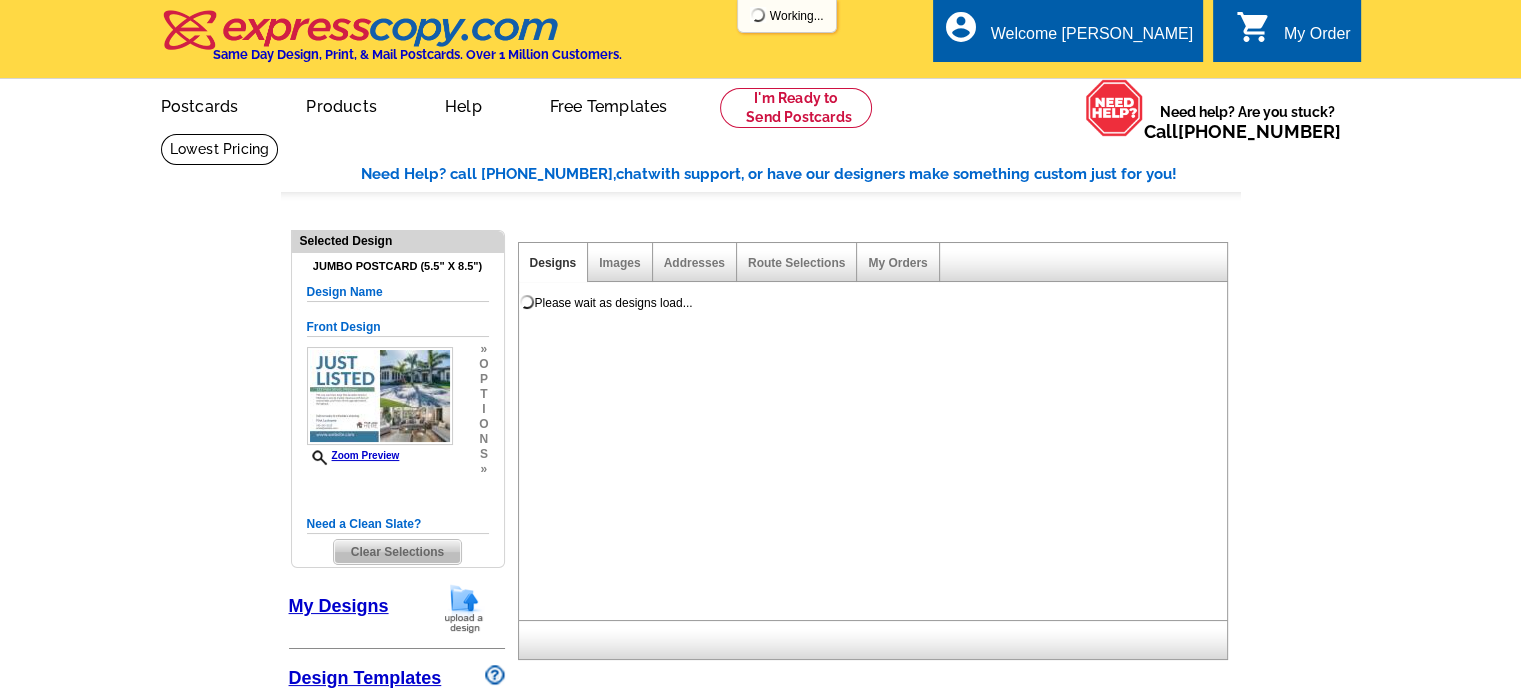 select on "785" 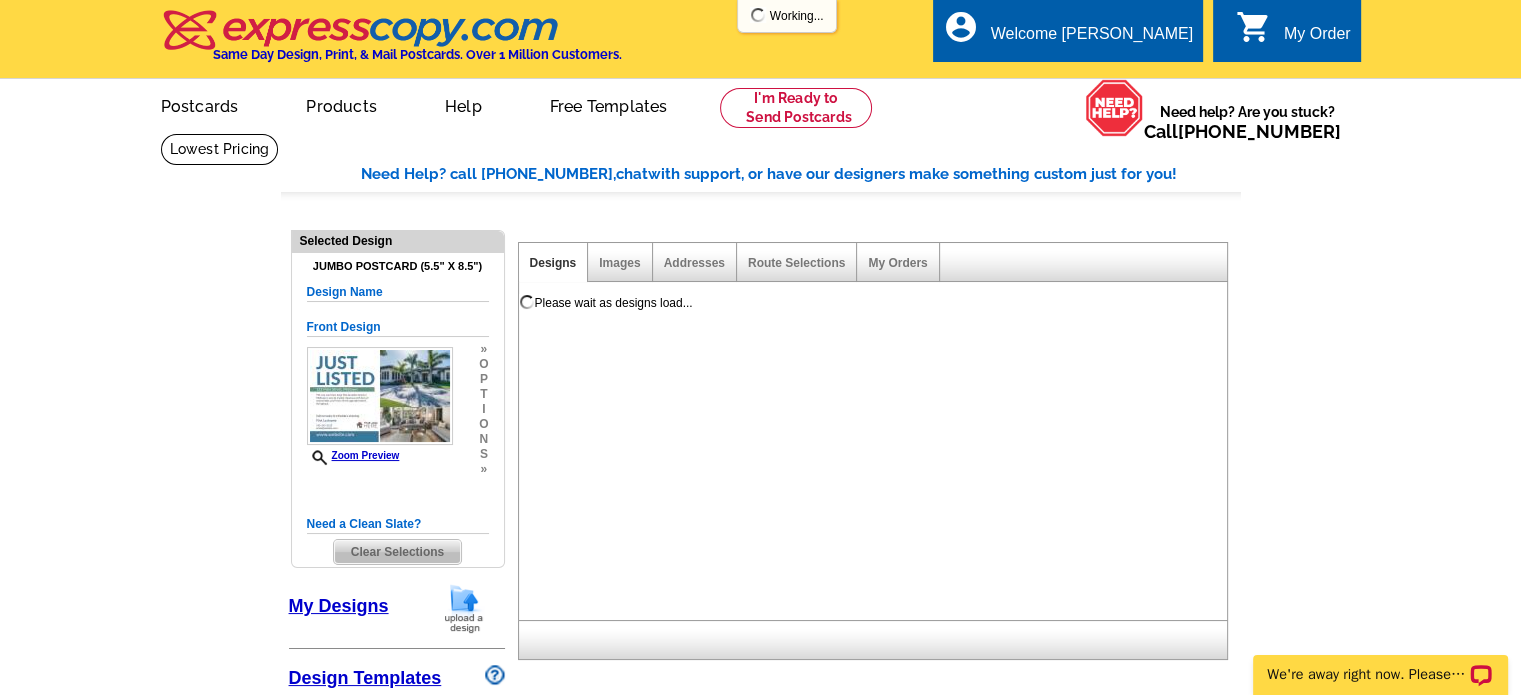 scroll, scrollTop: 0, scrollLeft: 0, axis: both 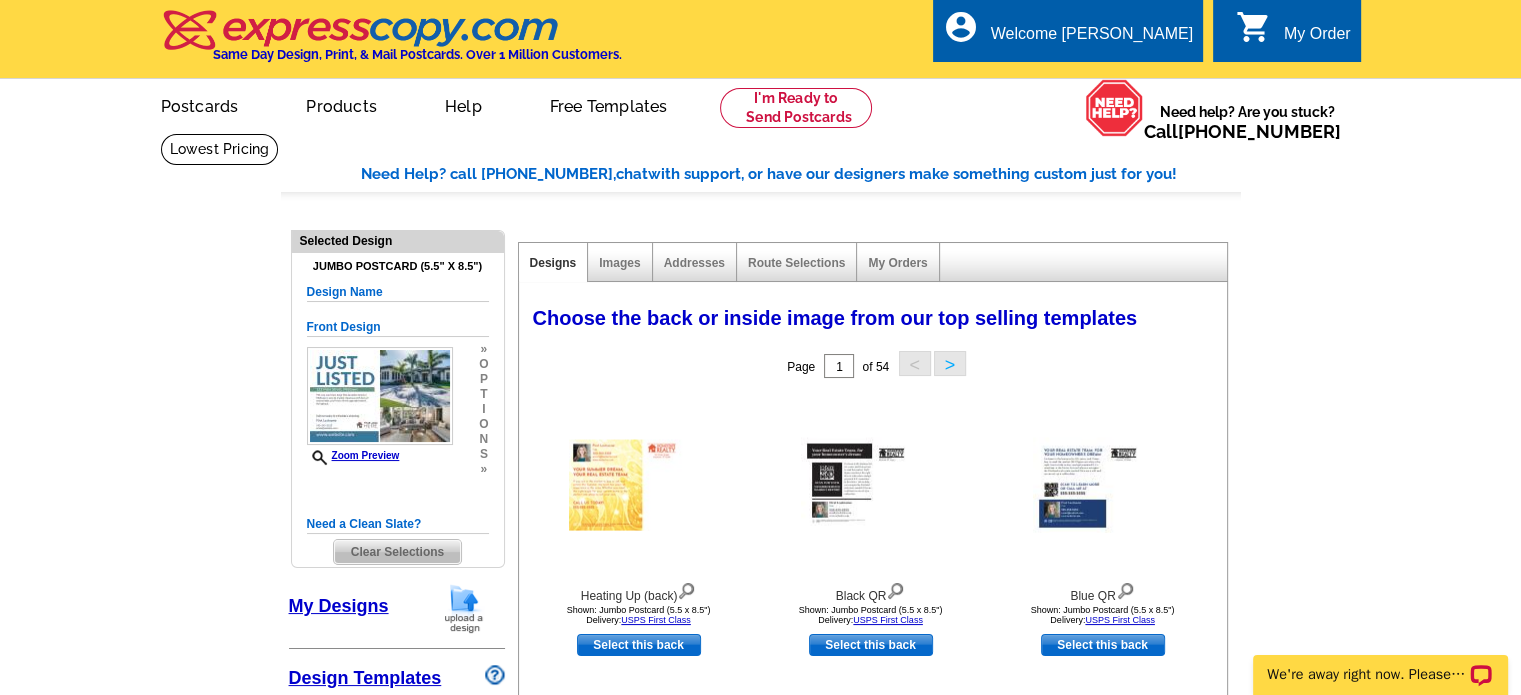 click on "shopping_cart" at bounding box center (1254, 27) 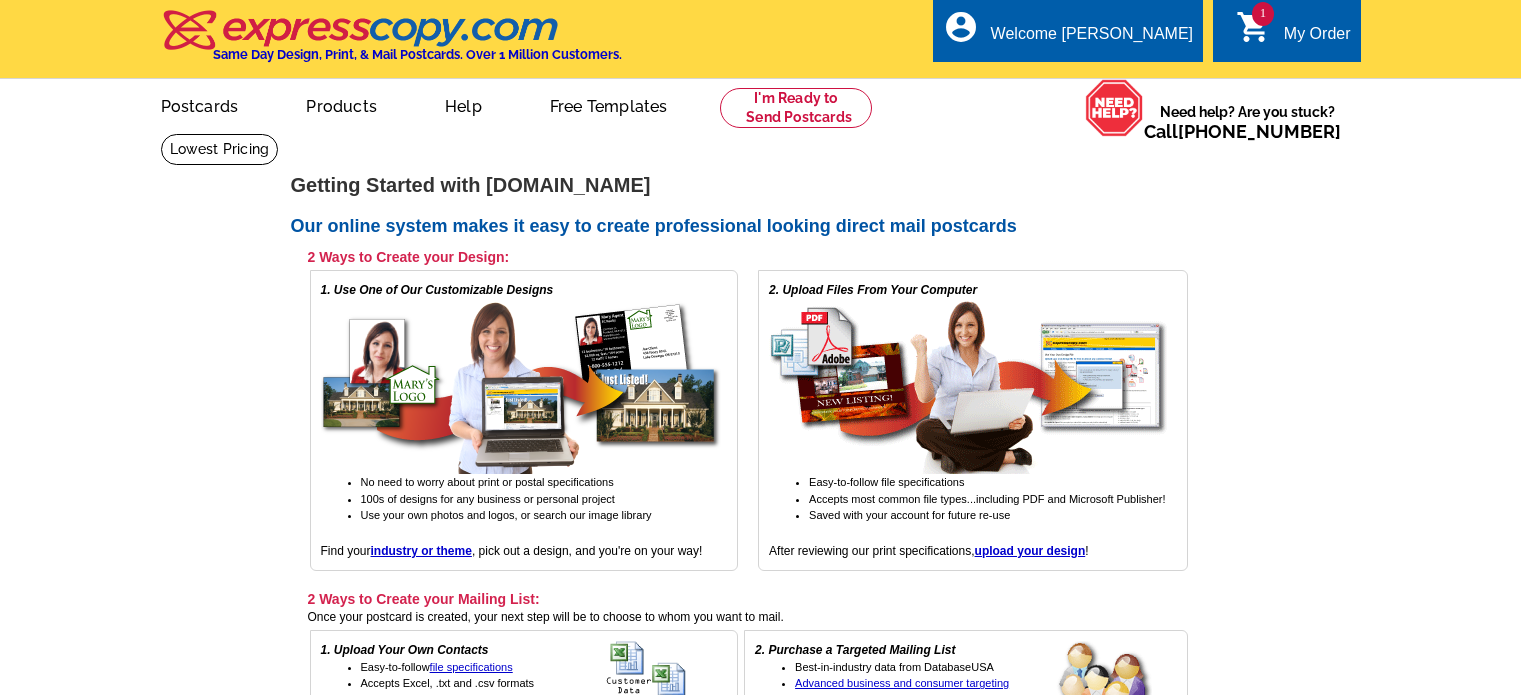 scroll, scrollTop: 0, scrollLeft: 0, axis: both 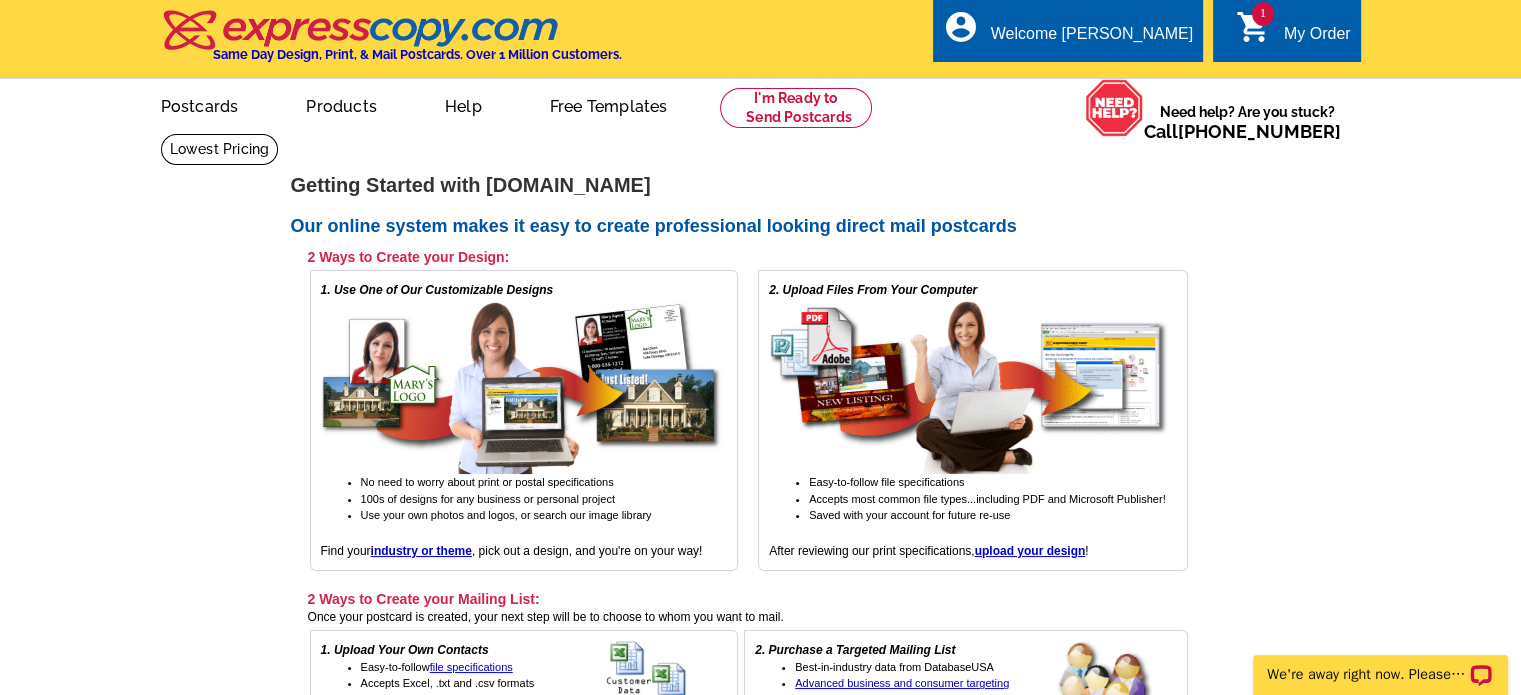 click on "My Order" at bounding box center [1317, 39] 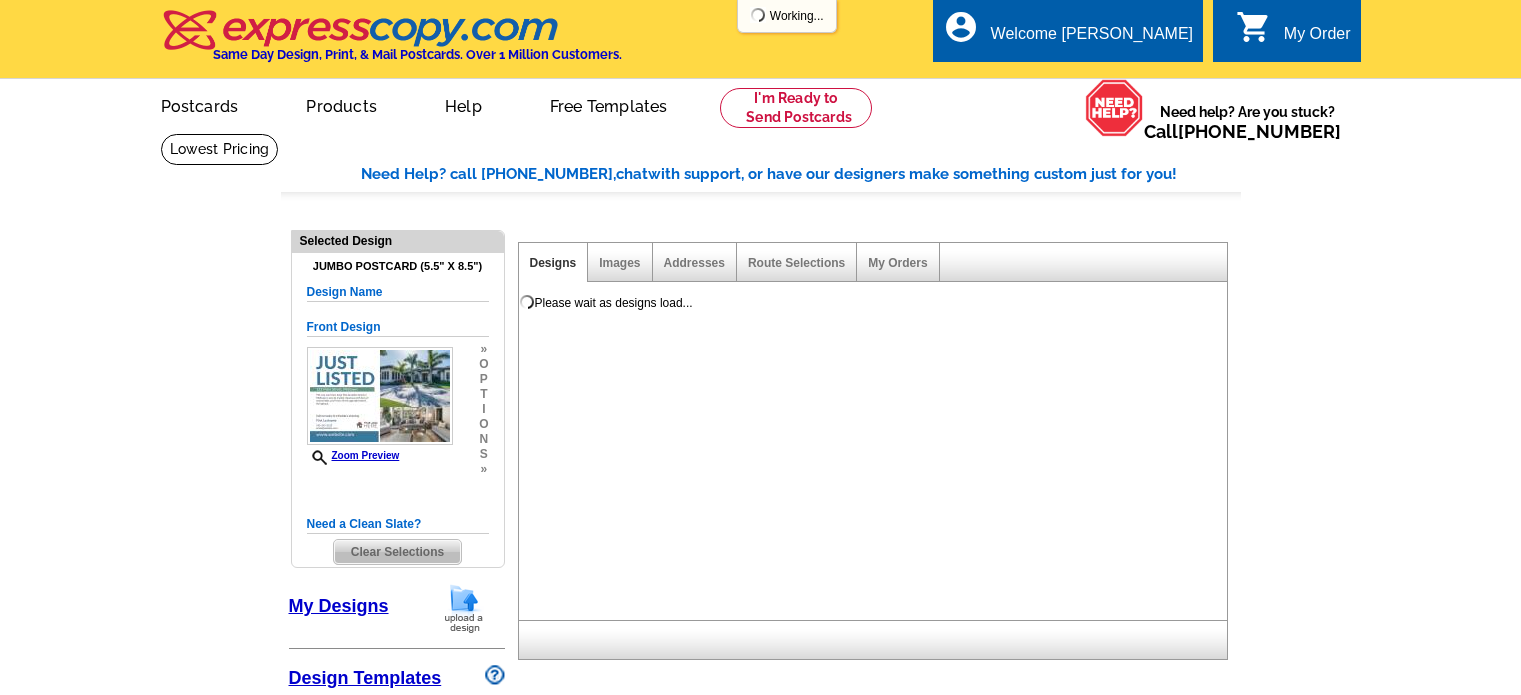 select on "1" 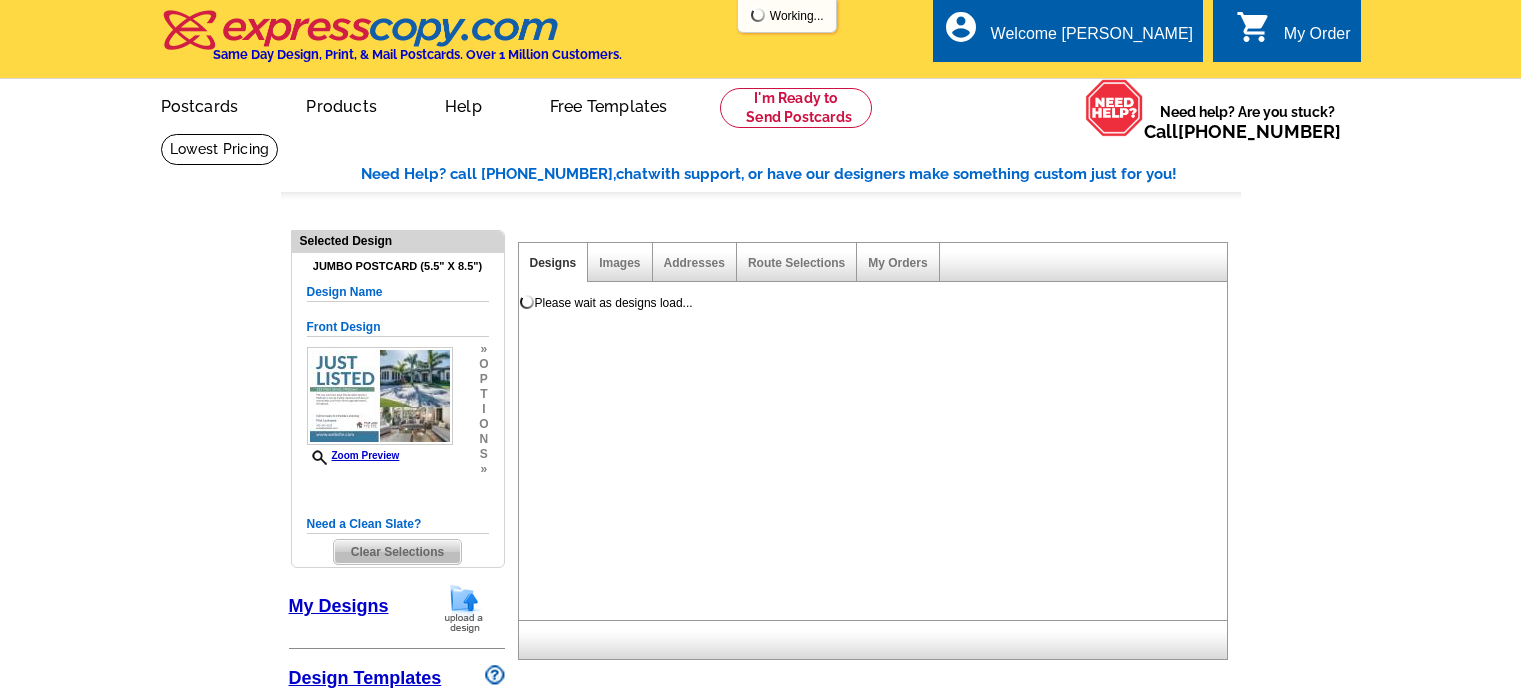 select on "2" 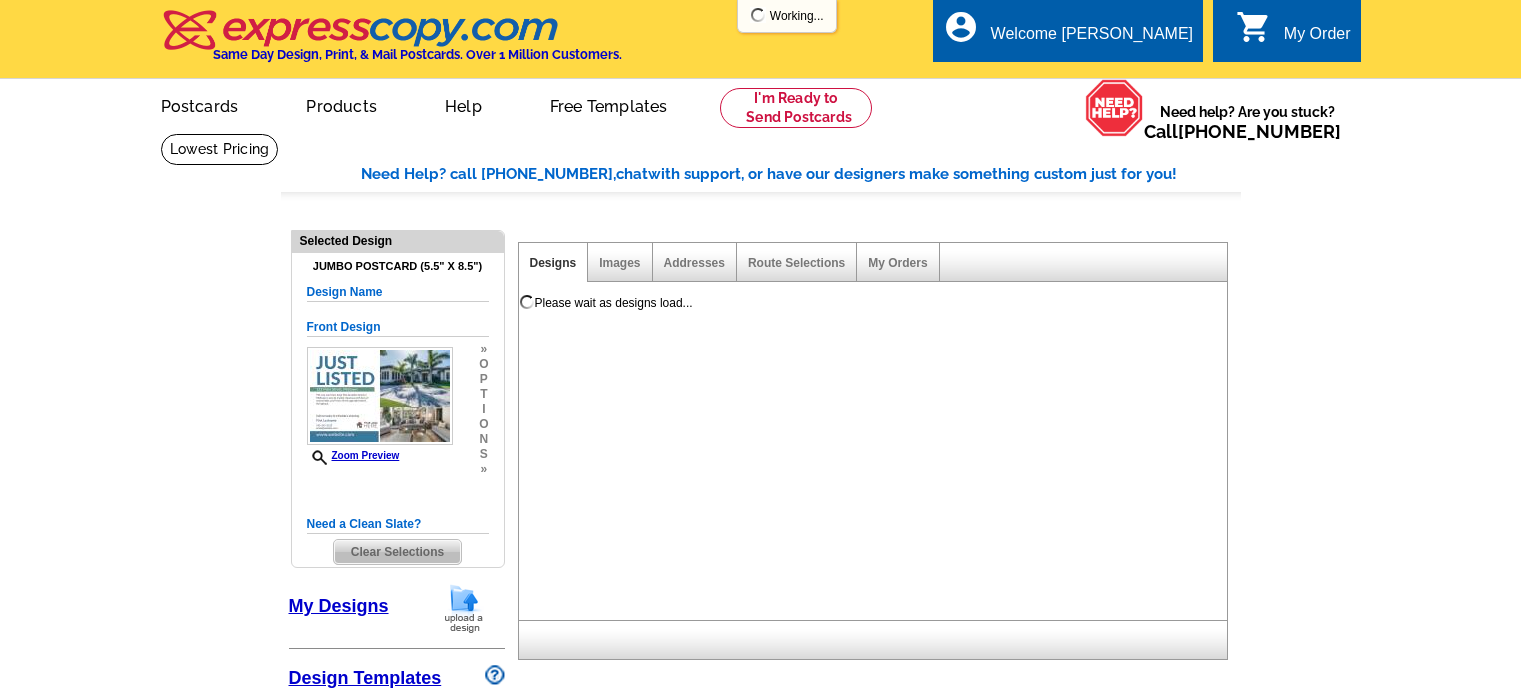 select on "back" 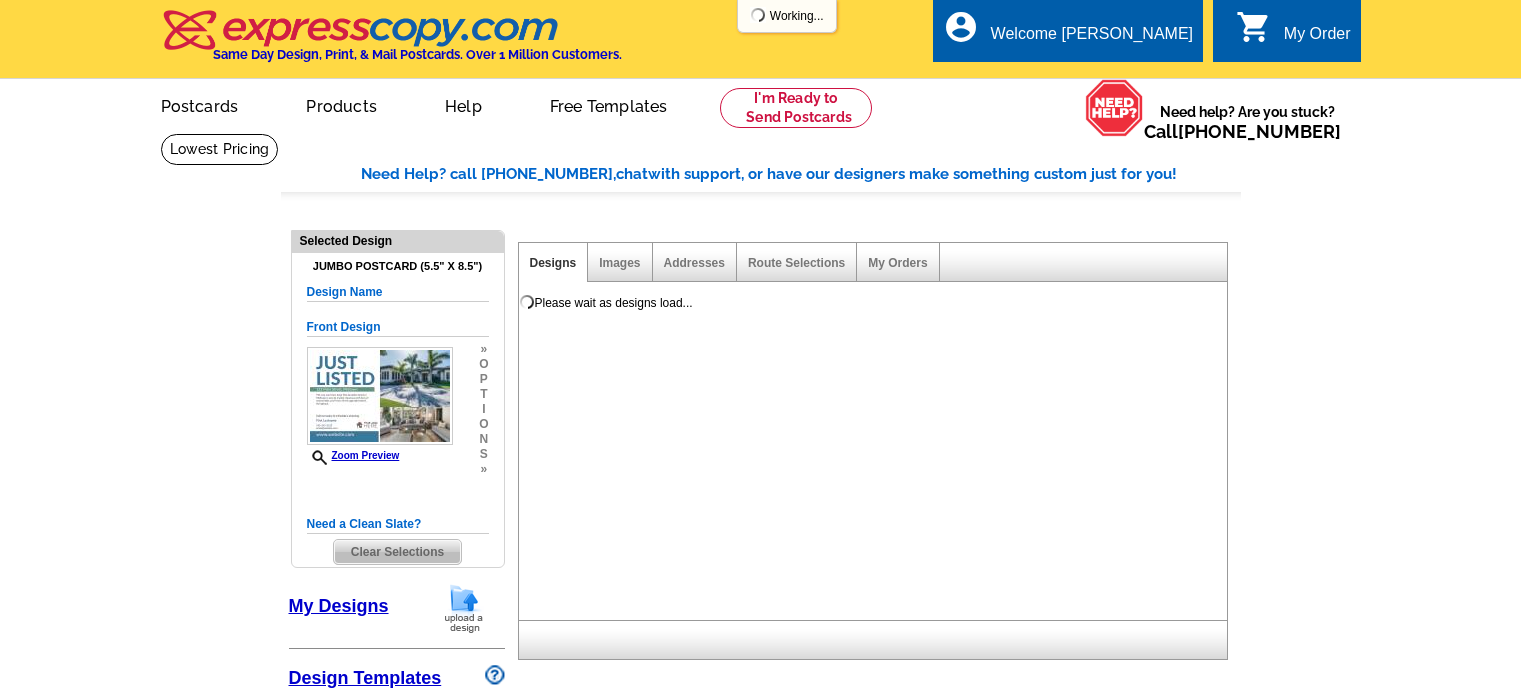 scroll, scrollTop: 0, scrollLeft: 0, axis: both 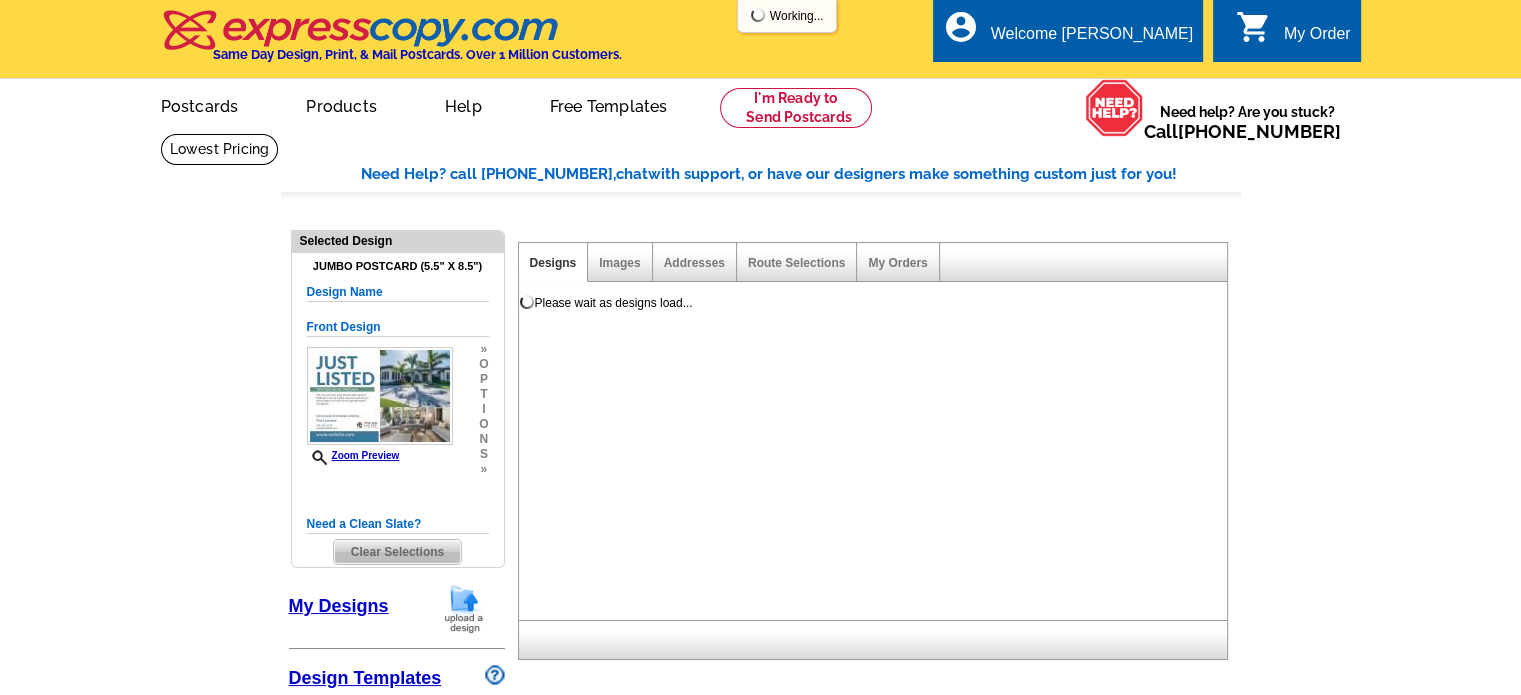 select on "785" 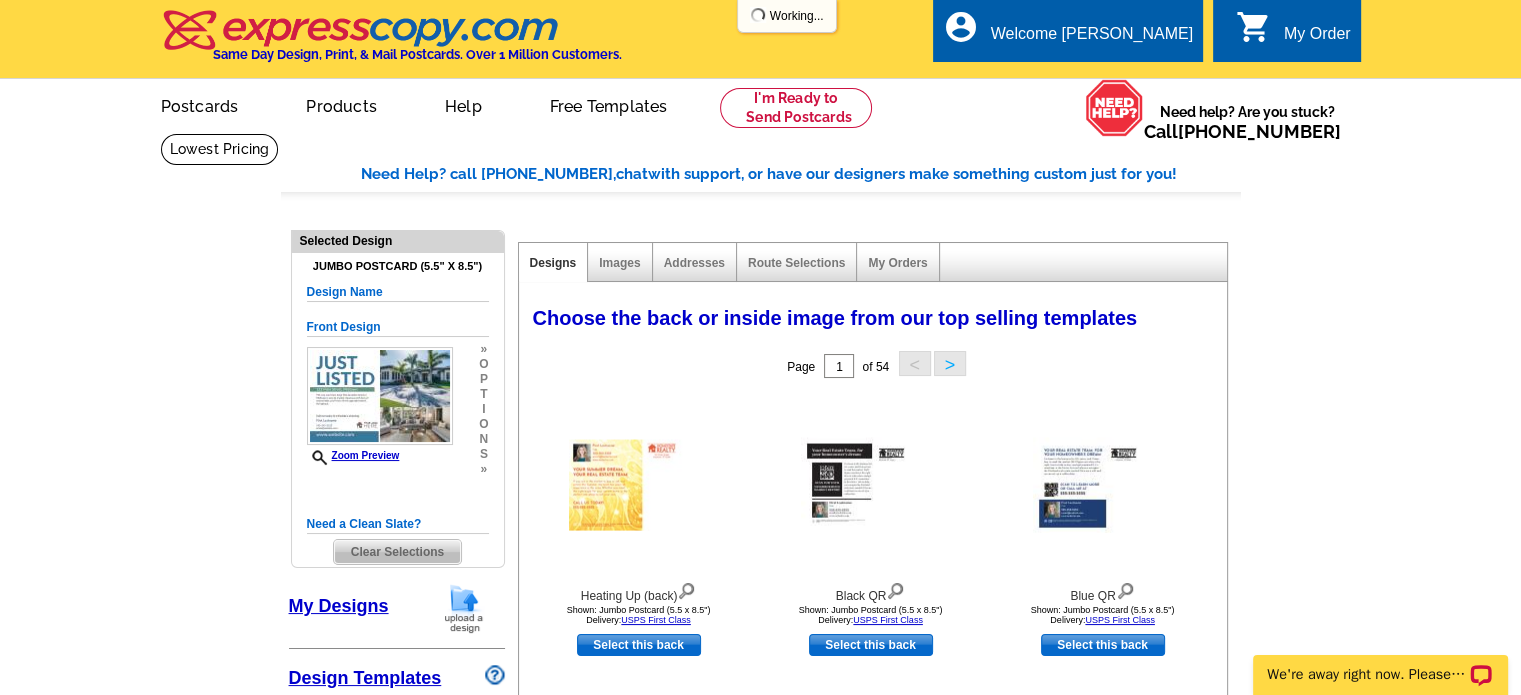 scroll, scrollTop: 0, scrollLeft: 0, axis: both 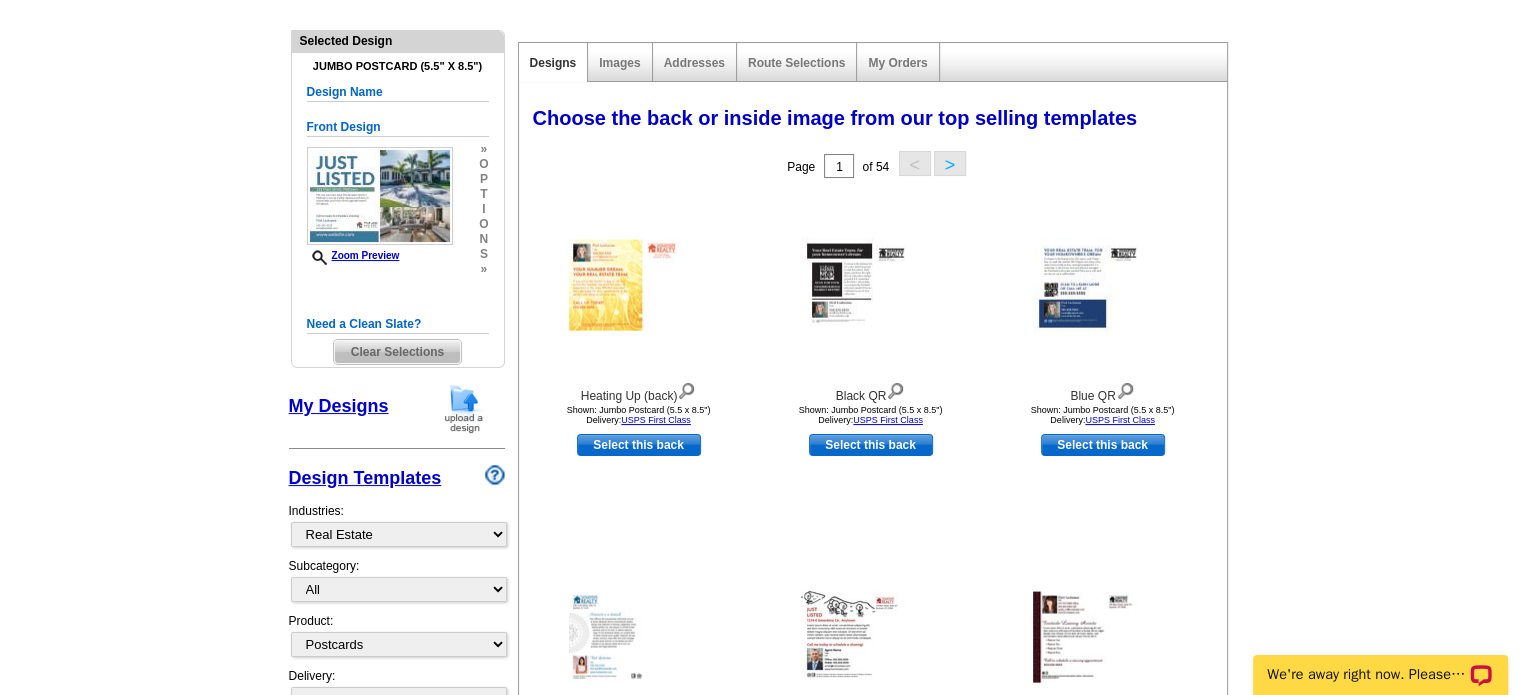 click on "My Designs" at bounding box center (339, 406) 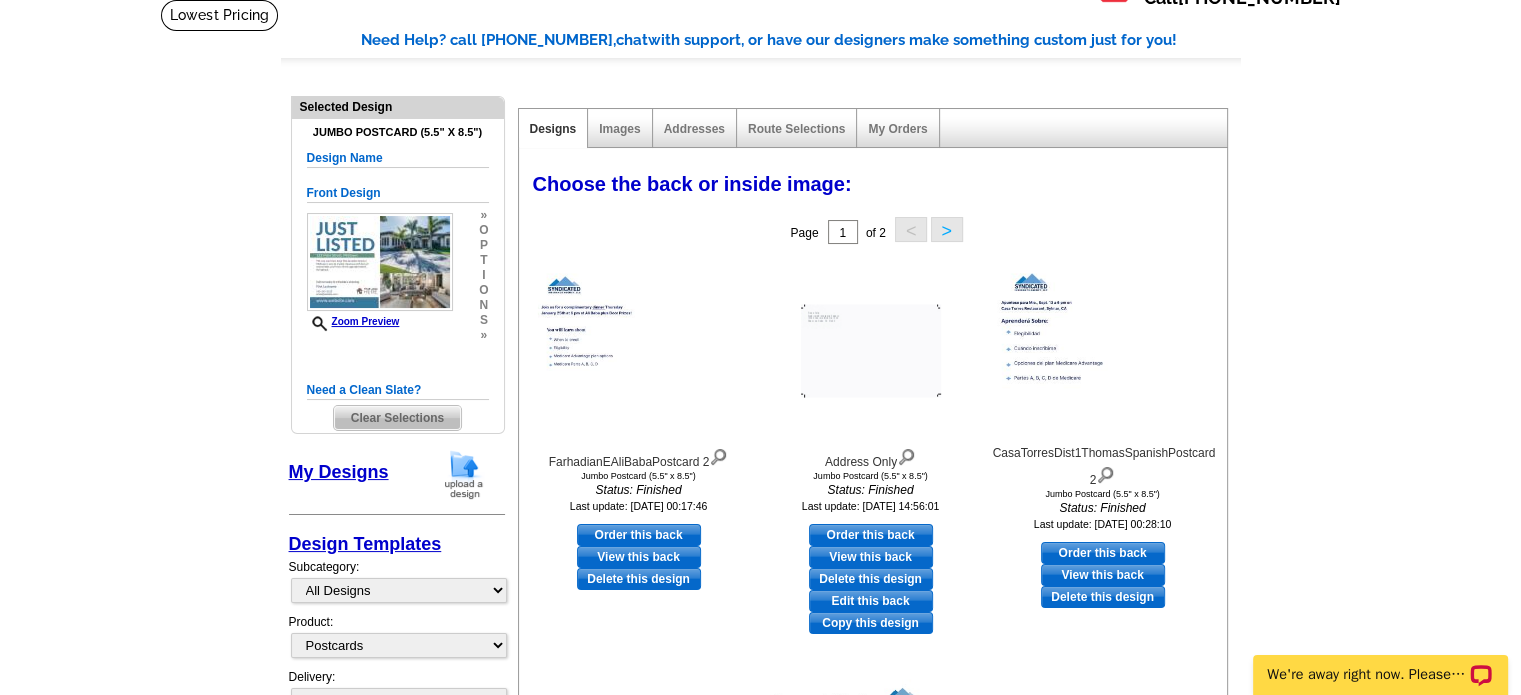 scroll, scrollTop: 0, scrollLeft: 0, axis: both 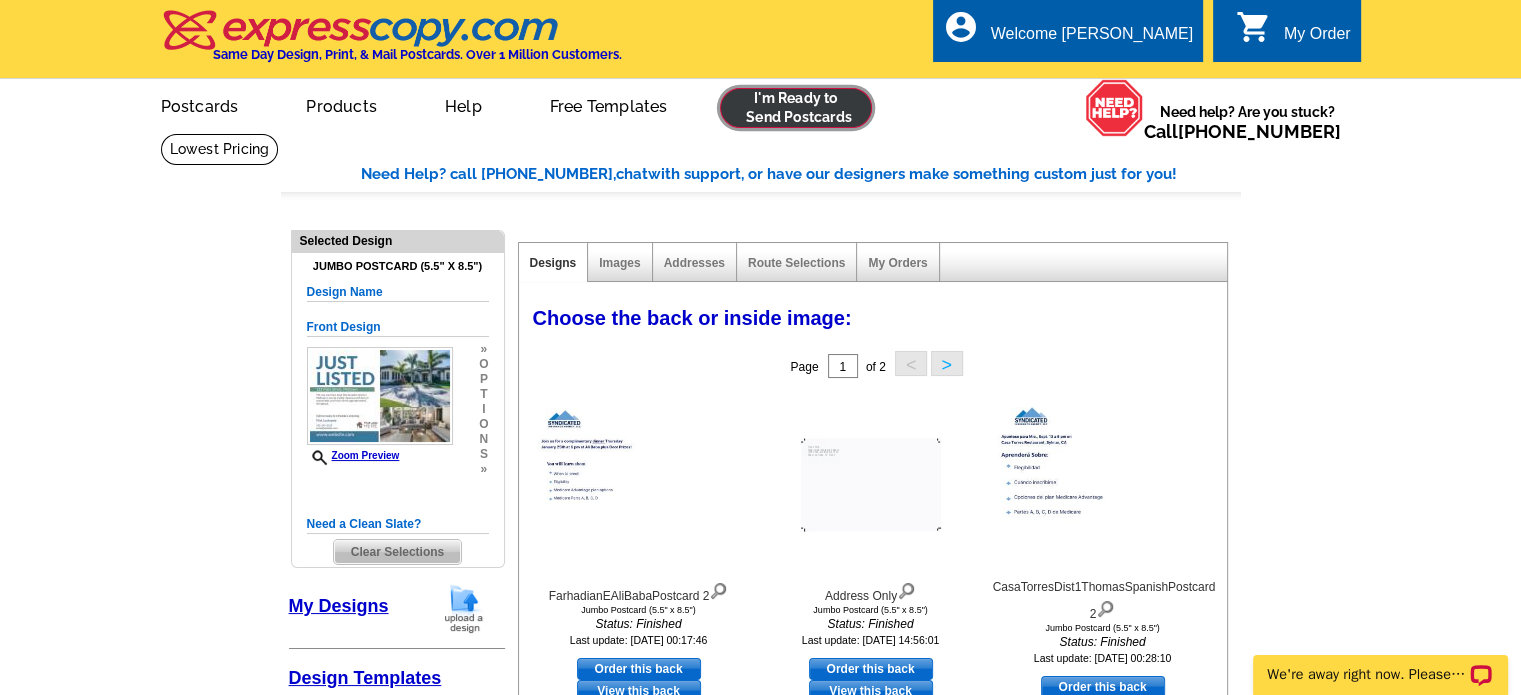 click at bounding box center (796, 108) 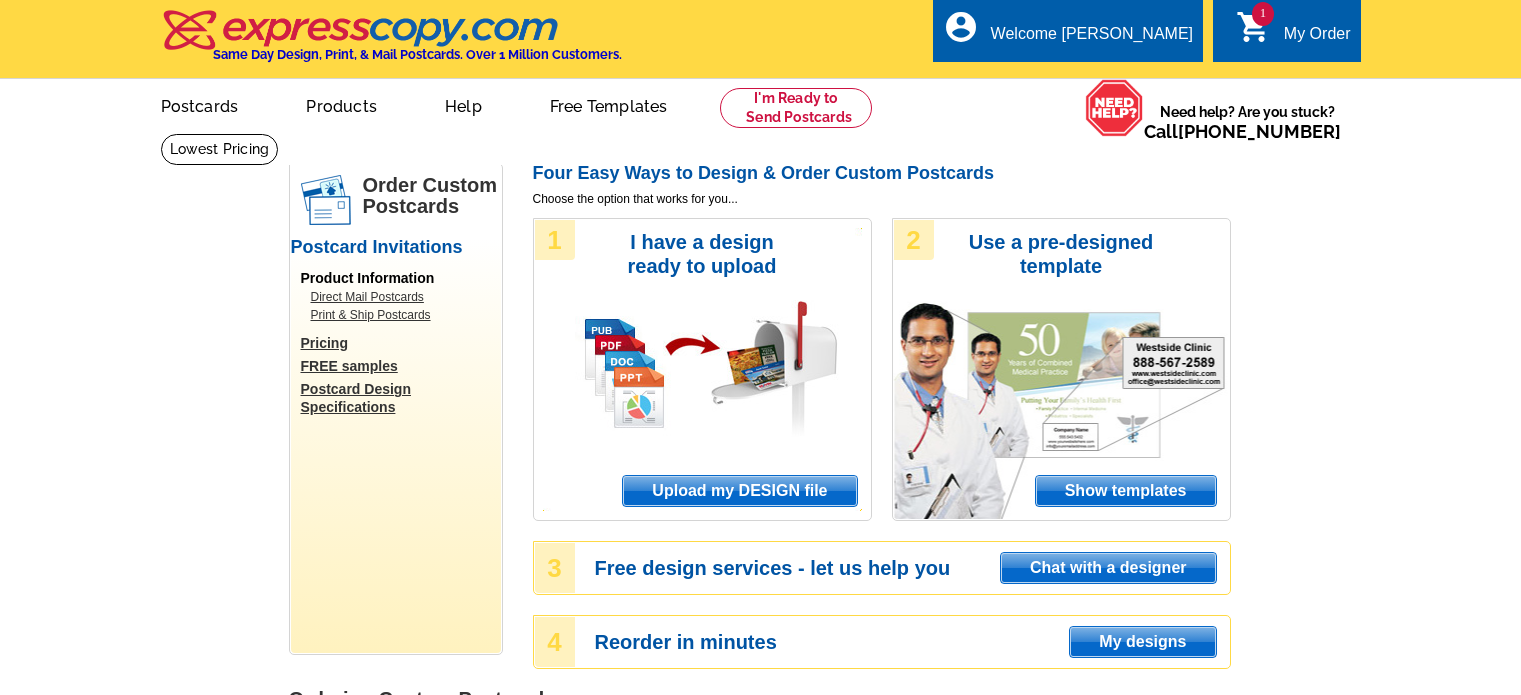 scroll, scrollTop: 0, scrollLeft: 0, axis: both 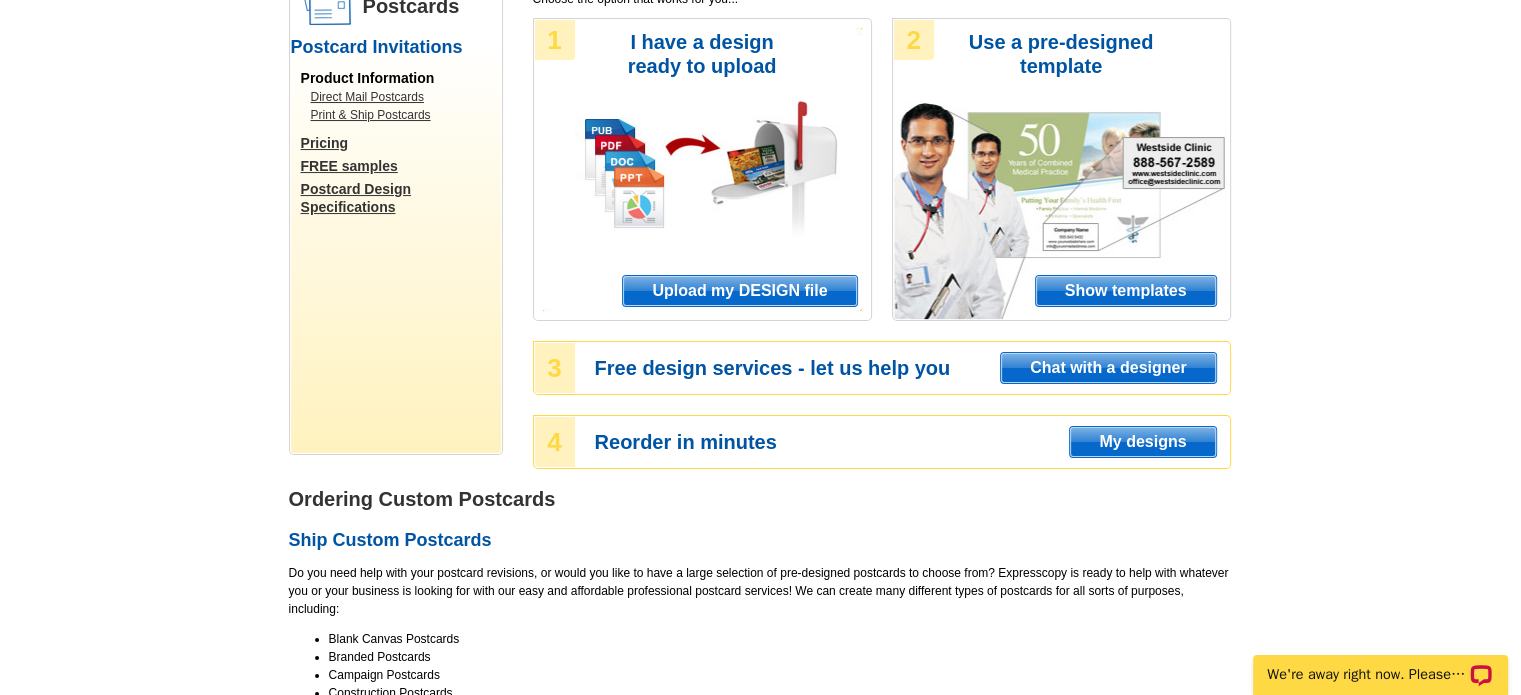 click on "Upload my DESIGN file" at bounding box center [739, 291] 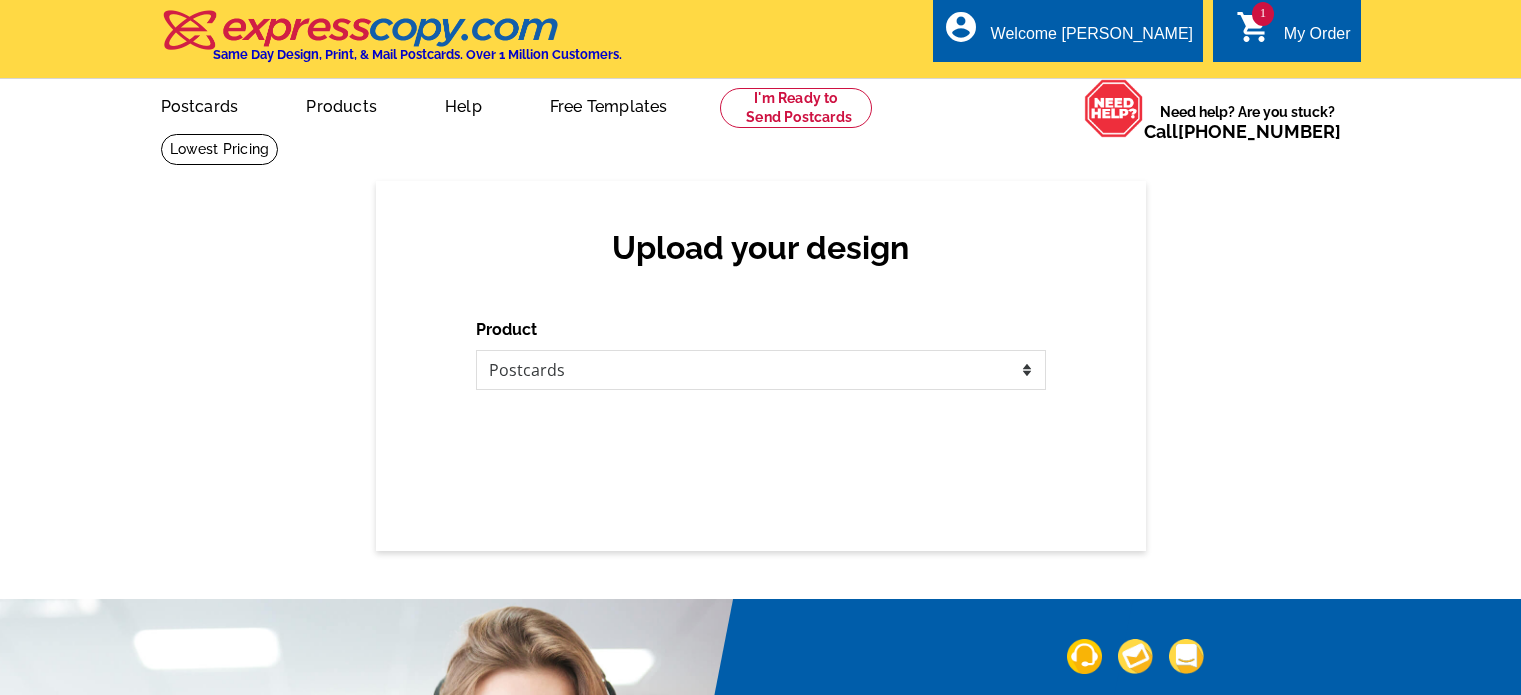 scroll, scrollTop: 0, scrollLeft: 0, axis: both 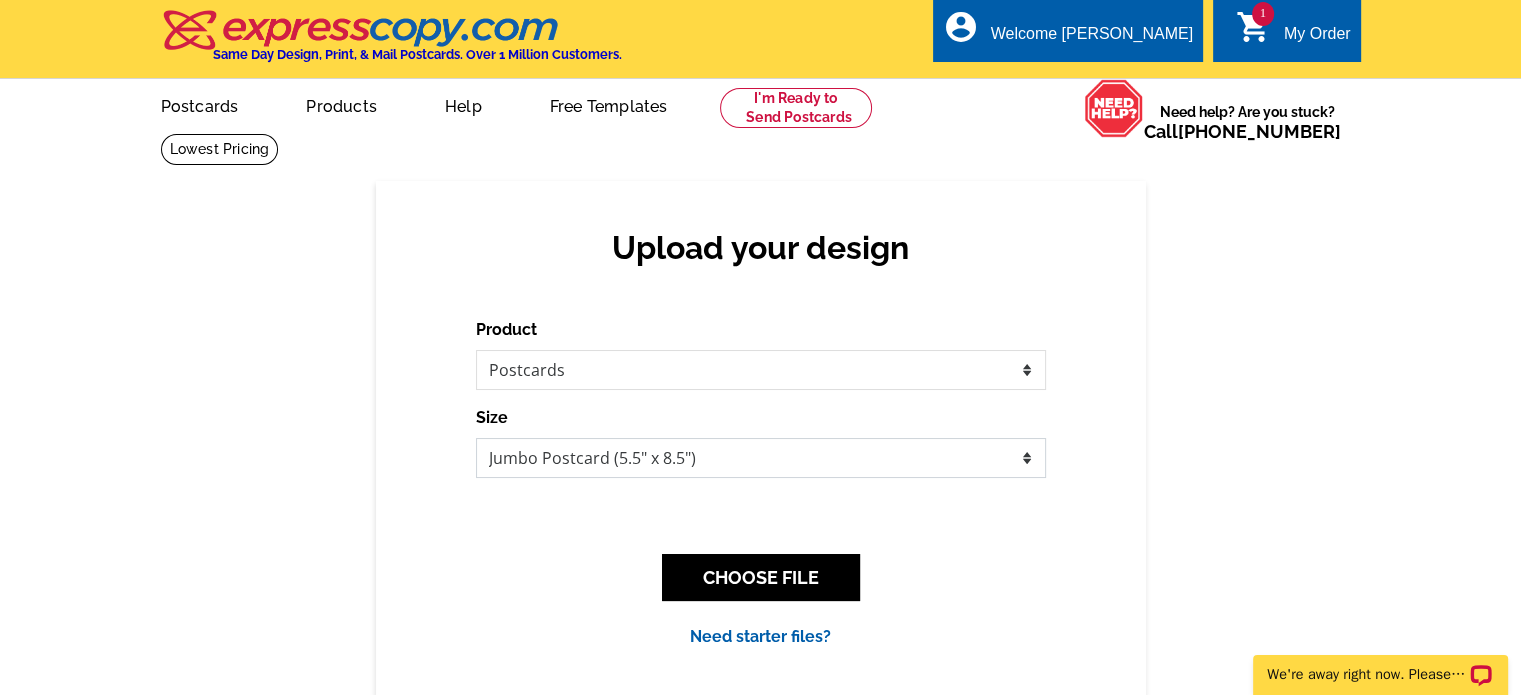 click on "Jumbo Postcard (5.5" x 8.5") Regular Postcard (4.25" x 5.6") Panoramic Postcard (5.75" x 11.25") Giant Postcard (8.5" x 11") EDDM Postcard (6.125" x 8.25")" at bounding box center [761, 458] 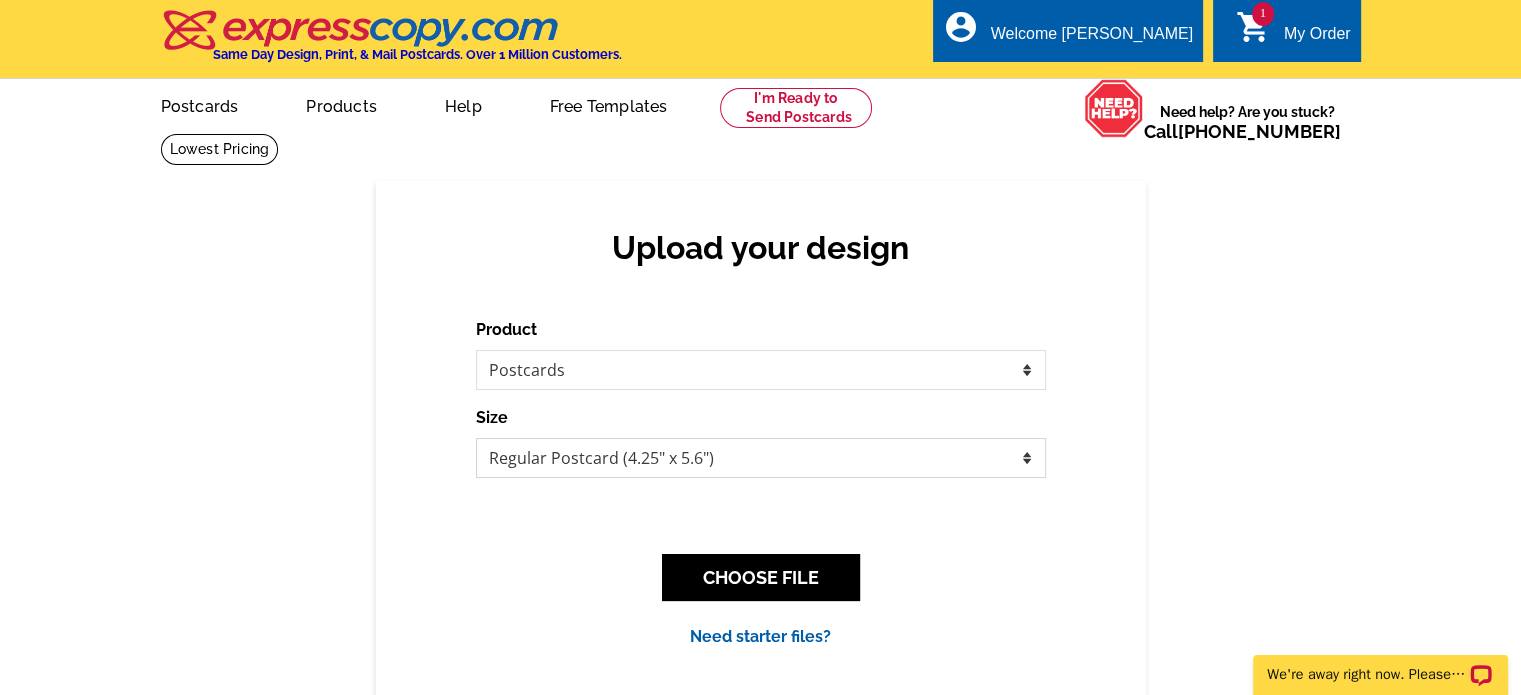 click on "Jumbo Postcard (5.5" x 8.5") Regular Postcard (4.25" x 5.6") Panoramic Postcard (5.75" x 11.25") Giant Postcard (8.5" x 11") EDDM Postcard (6.125" x 8.25")" at bounding box center (761, 458) 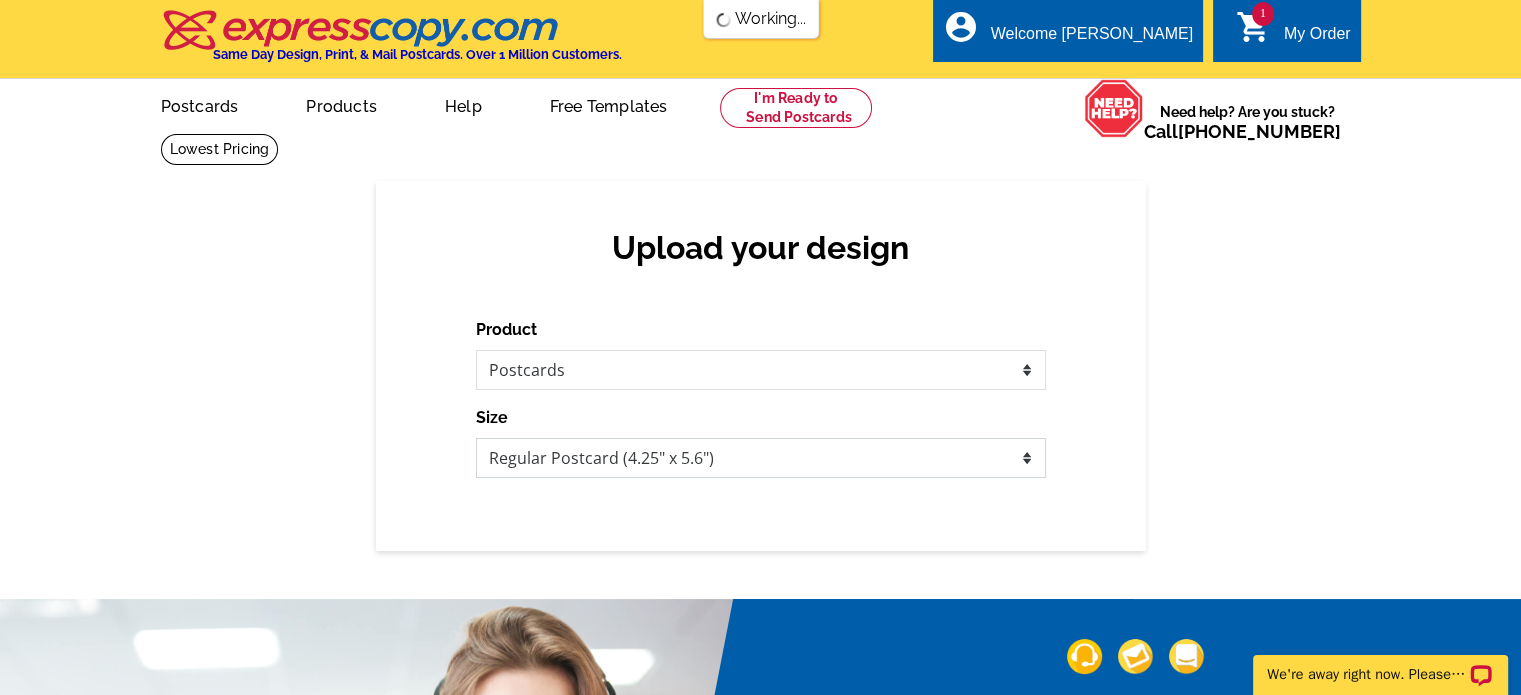 scroll, scrollTop: 0, scrollLeft: 0, axis: both 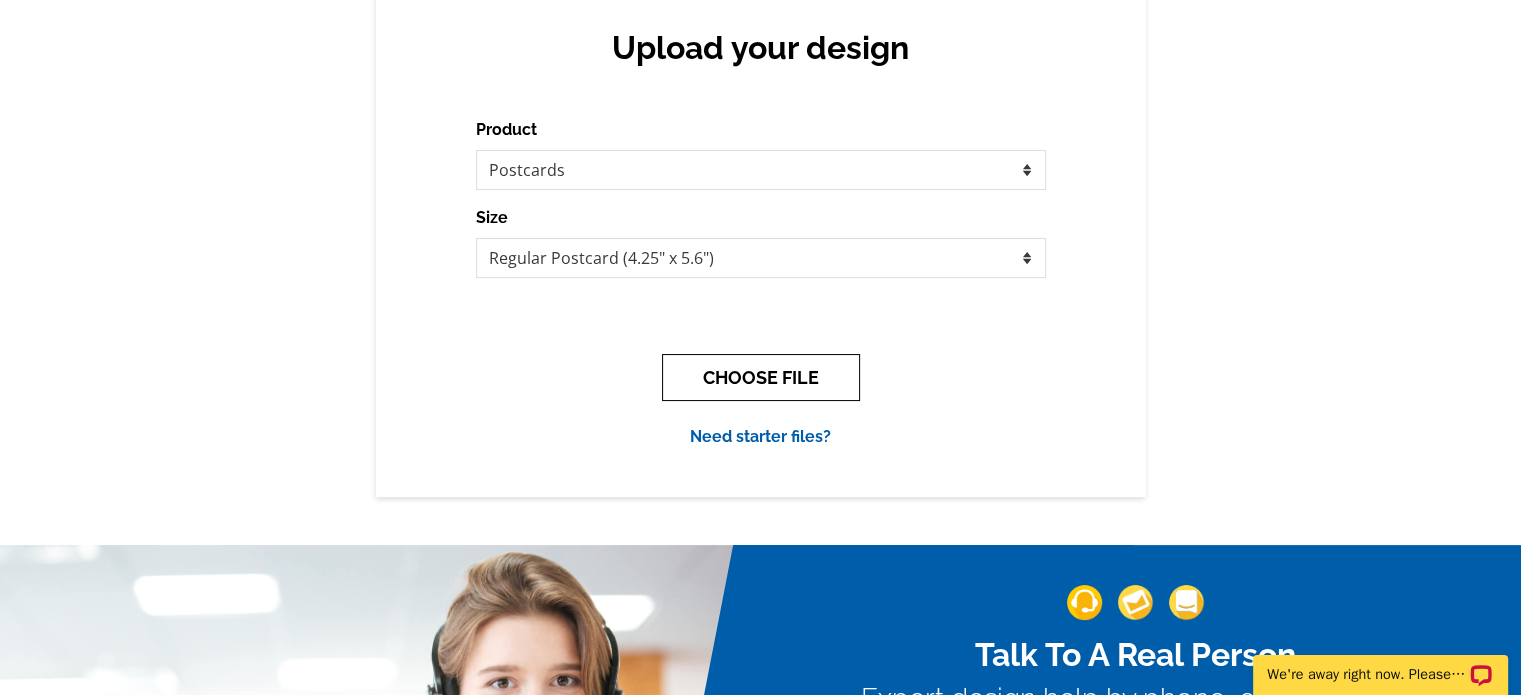 click on "CHOOSE FILE" at bounding box center [761, 377] 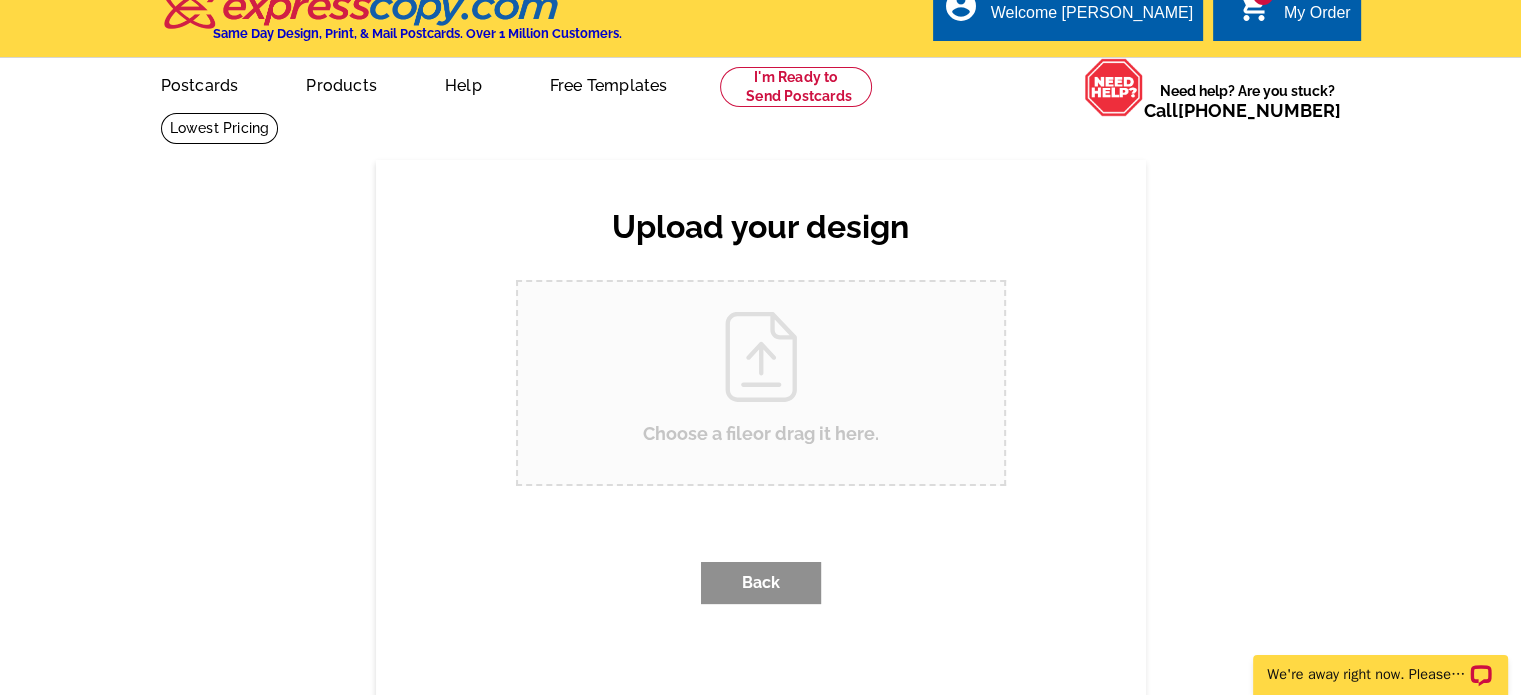 scroll, scrollTop: 0, scrollLeft: 0, axis: both 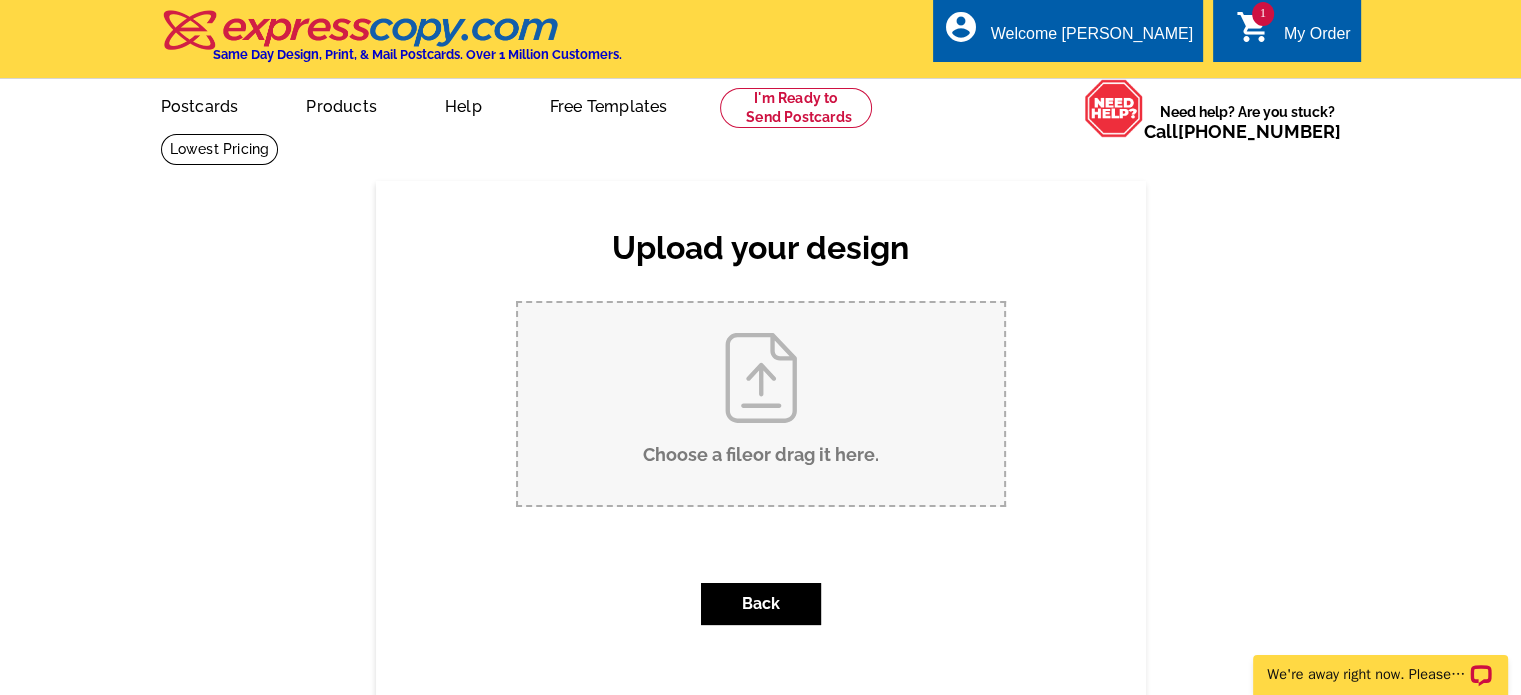 click on "Choose a file  or drag it here ." at bounding box center (761, 404) 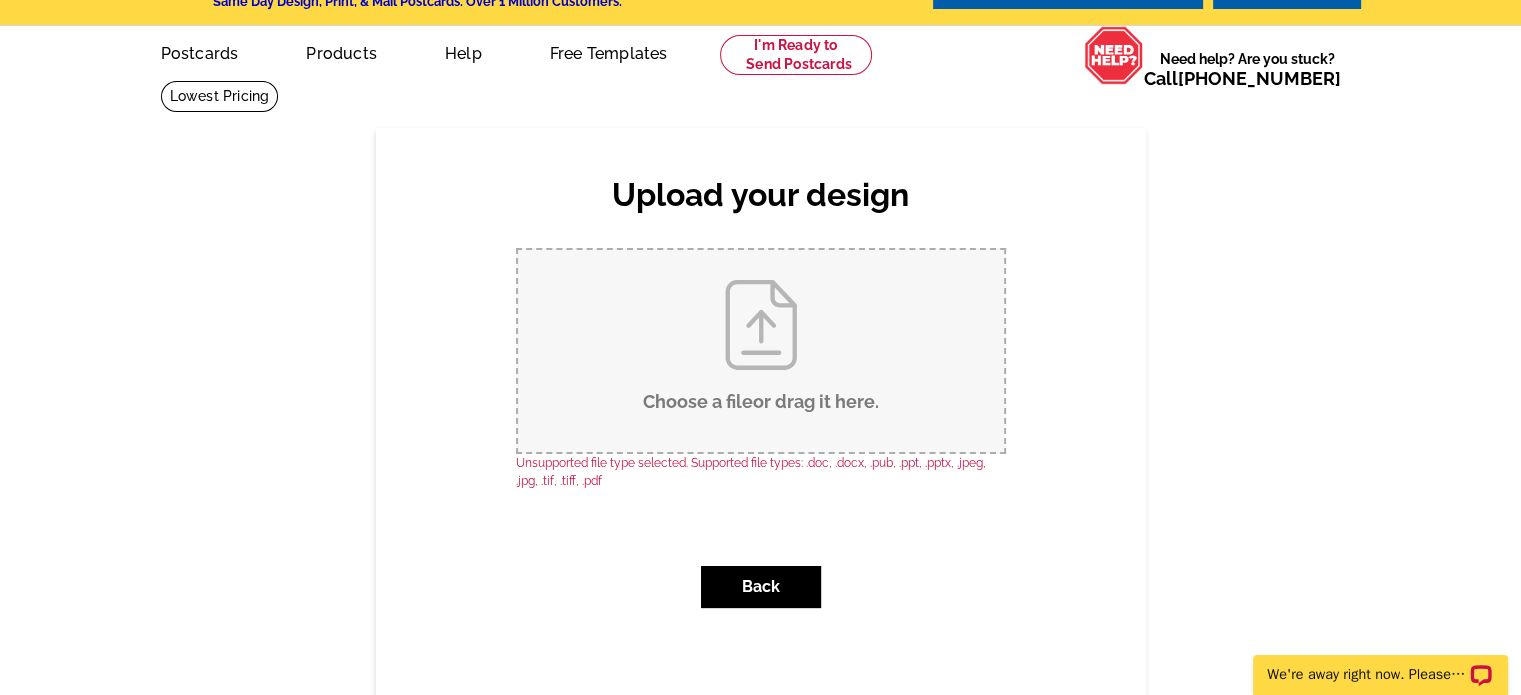 scroll, scrollTop: 100, scrollLeft: 0, axis: vertical 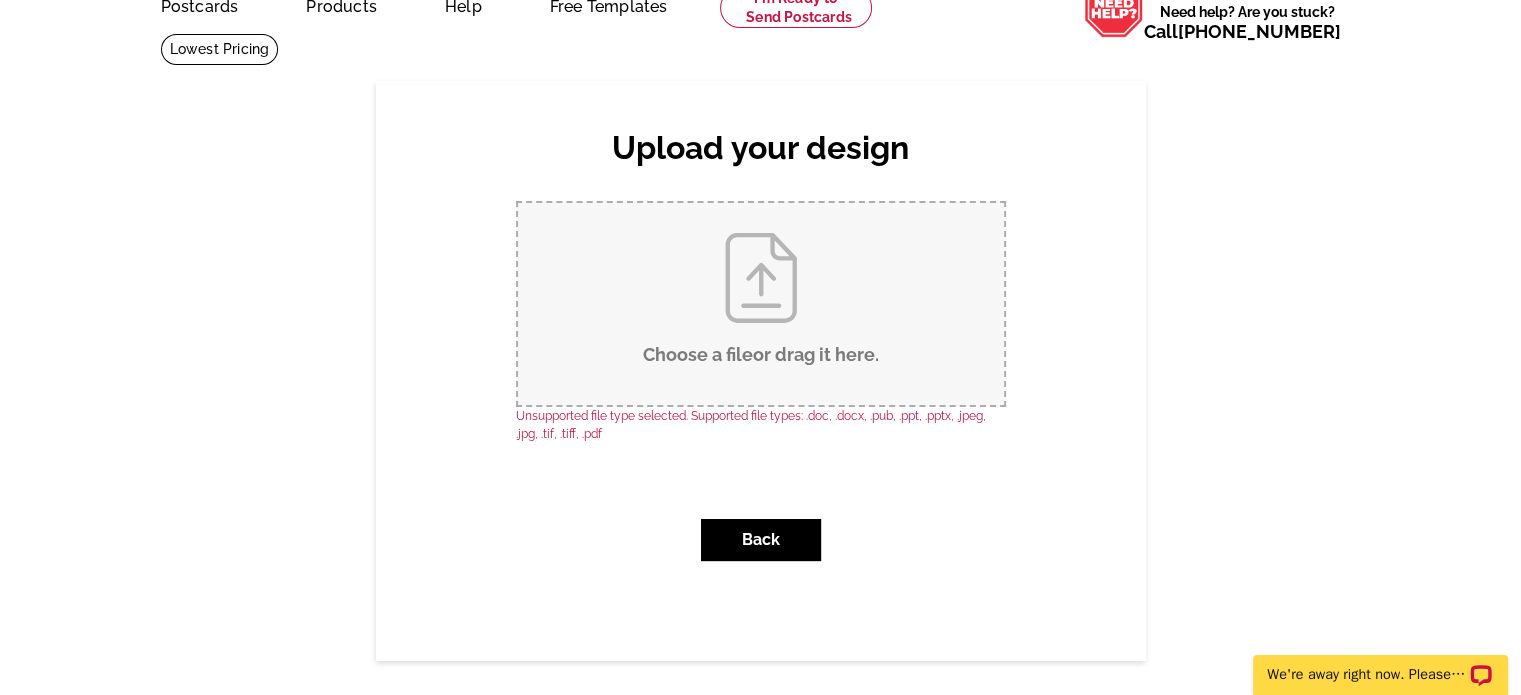 click on "Choose a file  or drag it here ." at bounding box center (761, 304) 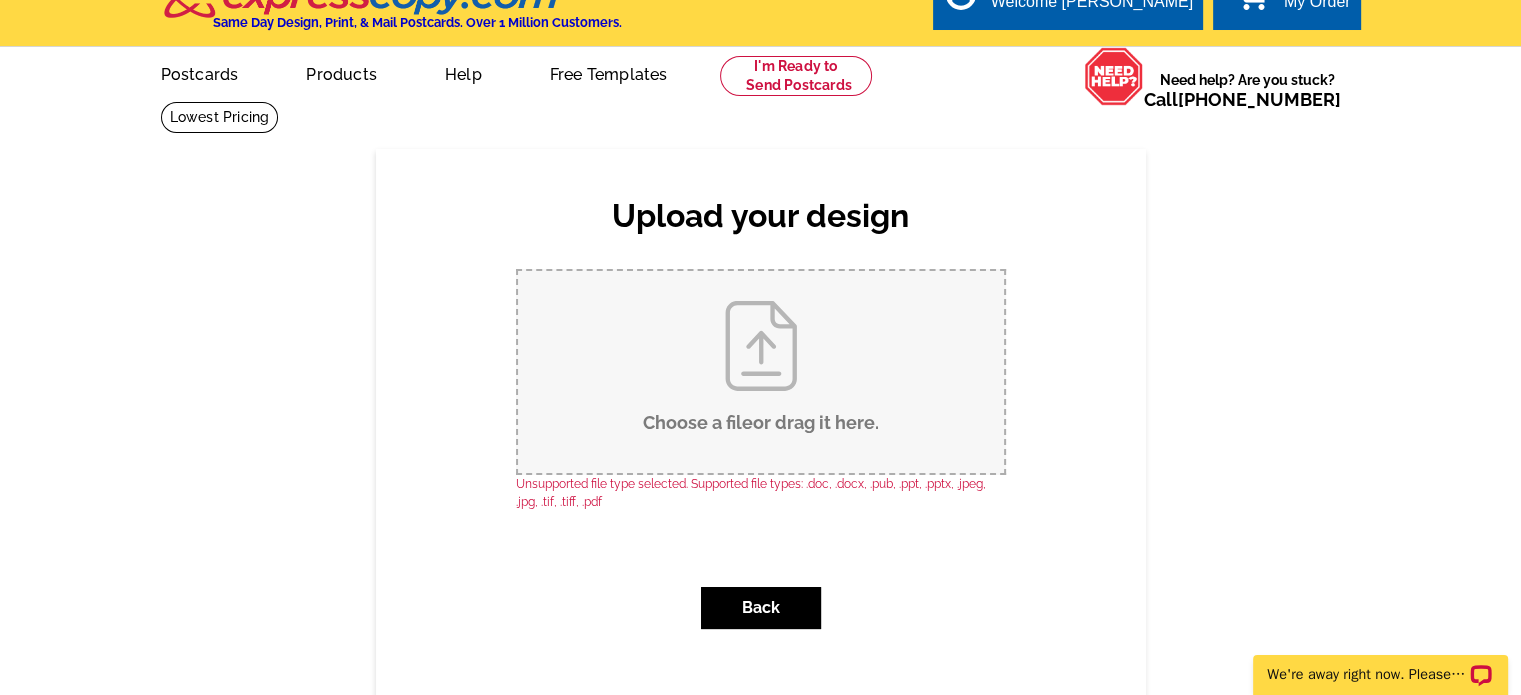 scroll, scrollTop: 0, scrollLeft: 0, axis: both 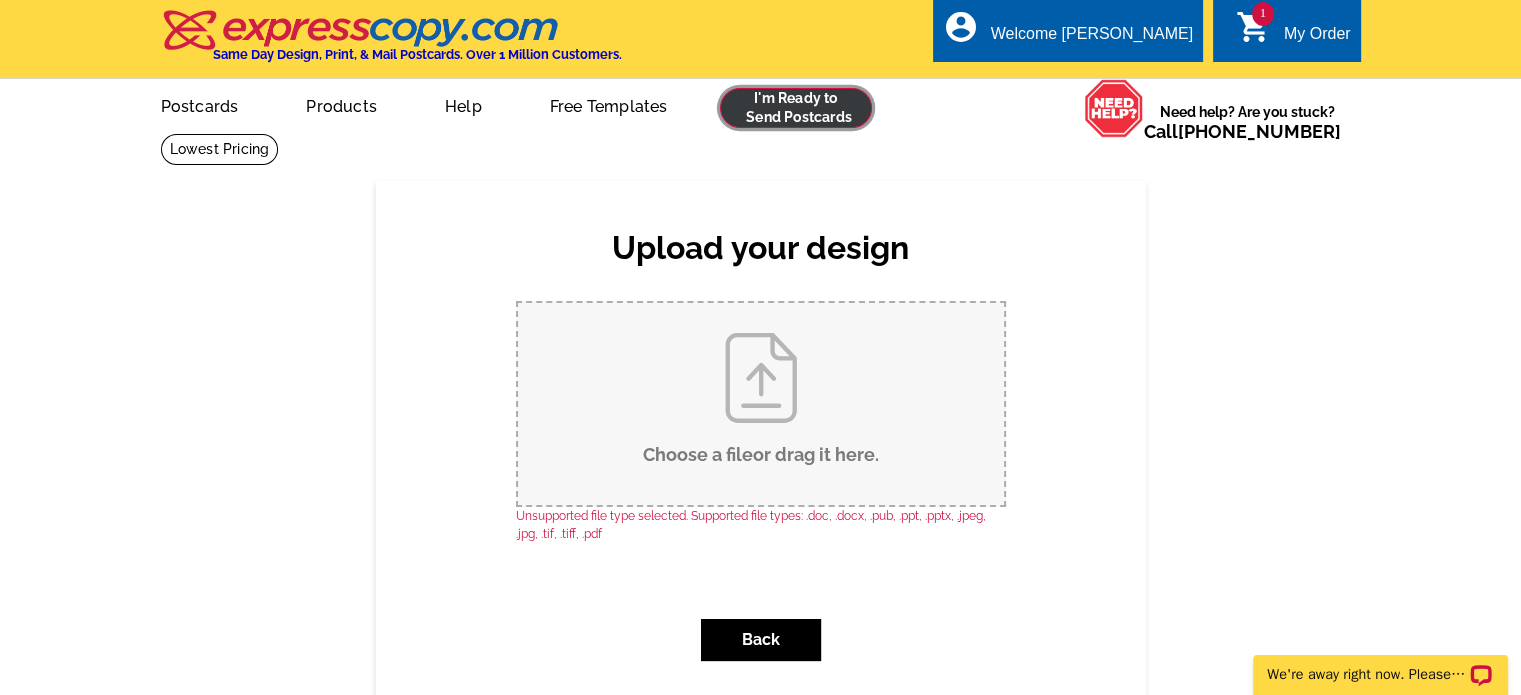 click at bounding box center [796, 108] 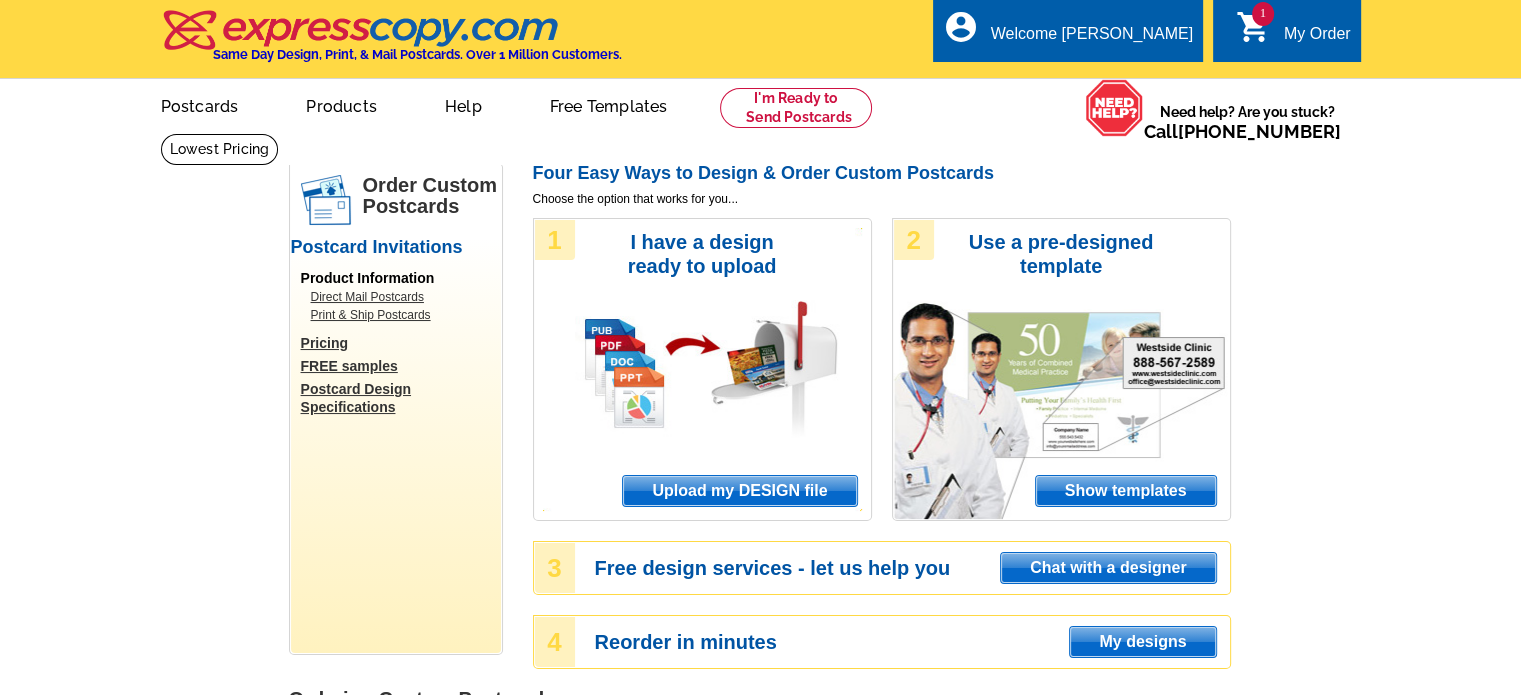 scroll, scrollTop: 54, scrollLeft: 0, axis: vertical 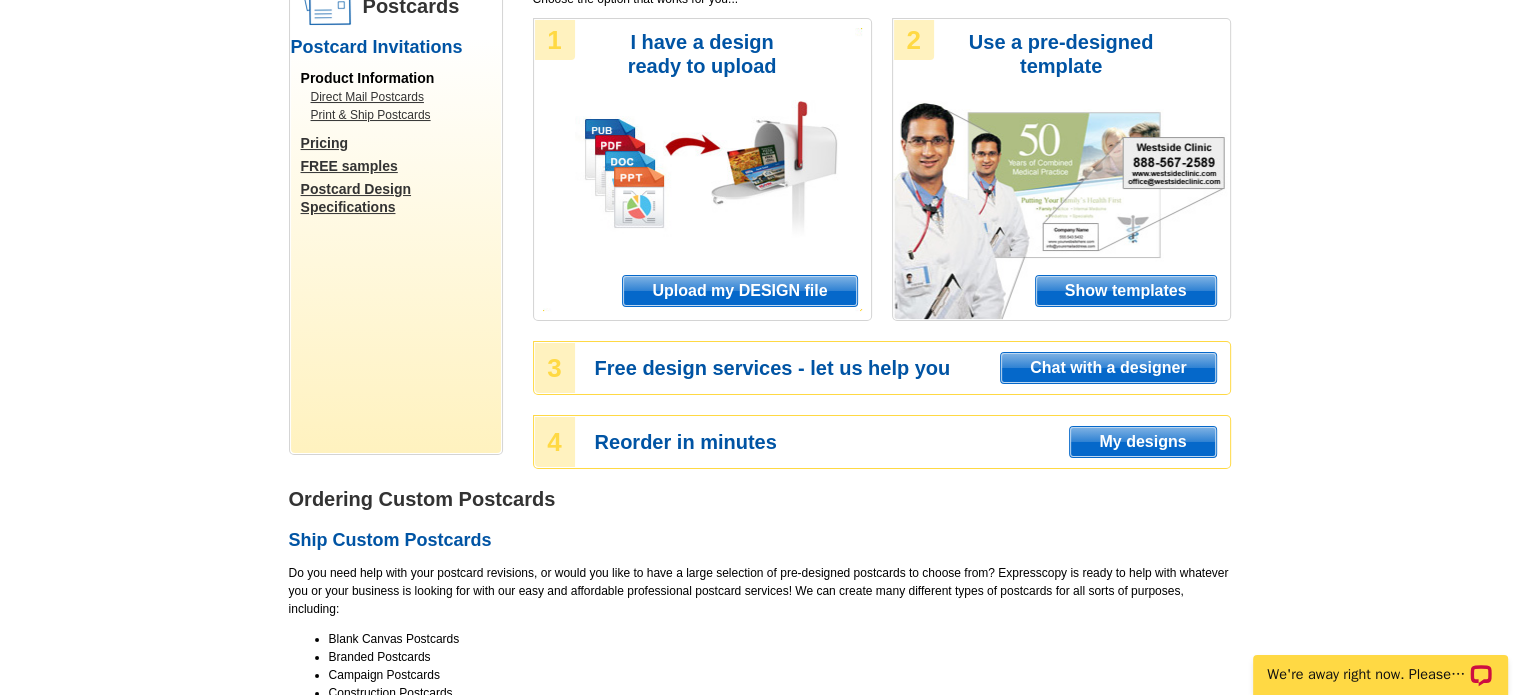 click on "Upload my DESIGN file" at bounding box center (739, 291) 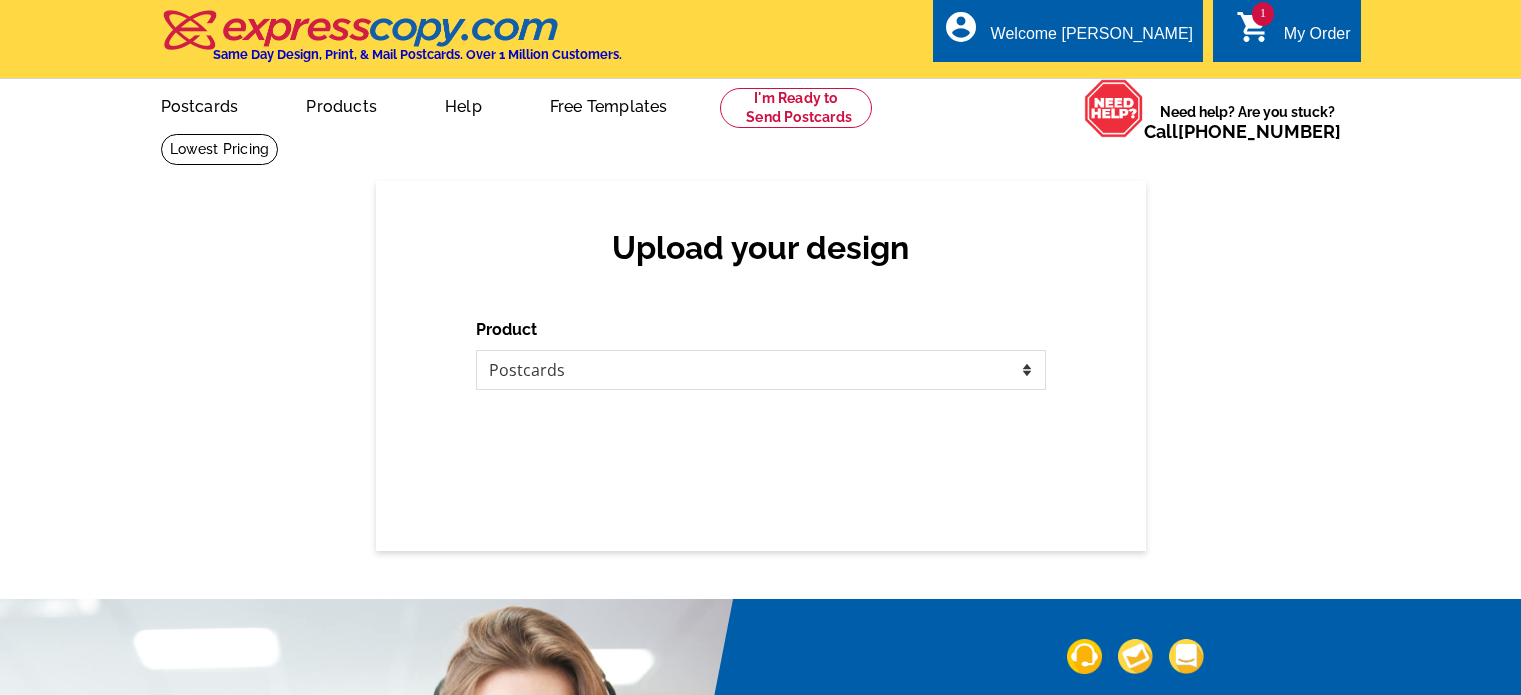 scroll, scrollTop: 0, scrollLeft: 0, axis: both 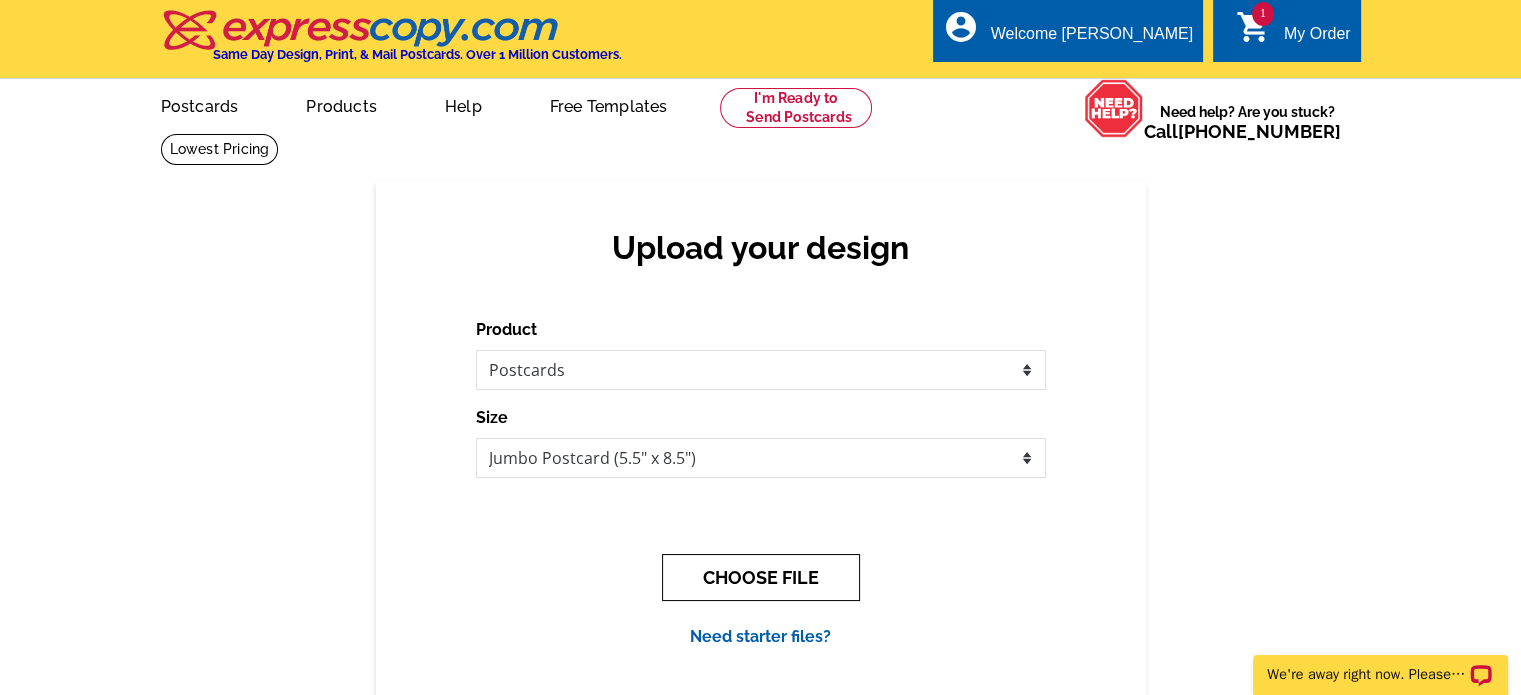 click on "CHOOSE FILE" at bounding box center [761, 577] 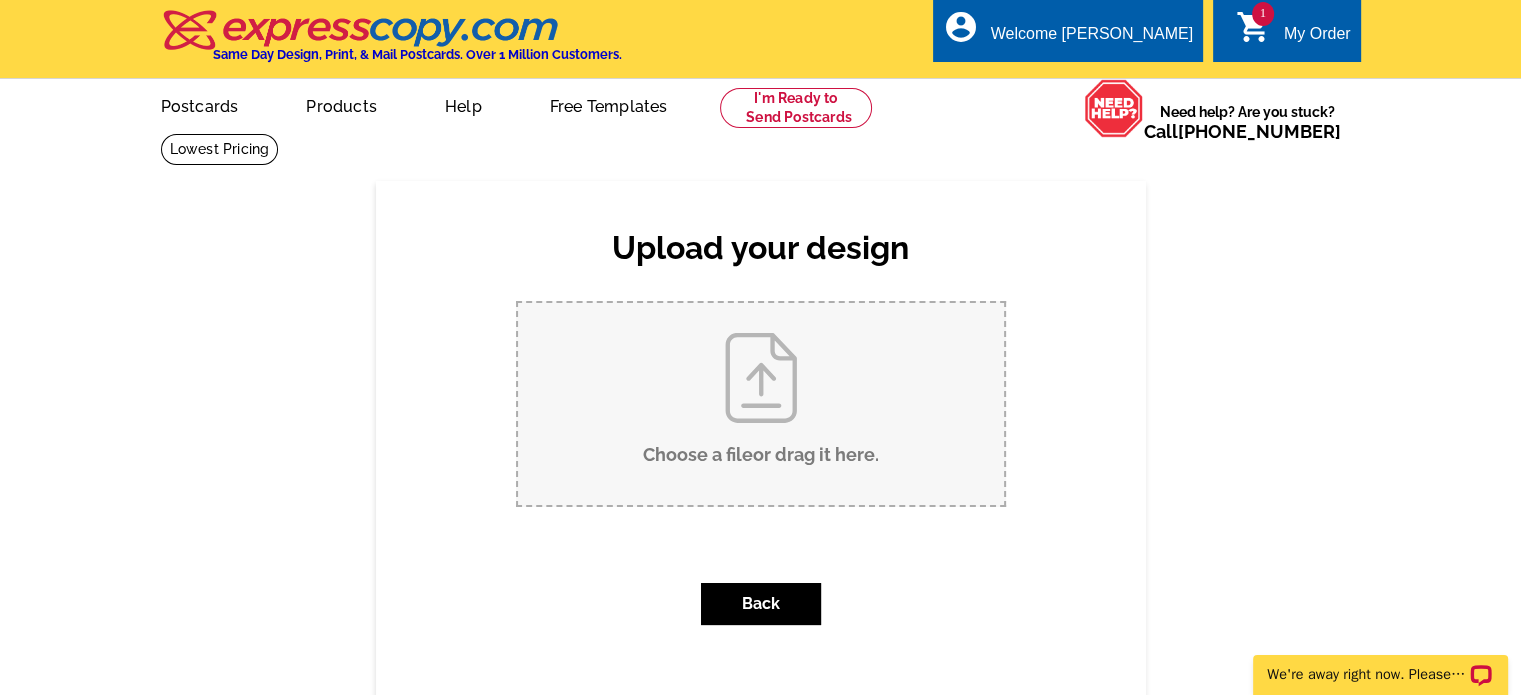 click on "Choose a file  or drag it here ." at bounding box center (761, 404) 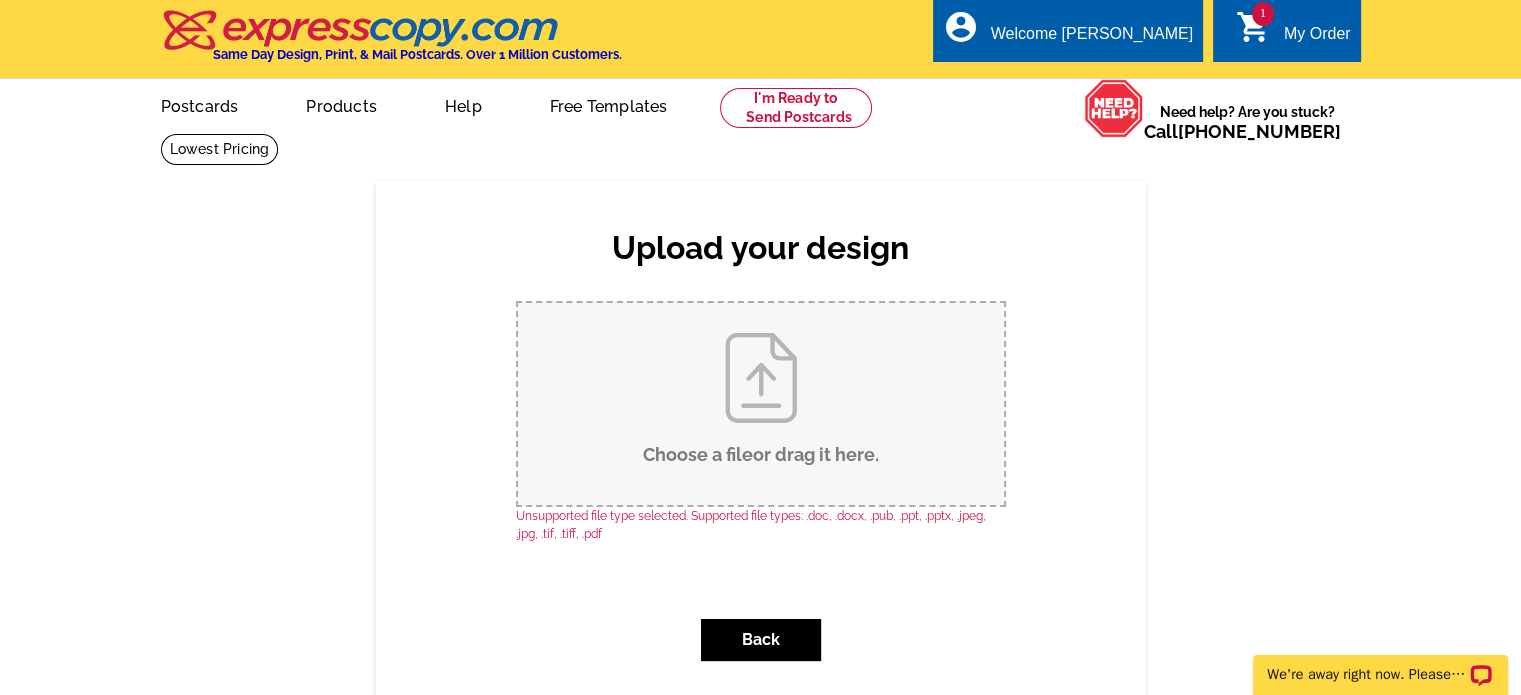 scroll, scrollTop: 0, scrollLeft: 0, axis: both 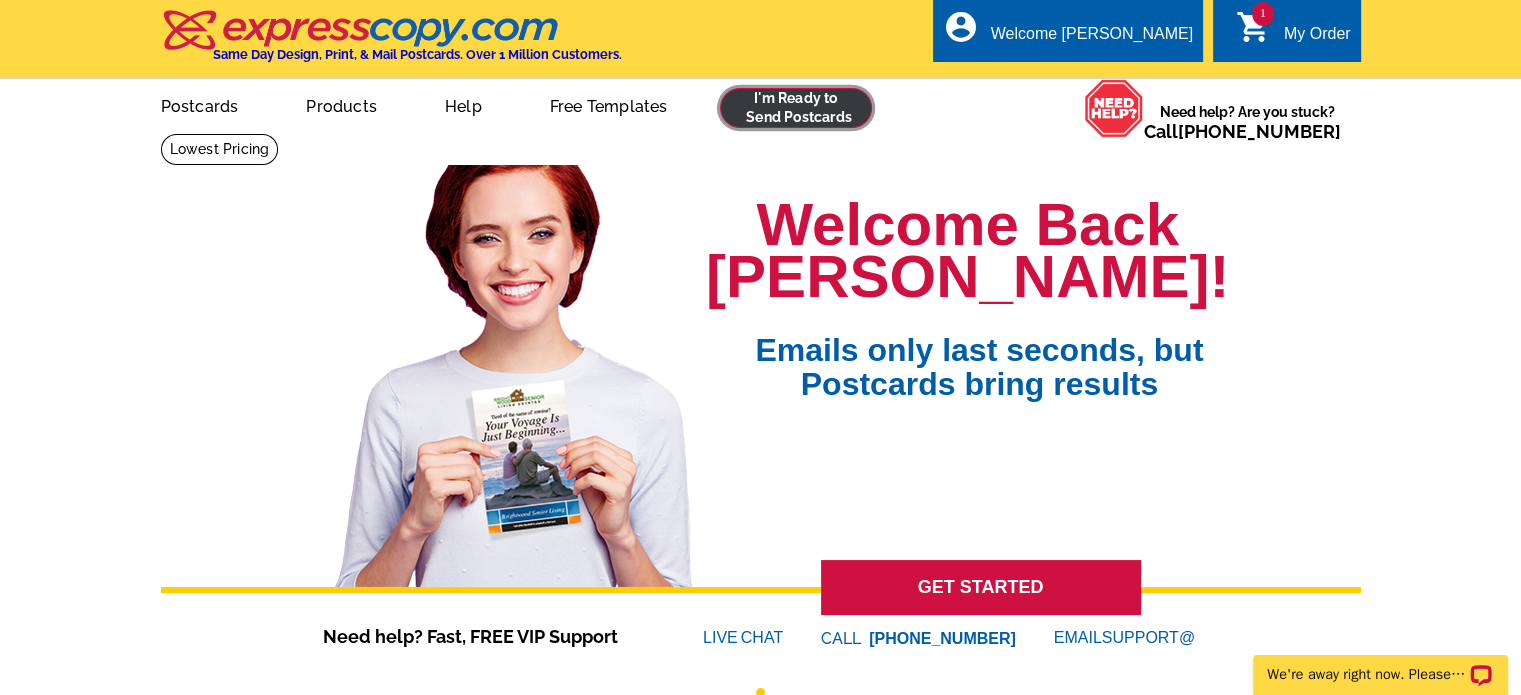 click at bounding box center [796, 108] 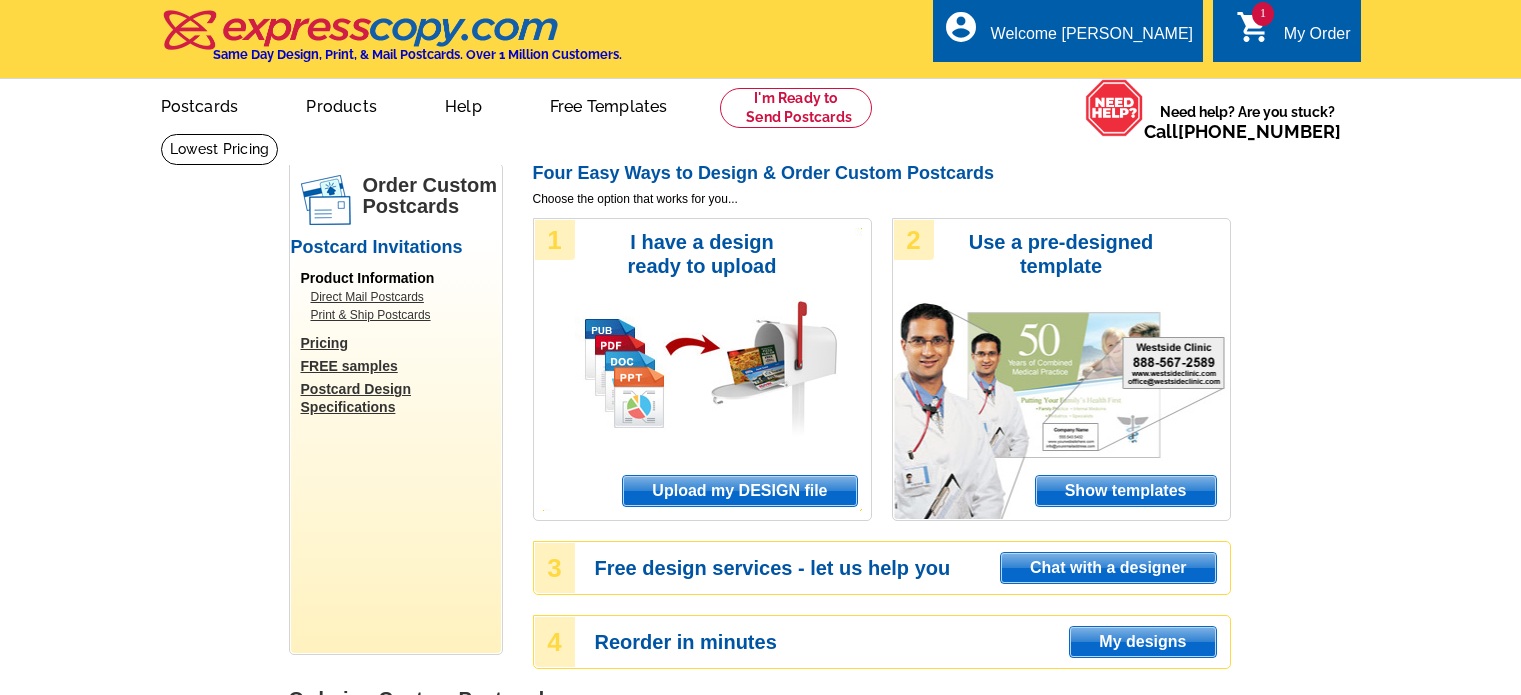 scroll, scrollTop: 0, scrollLeft: 0, axis: both 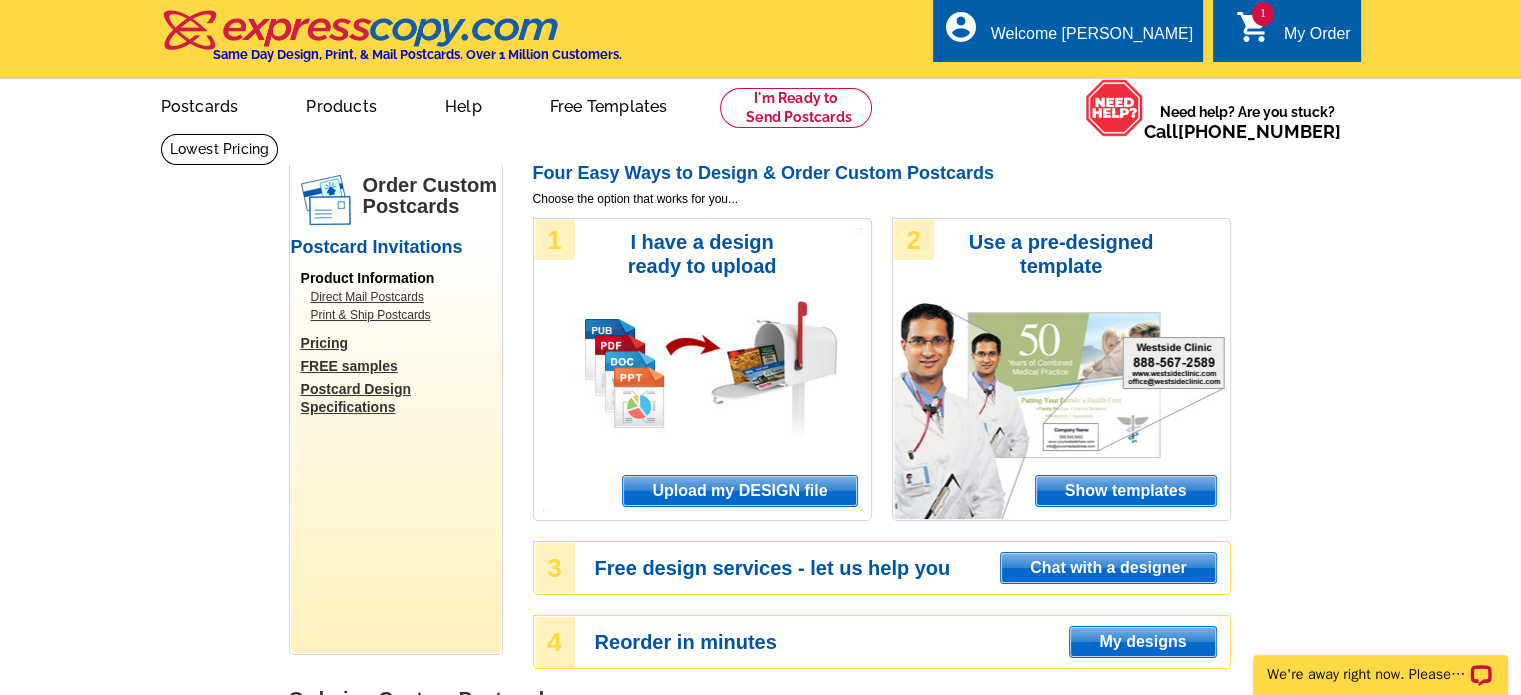 click on "Upload my DESIGN file" at bounding box center [739, 491] 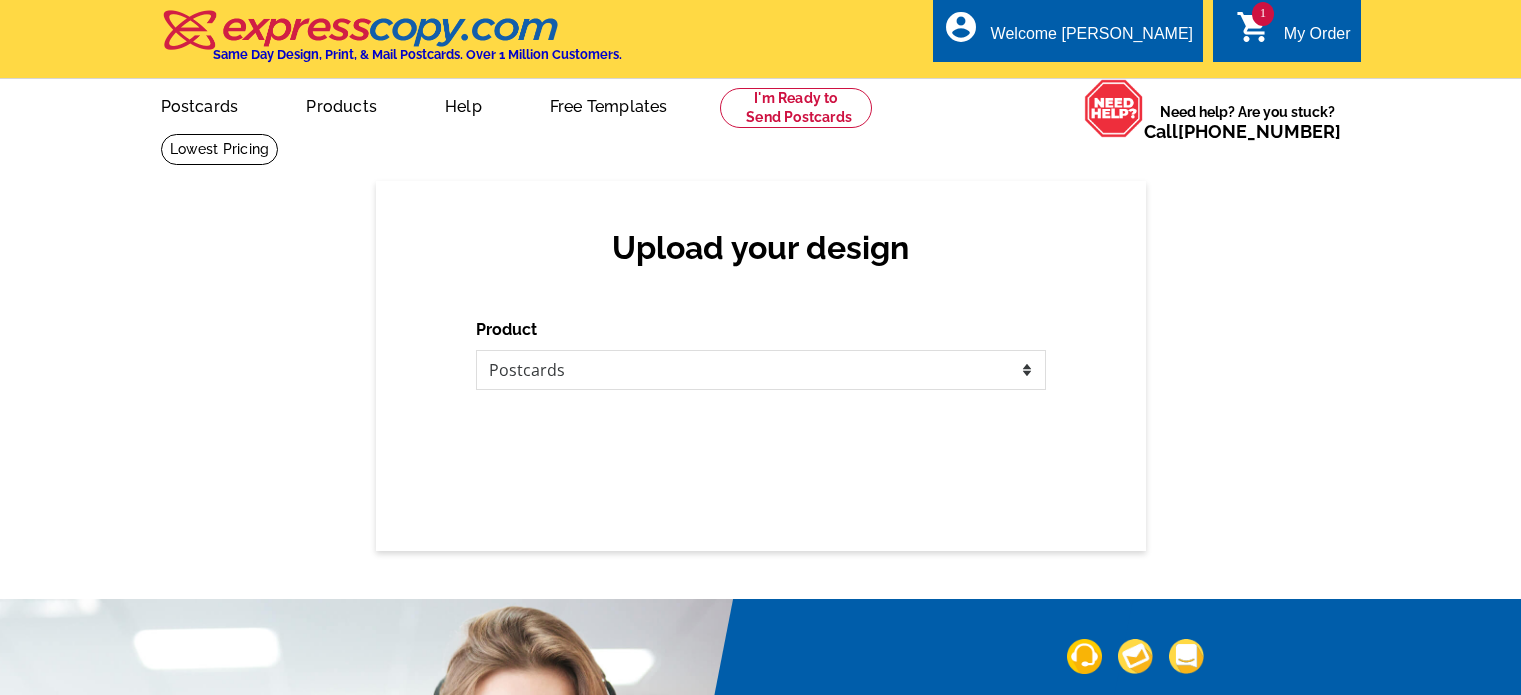 scroll, scrollTop: 0, scrollLeft: 0, axis: both 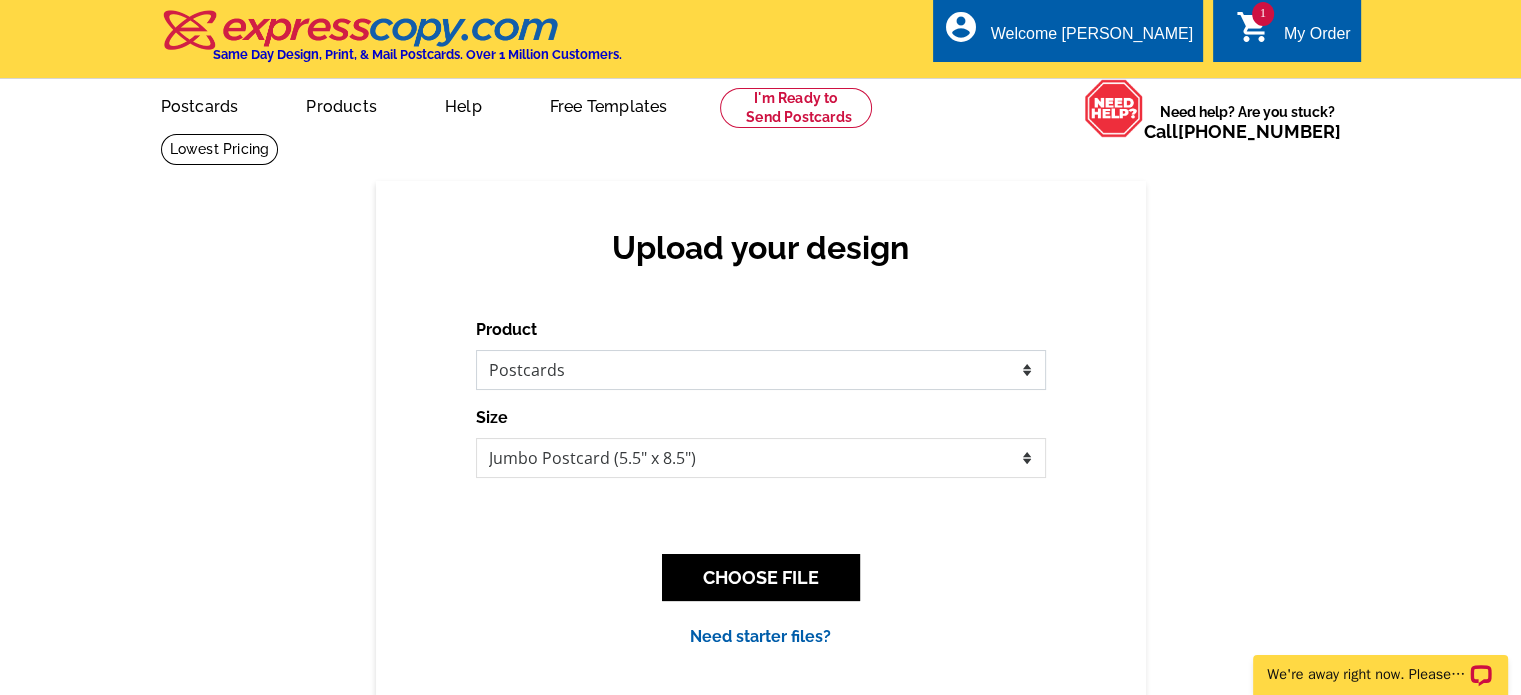 click on "Please select the type of file...
Postcards
Business Cards
Letters and flyers
Greeting Cards
Door Hangers" at bounding box center (761, 370) 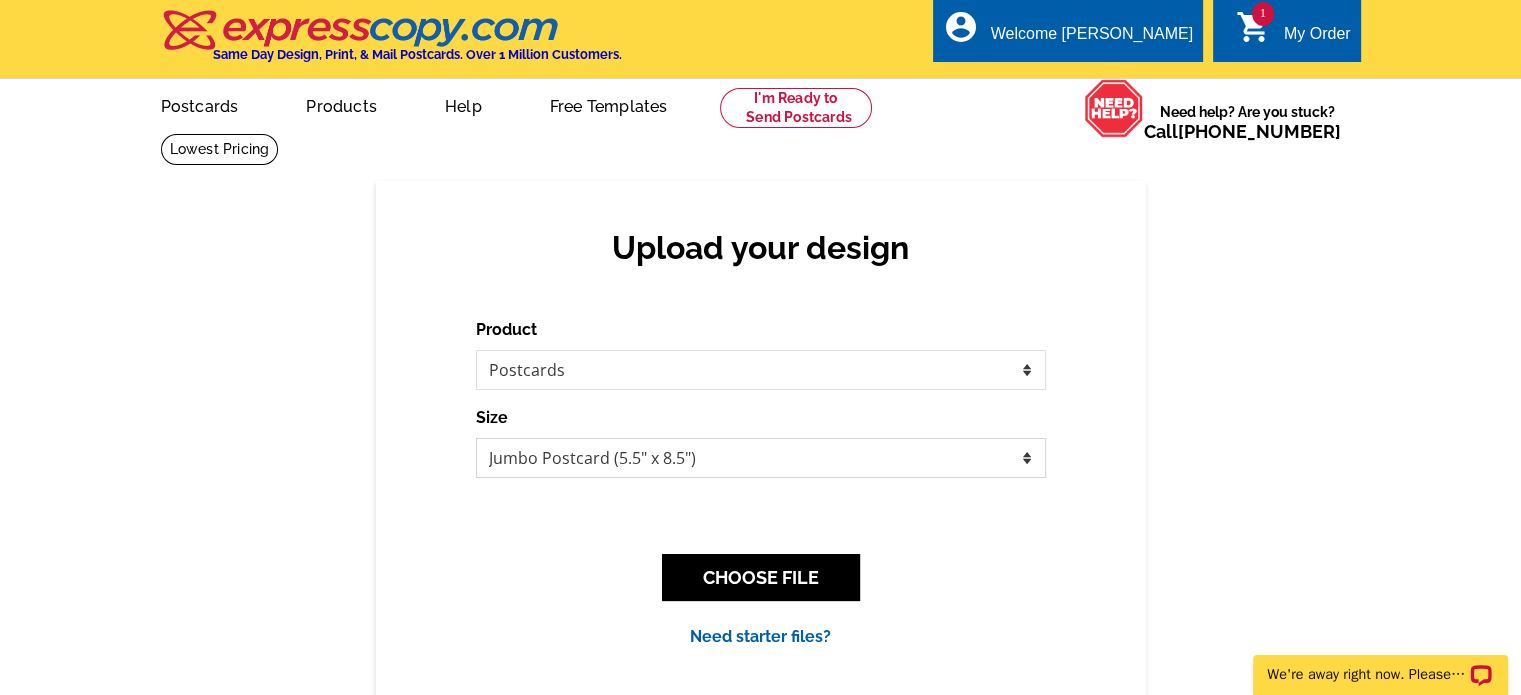 click on "Jumbo Postcard (5.5" x 8.5") Regular Postcard (4.25" x 5.6") Panoramic Postcard (5.75" x 11.25") Giant Postcard (8.5" x 11") EDDM Postcard (6.125" x 8.25")" at bounding box center [761, 458] 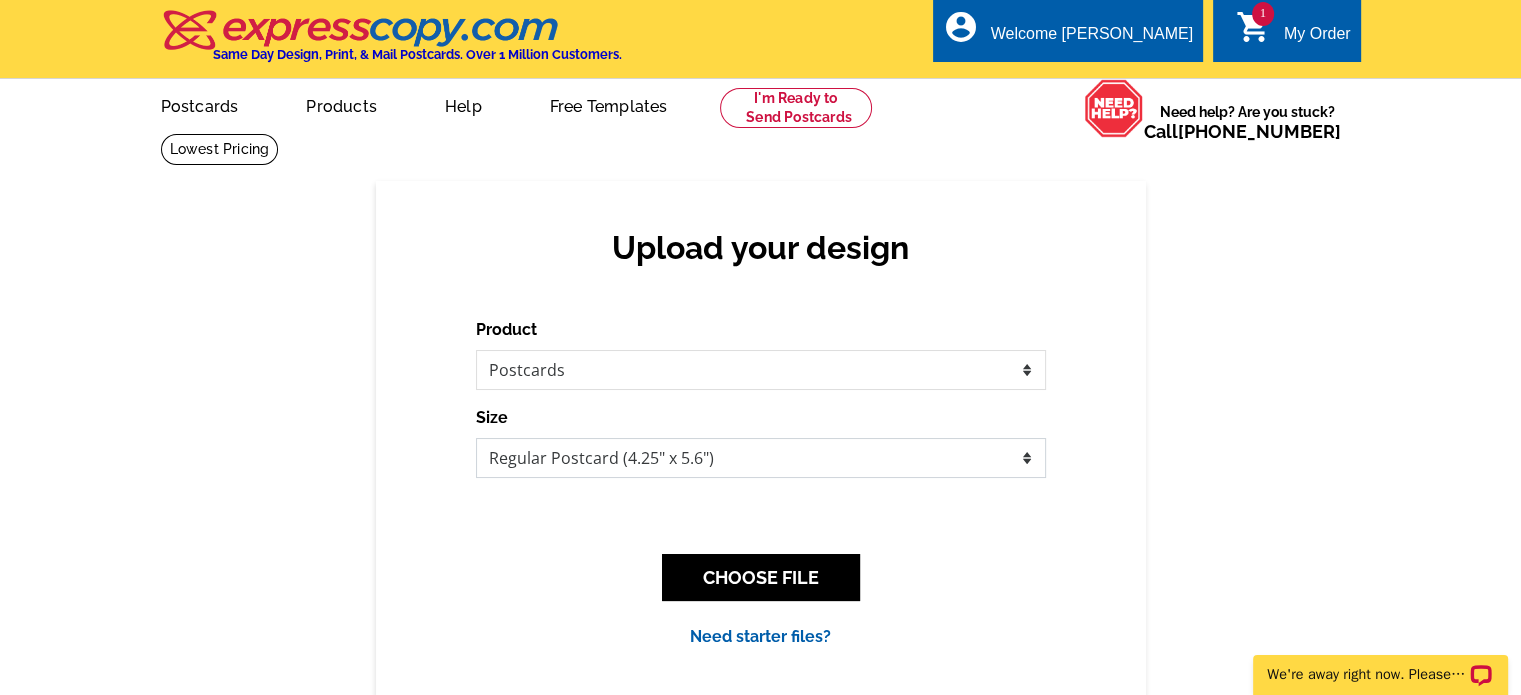 click on "Jumbo Postcard (5.5" x 8.5") Regular Postcard (4.25" x 5.6") Panoramic Postcard (5.75" x 11.25") Giant Postcard (8.5" x 11") EDDM Postcard (6.125" x 8.25")" at bounding box center [761, 458] 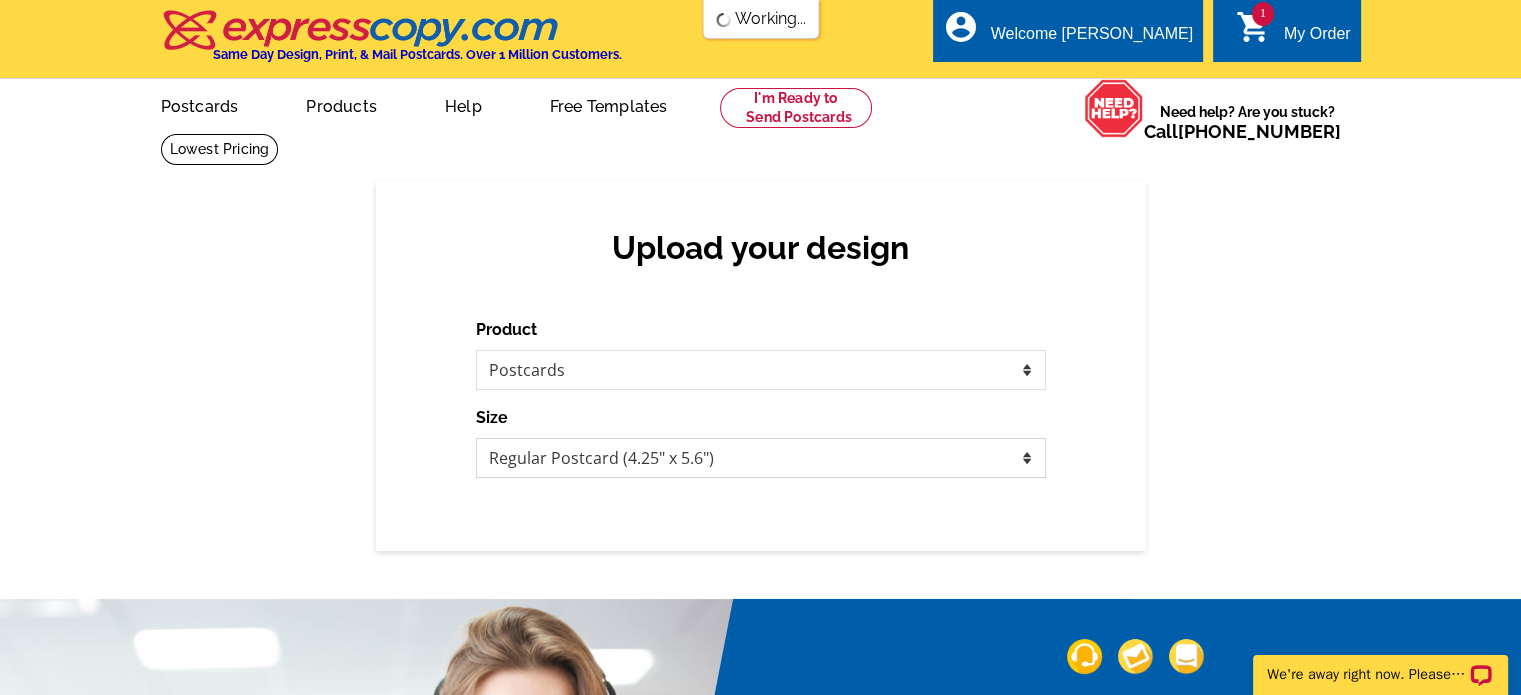scroll, scrollTop: 0, scrollLeft: 0, axis: both 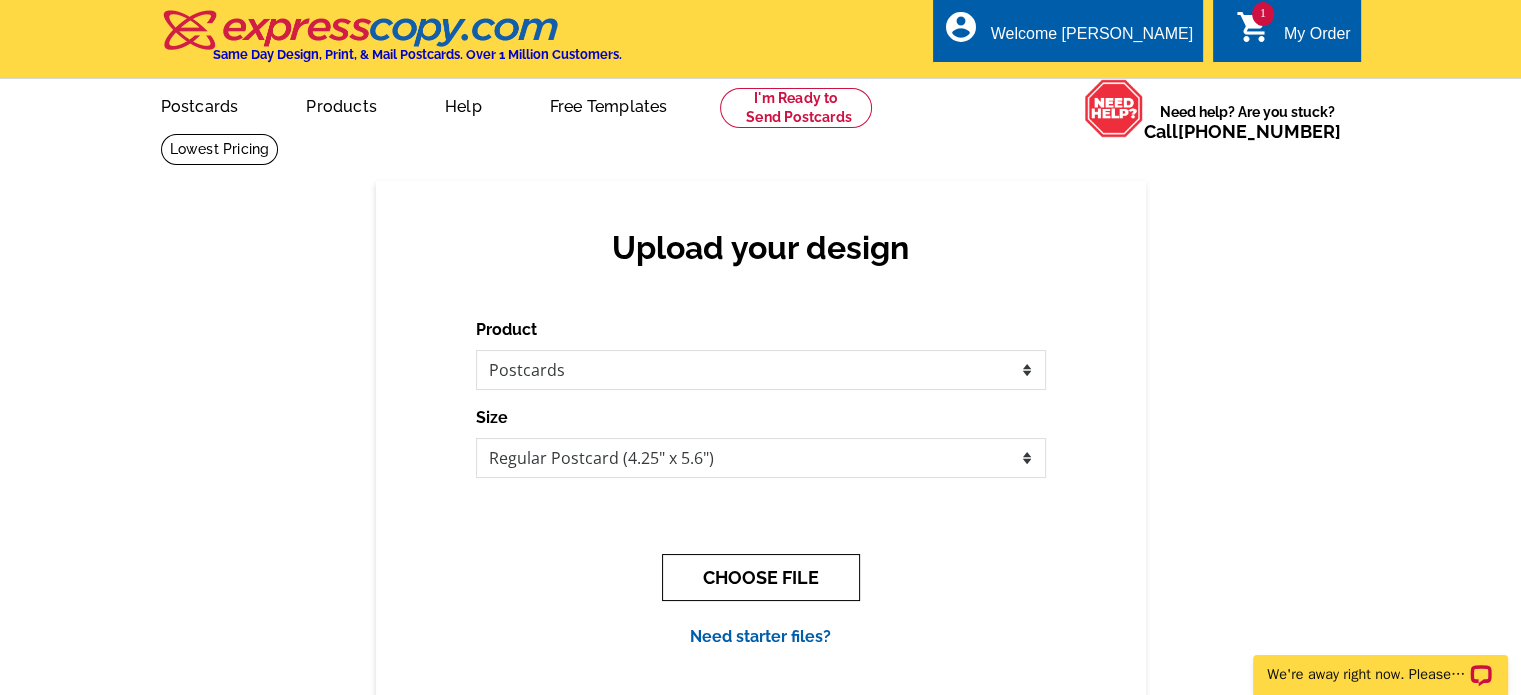 click on "CHOOSE FILE" at bounding box center [761, 577] 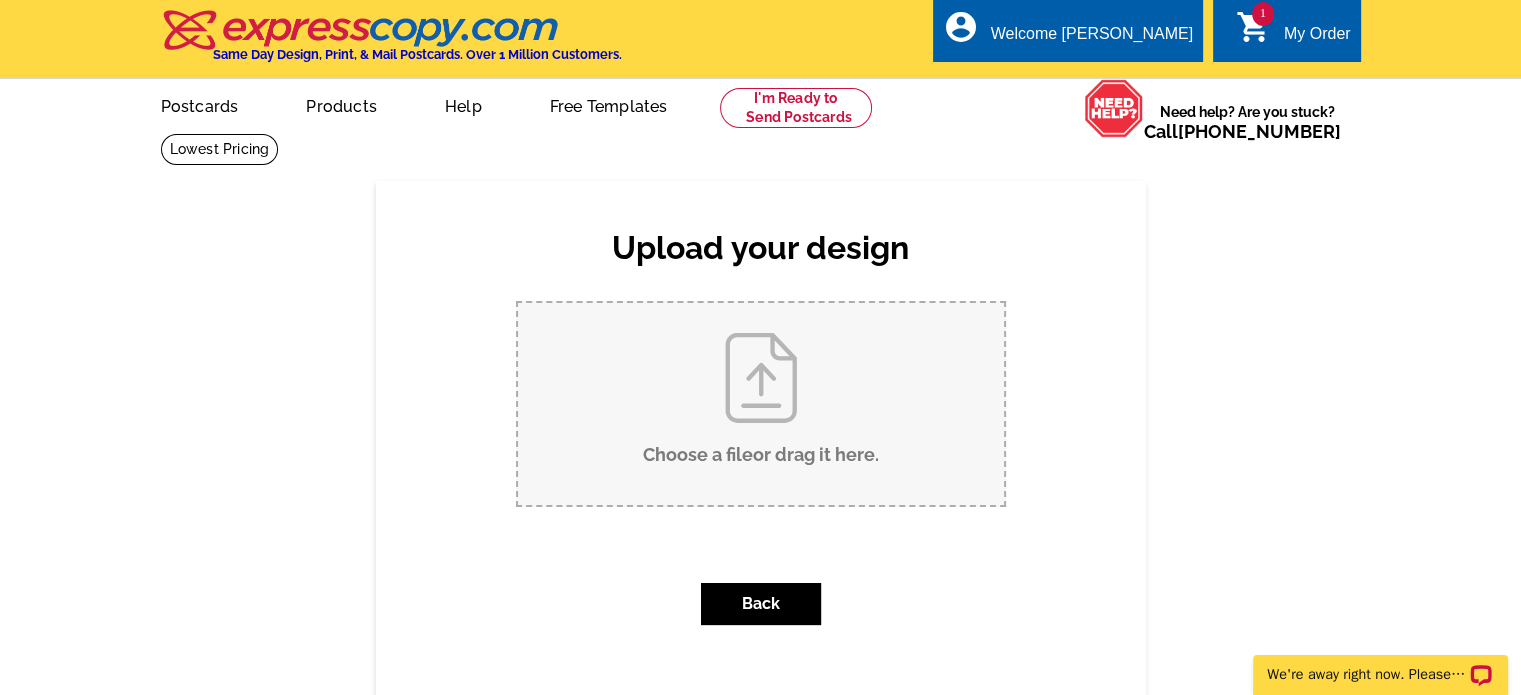 click on "Choose a file  or drag it here ." at bounding box center [761, 404] 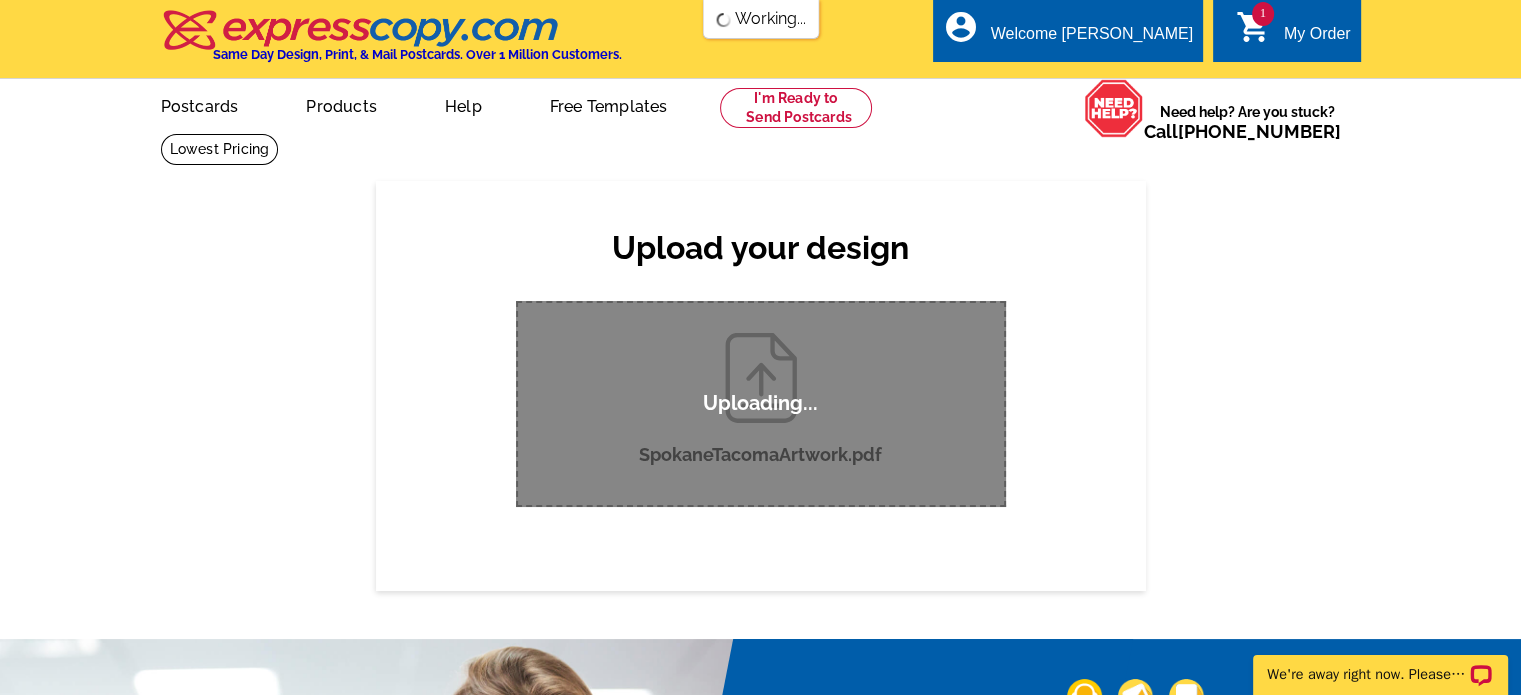 type 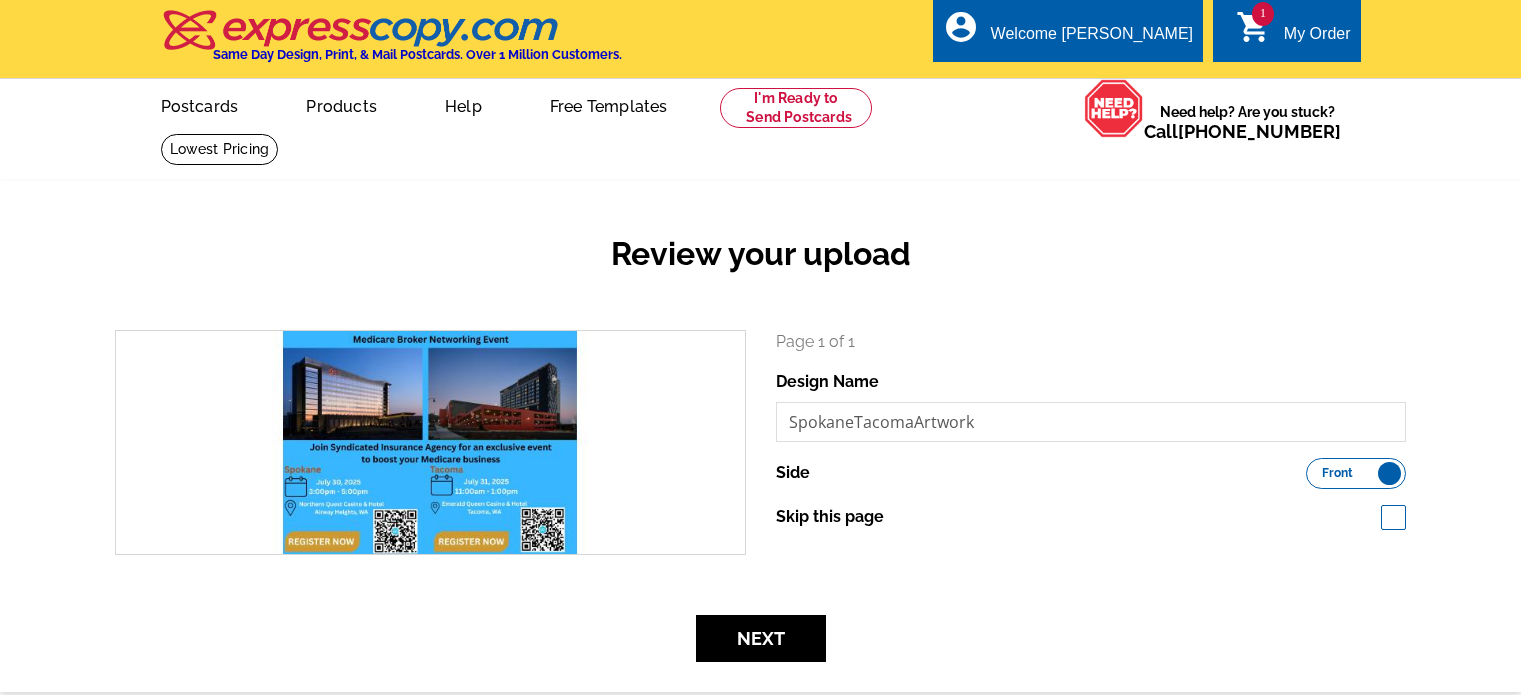 scroll, scrollTop: 0, scrollLeft: 0, axis: both 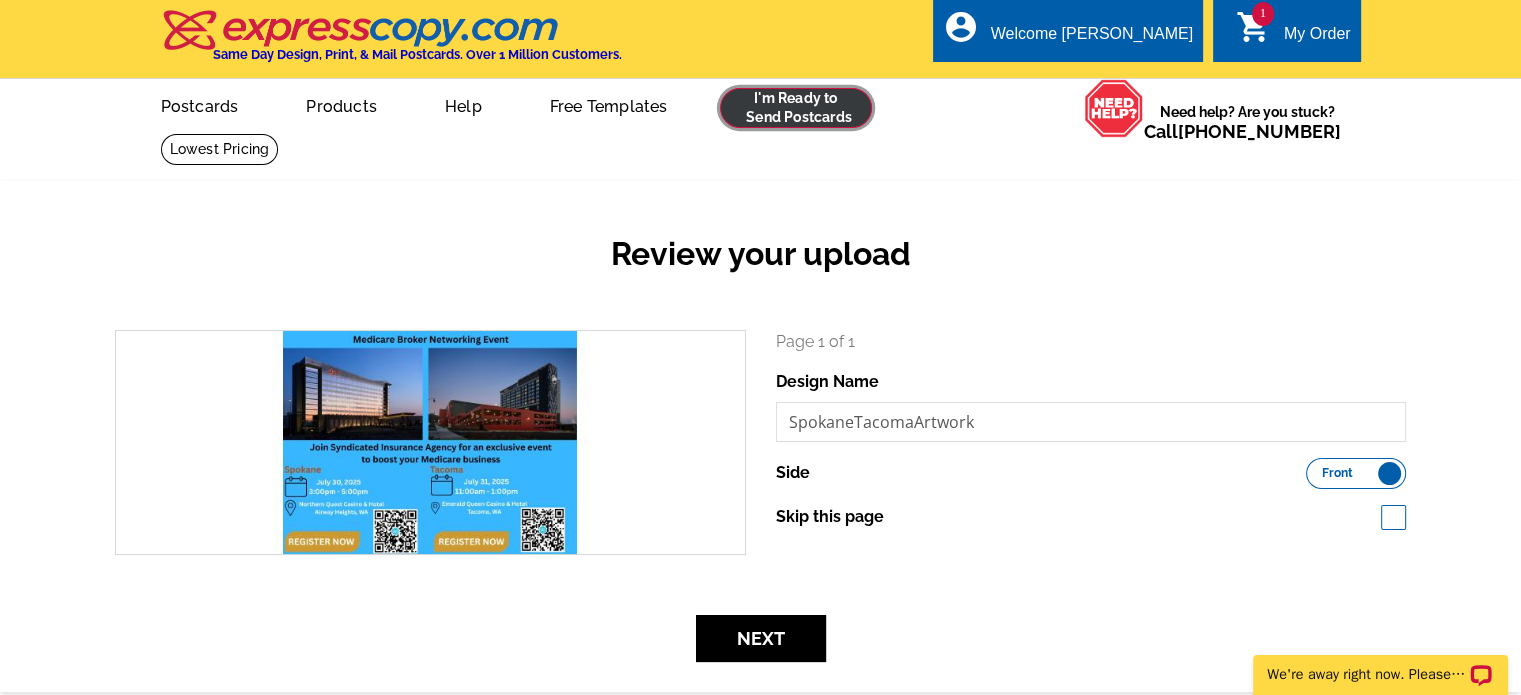 click at bounding box center [796, 108] 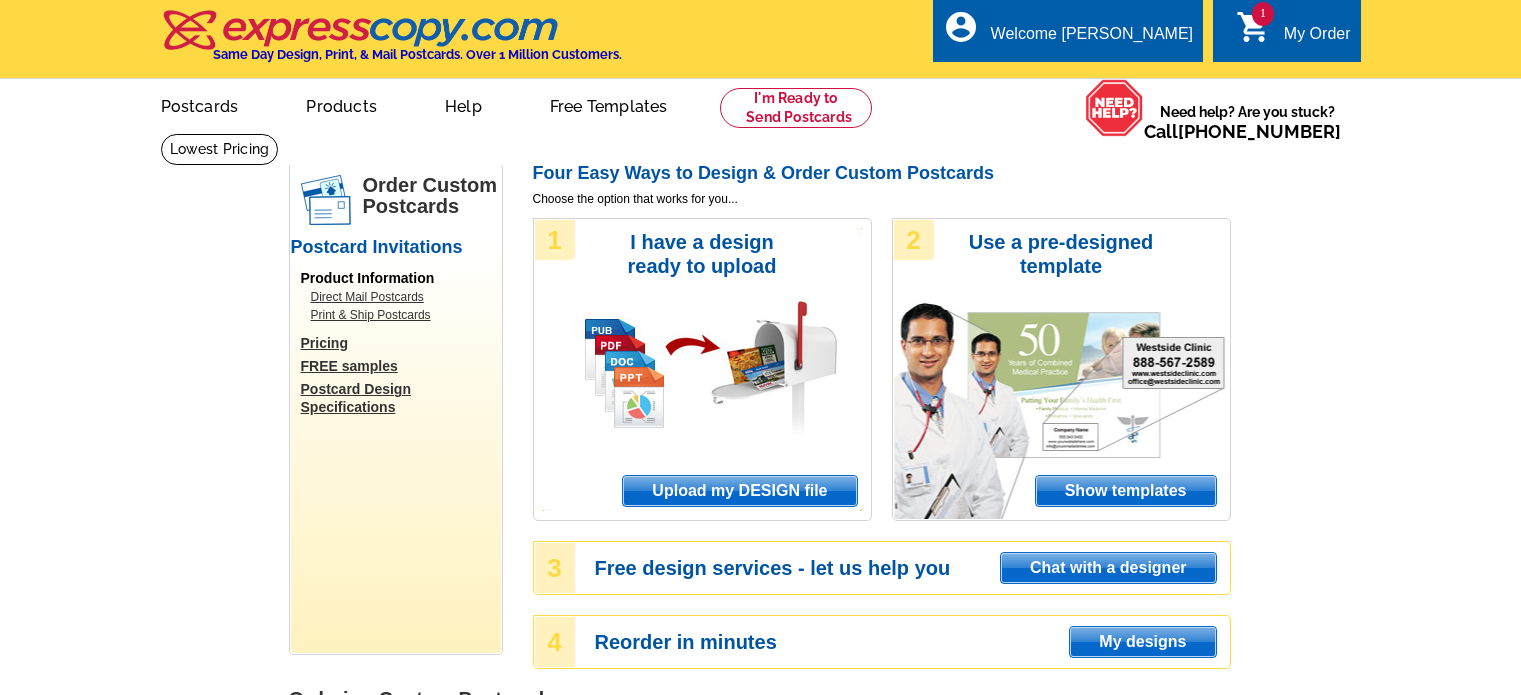 scroll, scrollTop: 0, scrollLeft: 0, axis: both 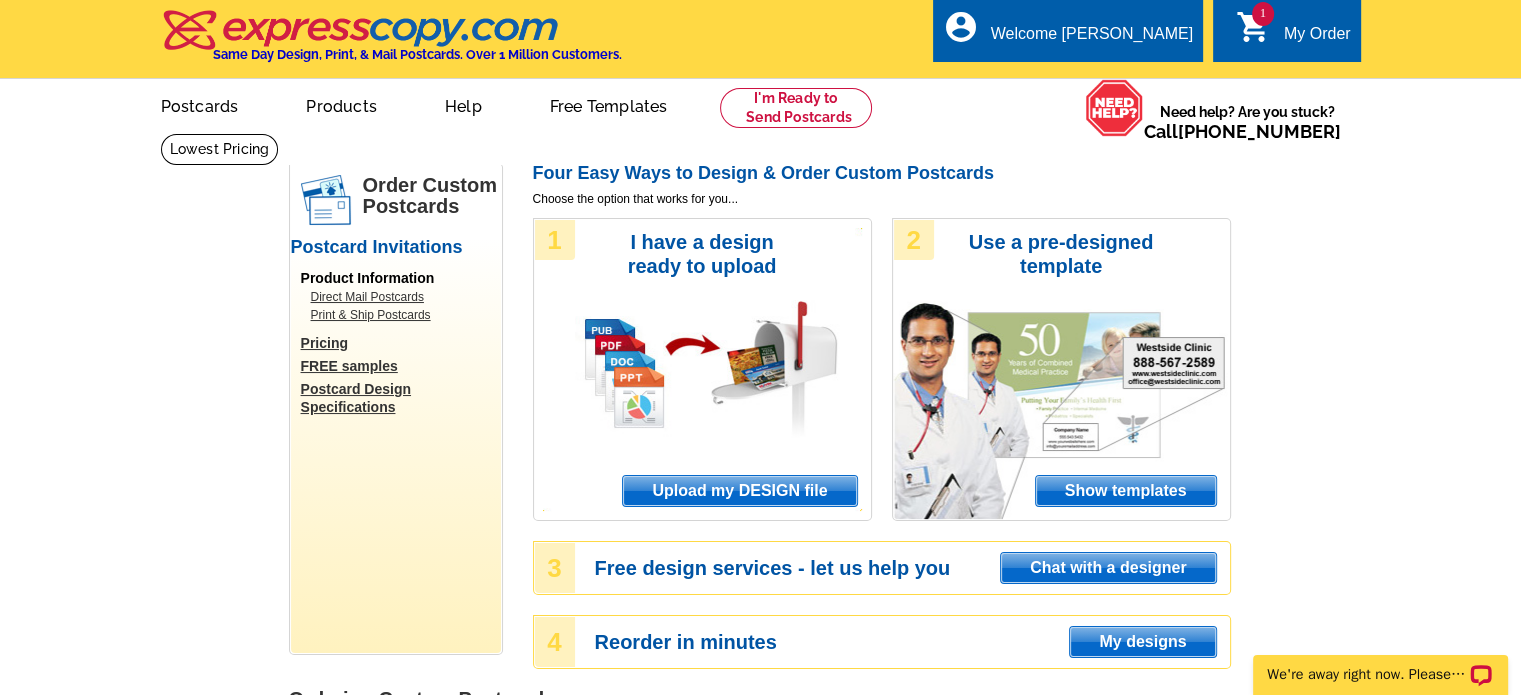 click on "Upload my DESIGN file" at bounding box center [739, 491] 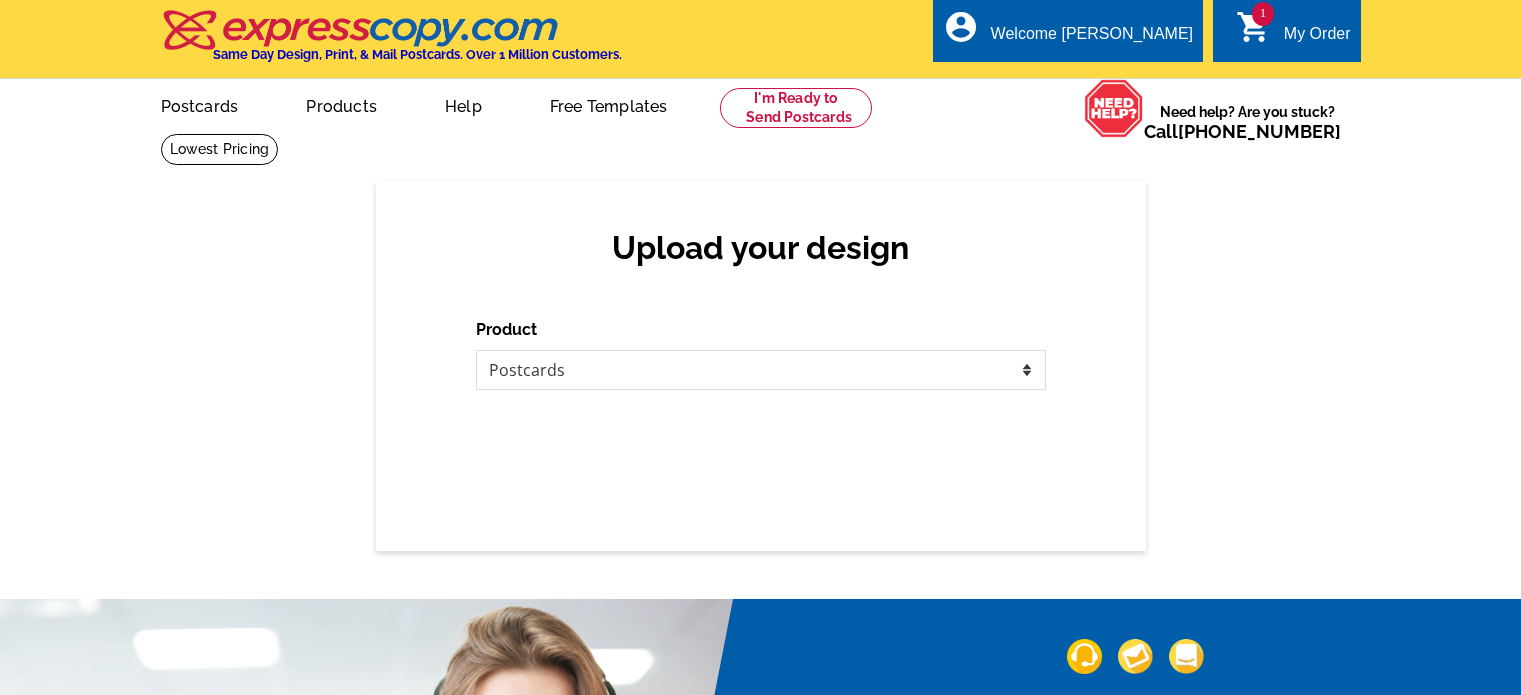 scroll, scrollTop: 0, scrollLeft: 0, axis: both 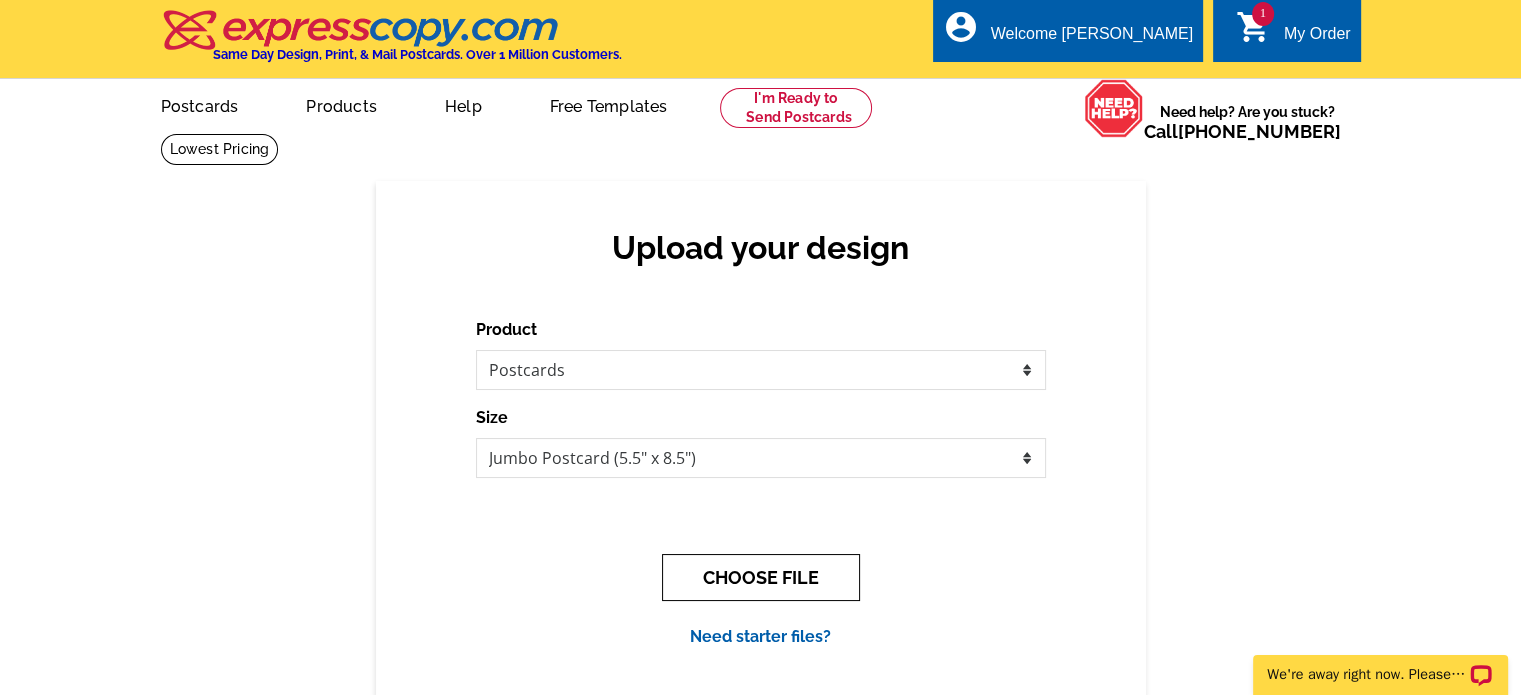click on "CHOOSE FILE" at bounding box center (761, 577) 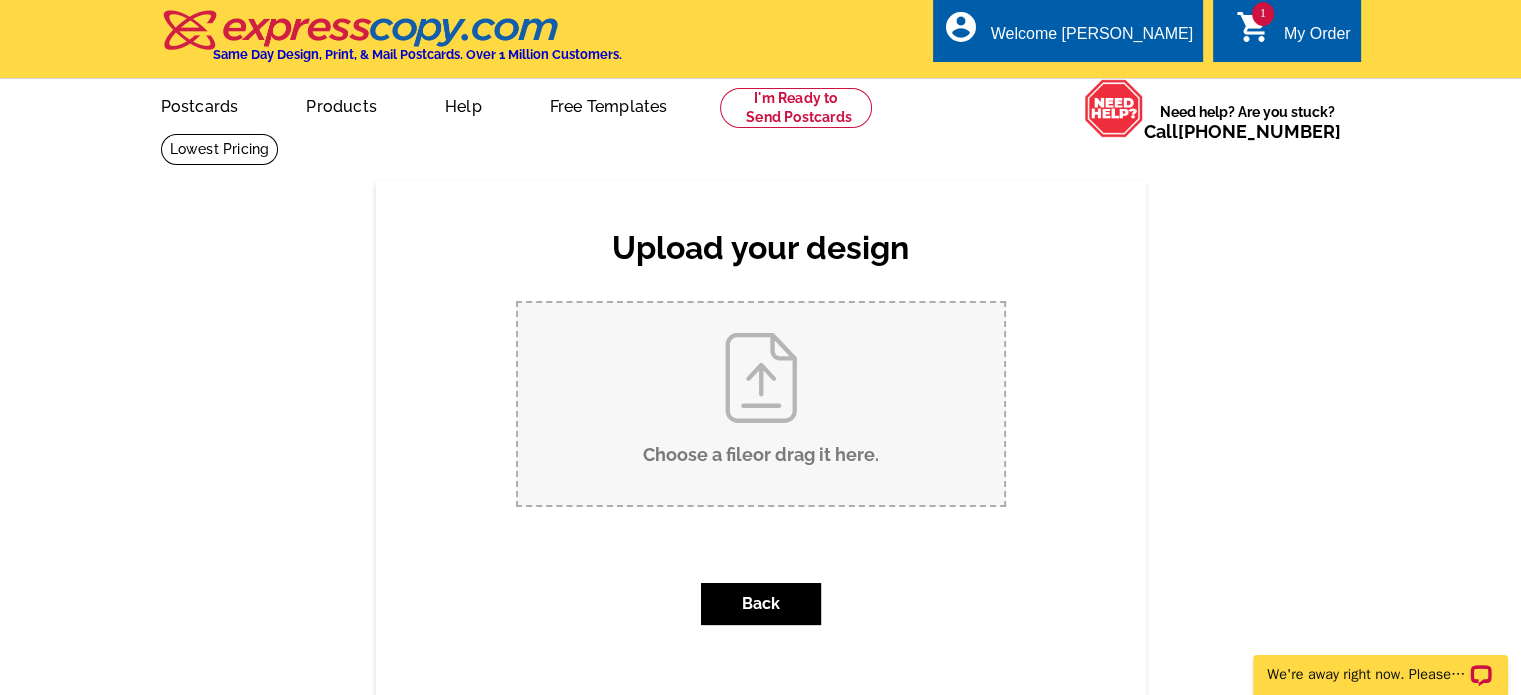 click on "Choose a file  or drag it here ." at bounding box center (761, 404) 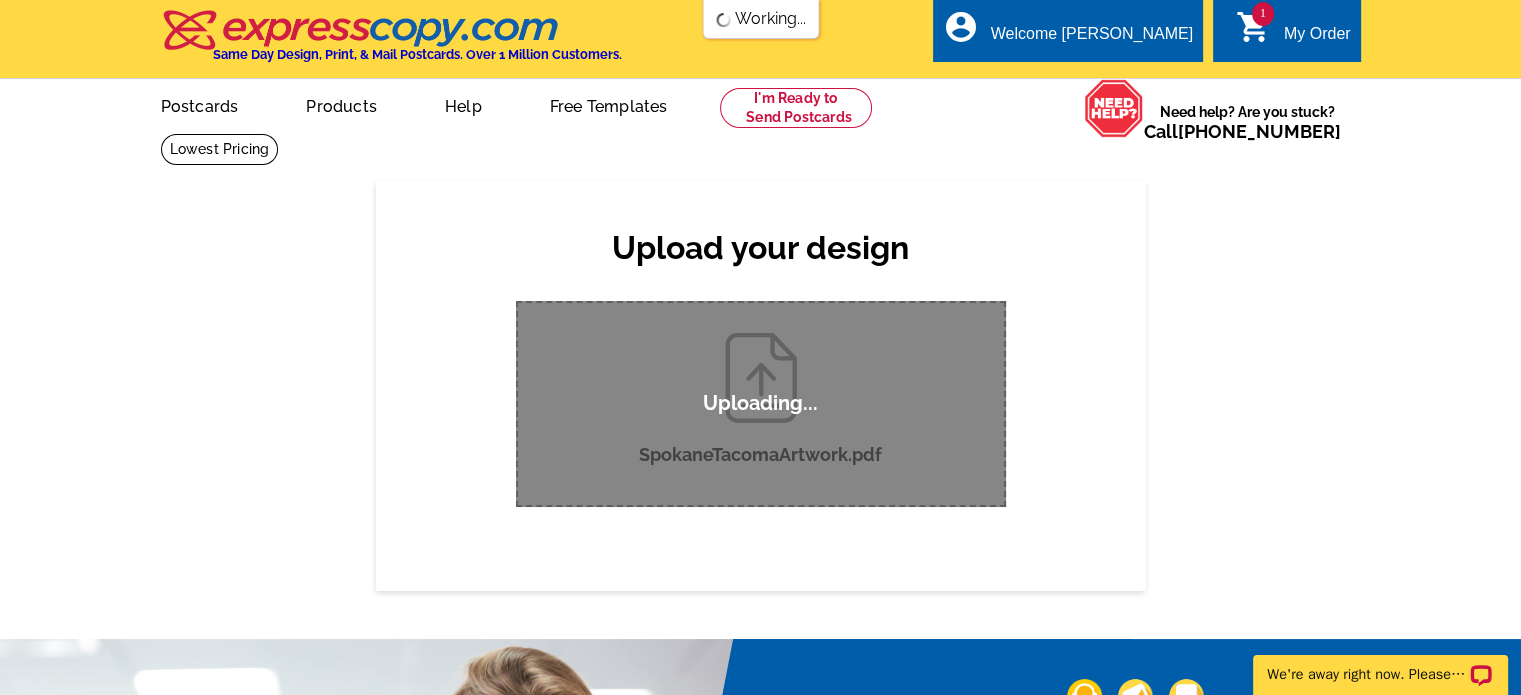 scroll, scrollTop: 0, scrollLeft: 0, axis: both 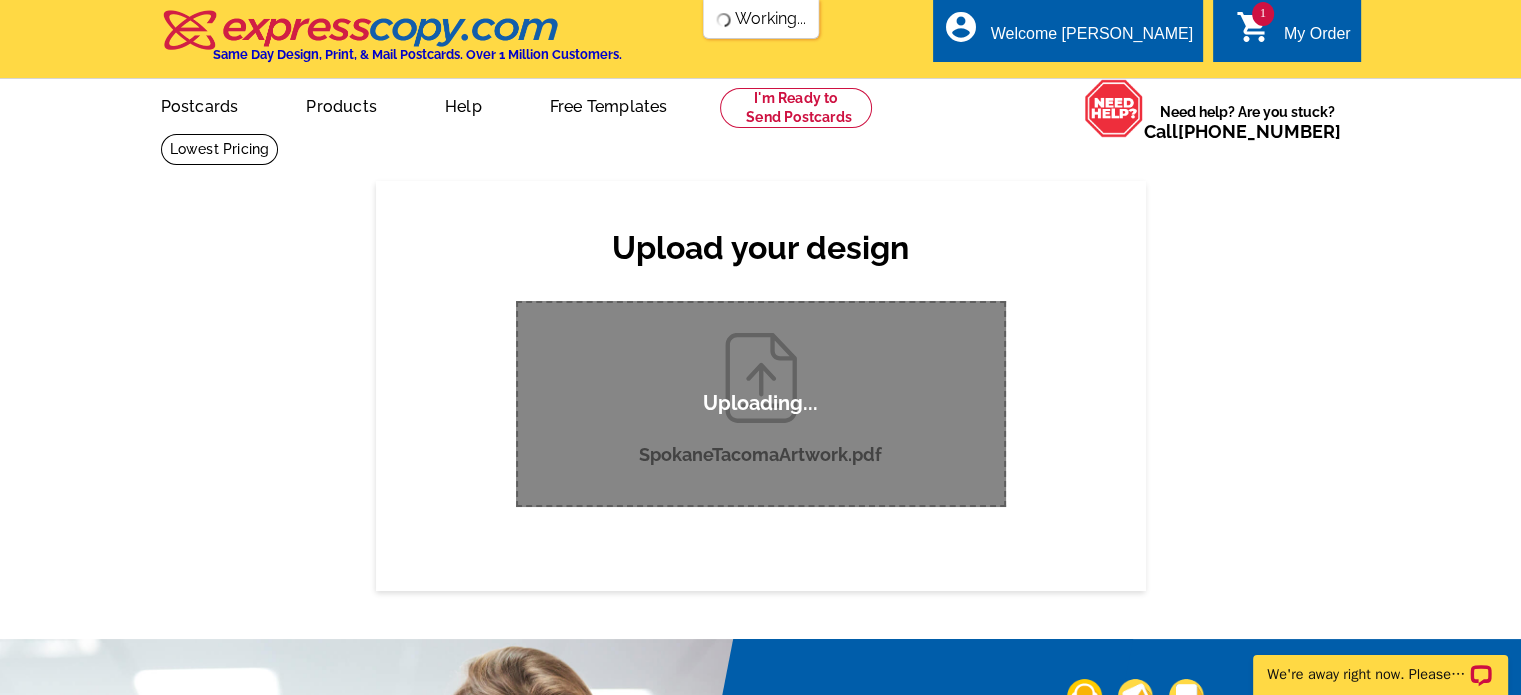 type 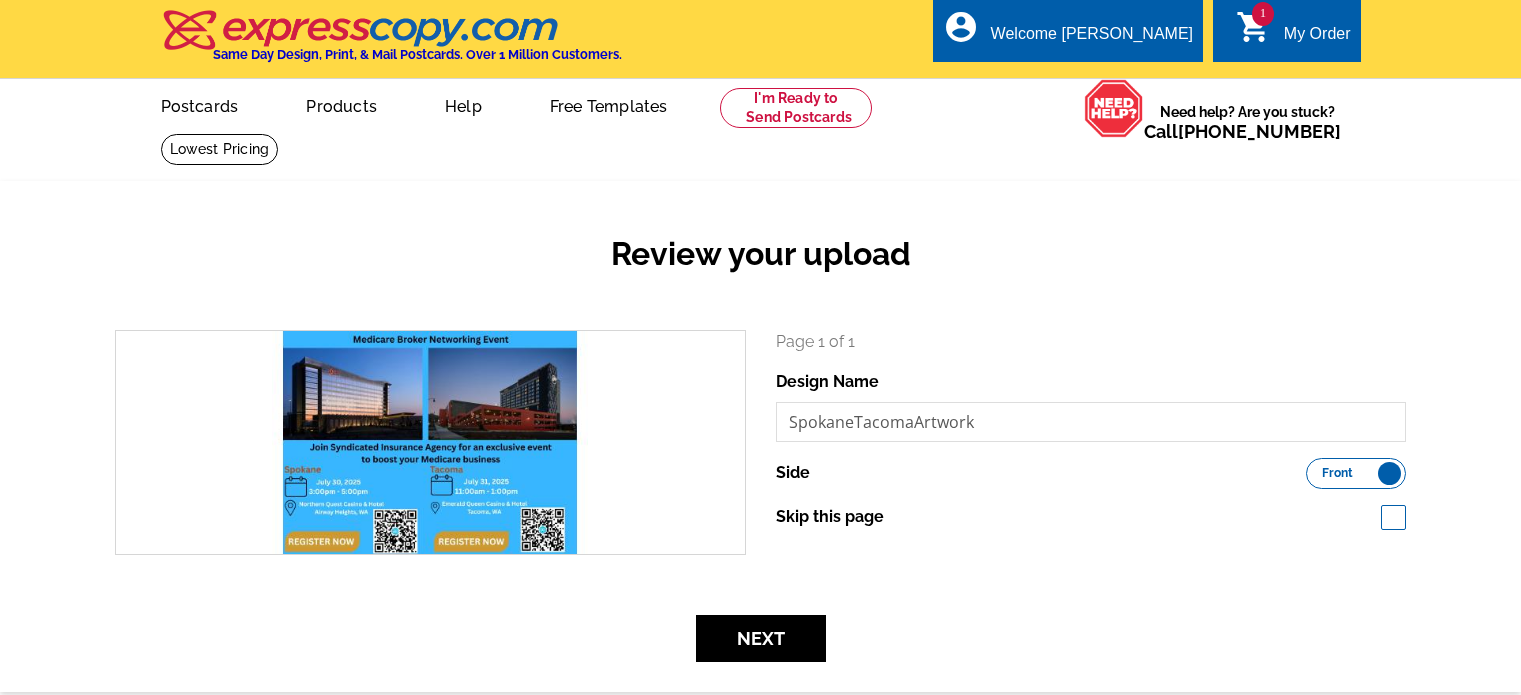 scroll, scrollTop: 0, scrollLeft: 0, axis: both 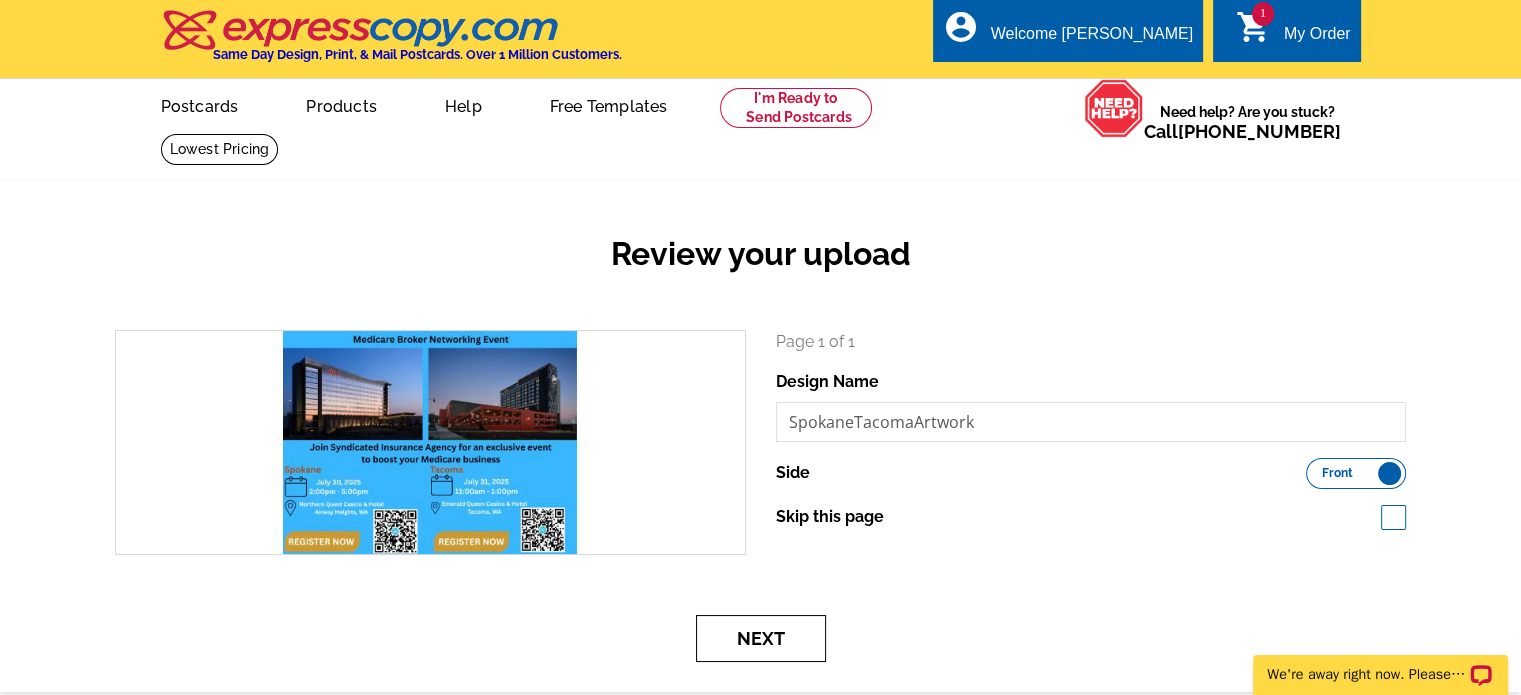 click on "Next" at bounding box center [761, 638] 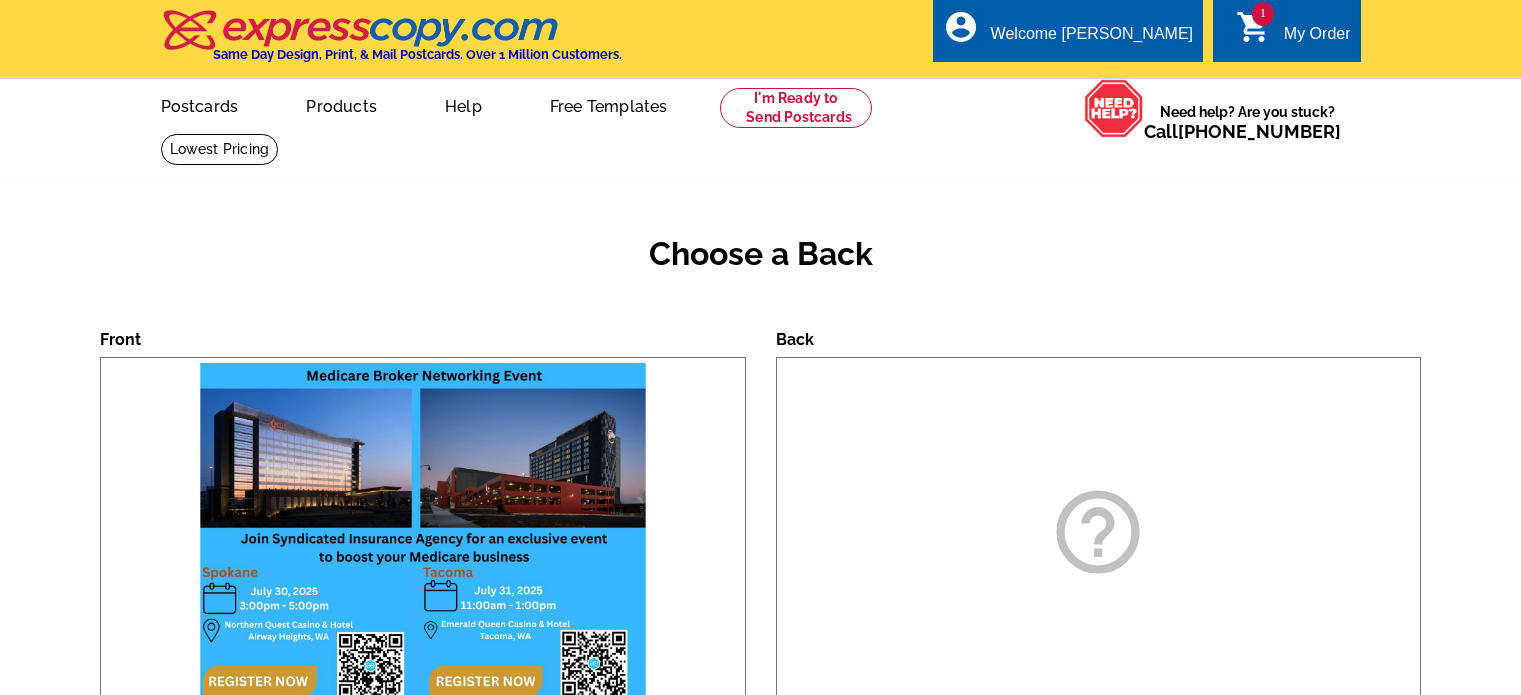scroll, scrollTop: 0, scrollLeft: 0, axis: both 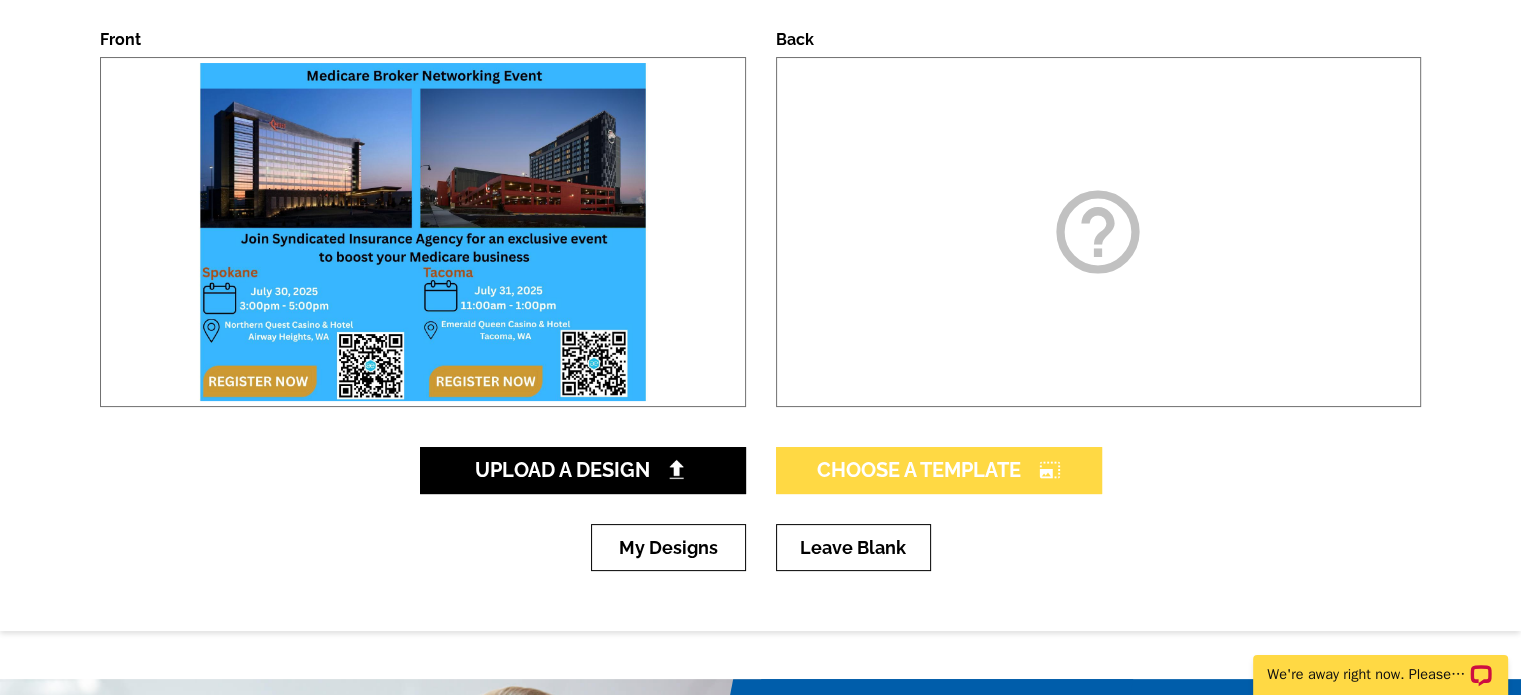 click on "Choose A Template                     photo_size_select_large" at bounding box center (939, 470) 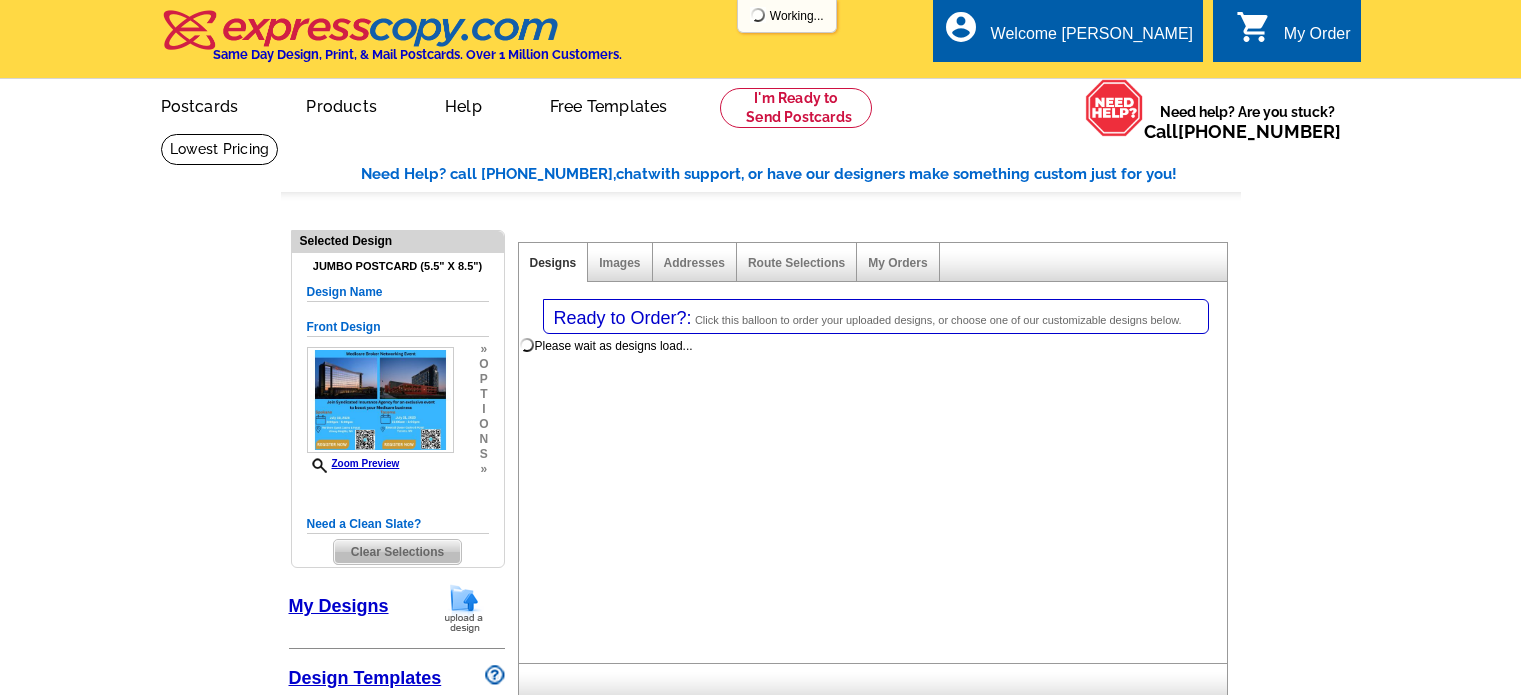 select on "1" 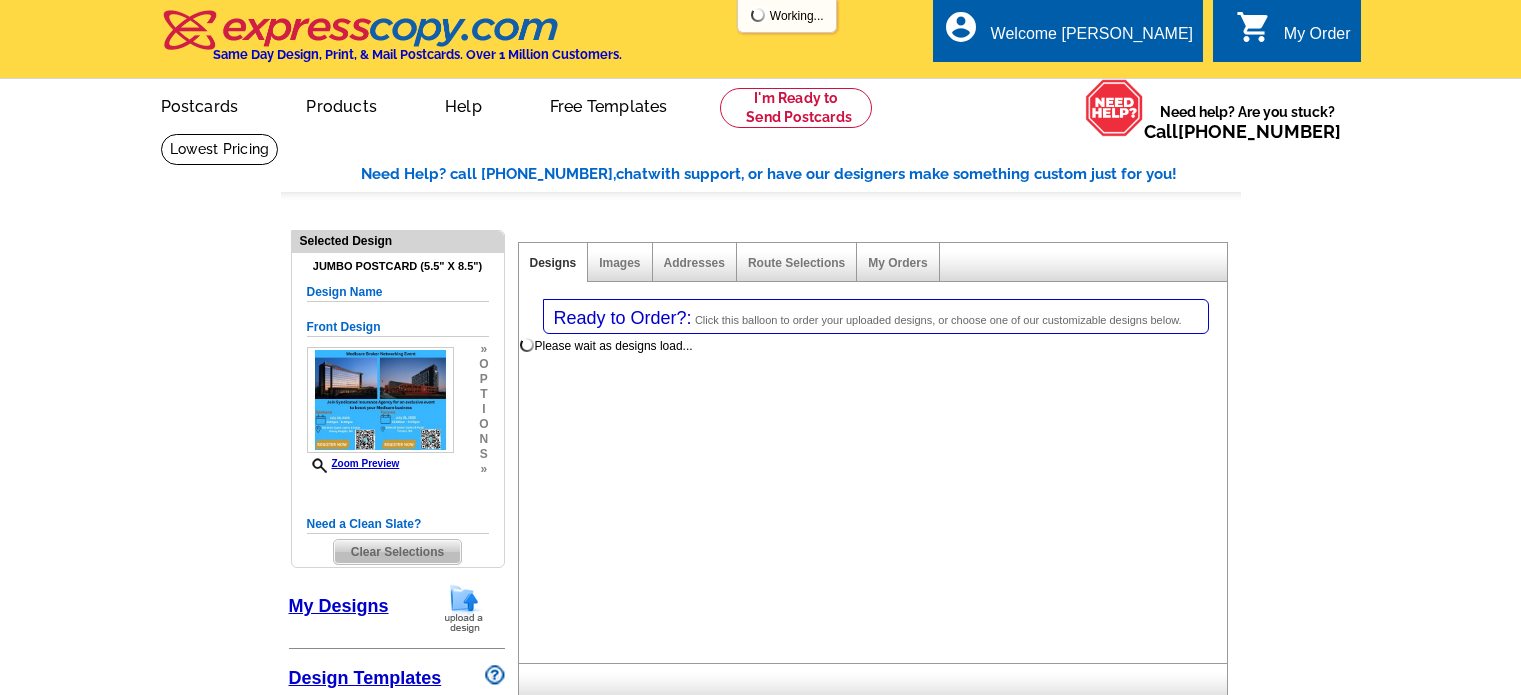 select on "2" 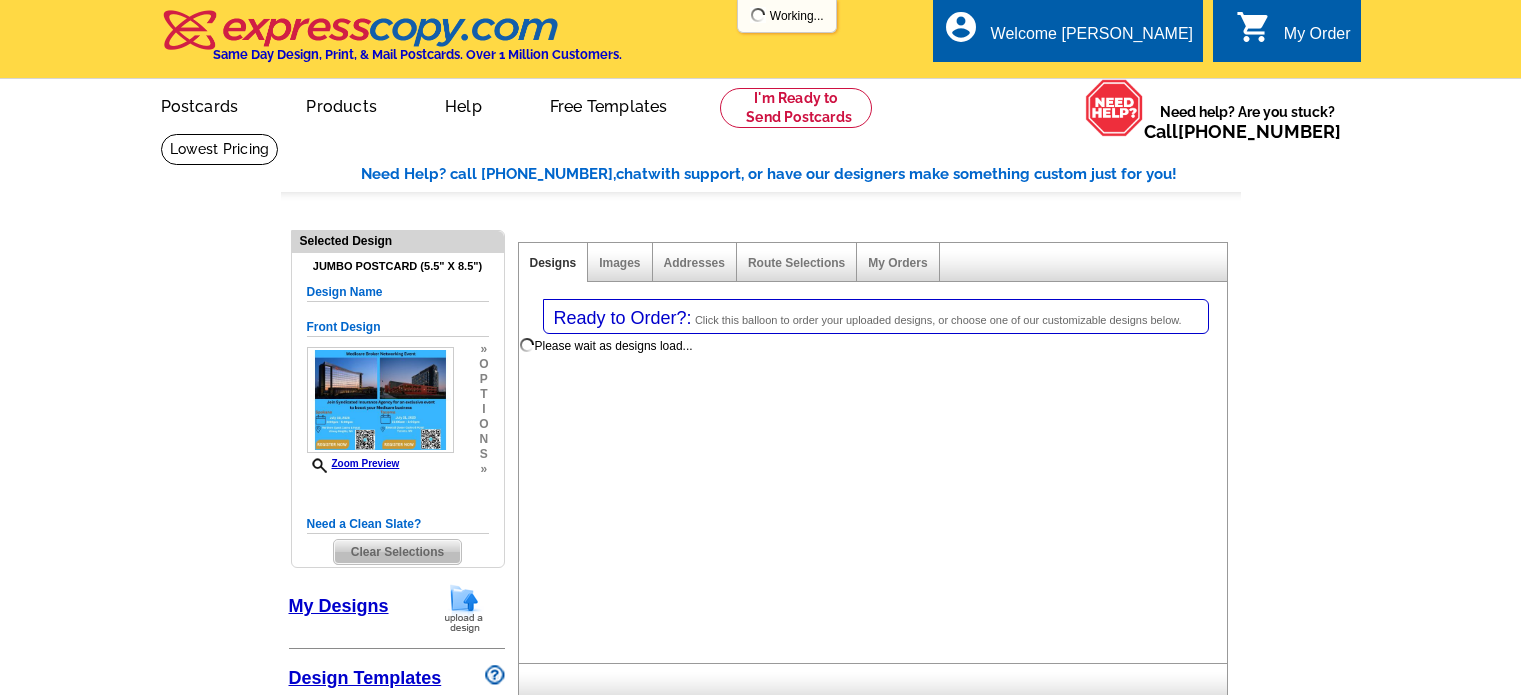 select on "back" 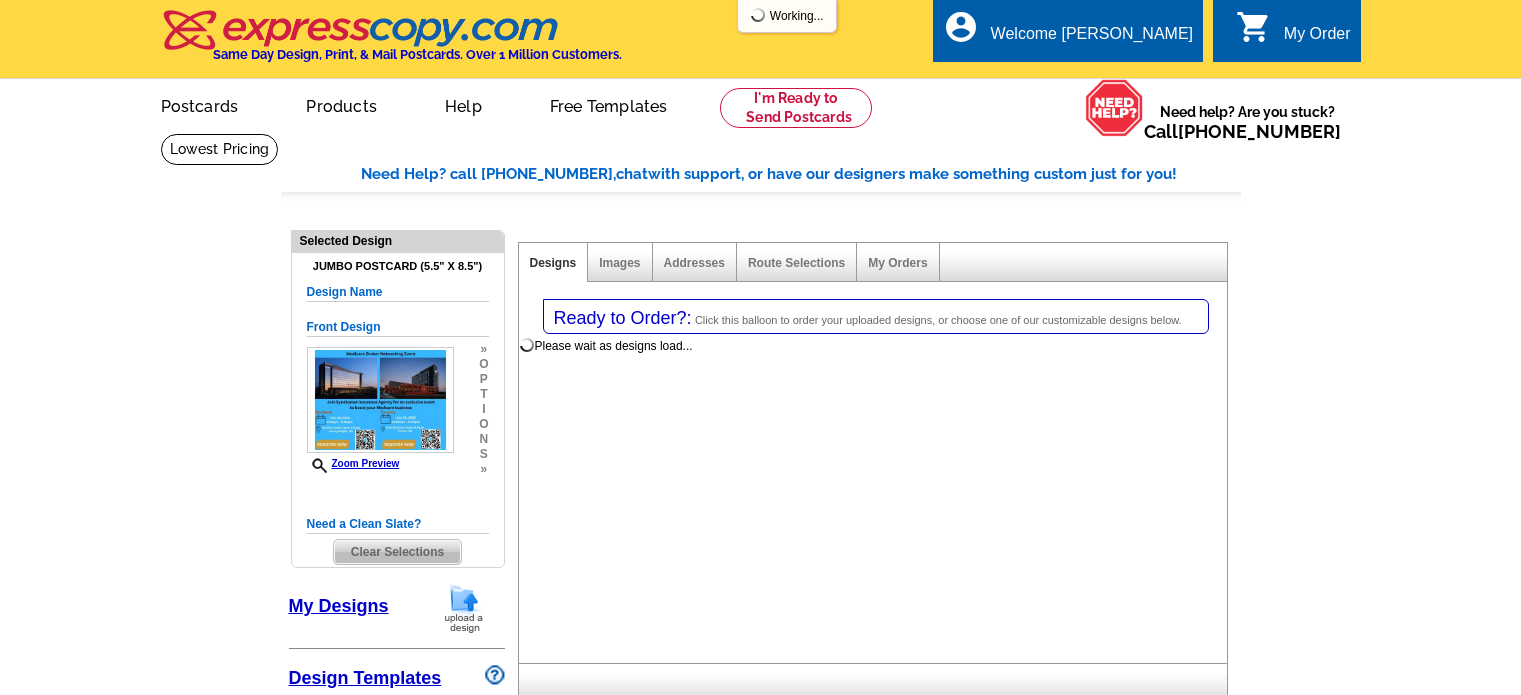 scroll, scrollTop: 0, scrollLeft: 0, axis: both 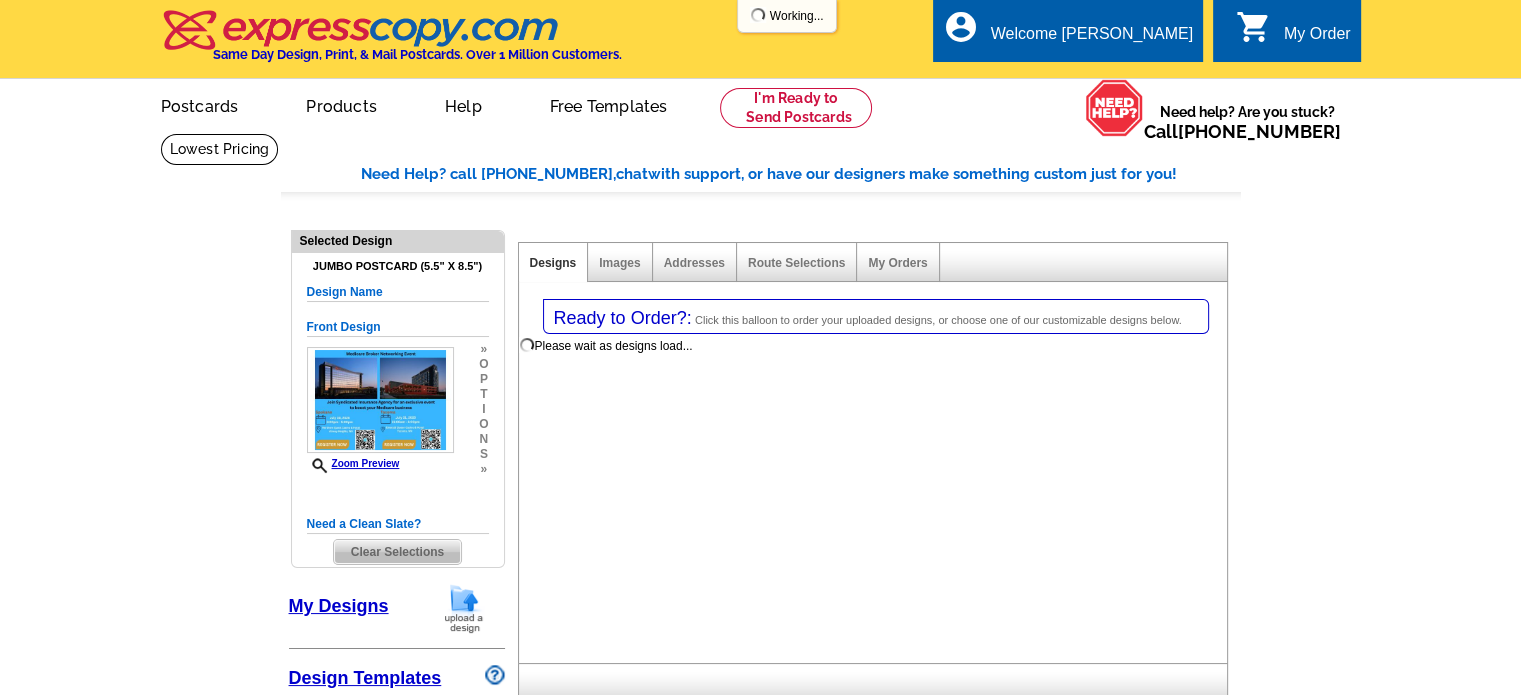 select on "785" 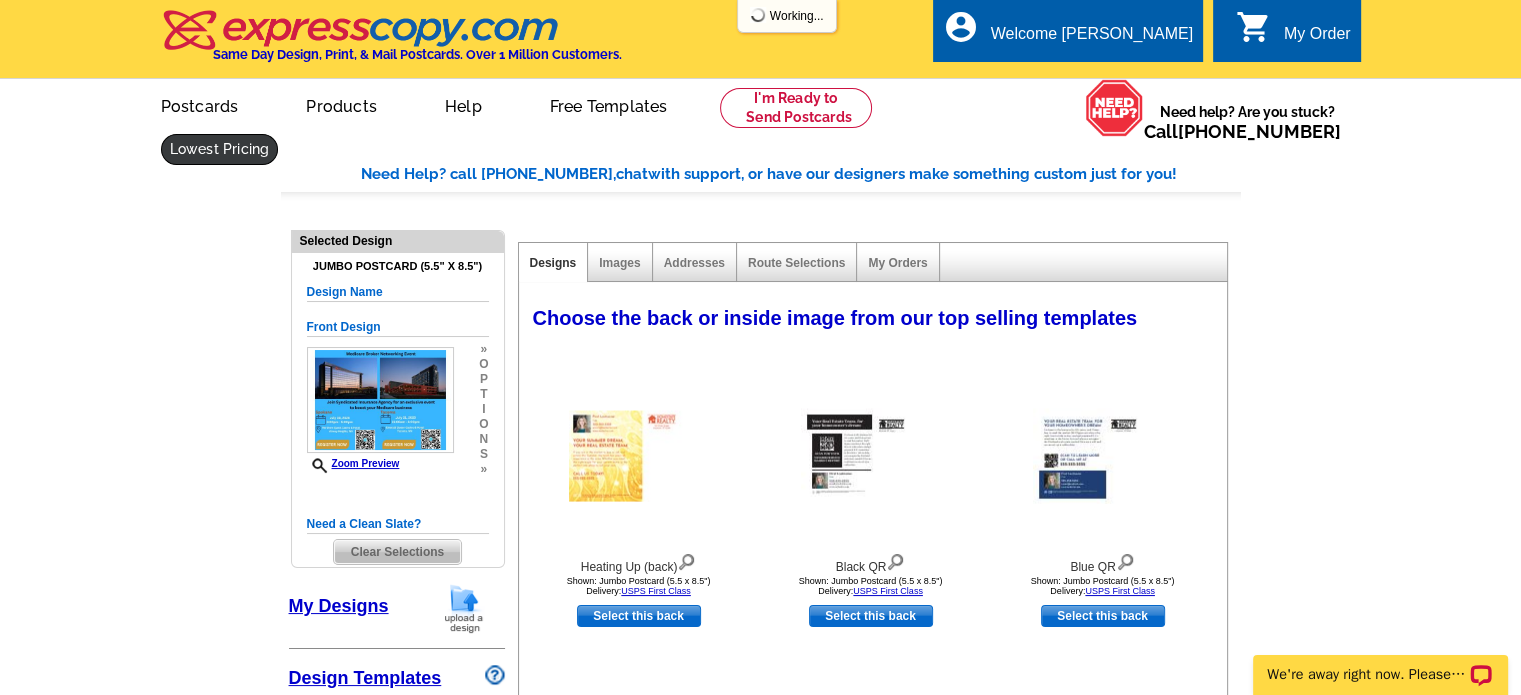 scroll, scrollTop: 0, scrollLeft: 0, axis: both 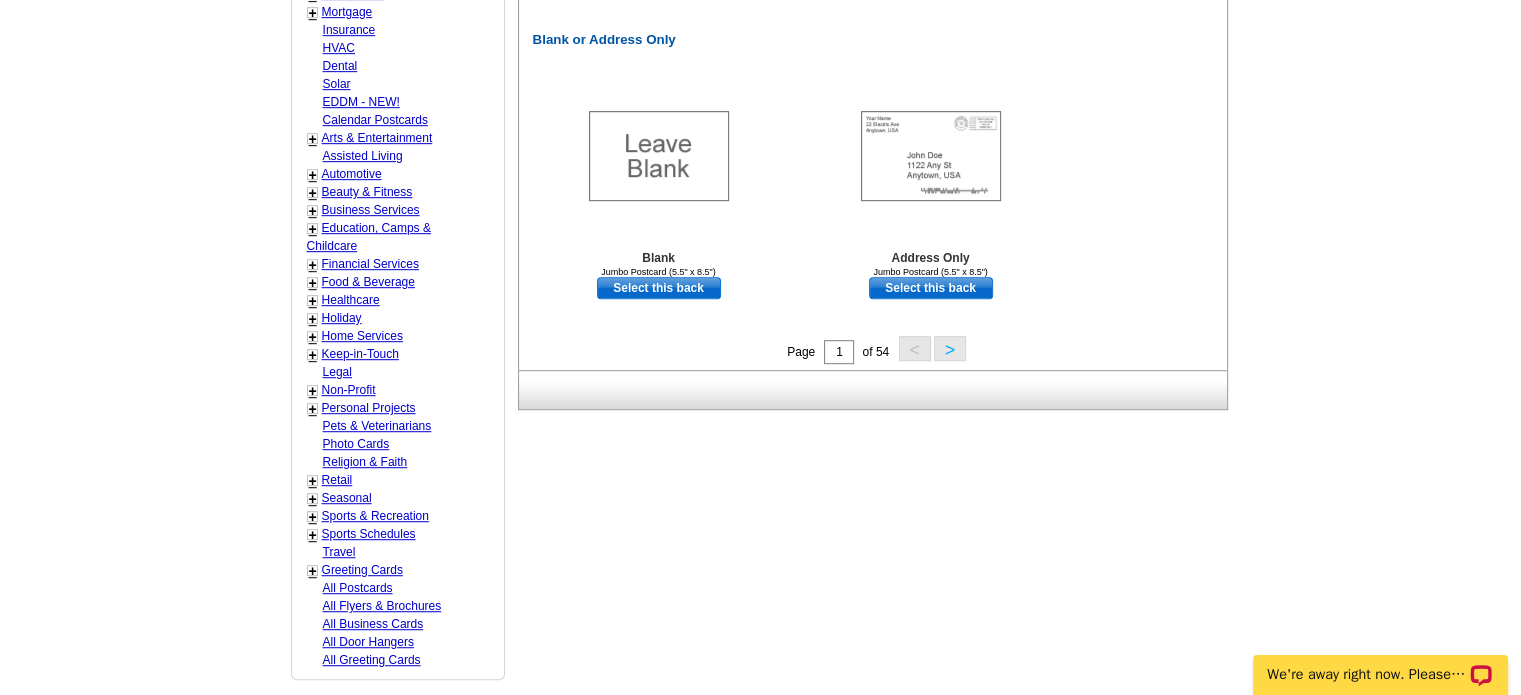 click on ">" at bounding box center (950, 348) 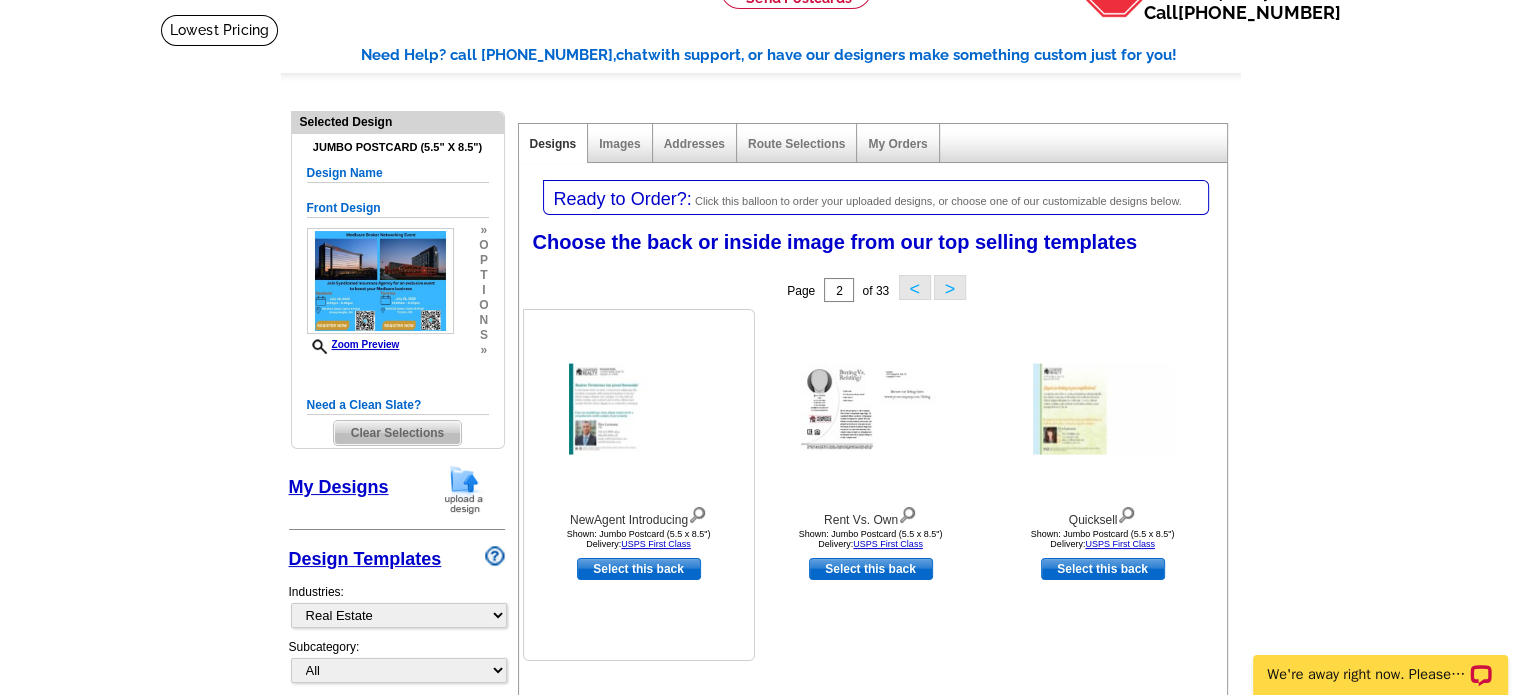 scroll, scrollTop: 0, scrollLeft: 0, axis: both 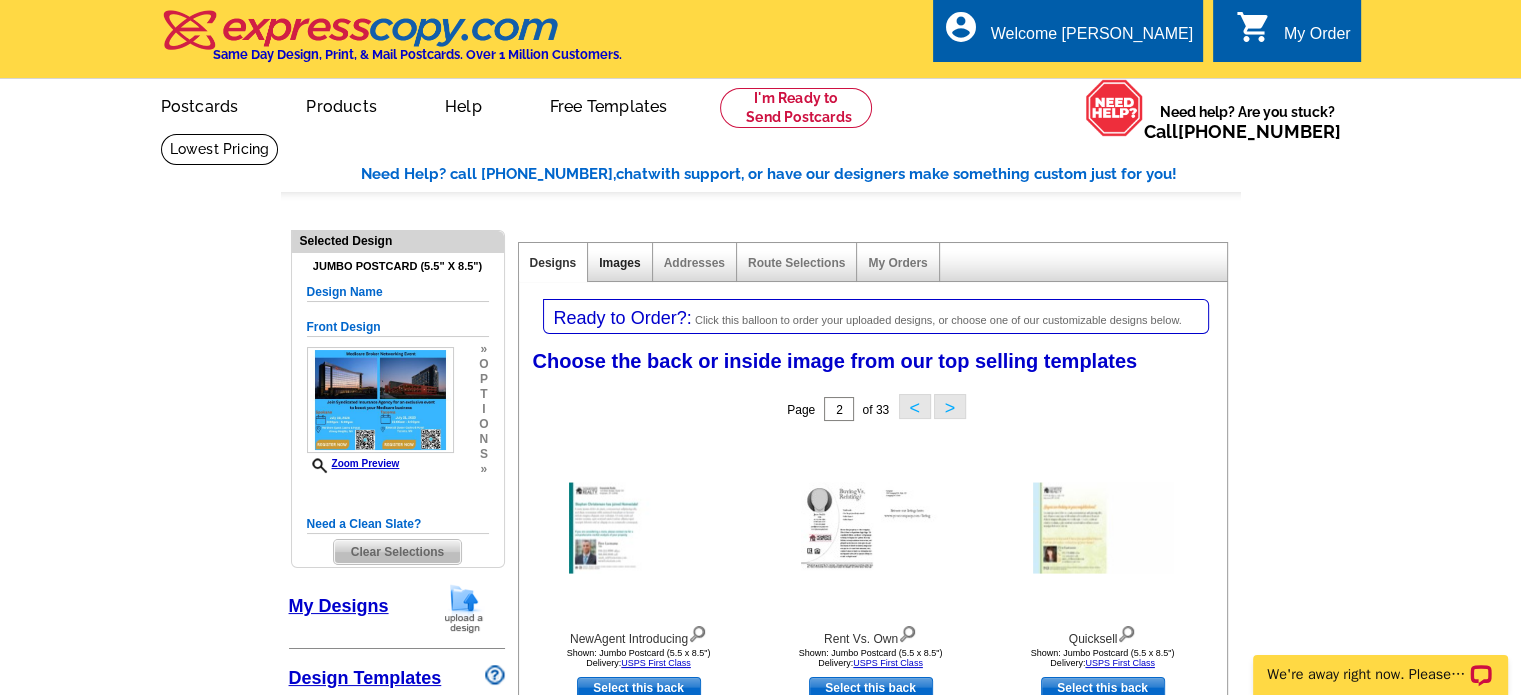 click on "Images" at bounding box center (619, 263) 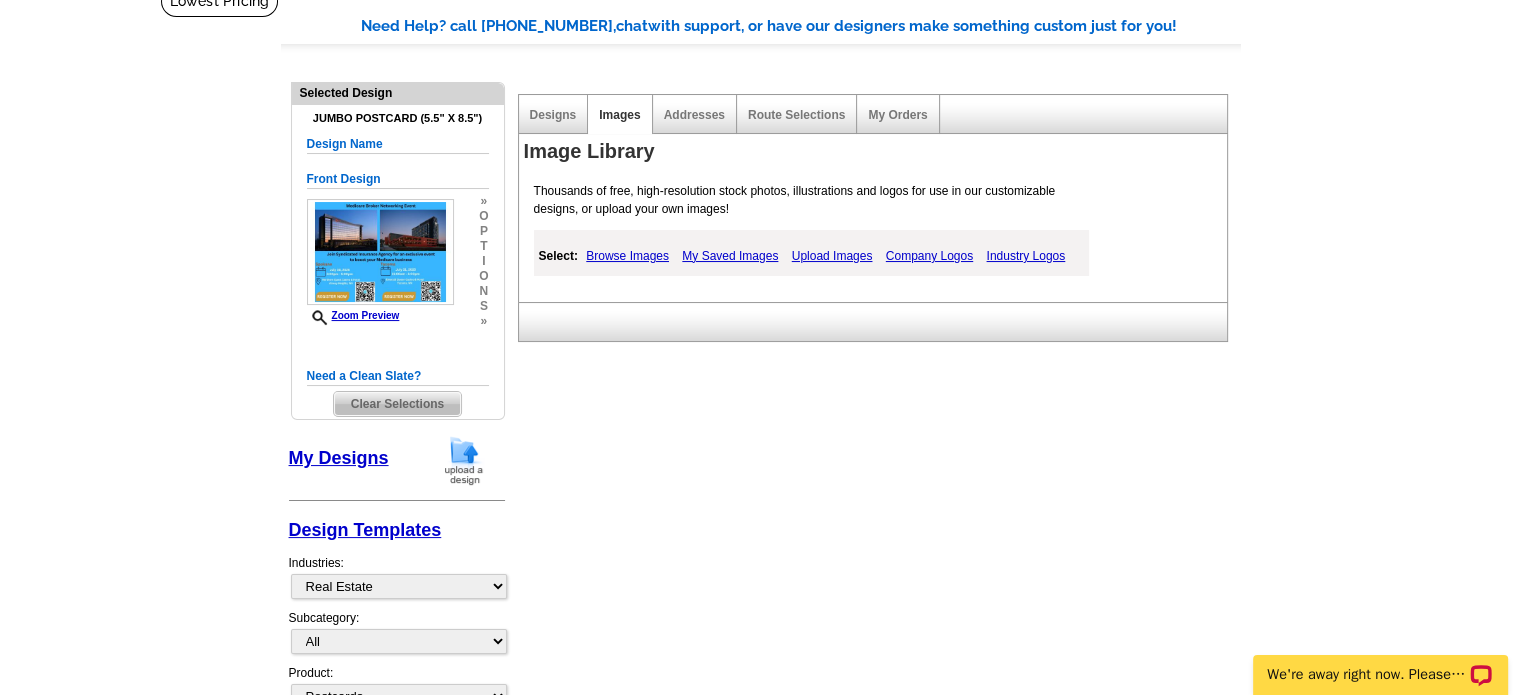 scroll, scrollTop: 100, scrollLeft: 0, axis: vertical 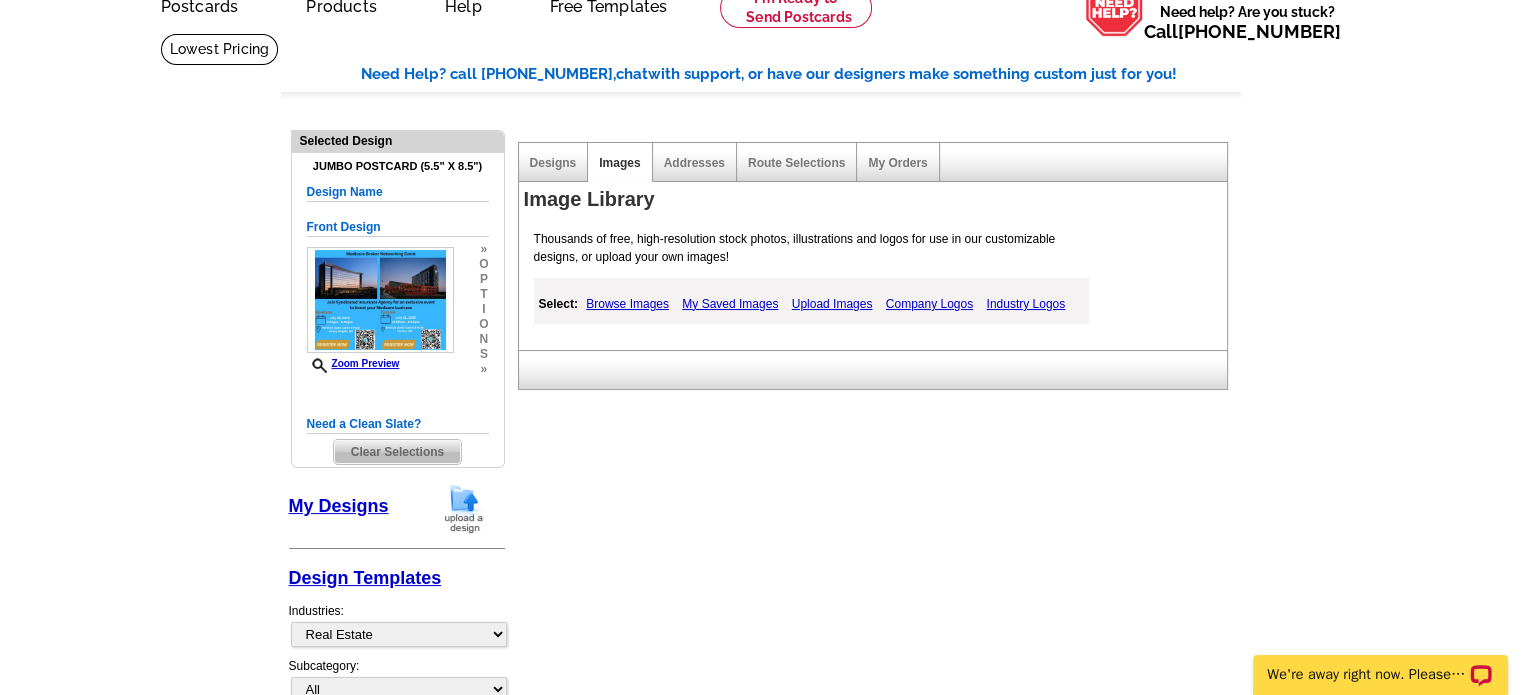 click on "Upload Images" at bounding box center [832, 304] 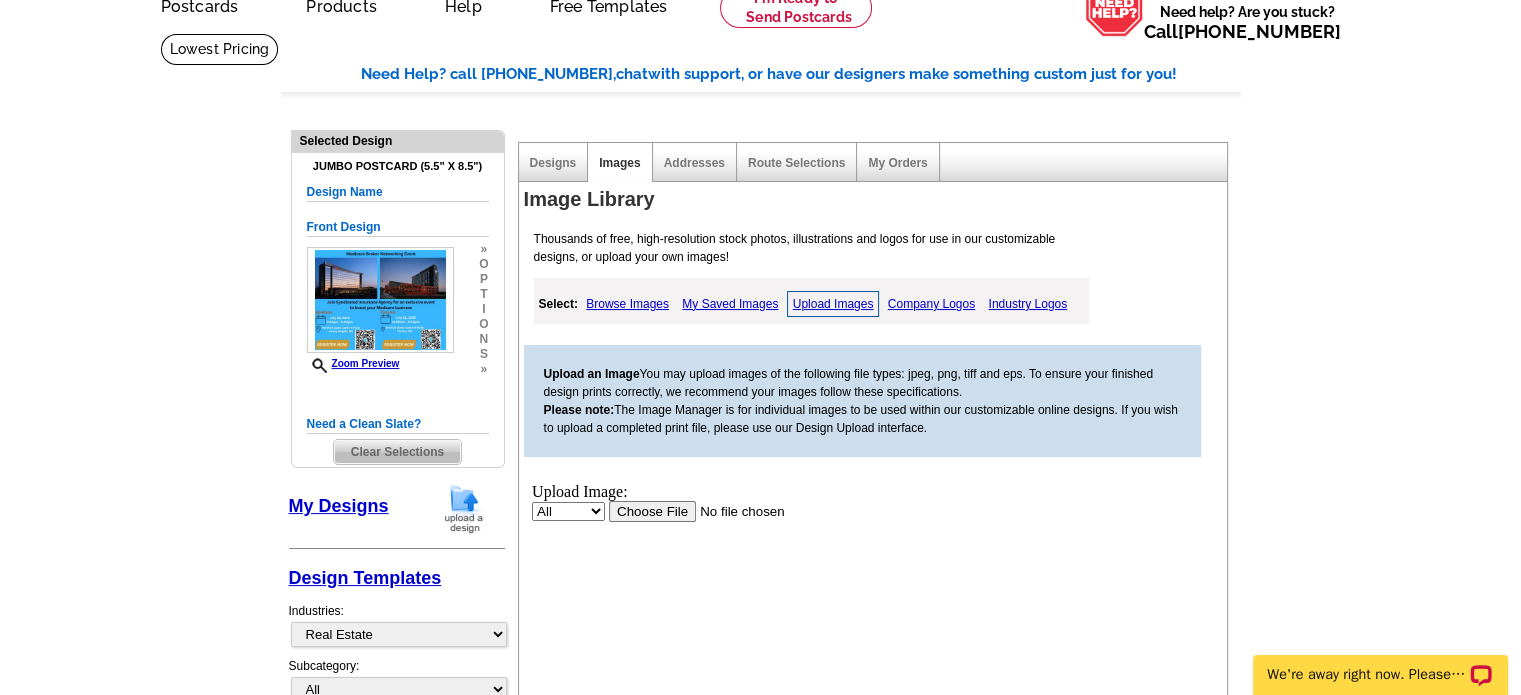 scroll, scrollTop: 0, scrollLeft: 0, axis: both 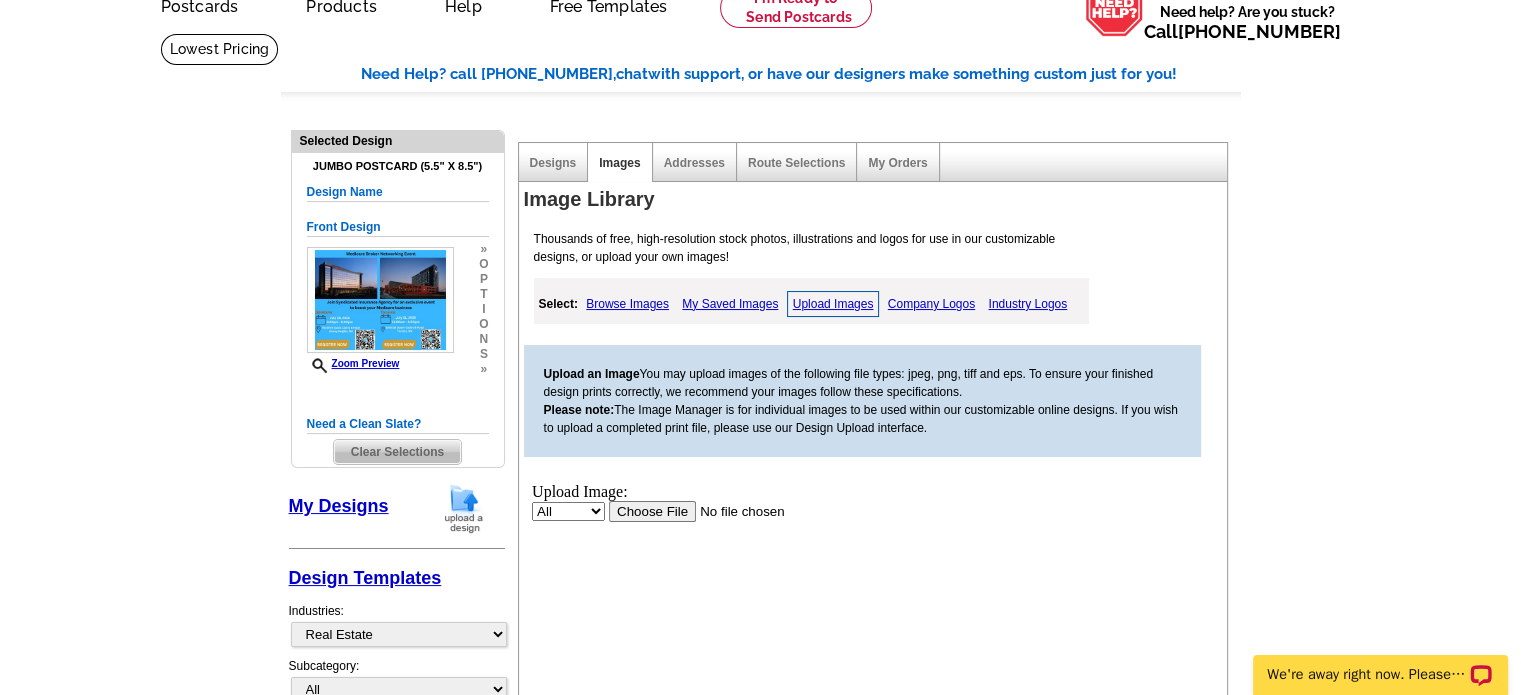 click at bounding box center (734, 510) 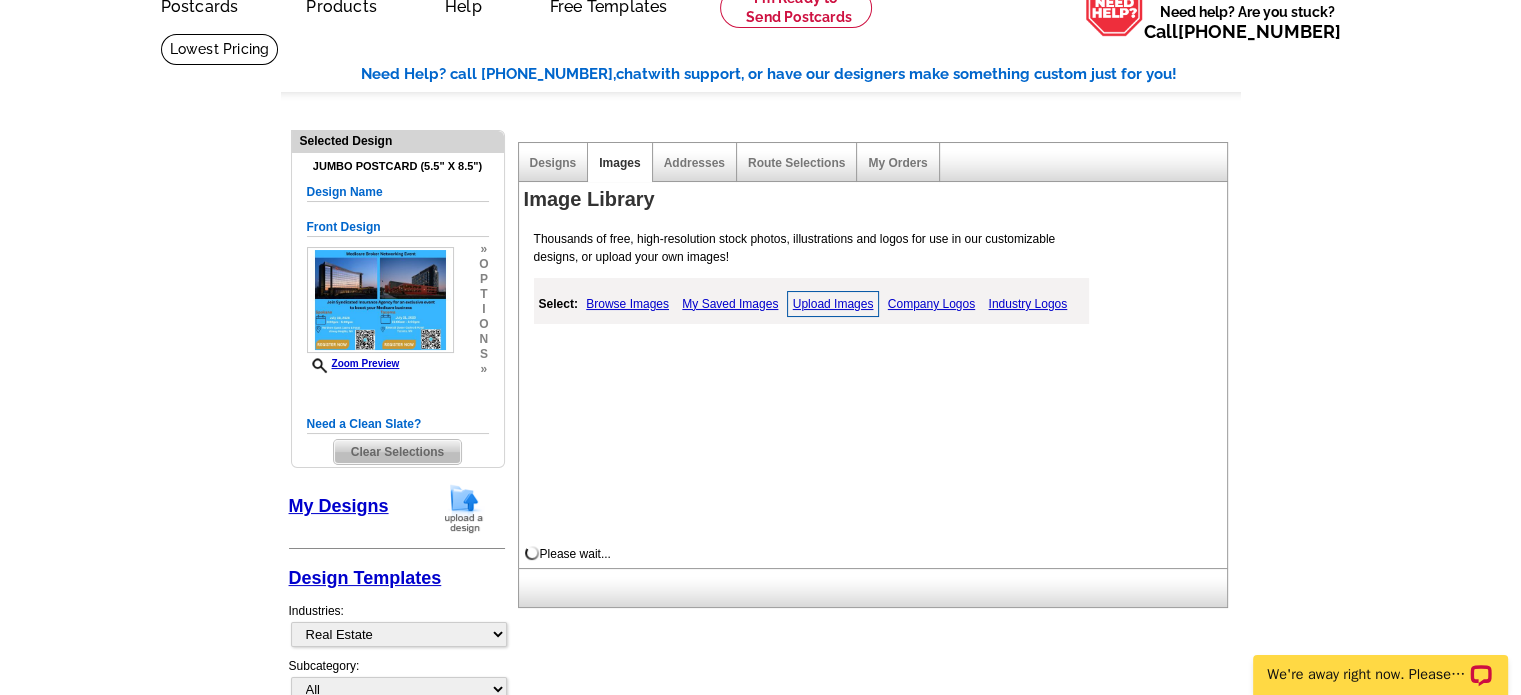 scroll, scrollTop: 0, scrollLeft: 0, axis: both 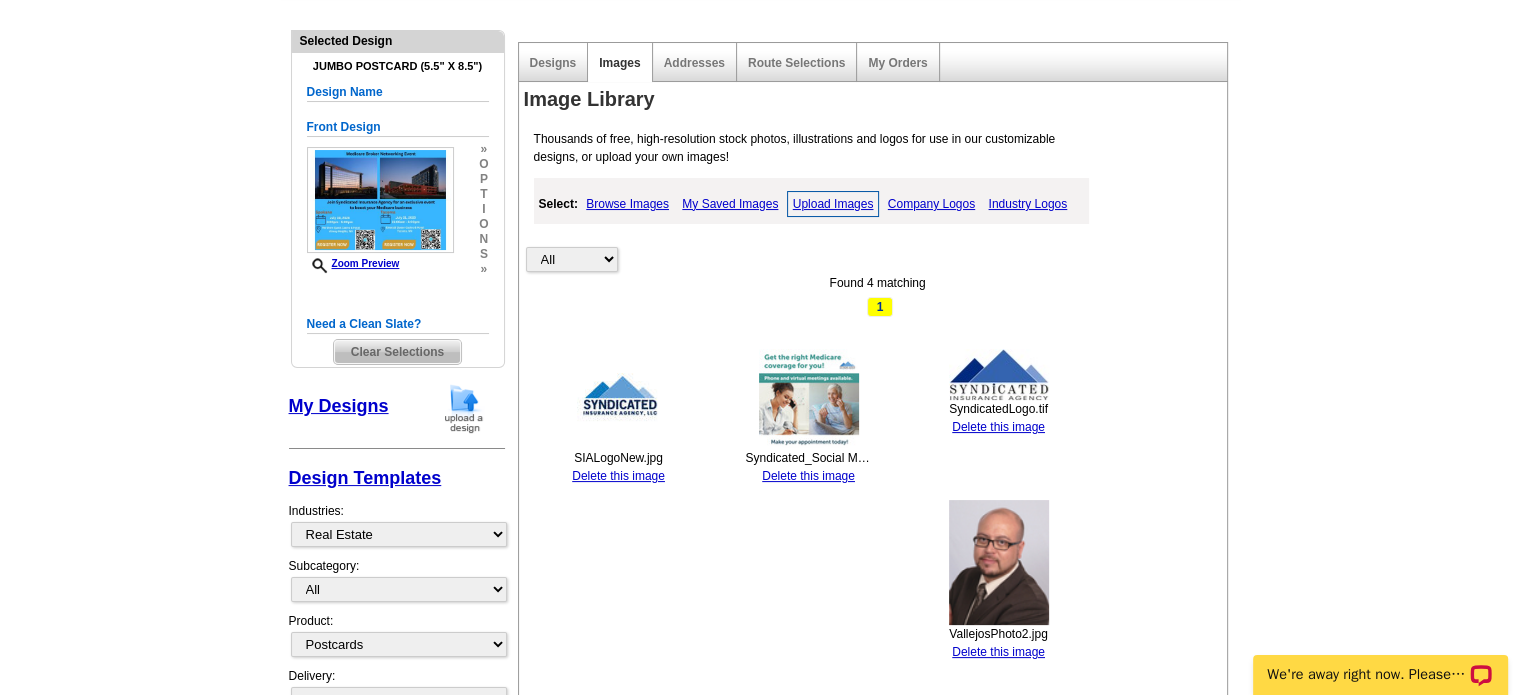 click on "Delete this image" at bounding box center [618, 476] 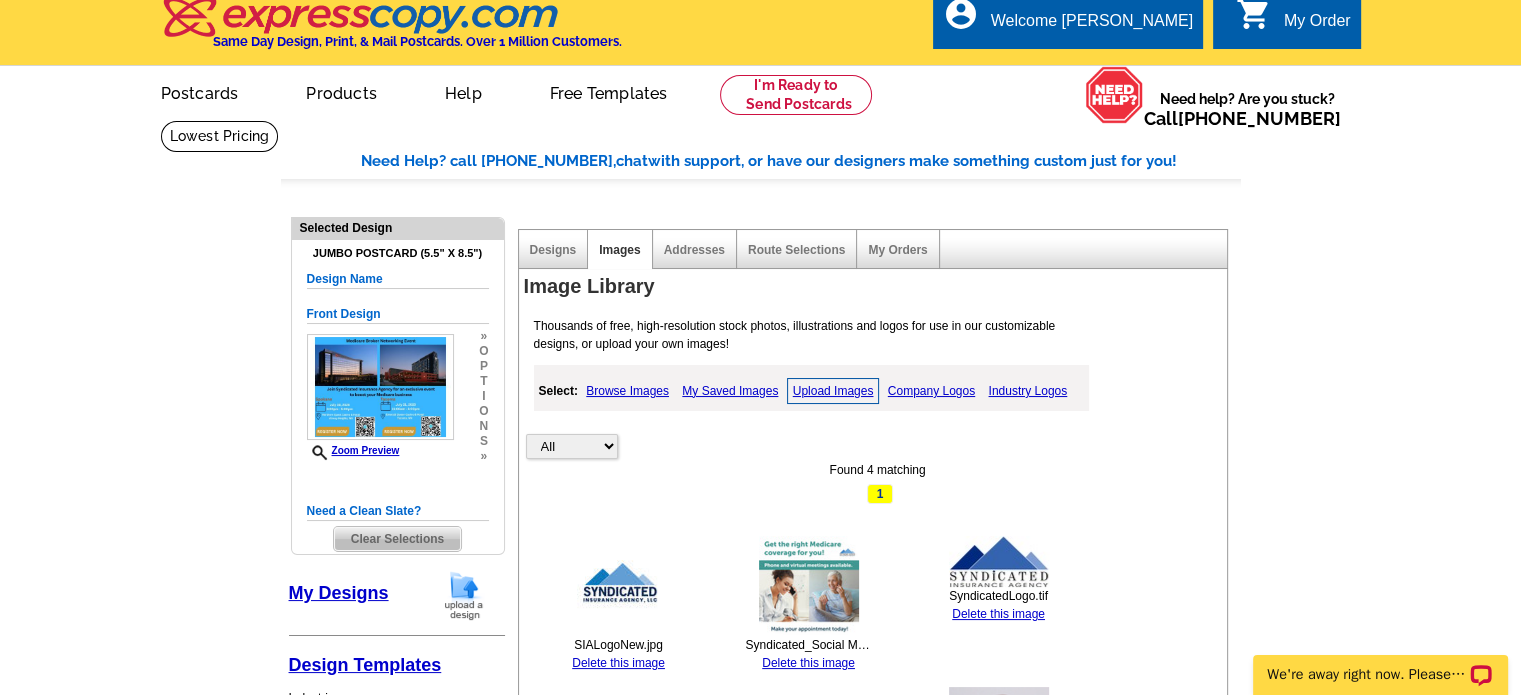 scroll, scrollTop: 0, scrollLeft: 0, axis: both 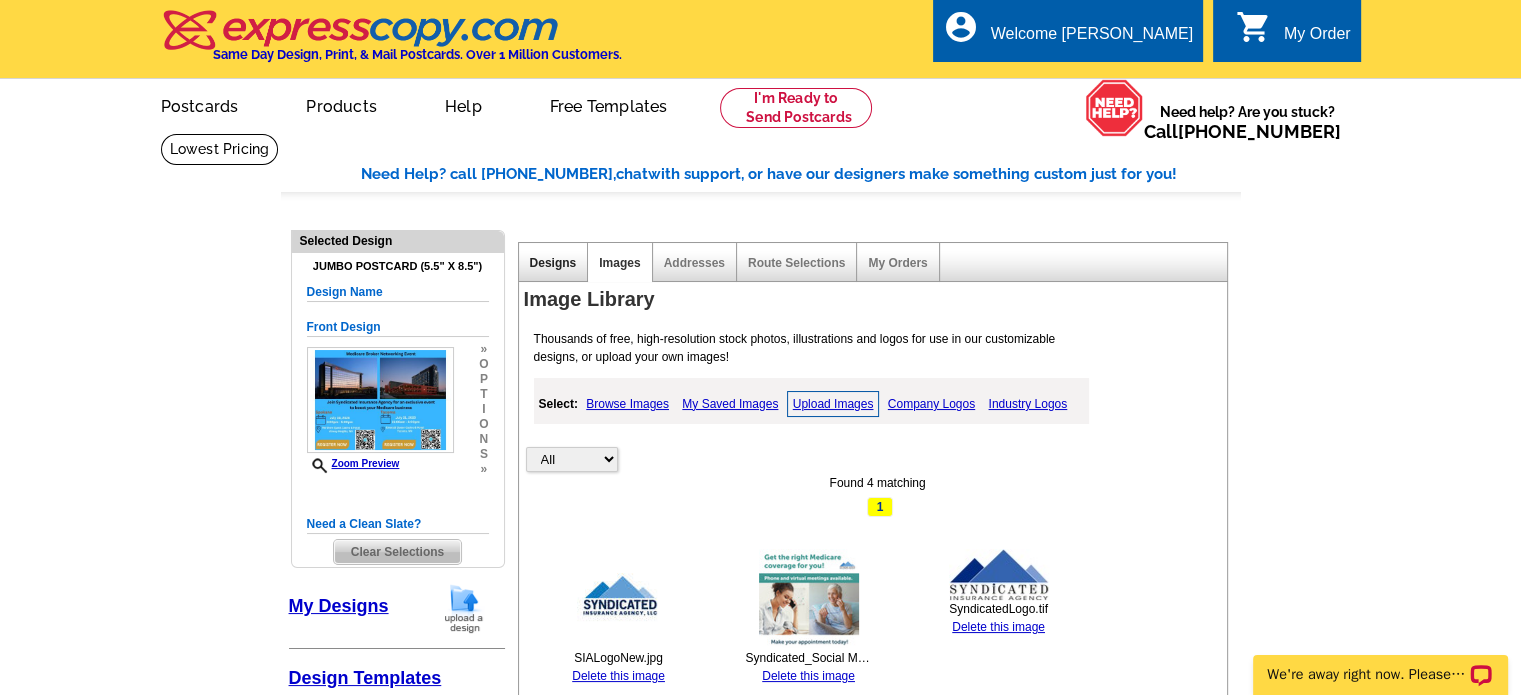 click on "Designs" at bounding box center [553, 263] 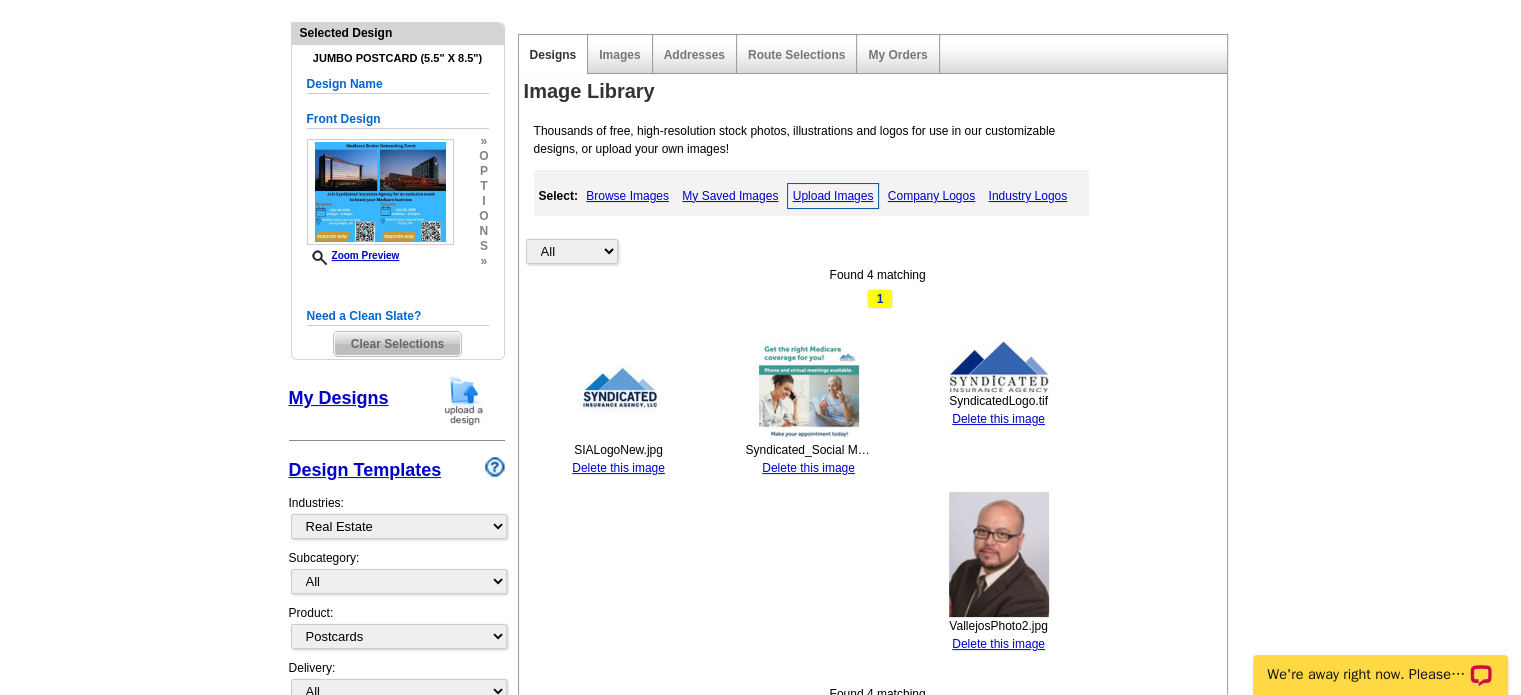 scroll, scrollTop: 300, scrollLeft: 0, axis: vertical 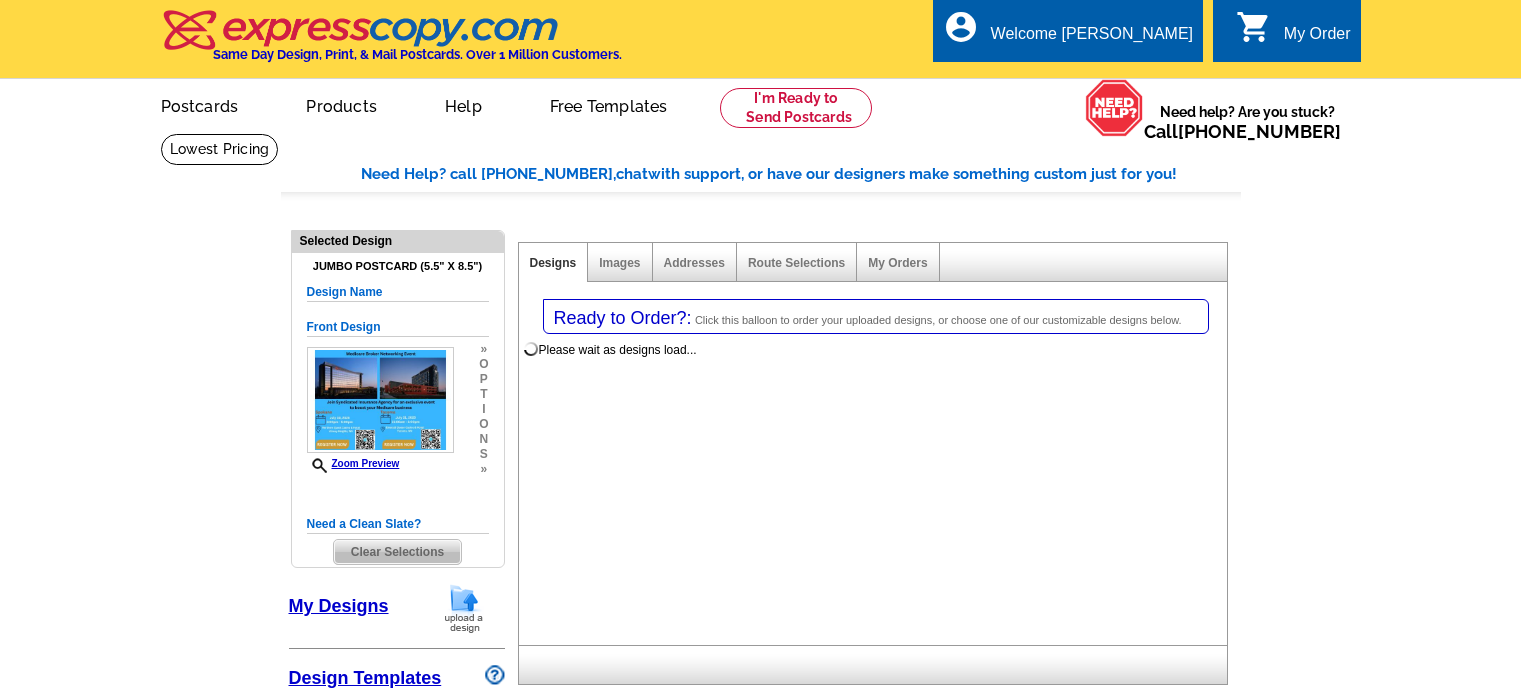 select on "1" 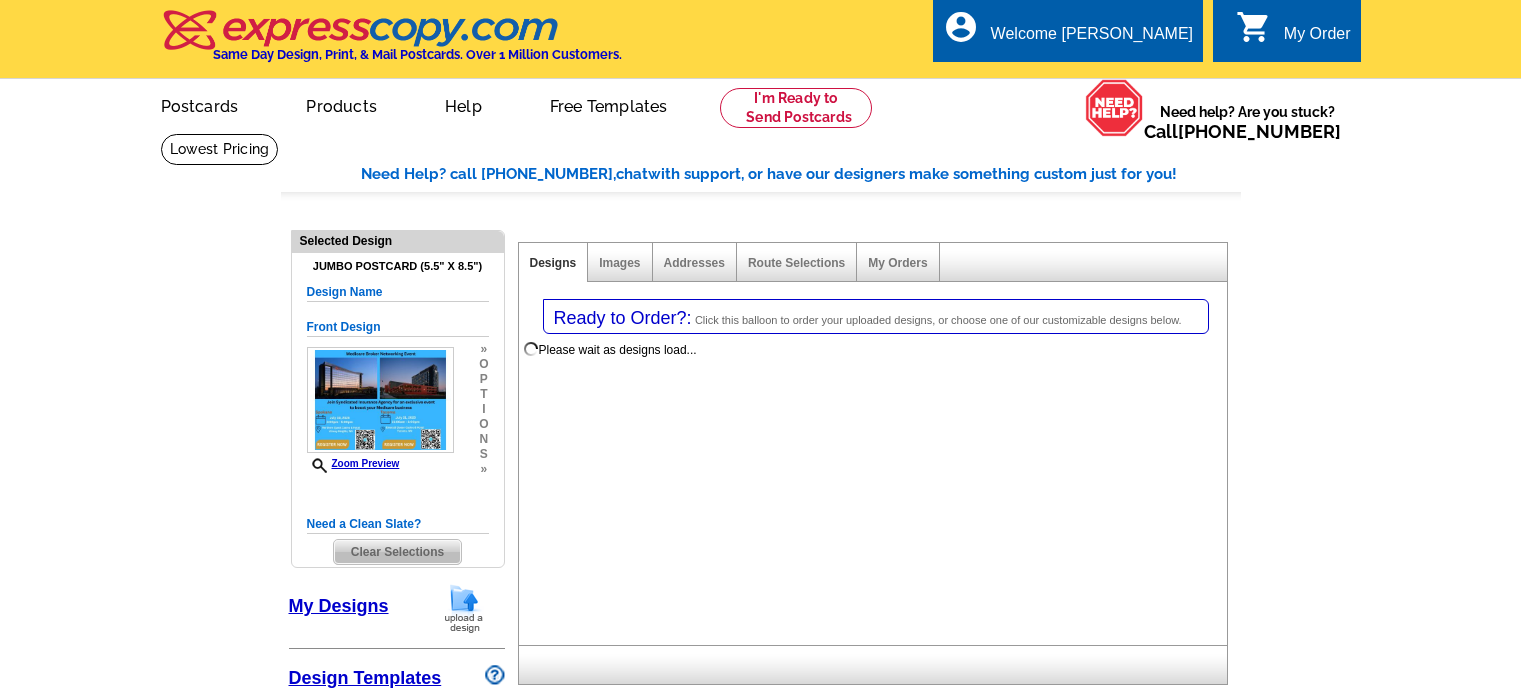 select on "2" 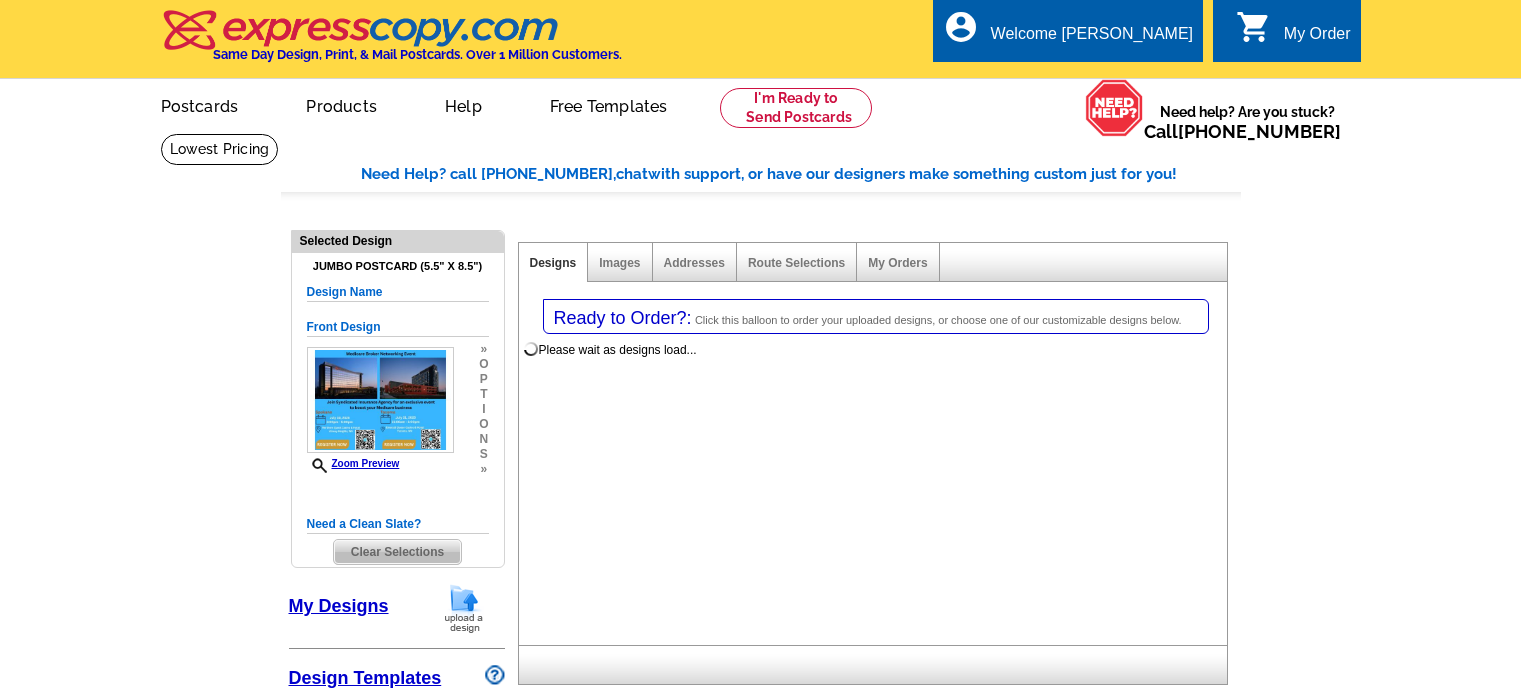 select on "back" 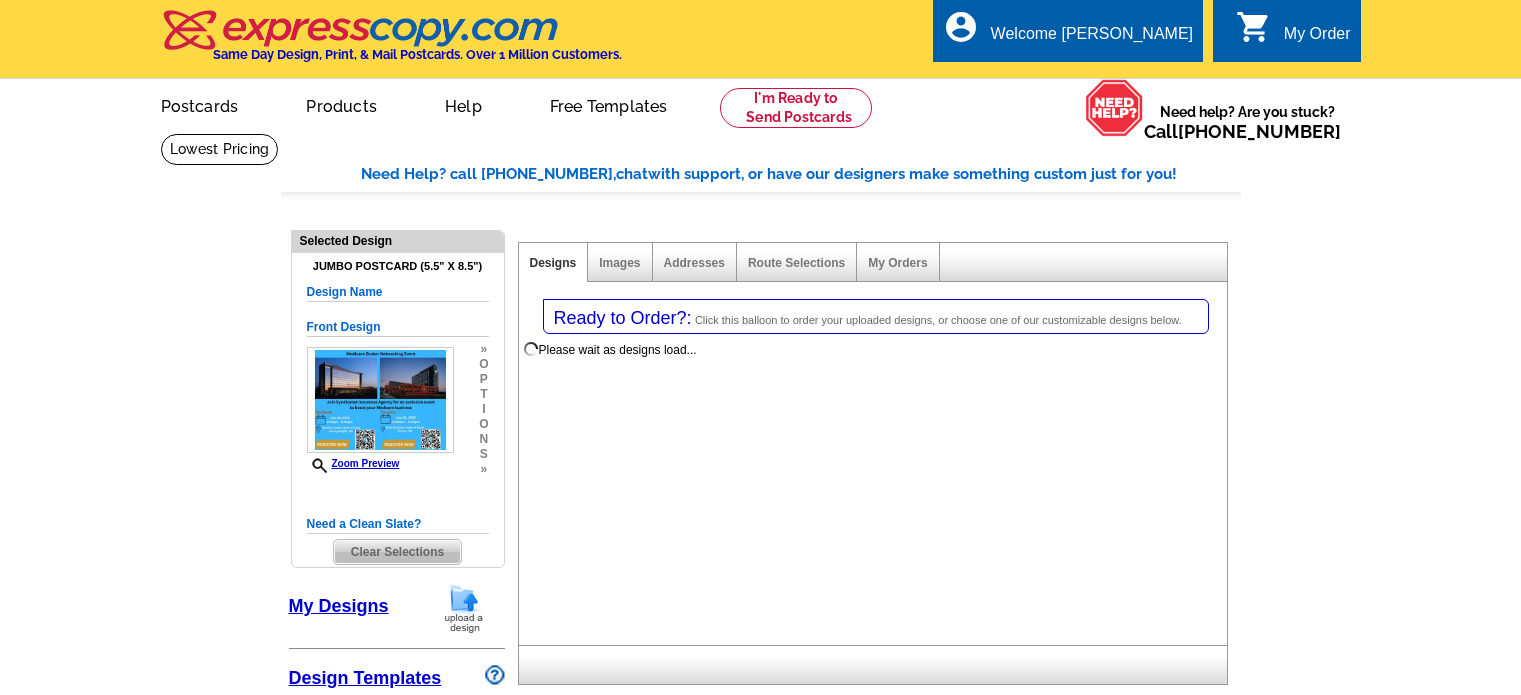 scroll, scrollTop: 0, scrollLeft: 0, axis: both 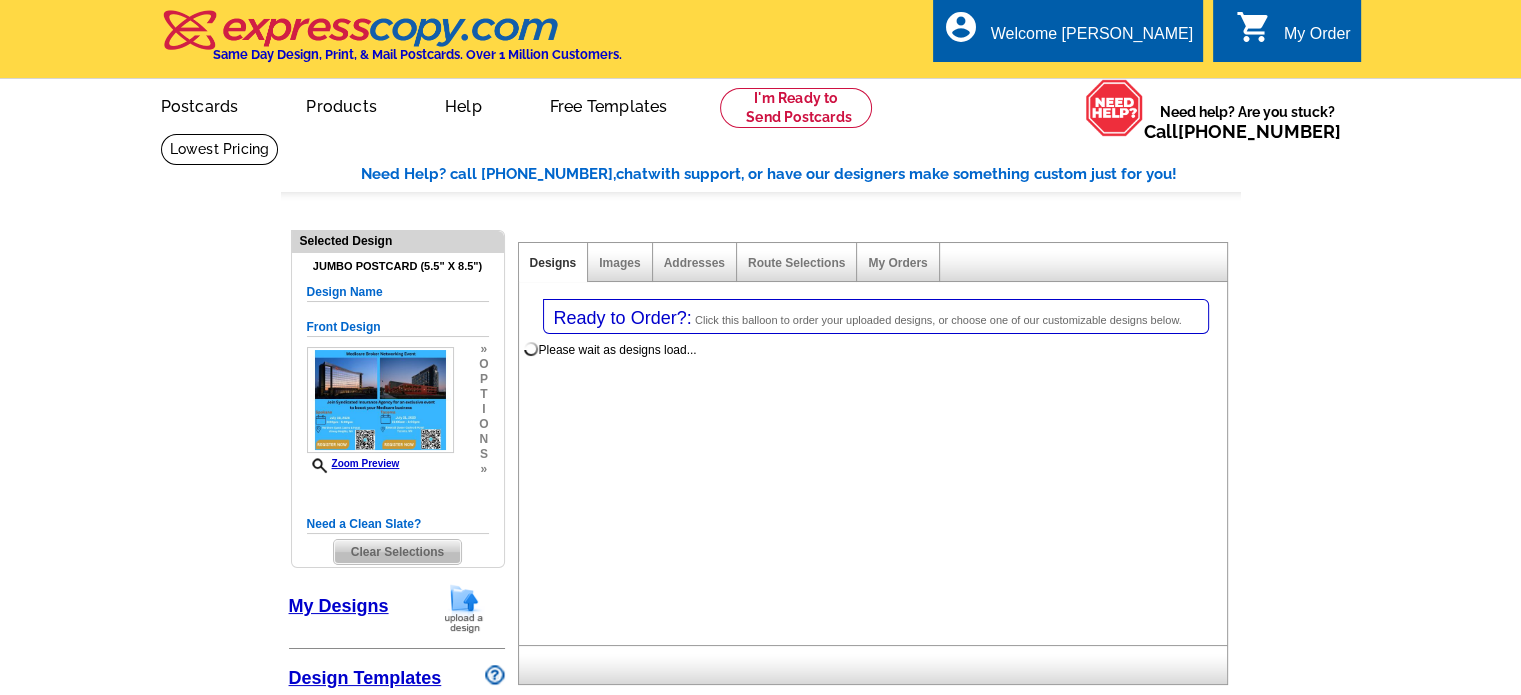 select on "785" 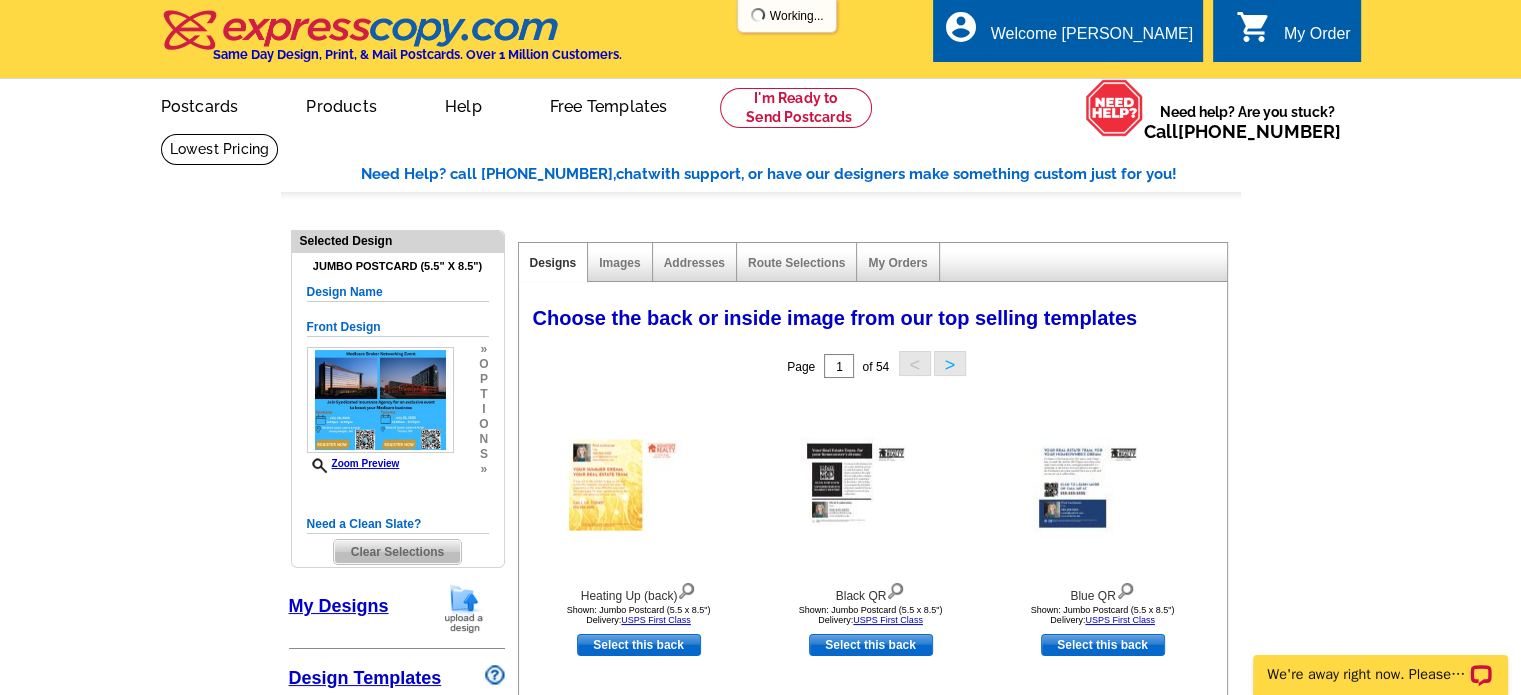 scroll, scrollTop: 0, scrollLeft: 0, axis: both 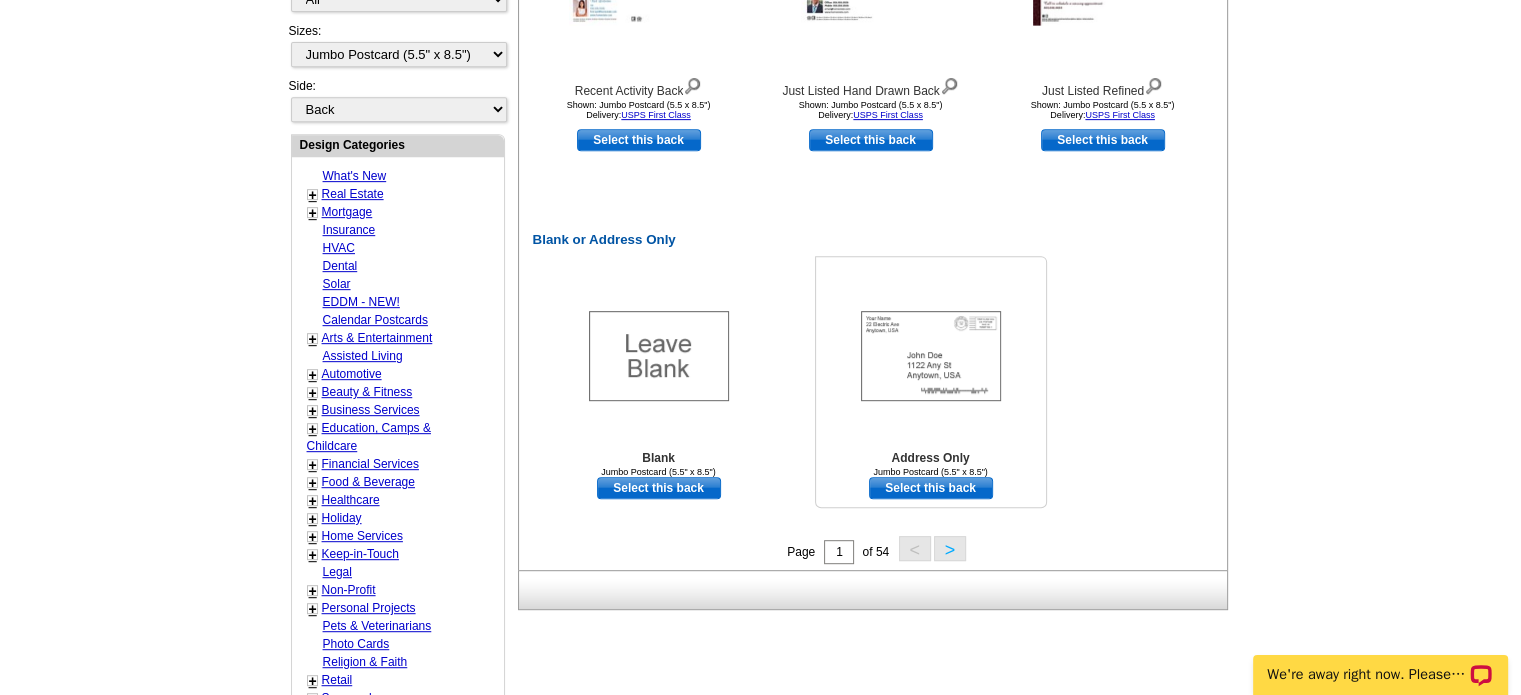 click at bounding box center (931, 356) 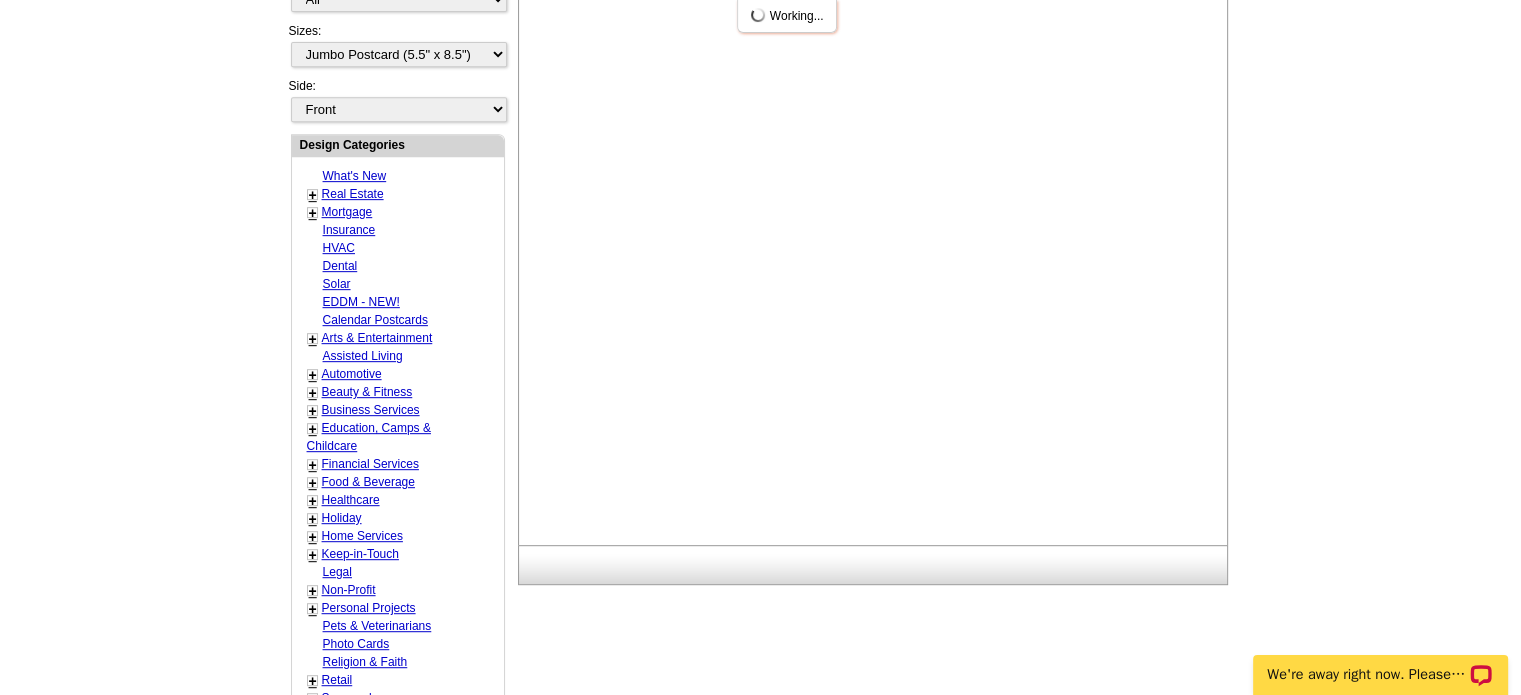 scroll, scrollTop: 1108, scrollLeft: 0, axis: vertical 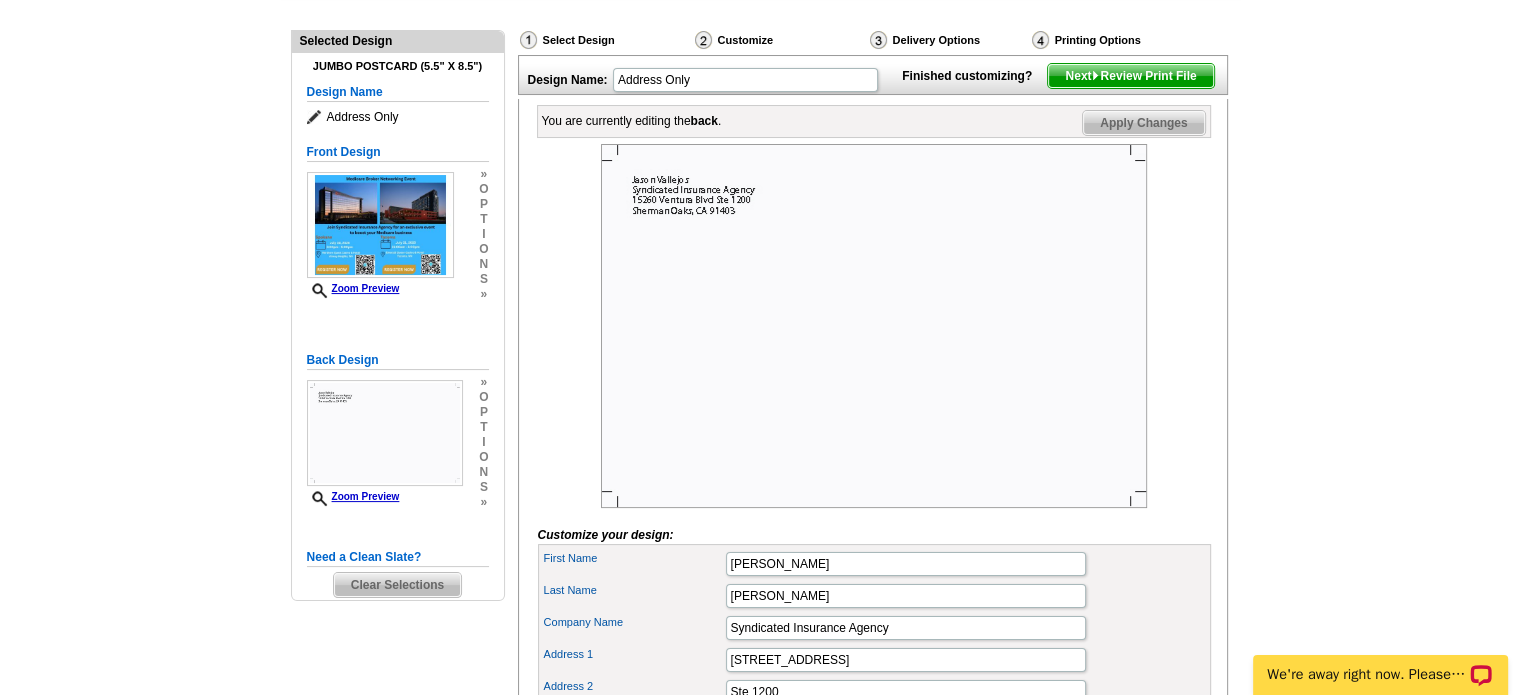 click at bounding box center [874, 326] 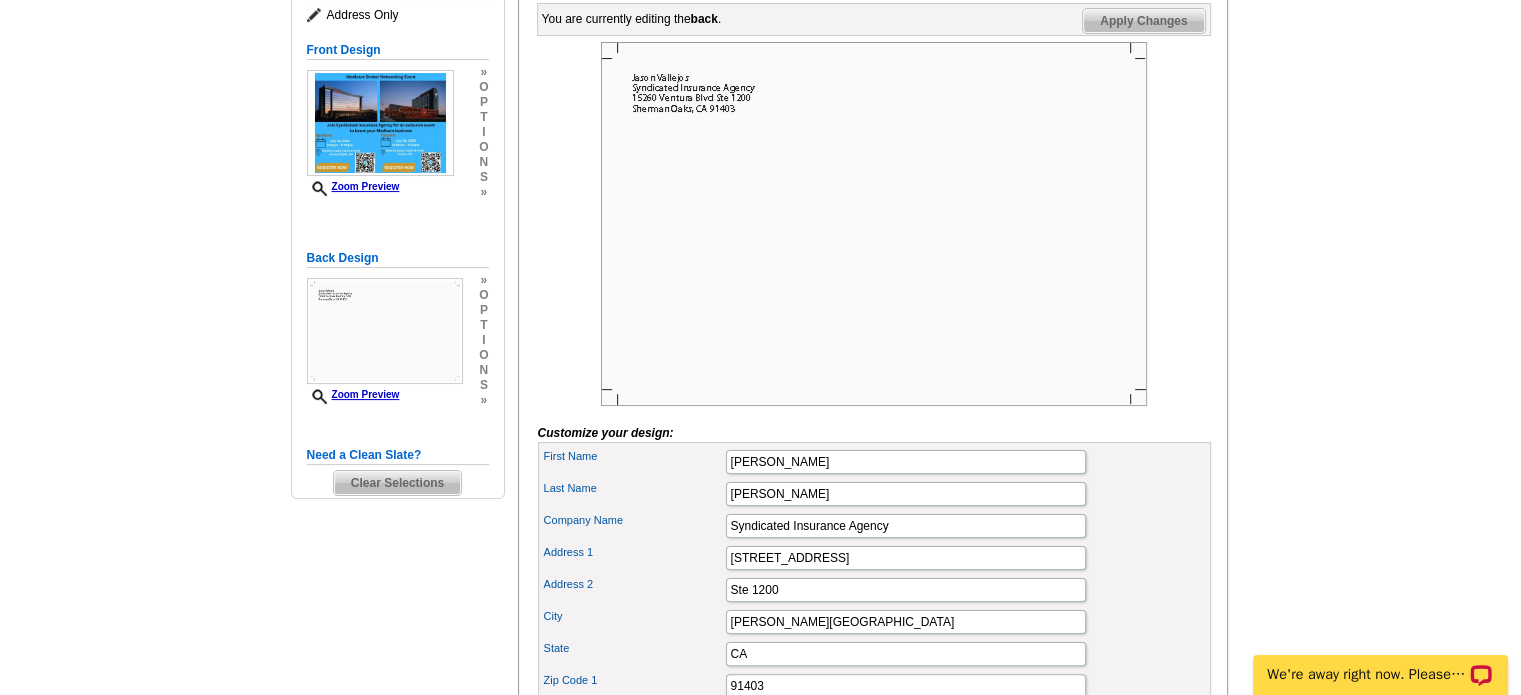 scroll, scrollTop: 300, scrollLeft: 0, axis: vertical 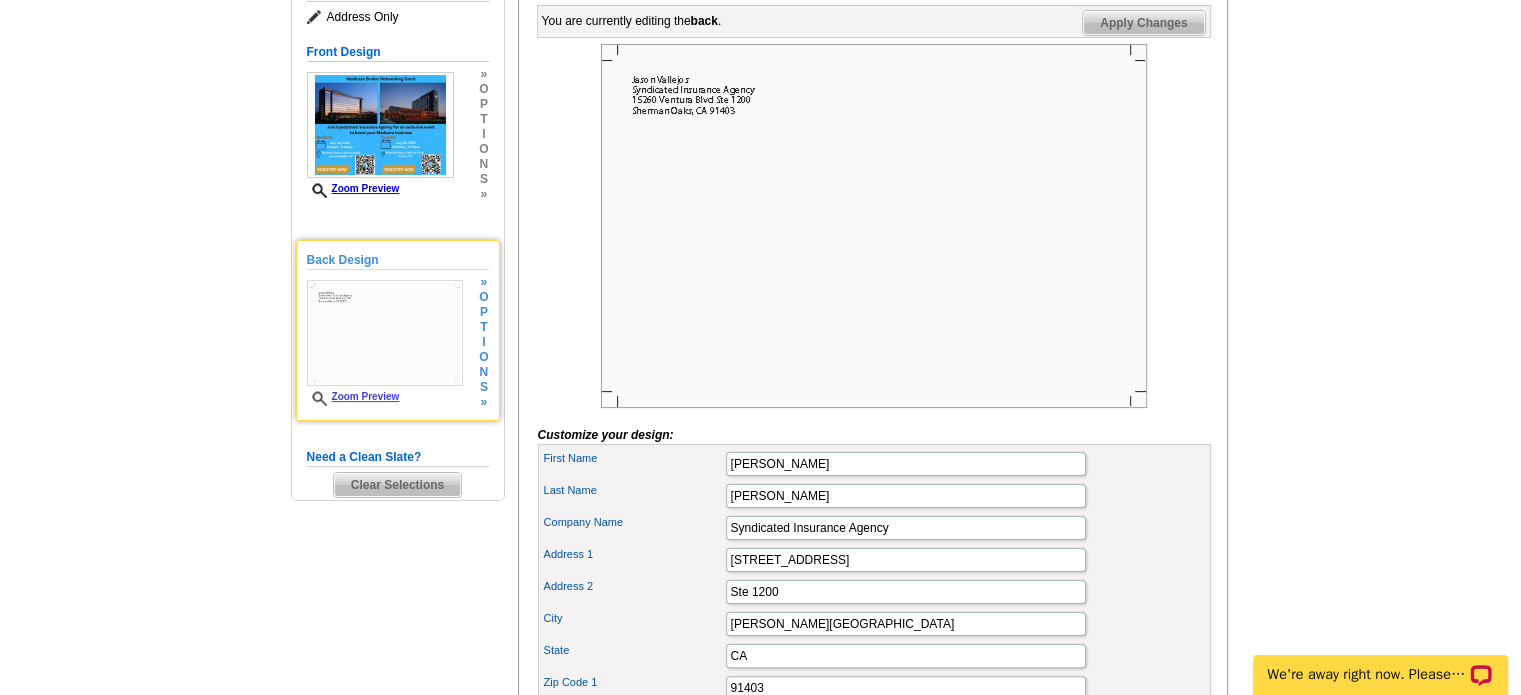 click on "Back Design
Zoom Preview
»
o
p
t
i
o
n
s
»
Change Your Design
Edit Design
Copy Design" at bounding box center [398, 330] 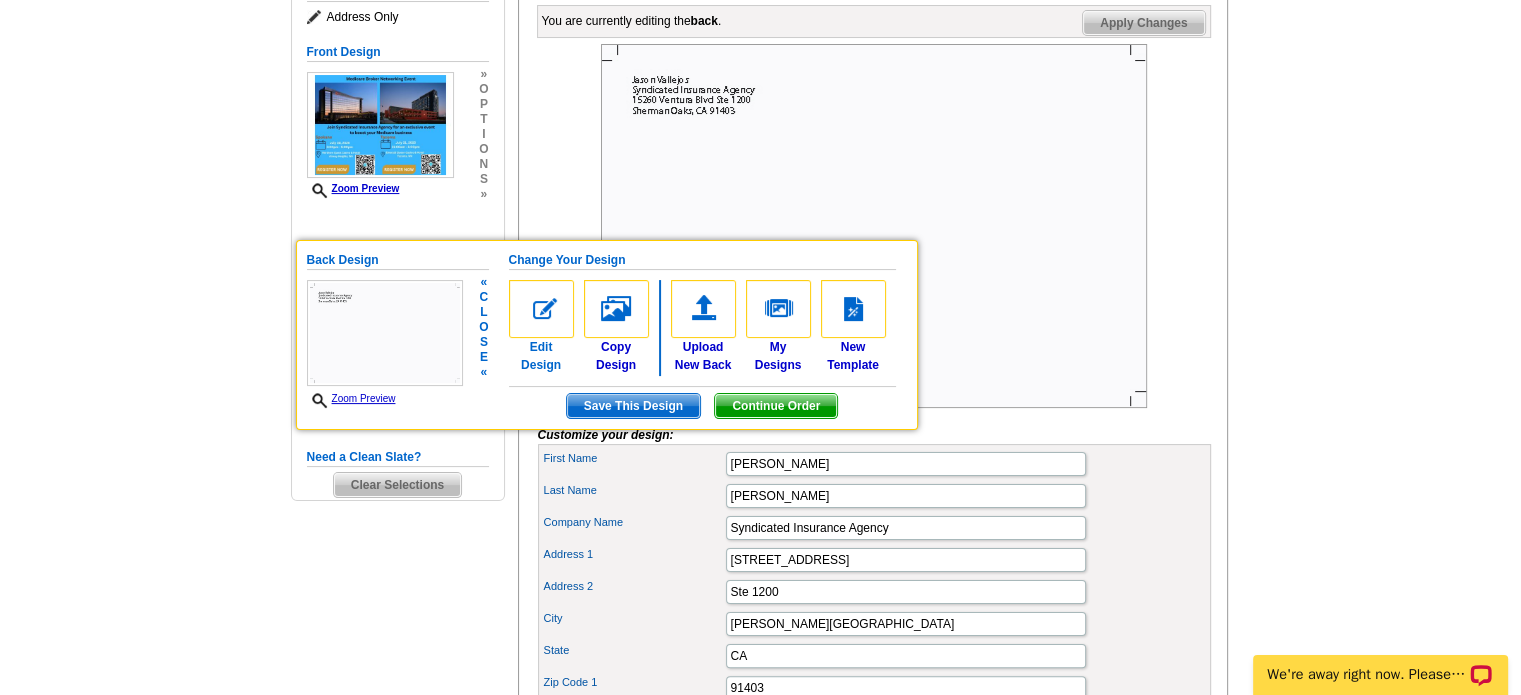 click at bounding box center (541, 309) 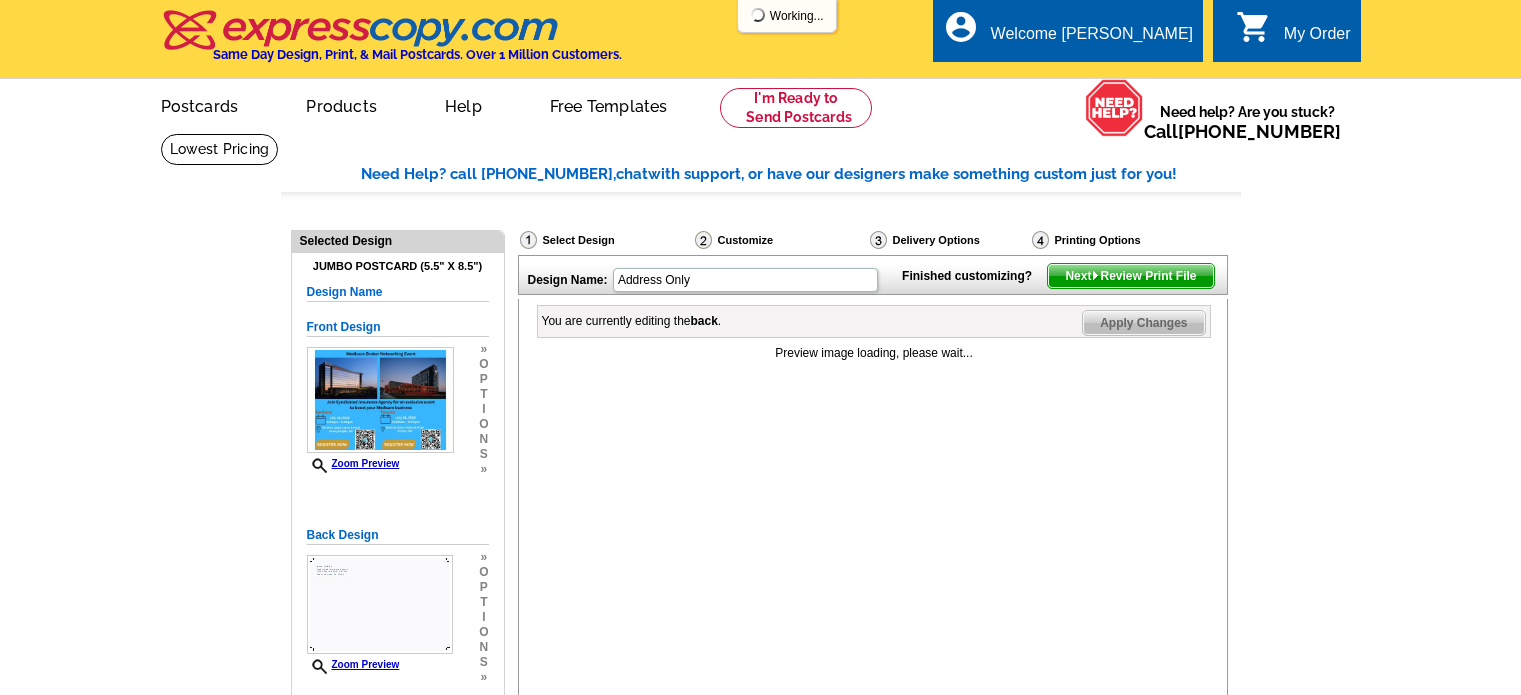 scroll, scrollTop: 0, scrollLeft: 0, axis: both 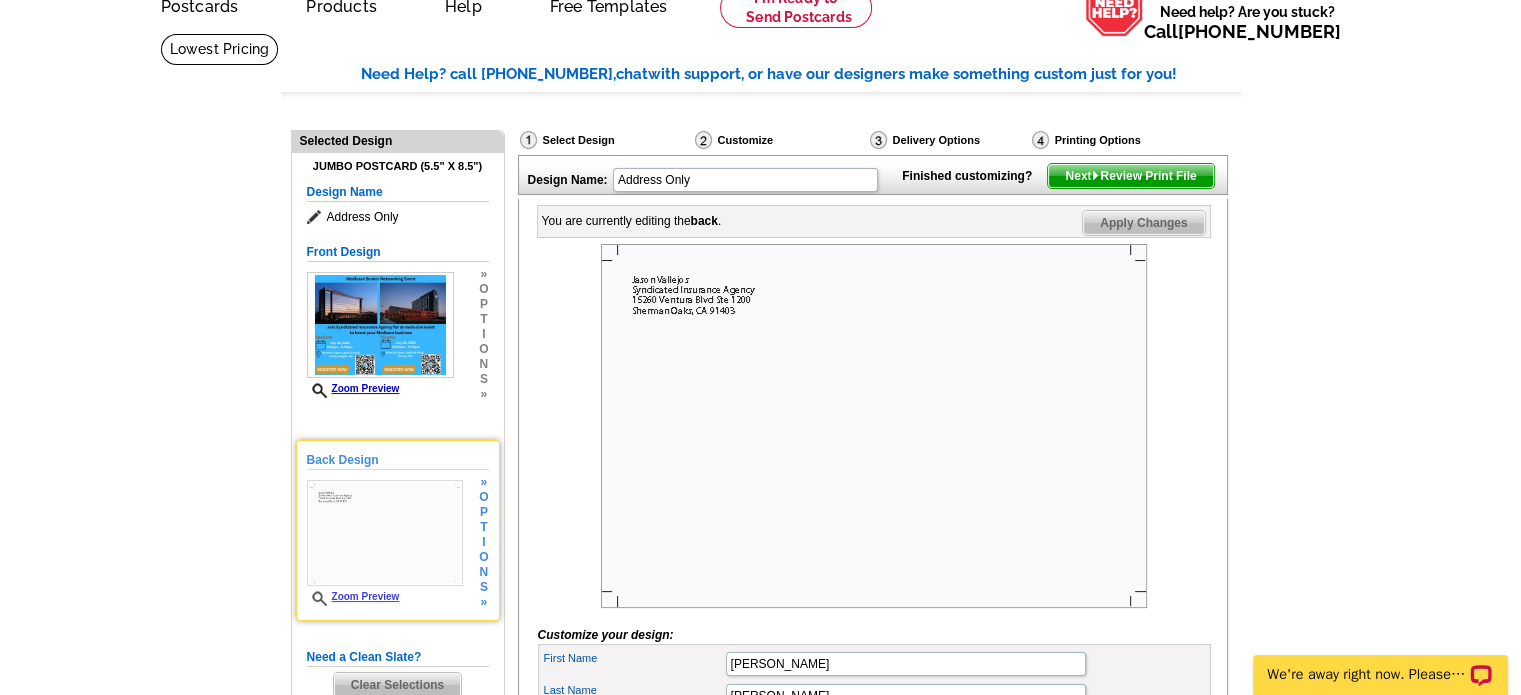 click on "o" at bounding box center [483, 557] 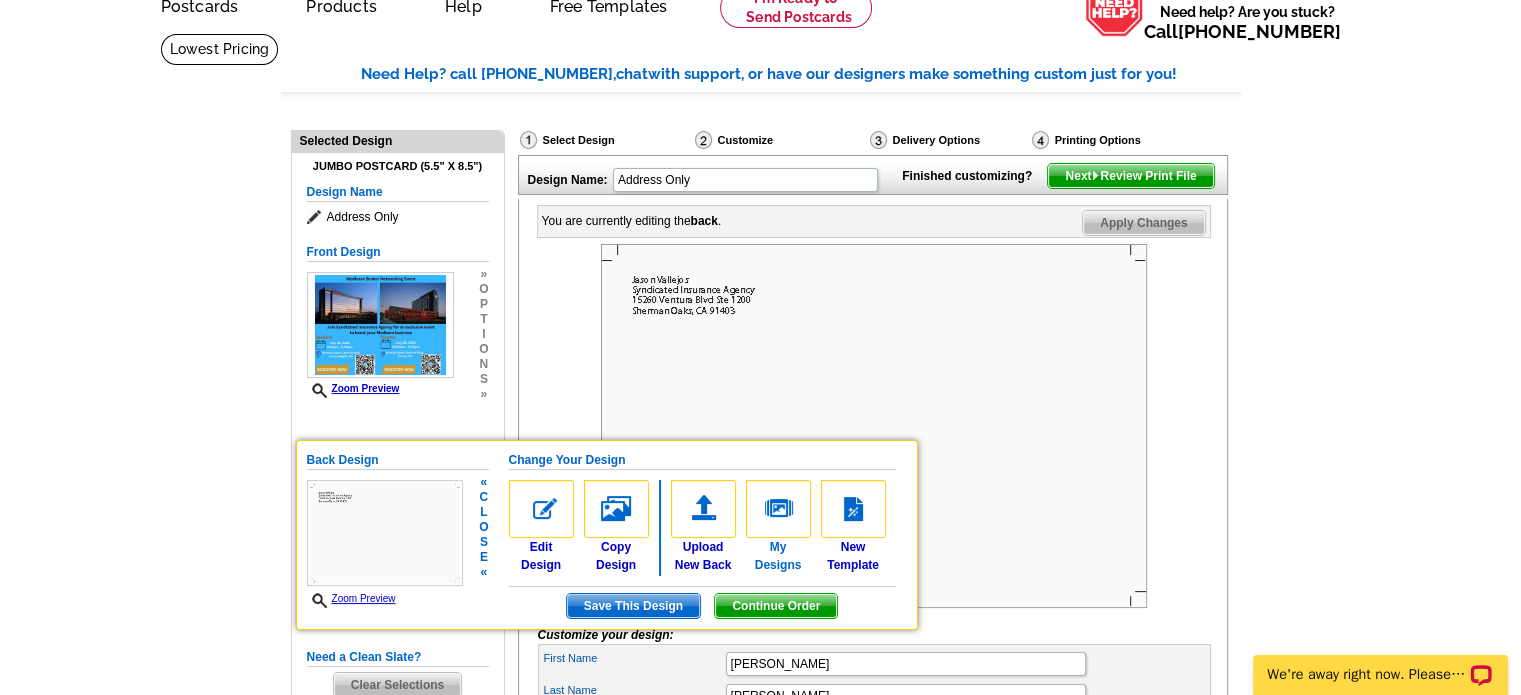 click at bounding box center [778, 509] 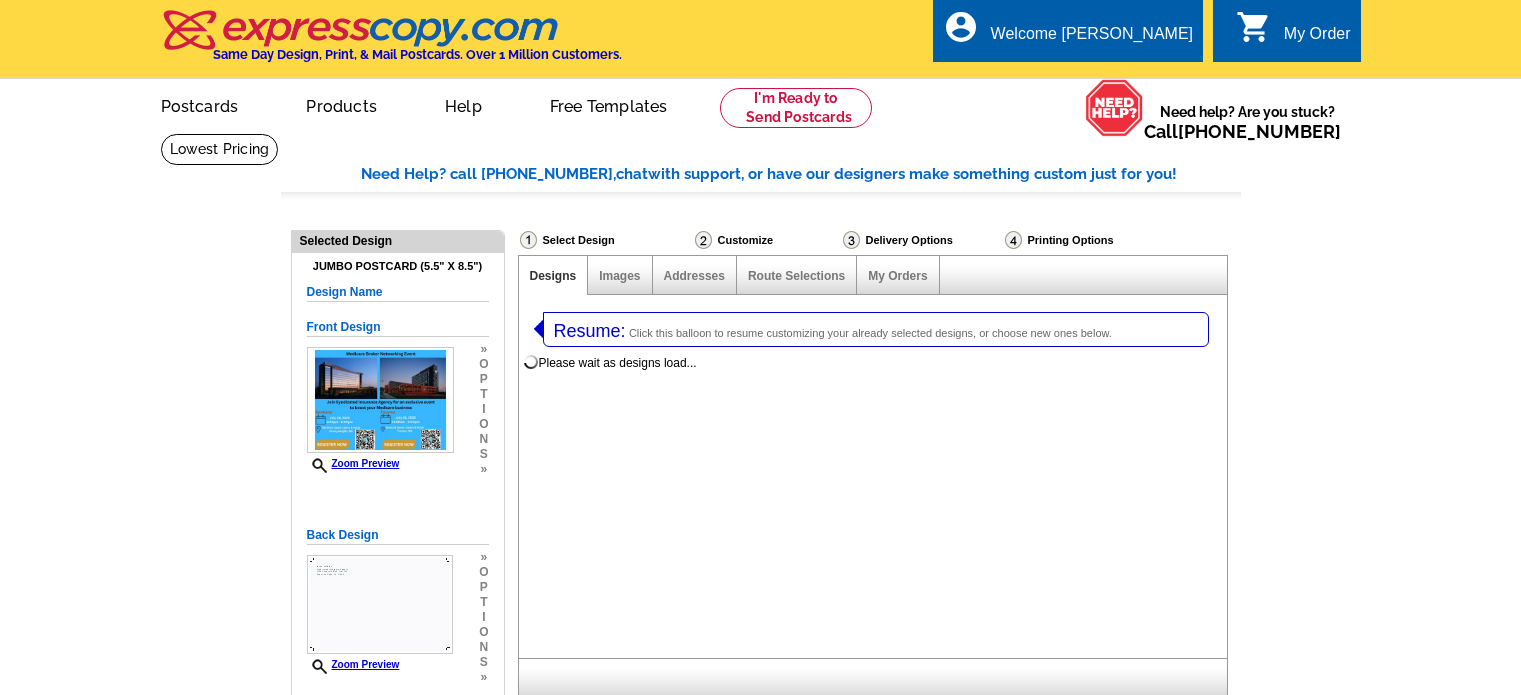 select on "1" 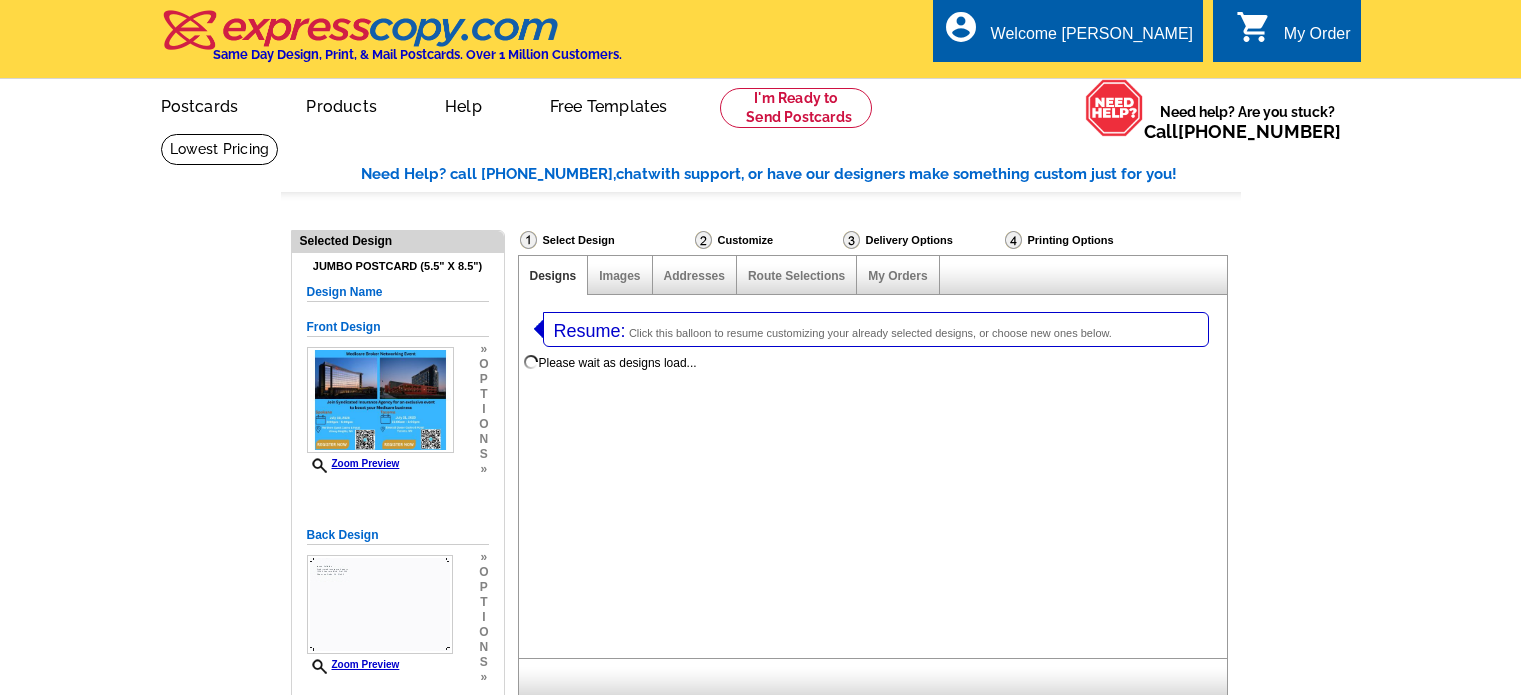 select on "2" 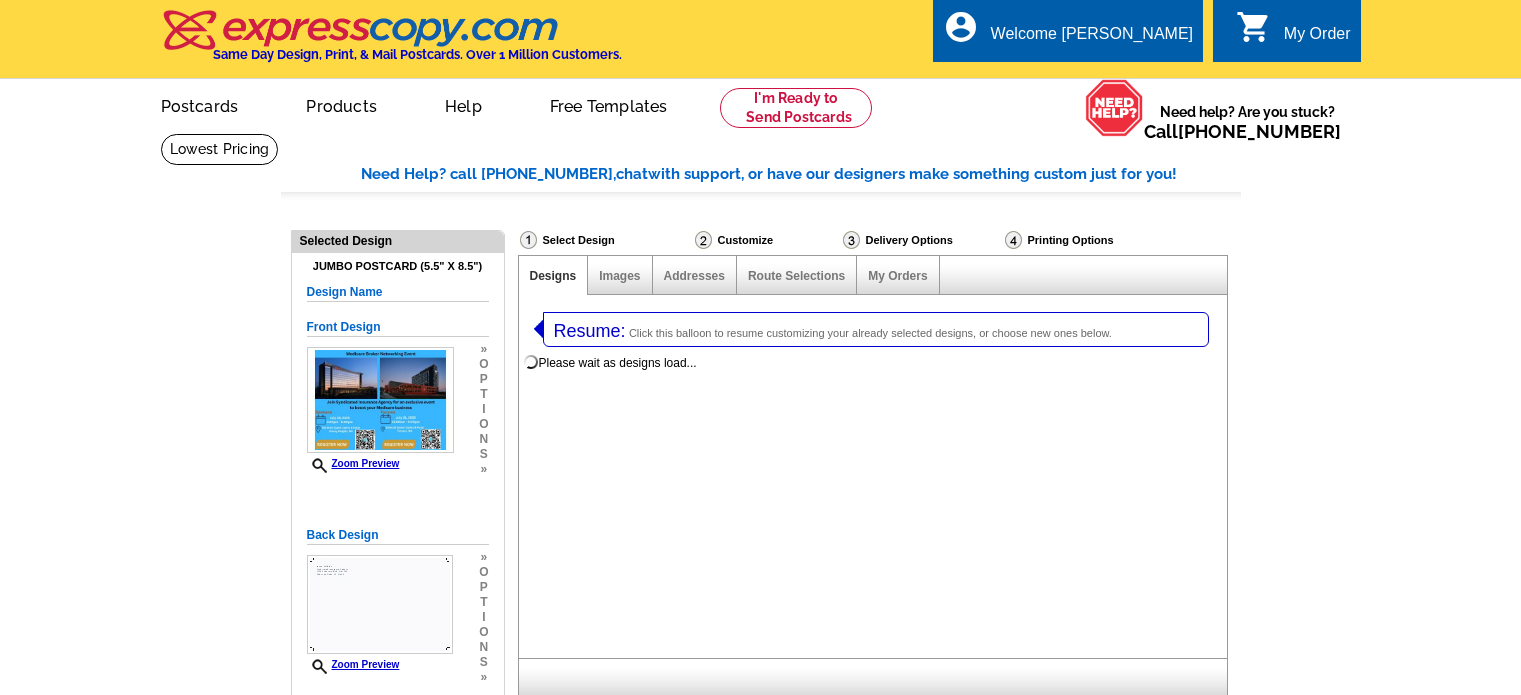 select on "back" 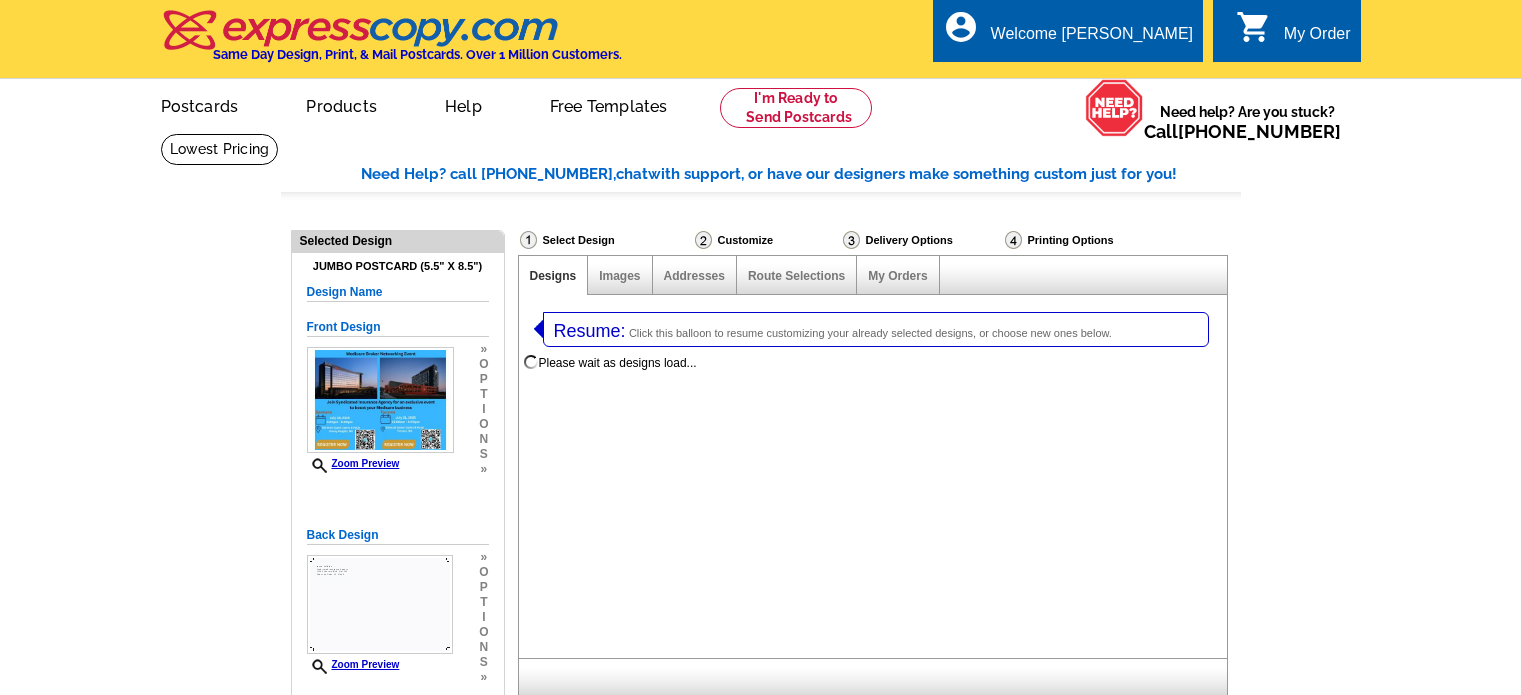 scroll, scrollTop: 0, scrollLeft: 0, axis: both 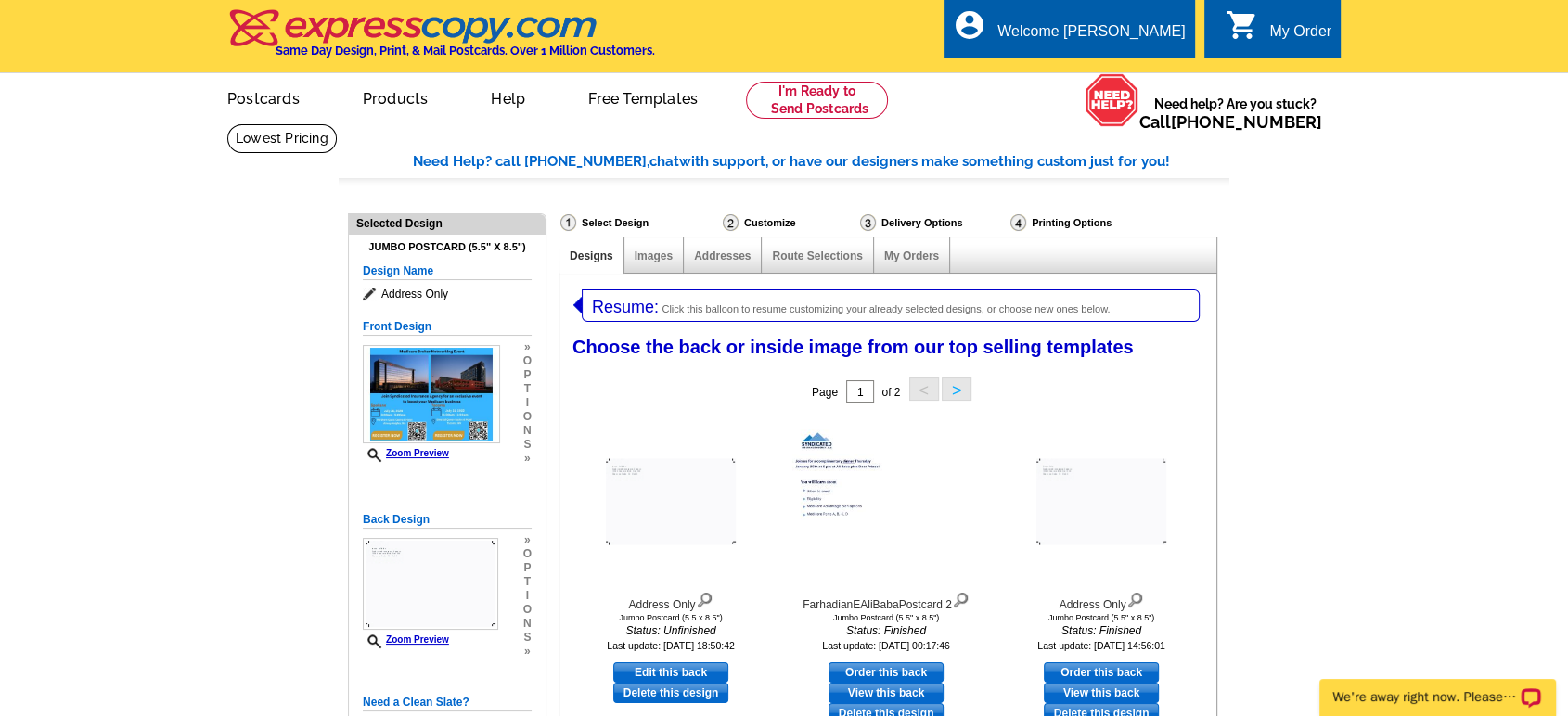 click on "Customize" at bounding box center [790, 224] 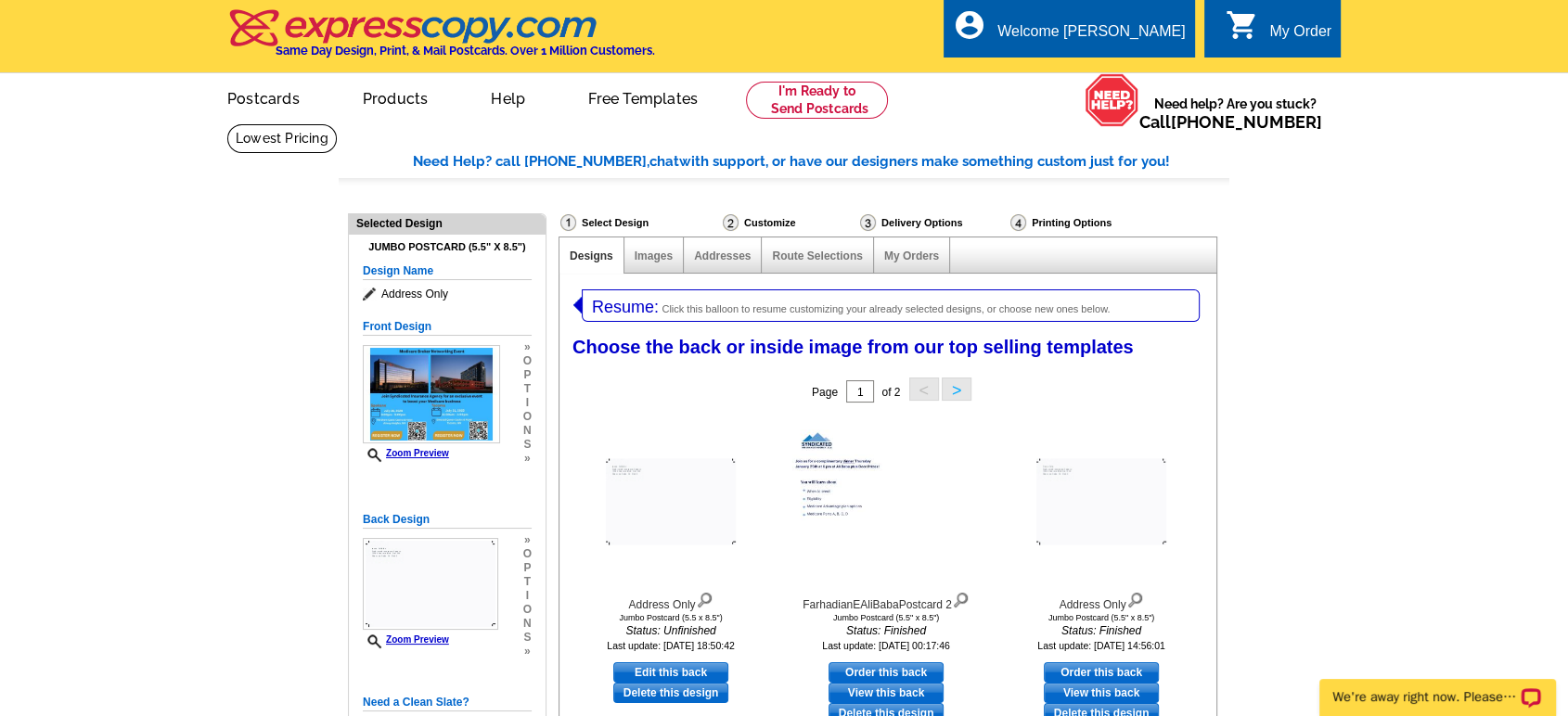 click on "Customize" at bounding box center [790, 224] 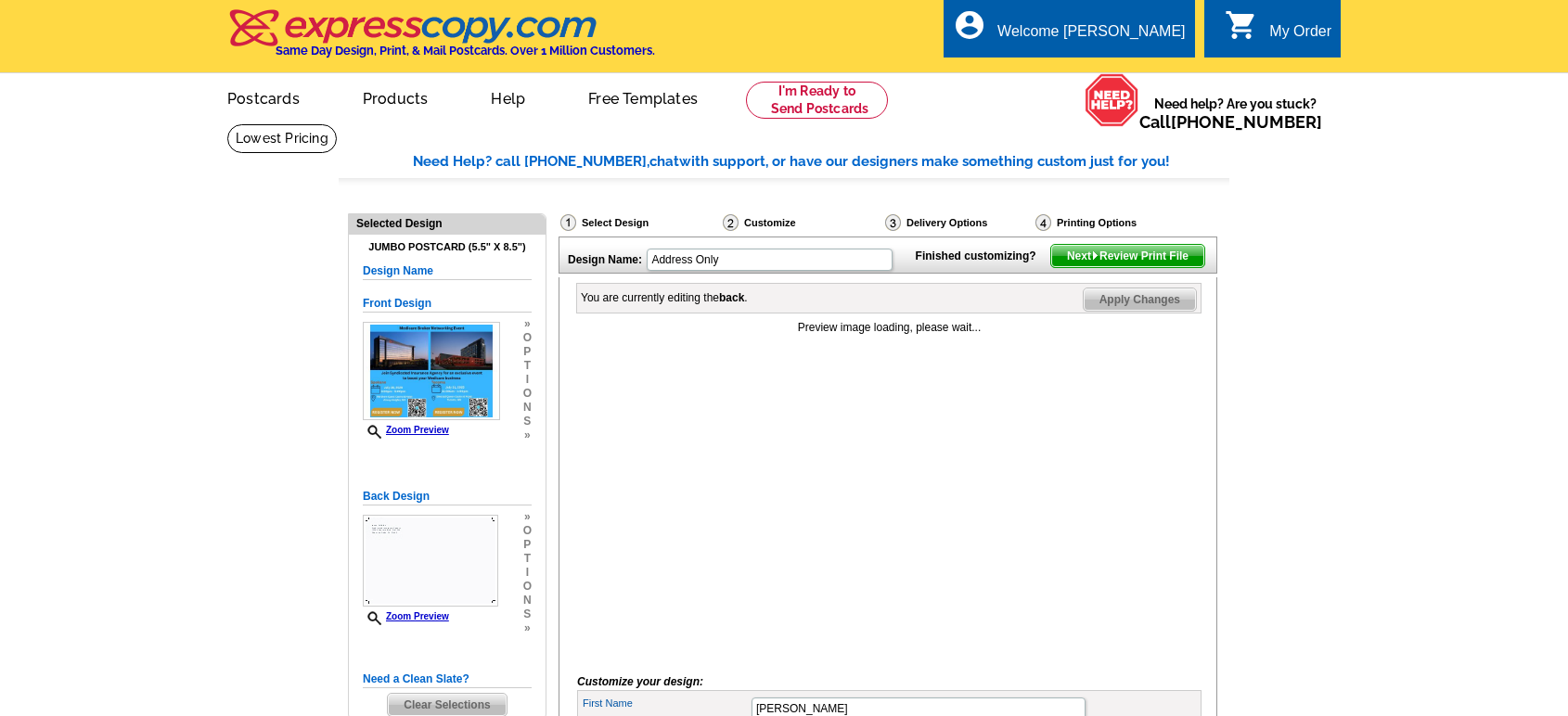 scroll, scrollTop: 0, scrollLeft: 0, axis: both 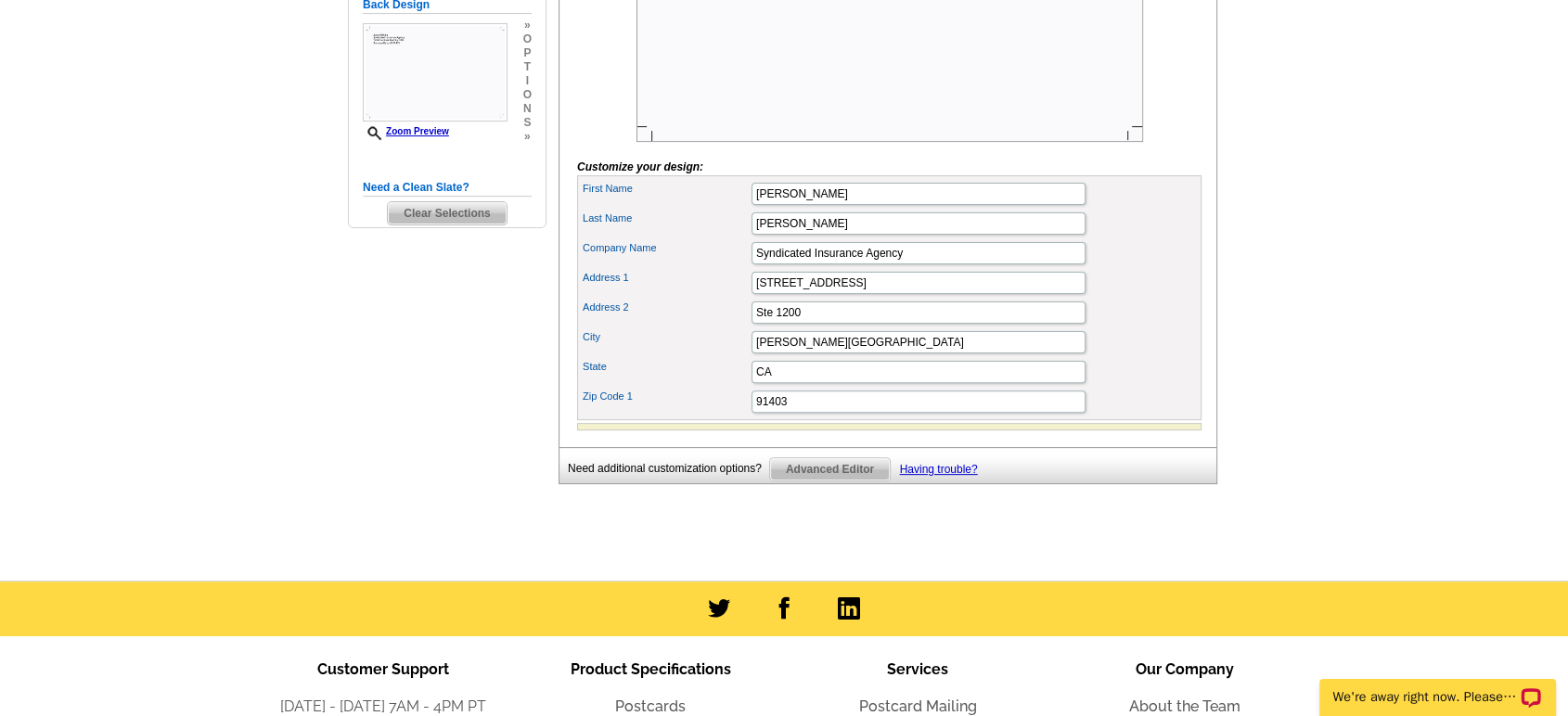 click on "Advanced Editor" at bounding box center [829, 469] 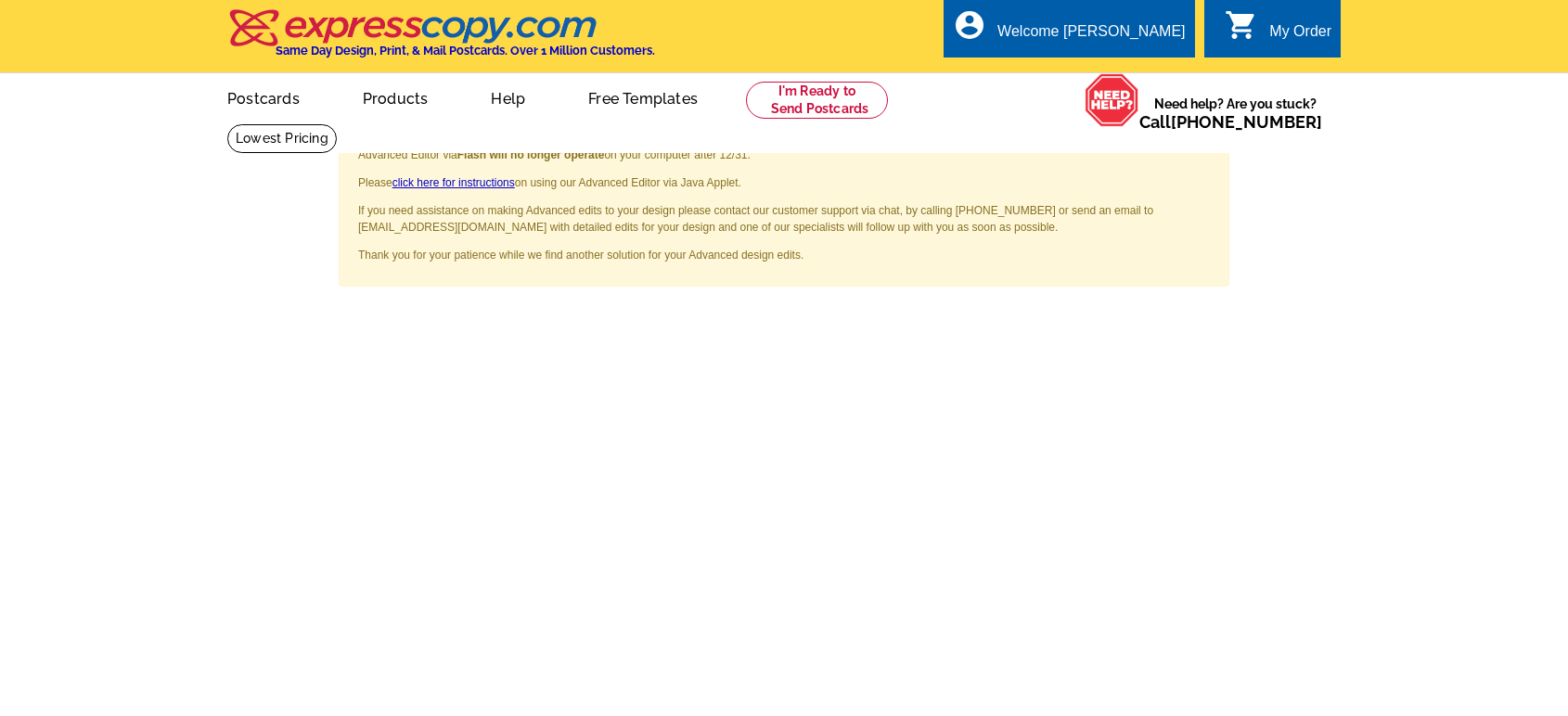 scroll, scrollTop: 0, scrollLeft: 0, axis: both 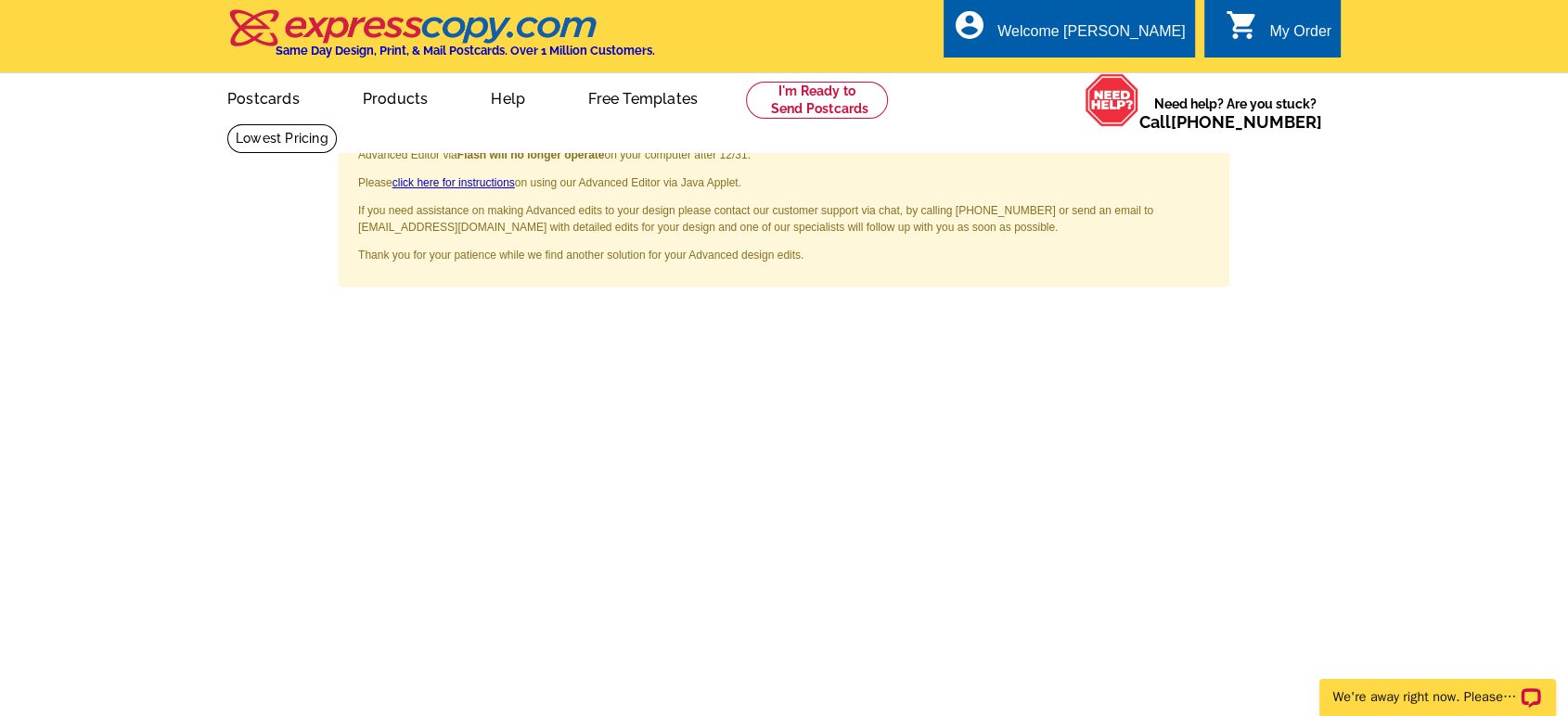 click on "×" at bounding box center [1203, 146] 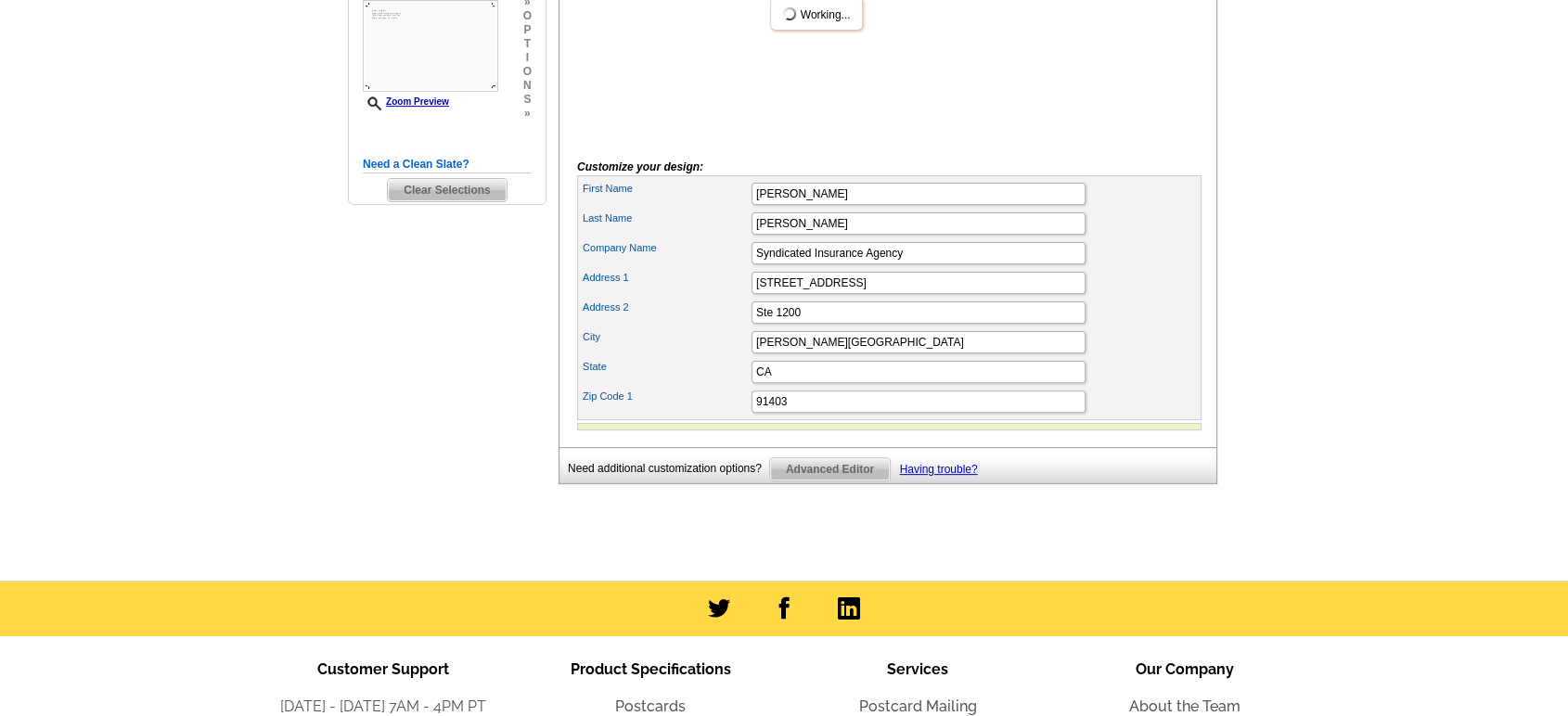 scroll, scrollTop: 538, scrollLeft: 0, axis: vertical 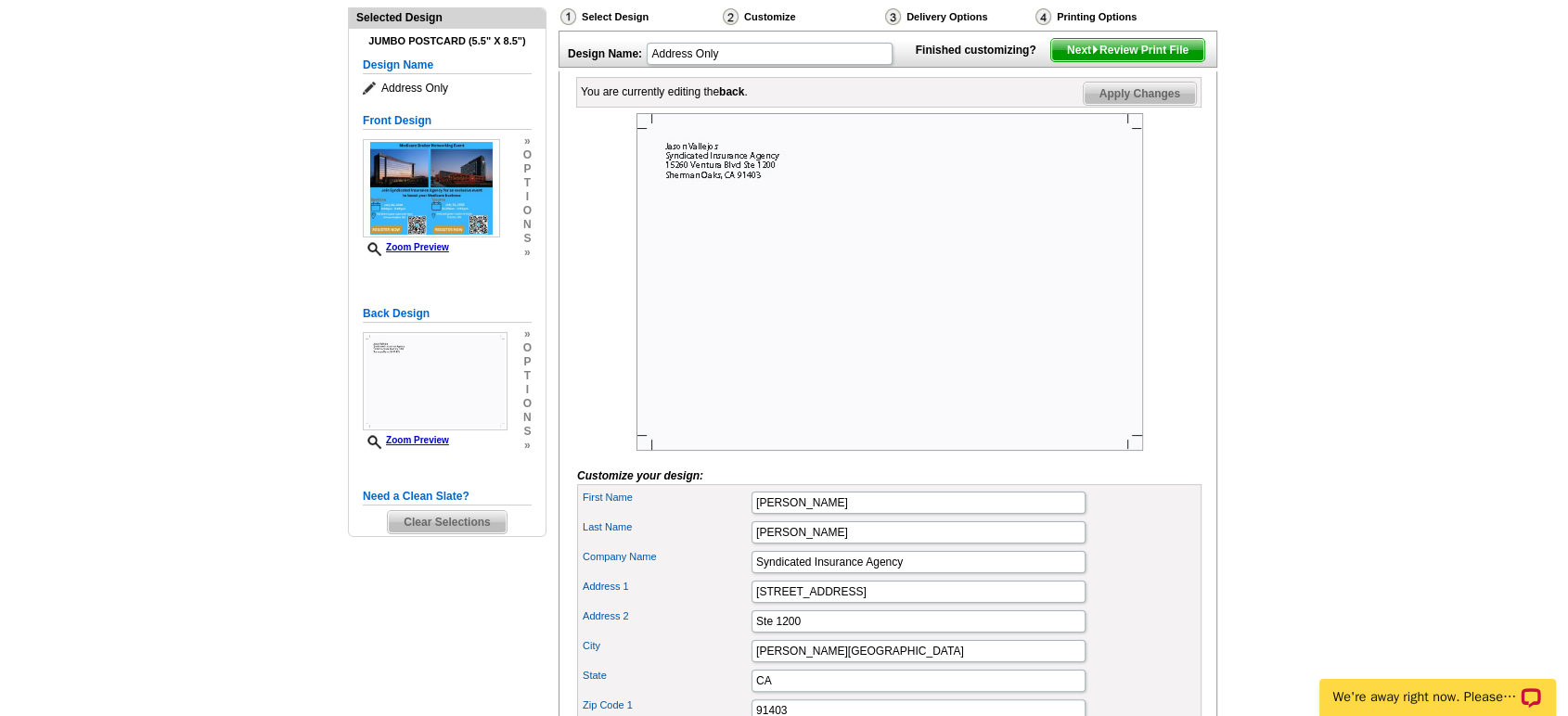 click on "Clear Selections" at bounding box center [446, 522] 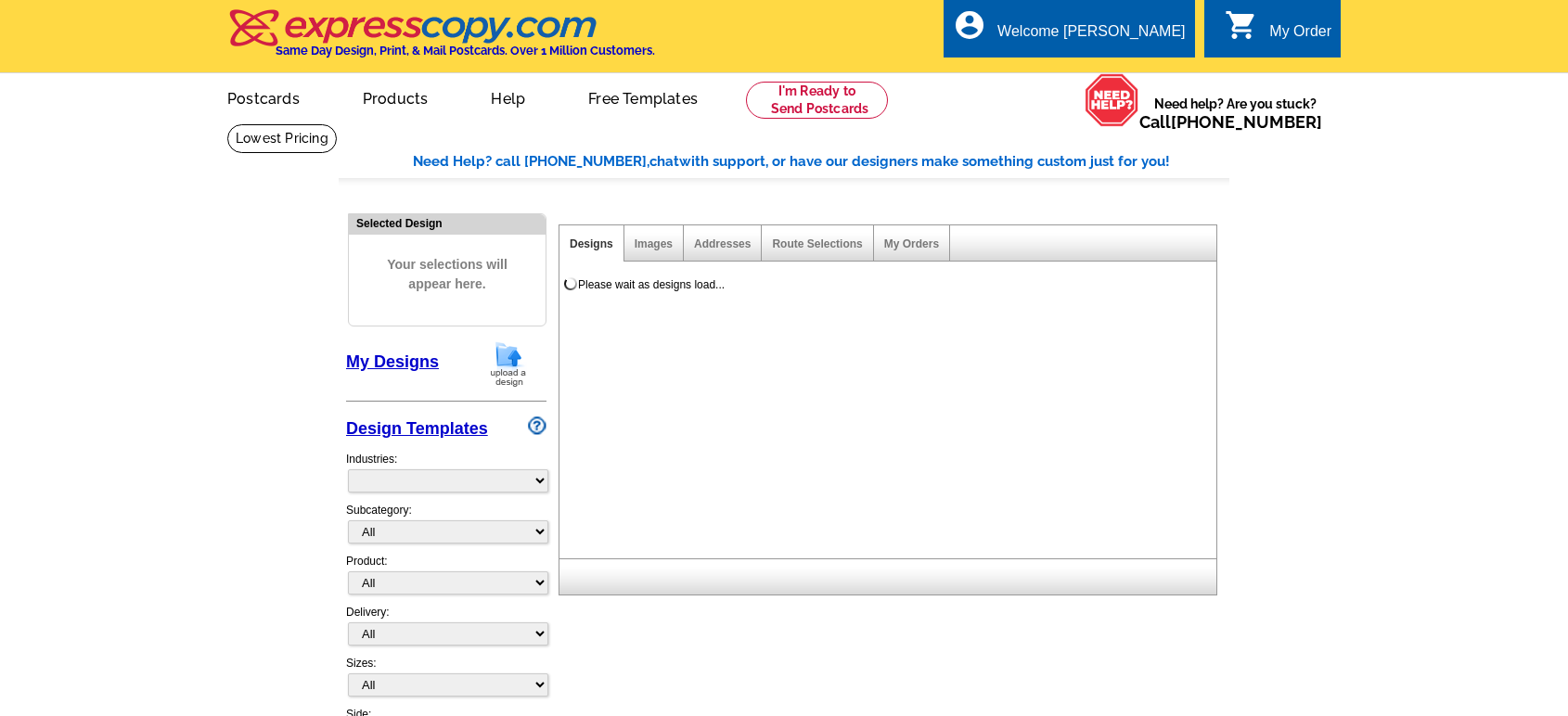 scroll, scrollTop: 0, scrollLeft: 0, axis: both 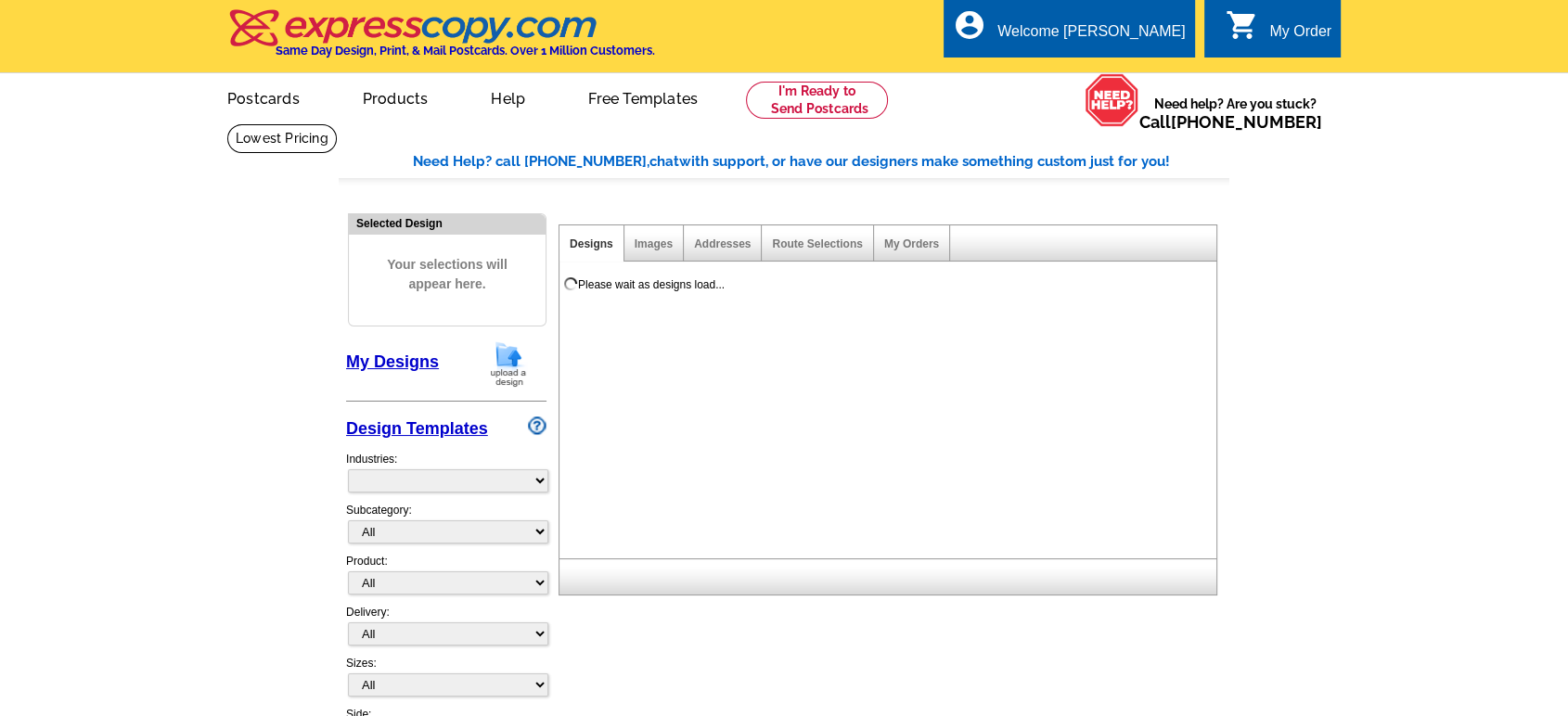 select on "785" 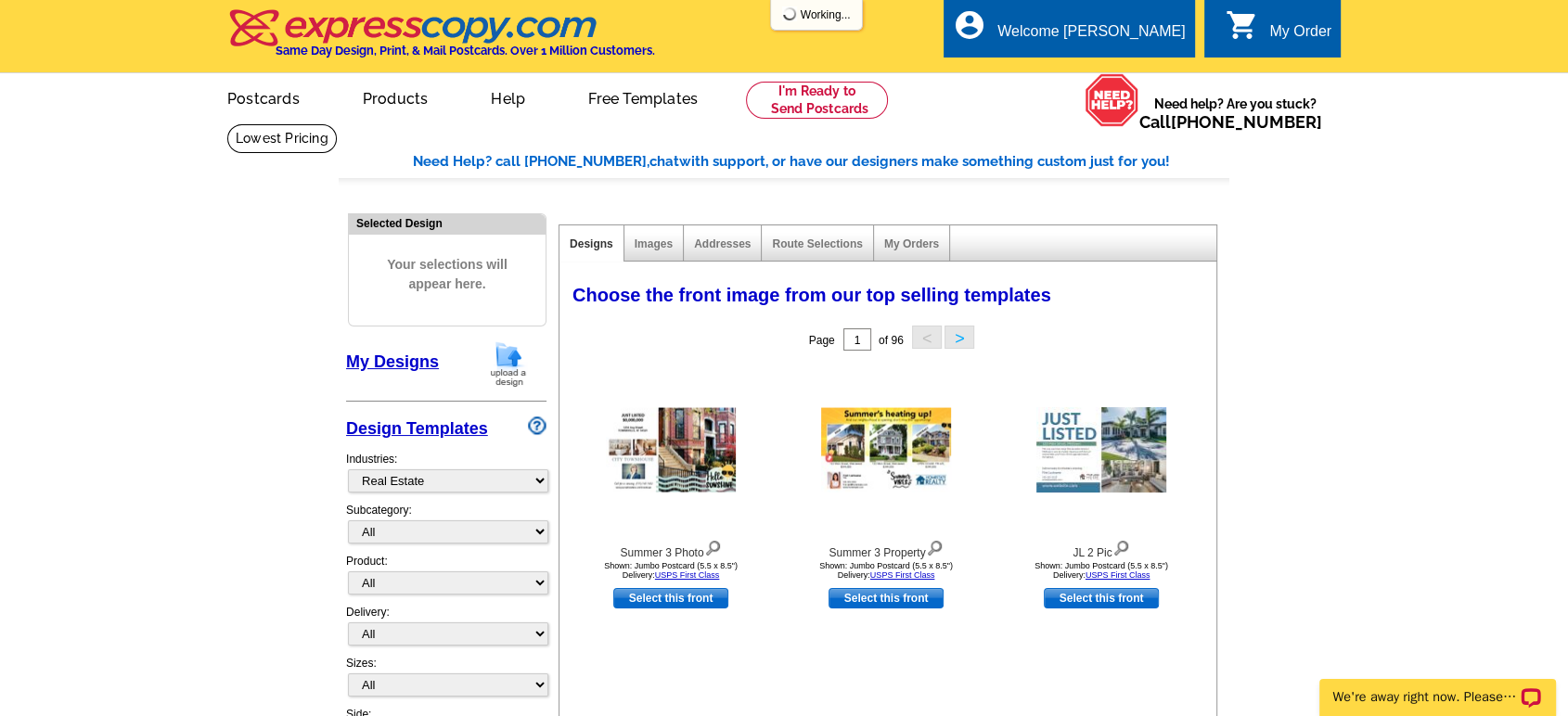 scroll, scrollTop: 0, scrollLeft: 0, axis: both 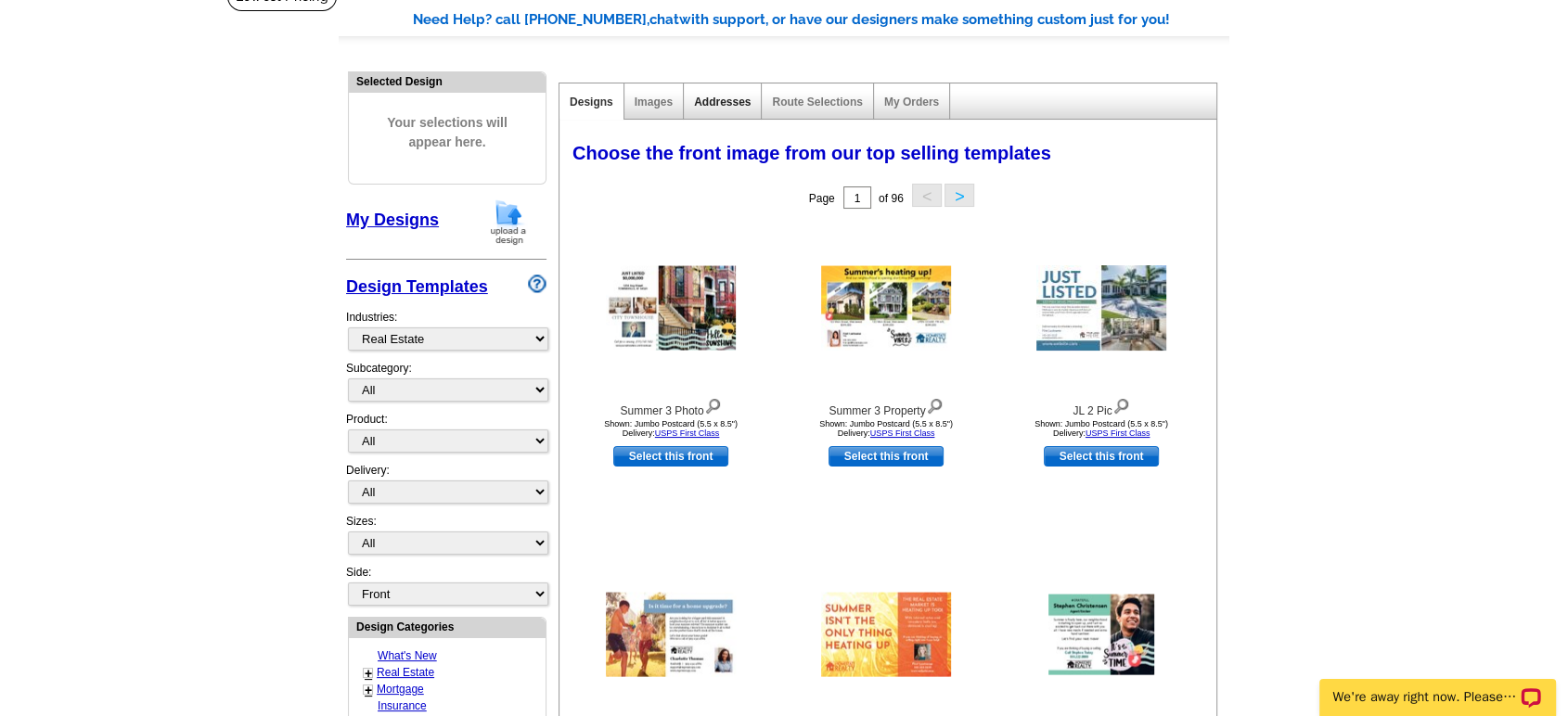 click on "Addresses" at bounding box center (722, 102) 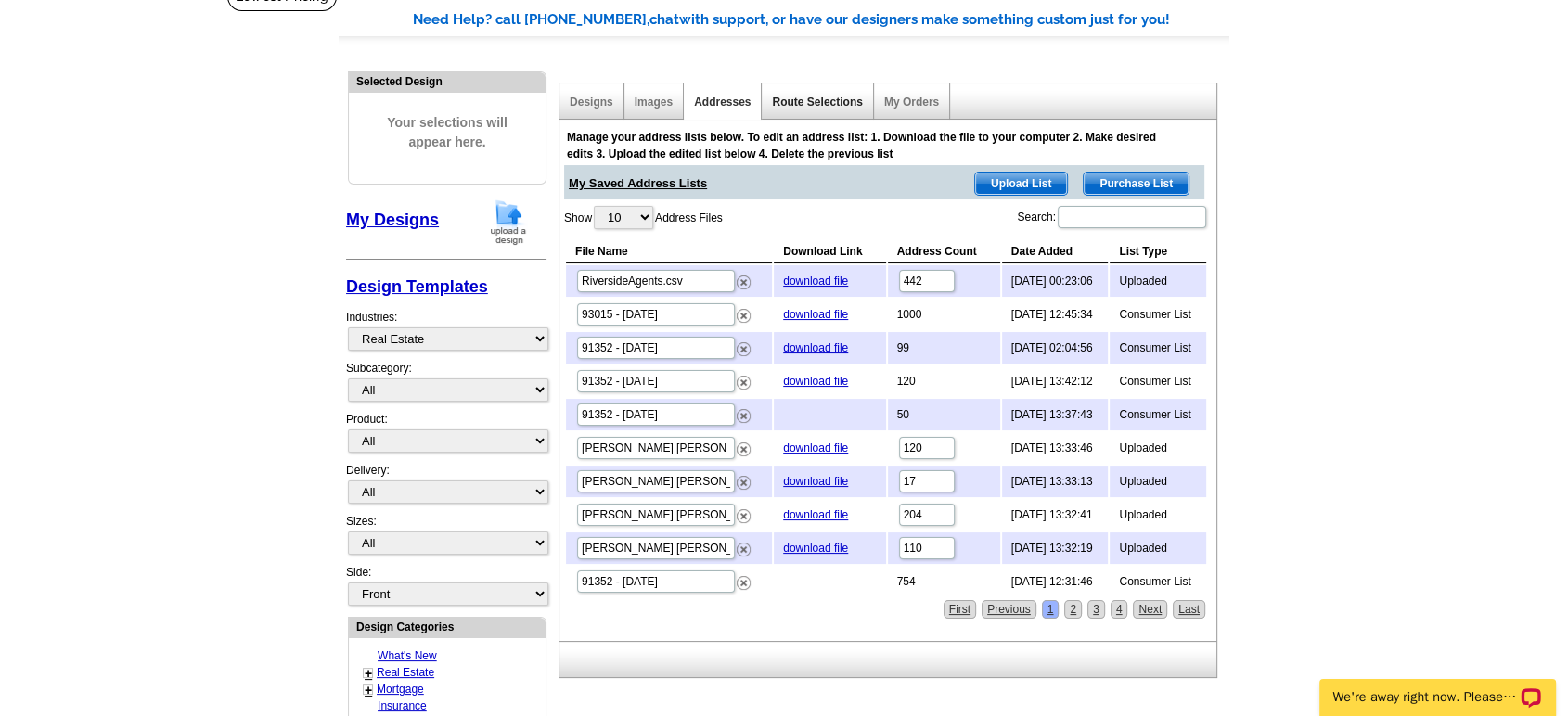 click on "Route Selections" at bounding box center (816, 102) 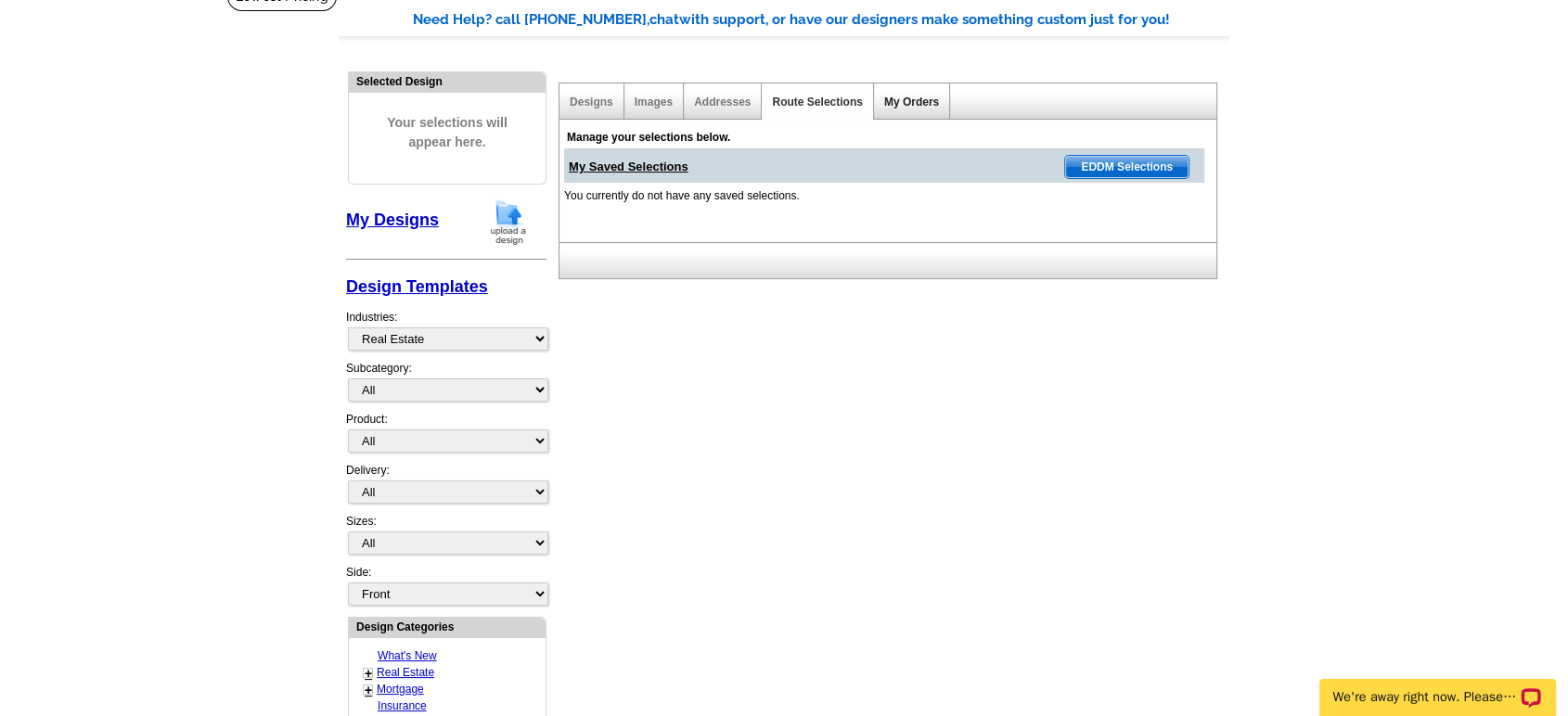 click on "My Orders" at bounding box center [911, 102] 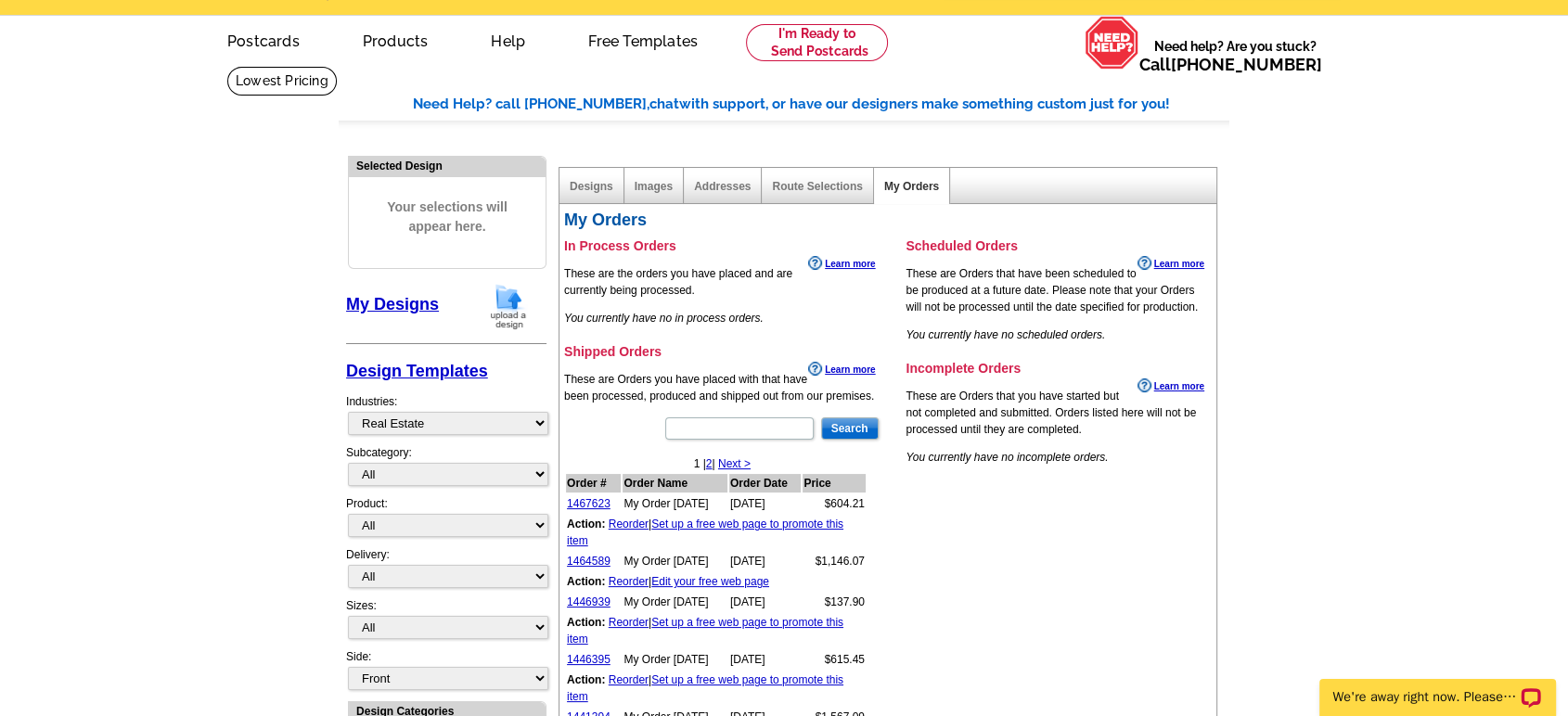 scroll, scrollTop: 39, scrollLeft: 0, axis: vertical 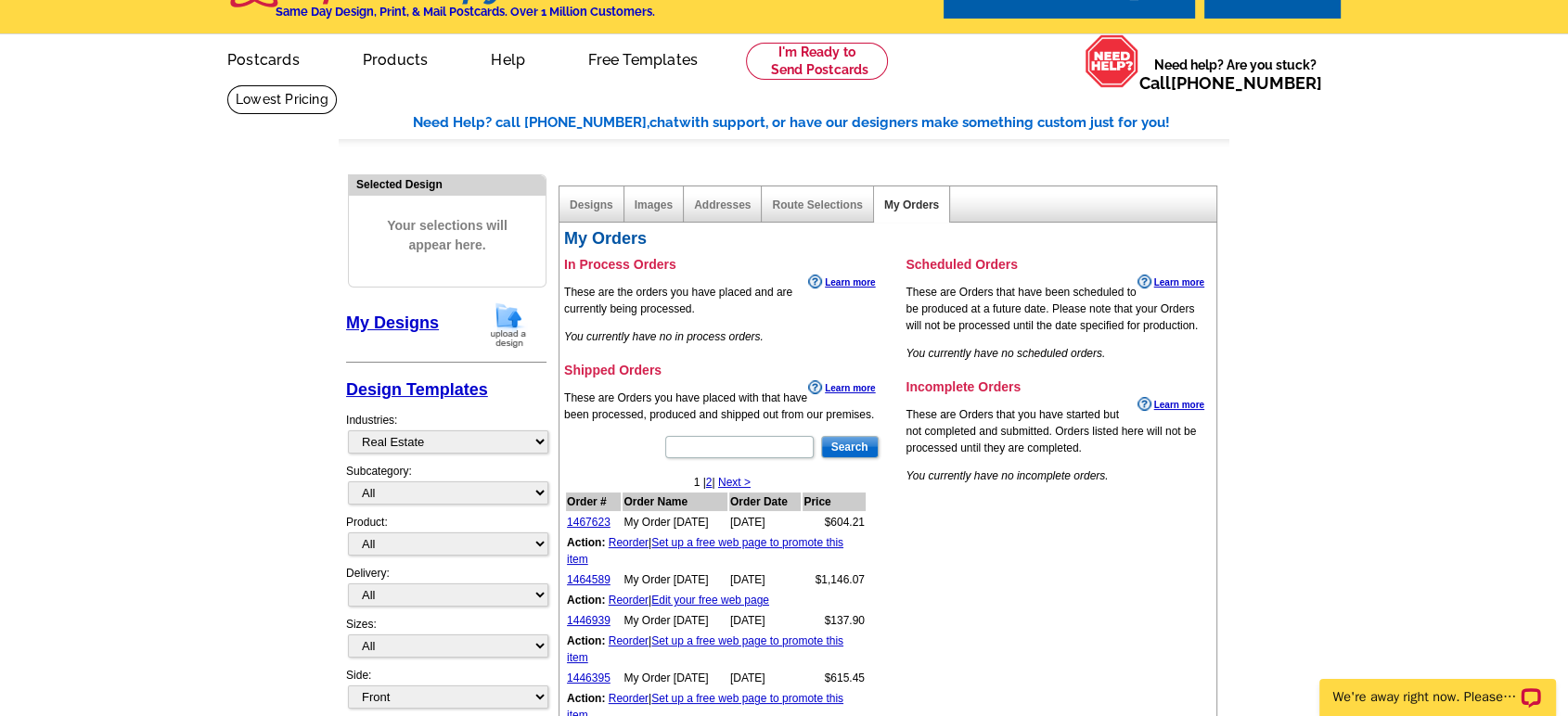 click on "Design Templates" at bounding box center (417, 390) 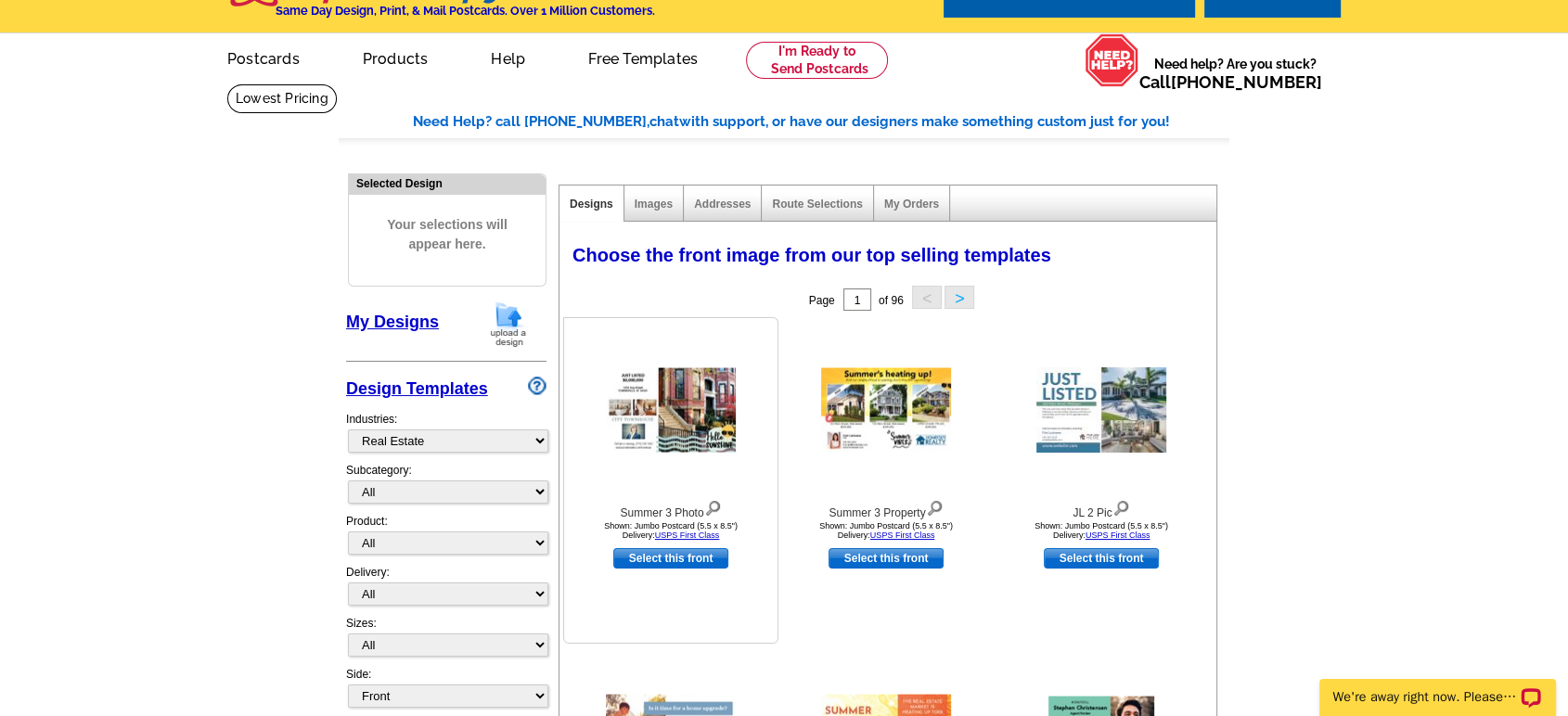 scroll, scrollTop: 0, scrollLeft: 0, axis: both 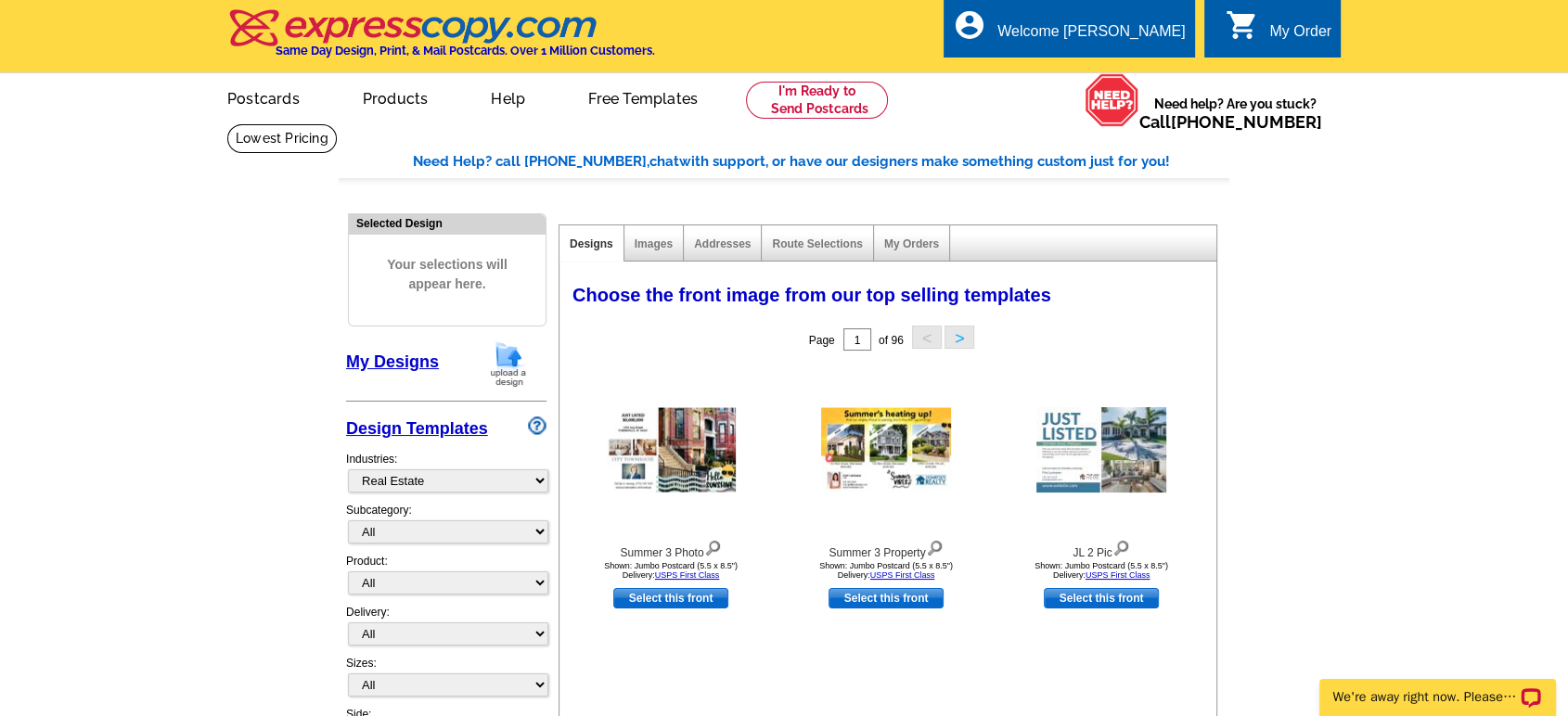 click on "My Designs" at bounding box center [392, 362] 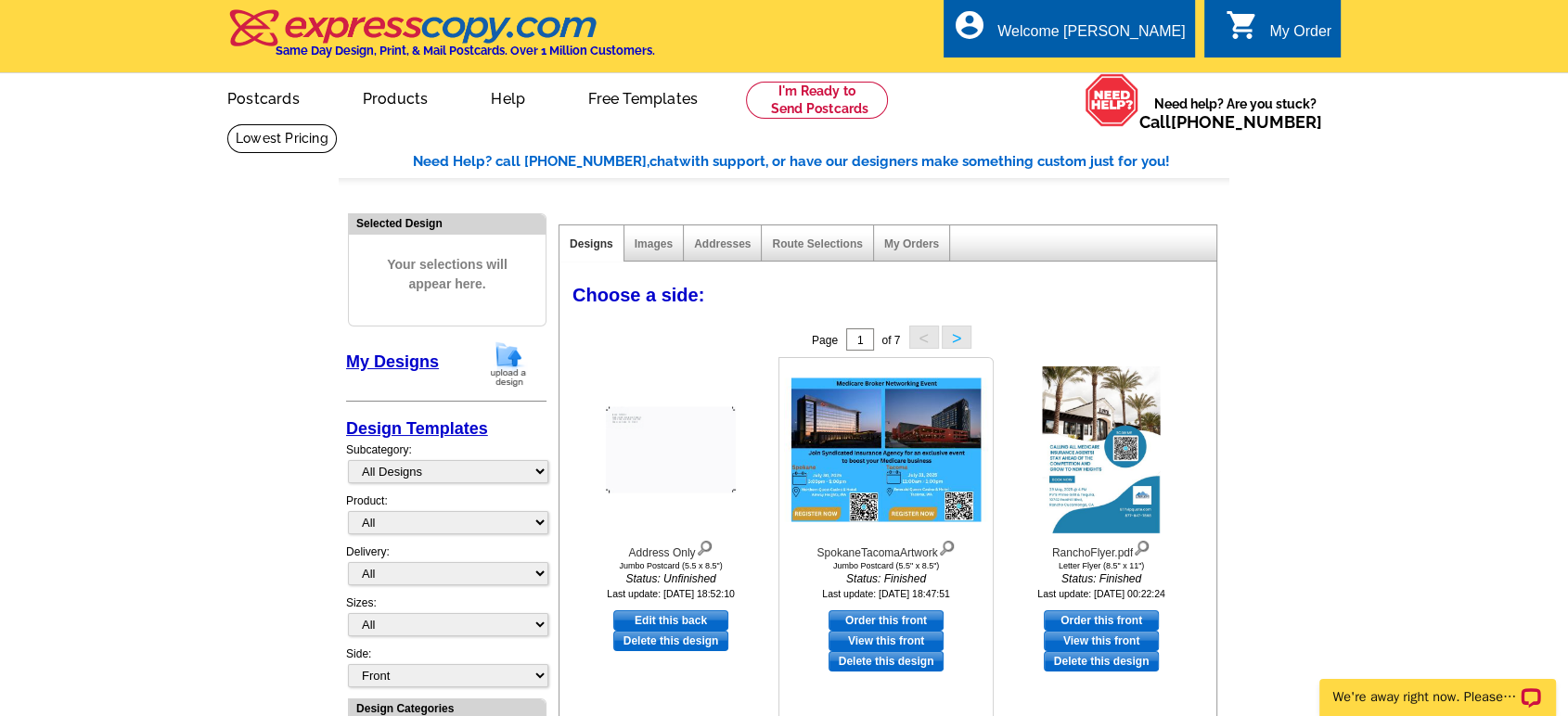 click at bounding box center [886, 450] 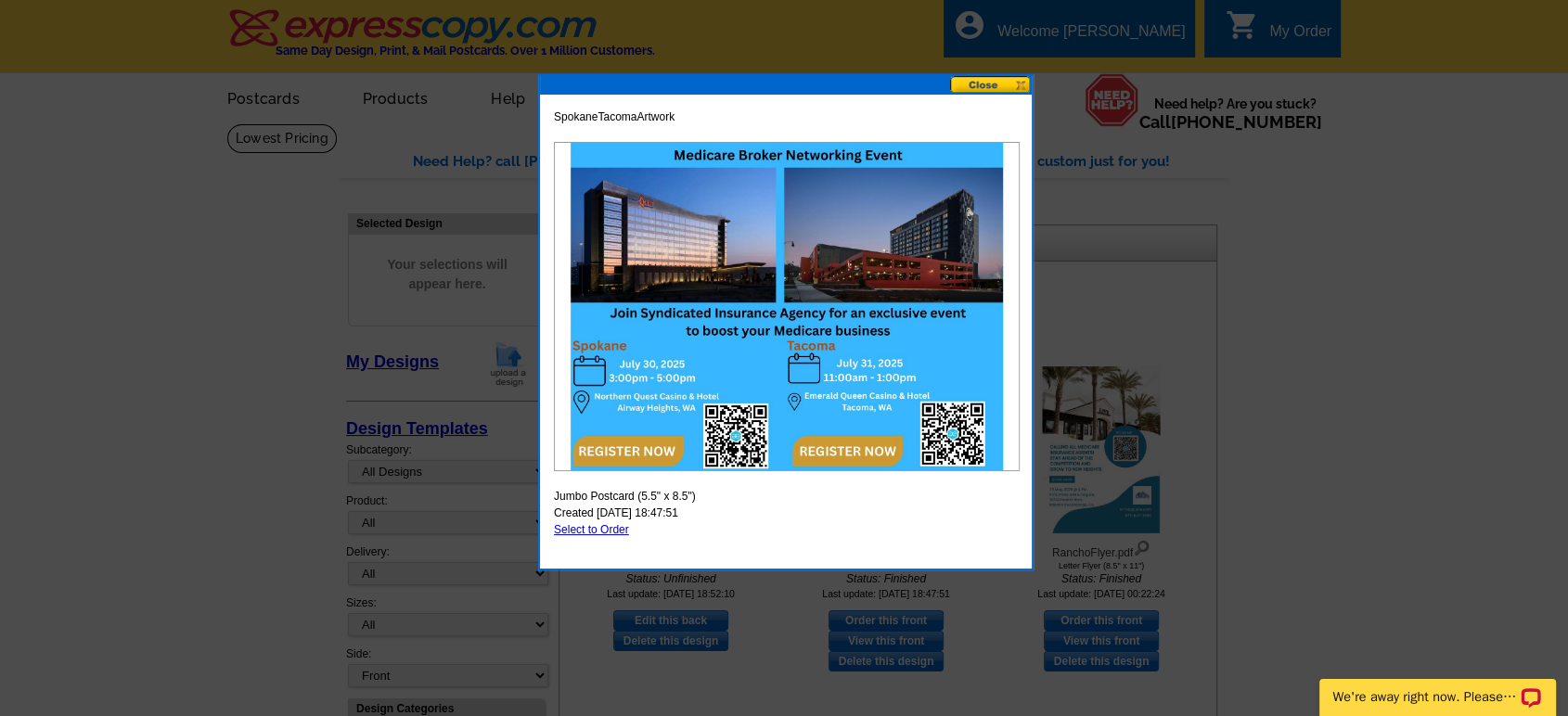 click at bounding box center (991, 84) 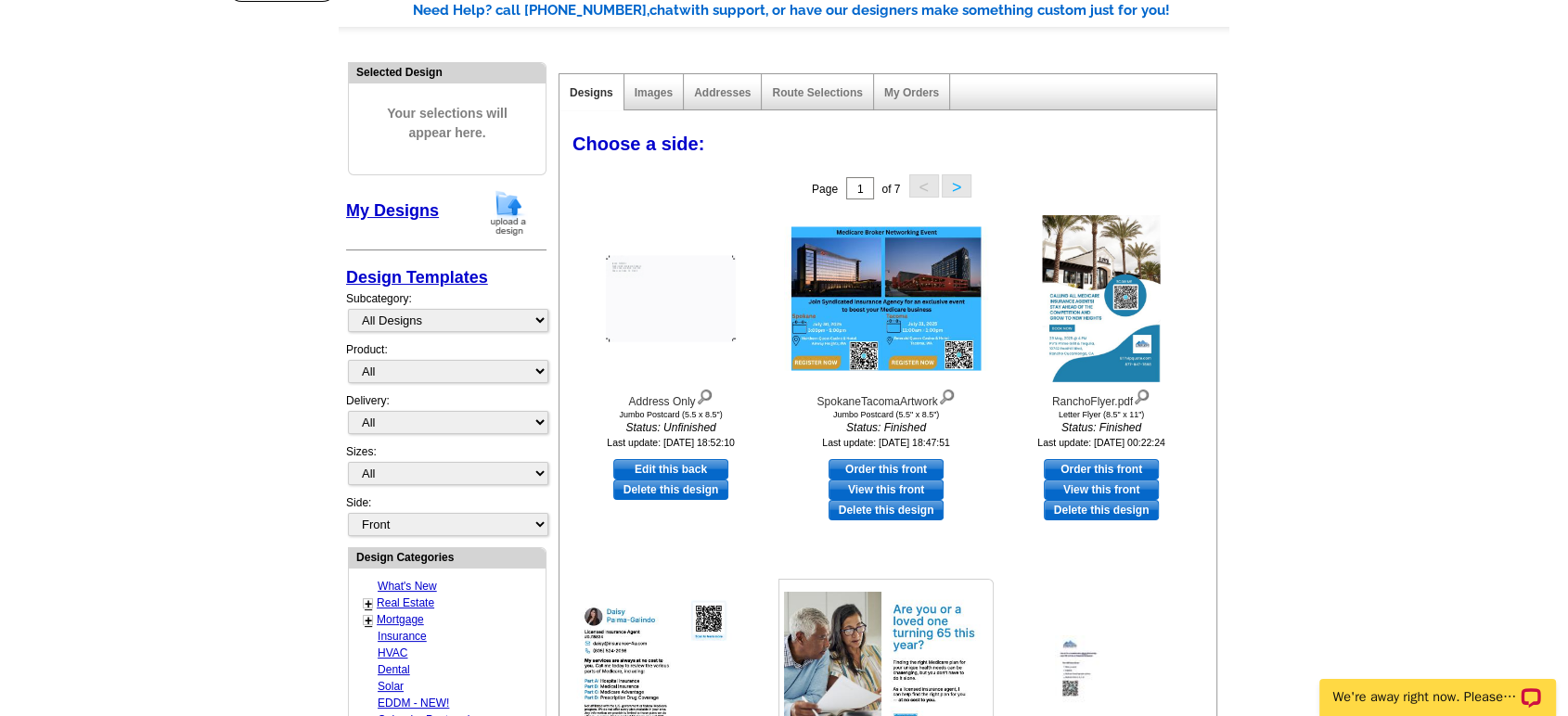 scroll, scrollTop: 206, scrollLeft: 0, axis: vertical 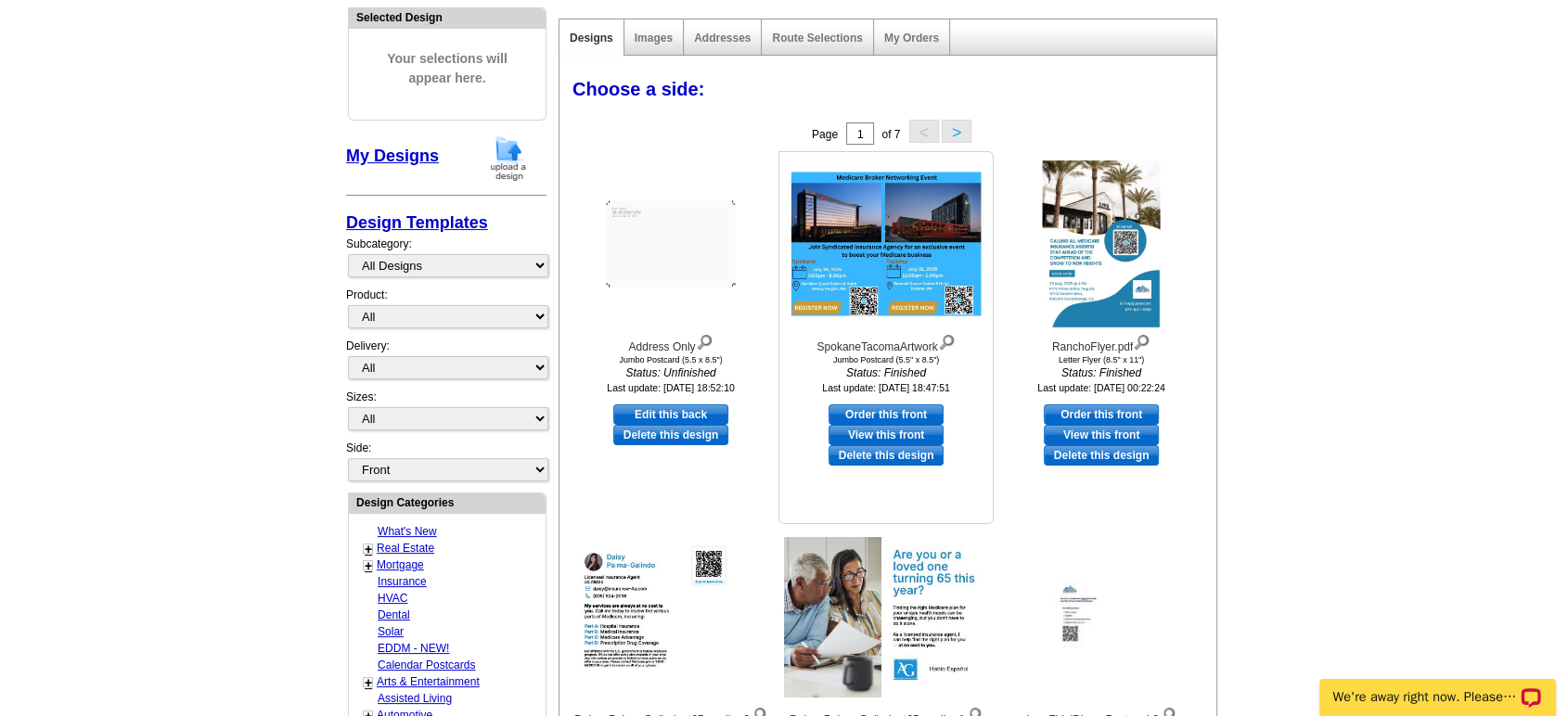 click at bounding box center (886, 244) 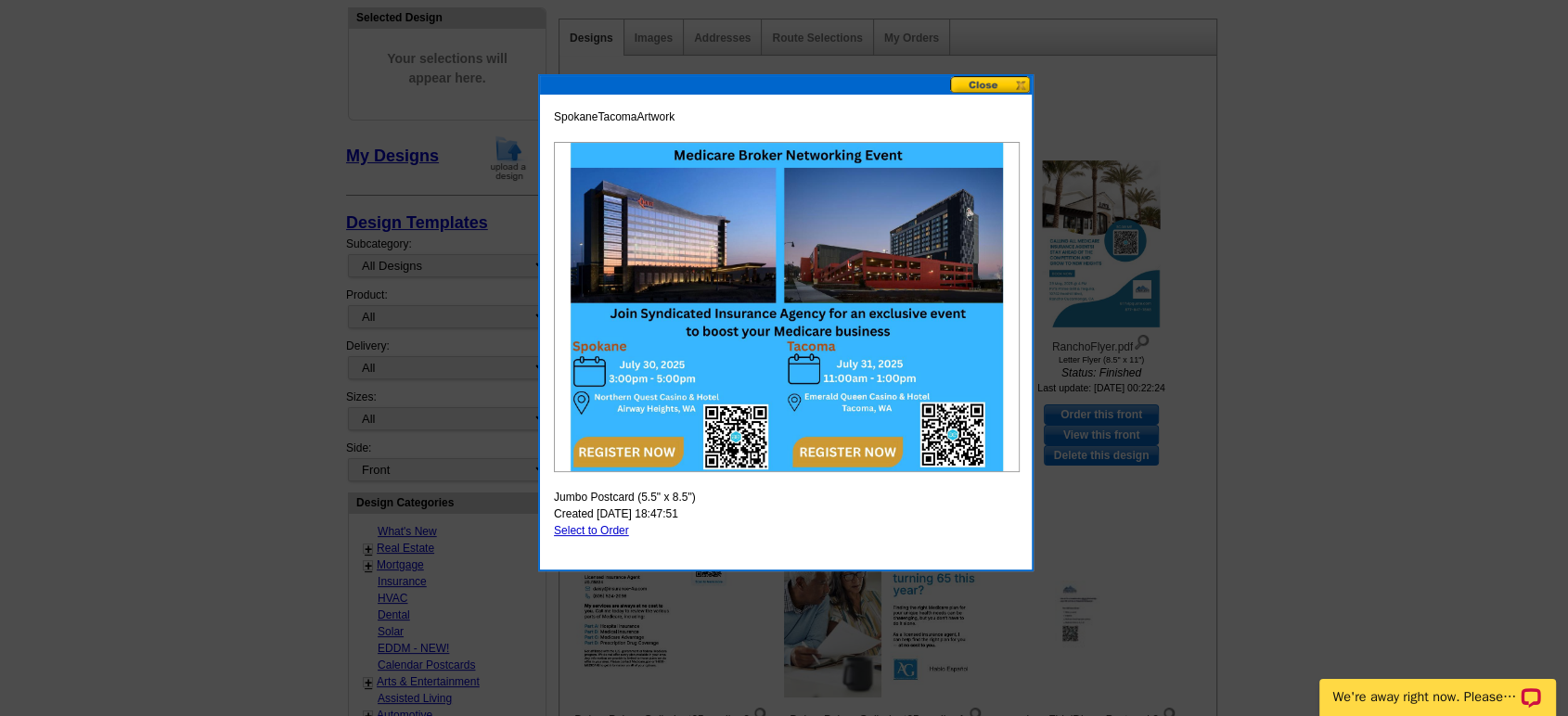 click on "Select to Order" at bounding box center (591, 531) 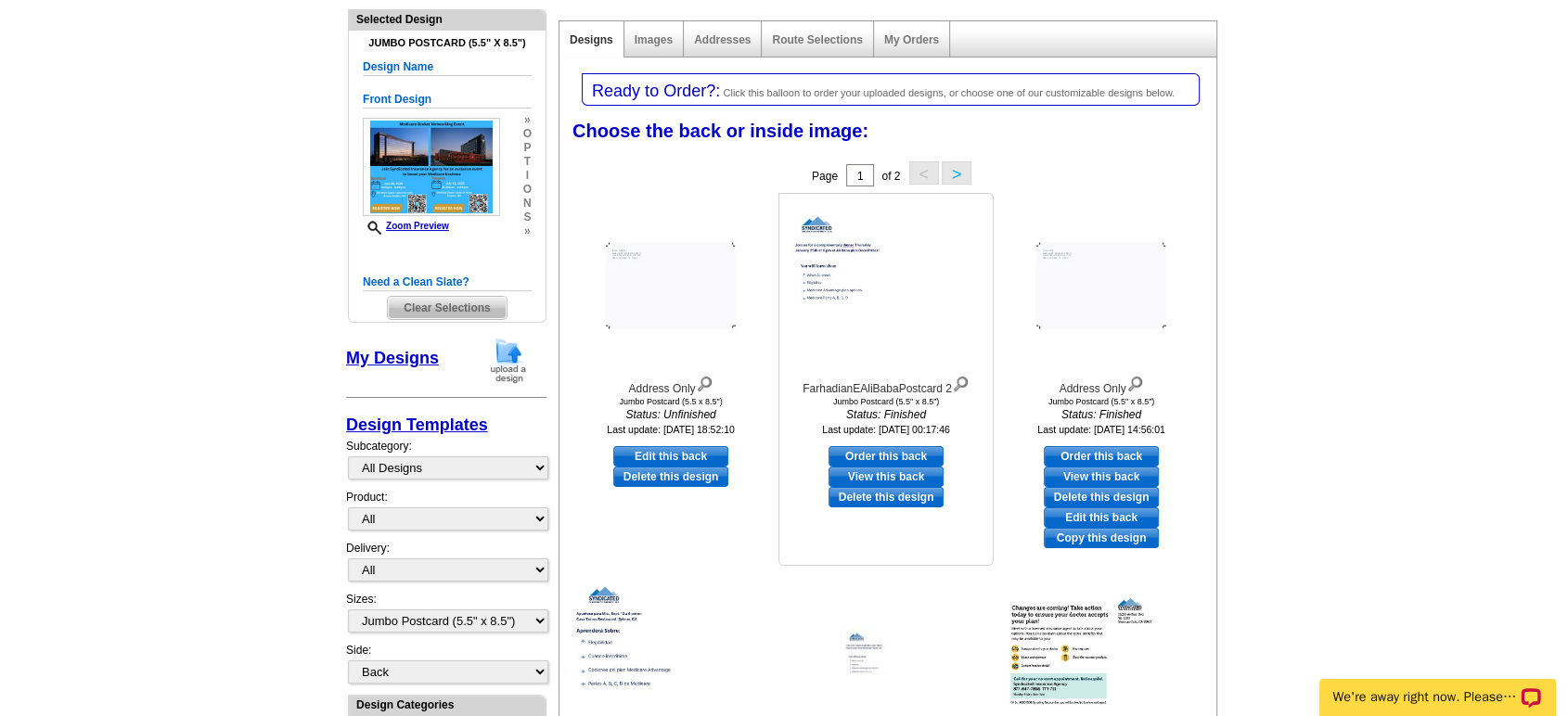 scroll, scrollTop: 103, scrollLeft: 0, axis: vertical 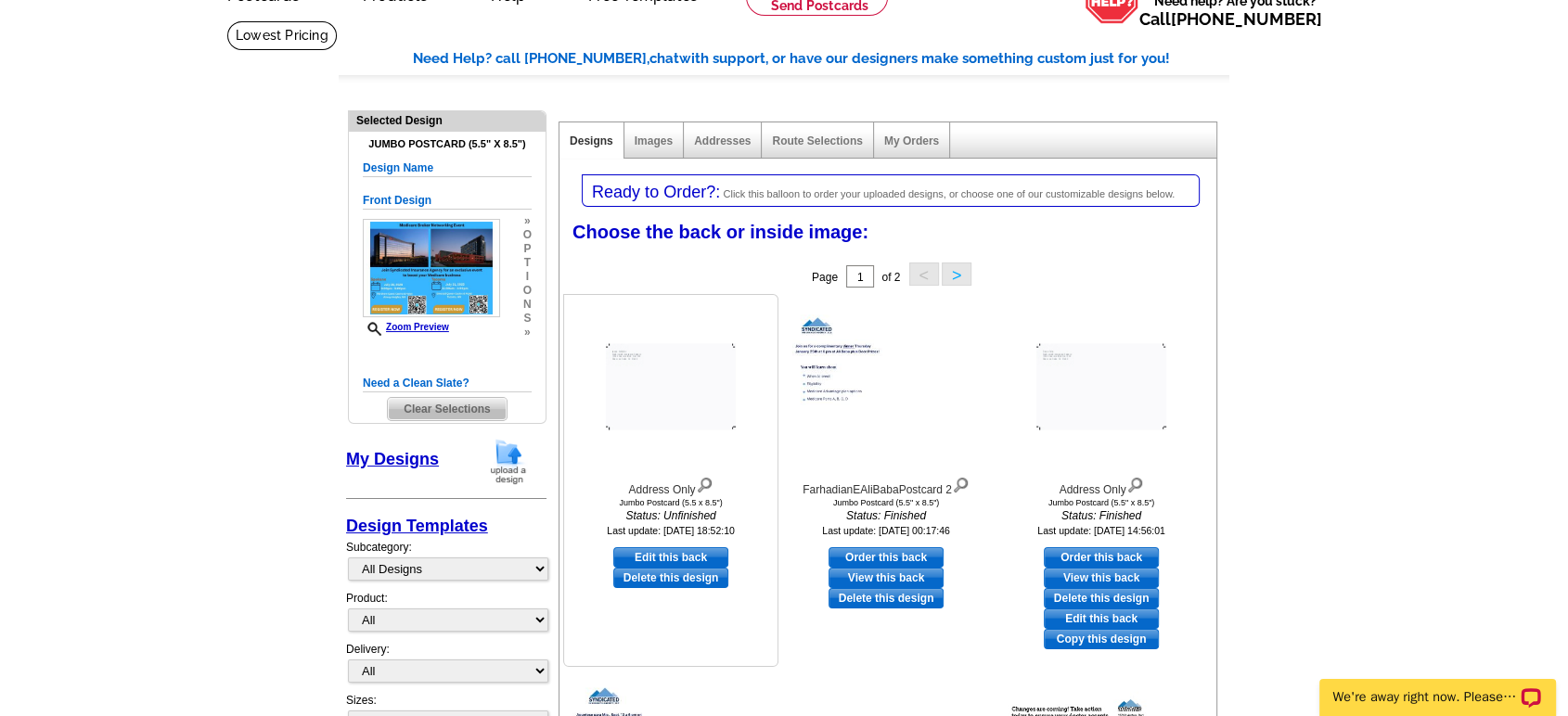 click on "Edit this back" at bounding box center [671, 557] 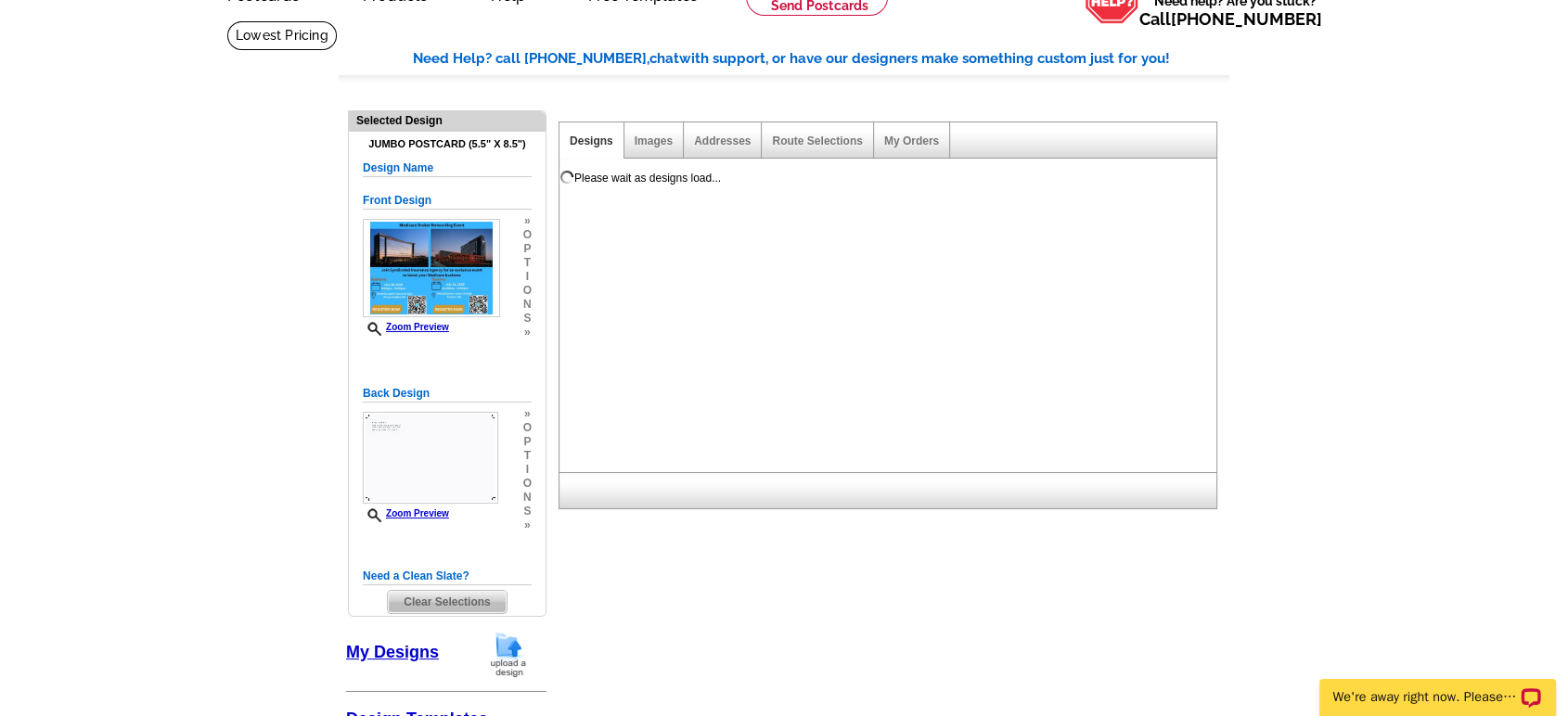 scroll, scrollTop: 0, scrollLeft: 0, axis: both 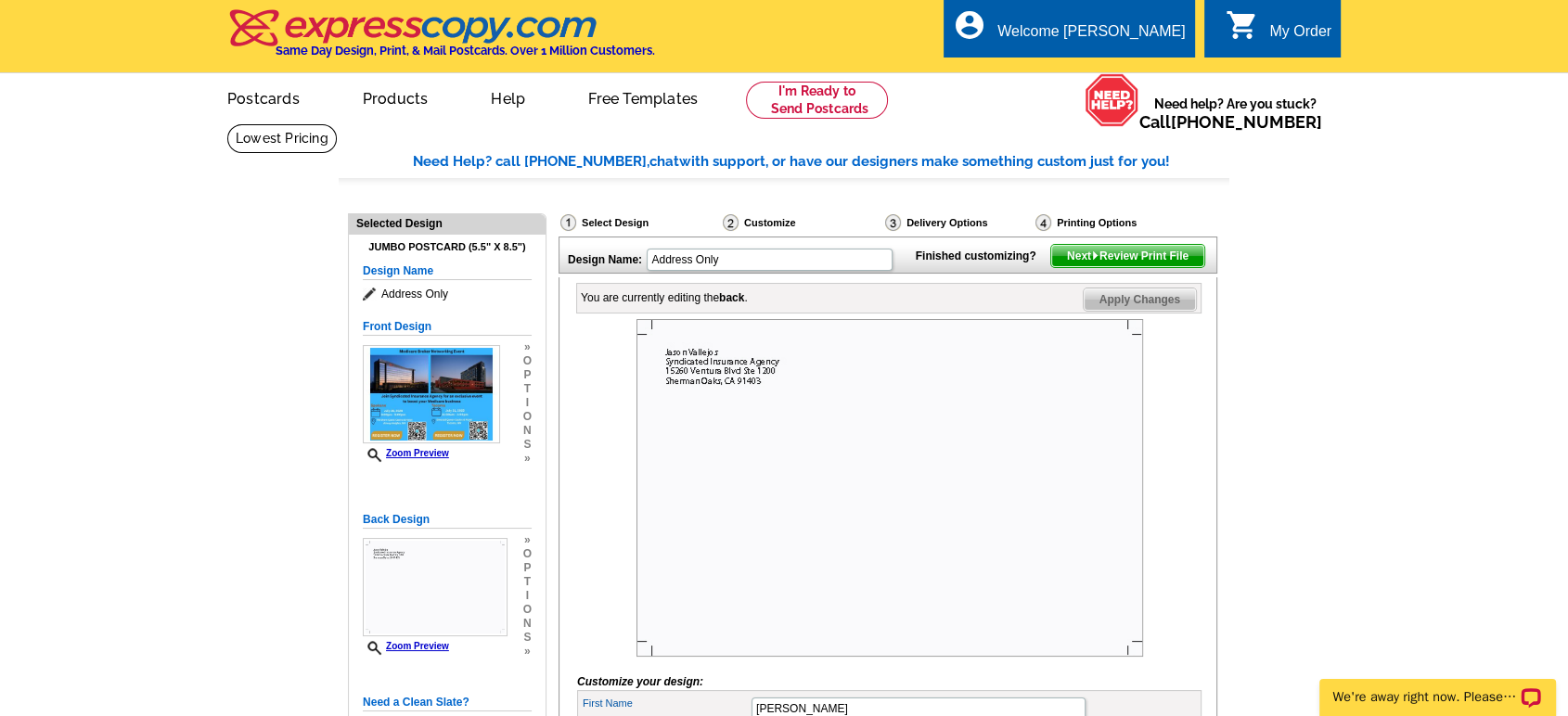 click on "Next   Review Print File" at bounding box center (1127, 256) 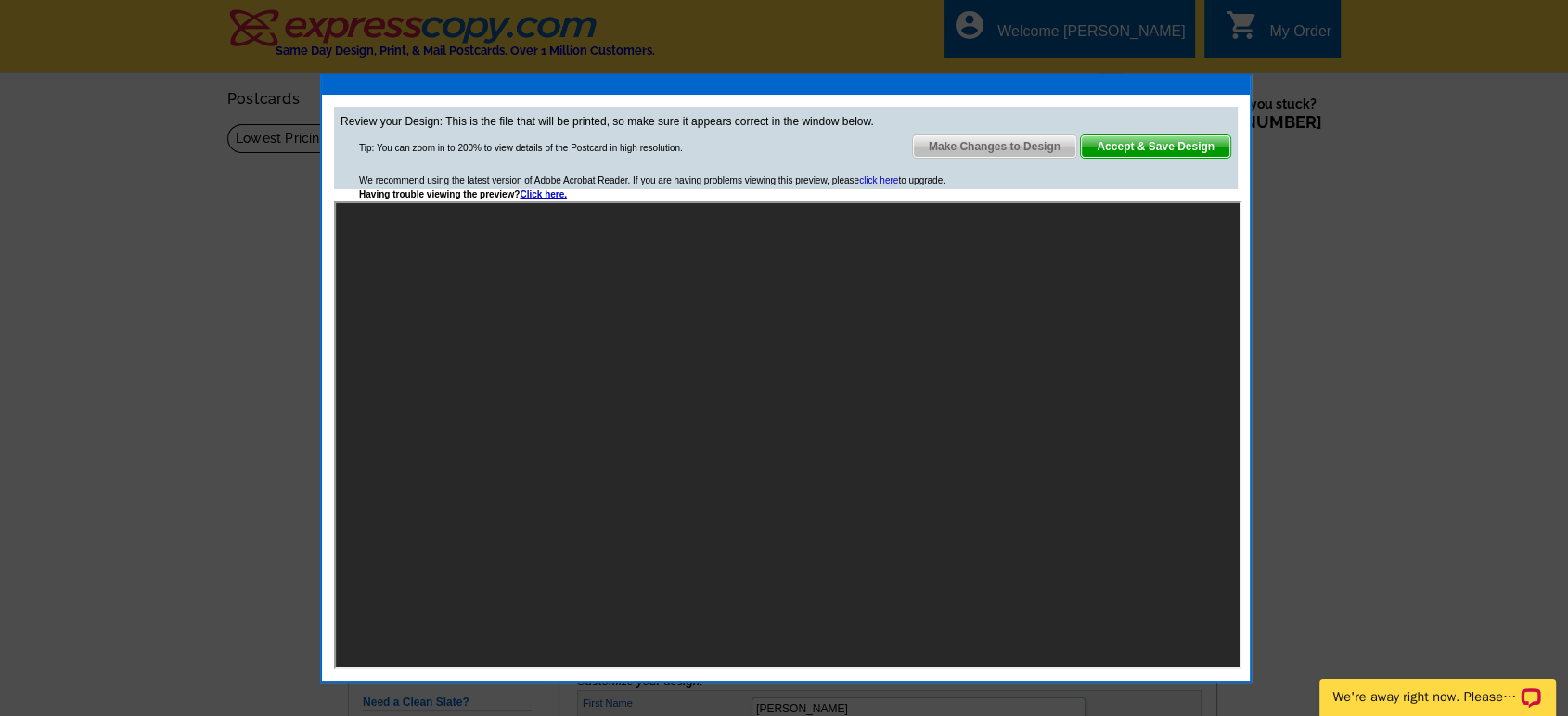 scroll, scrollTop: 0, scrollLeft: 0, axis: both 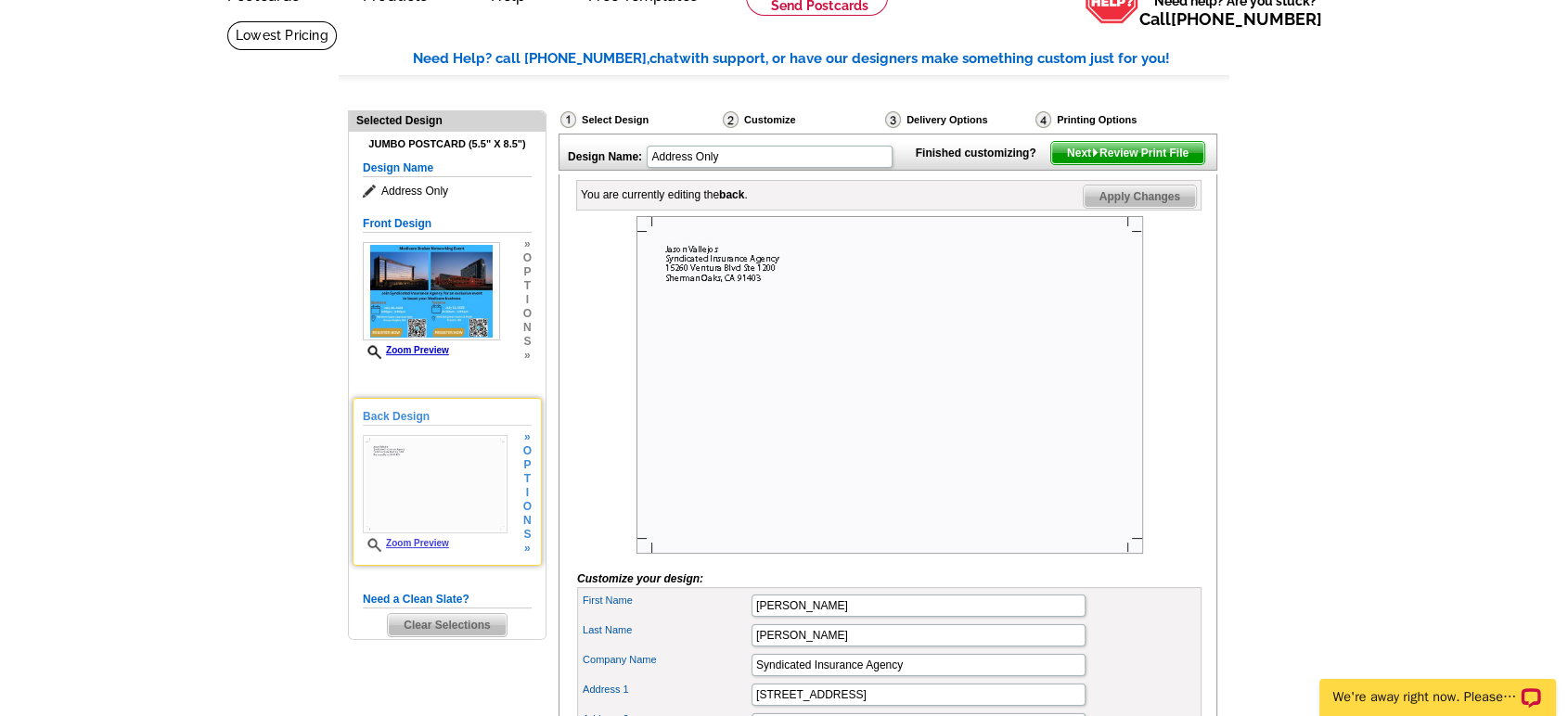 click at bounding box center (435, 484) 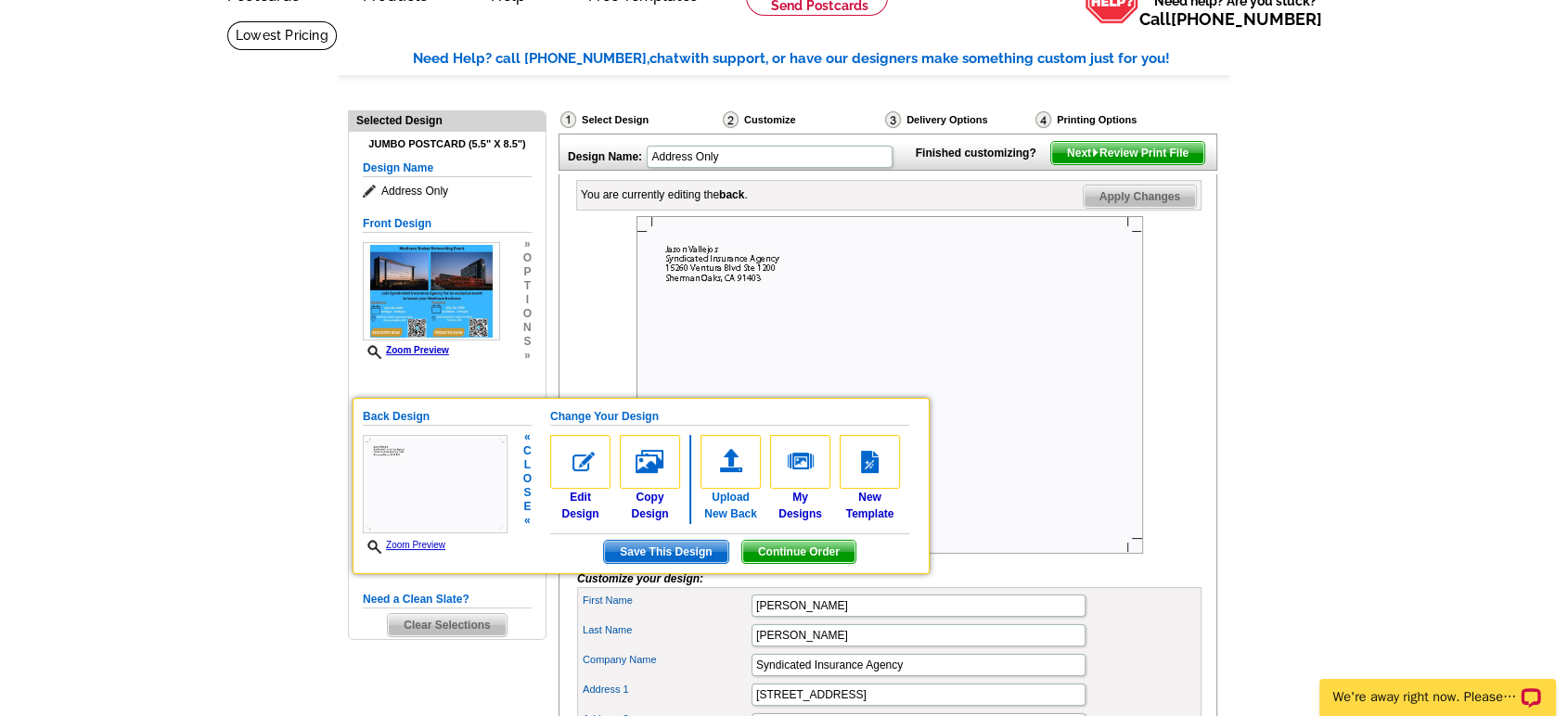 click at bounding box center [730, 462] 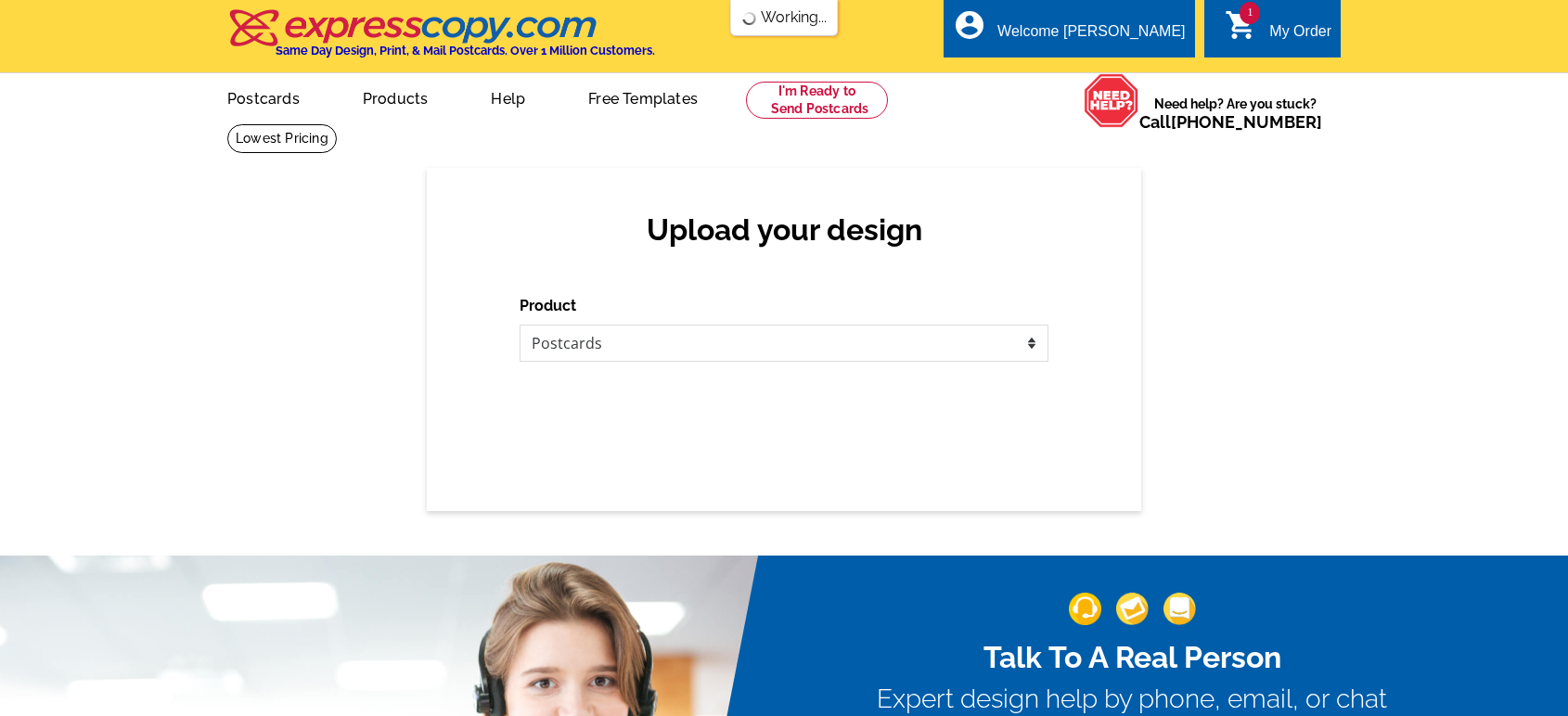 scroll, scrollTop: 0, scrollLeft: 0, axis: both 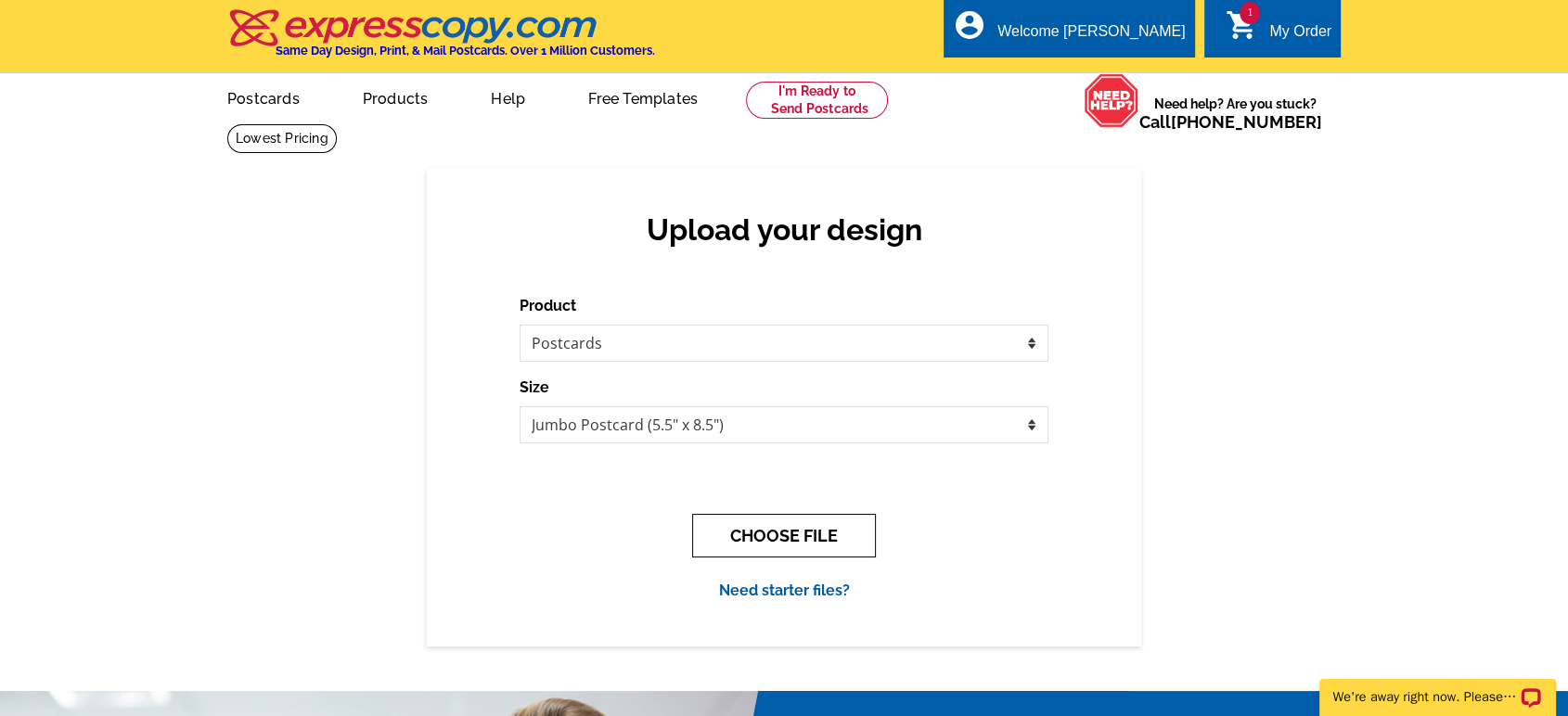 click on "CHOOSE FILE" at bounding box center [784, 535] 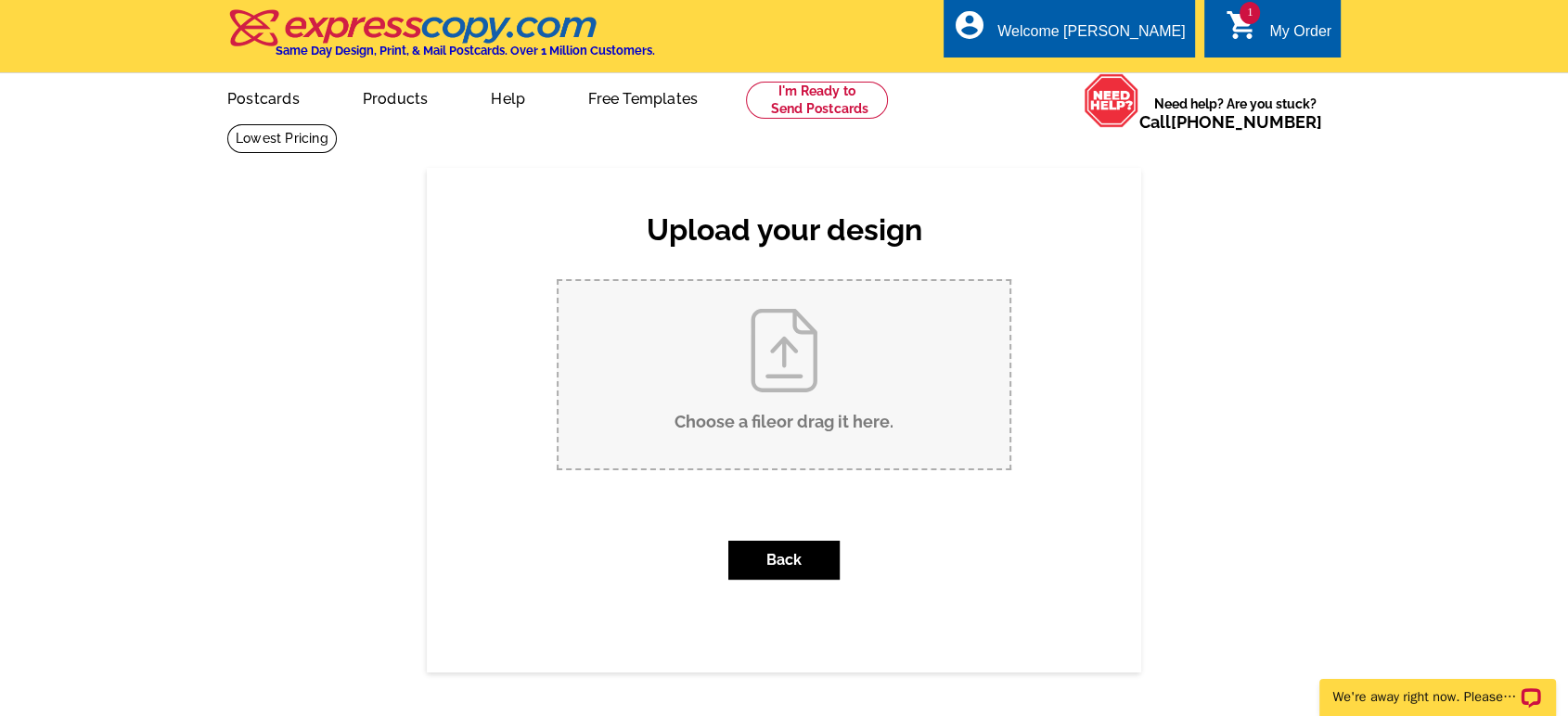 click on "Choose a file  or drag it here ." at bounding box center [784, 375] 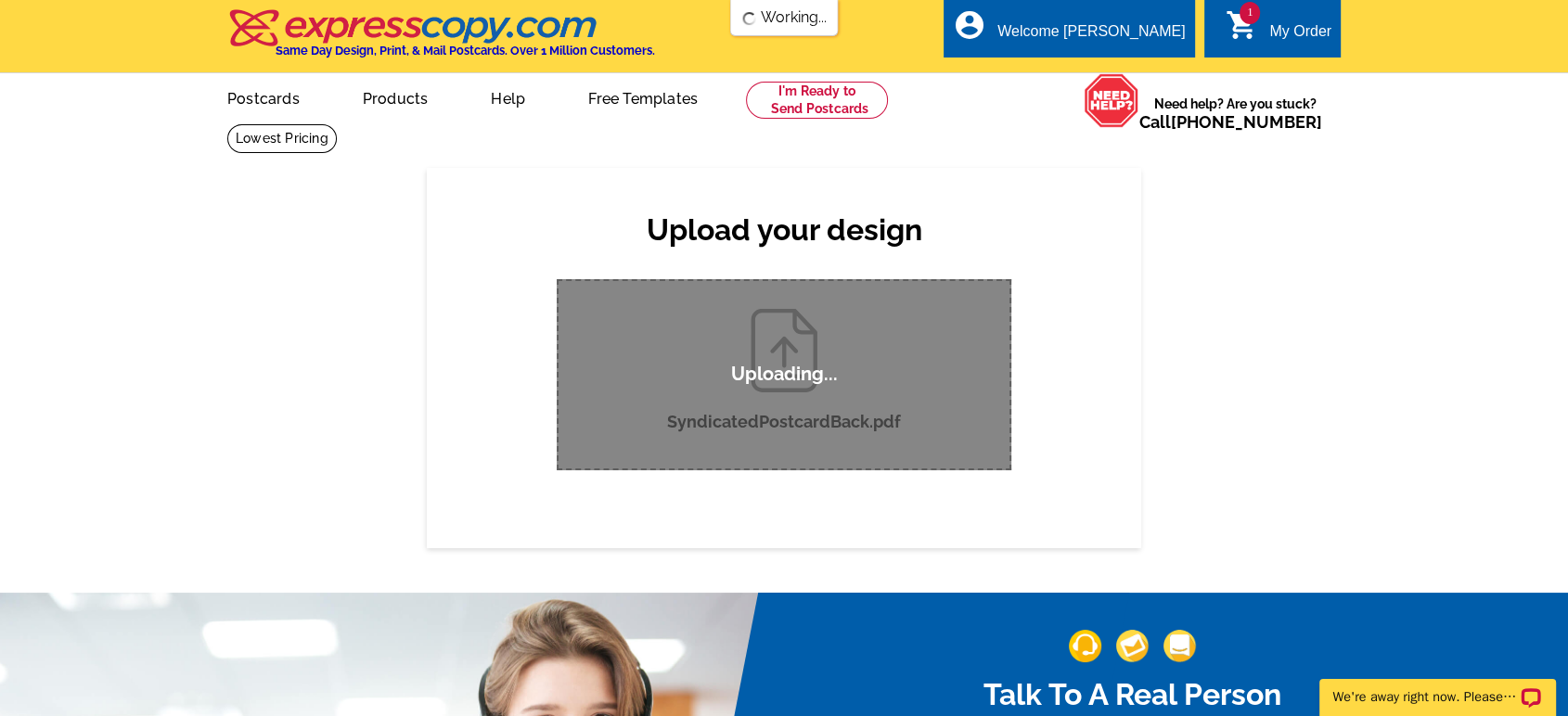 scroll, scrollTop: 0, scrollLeft: 0, axis: both 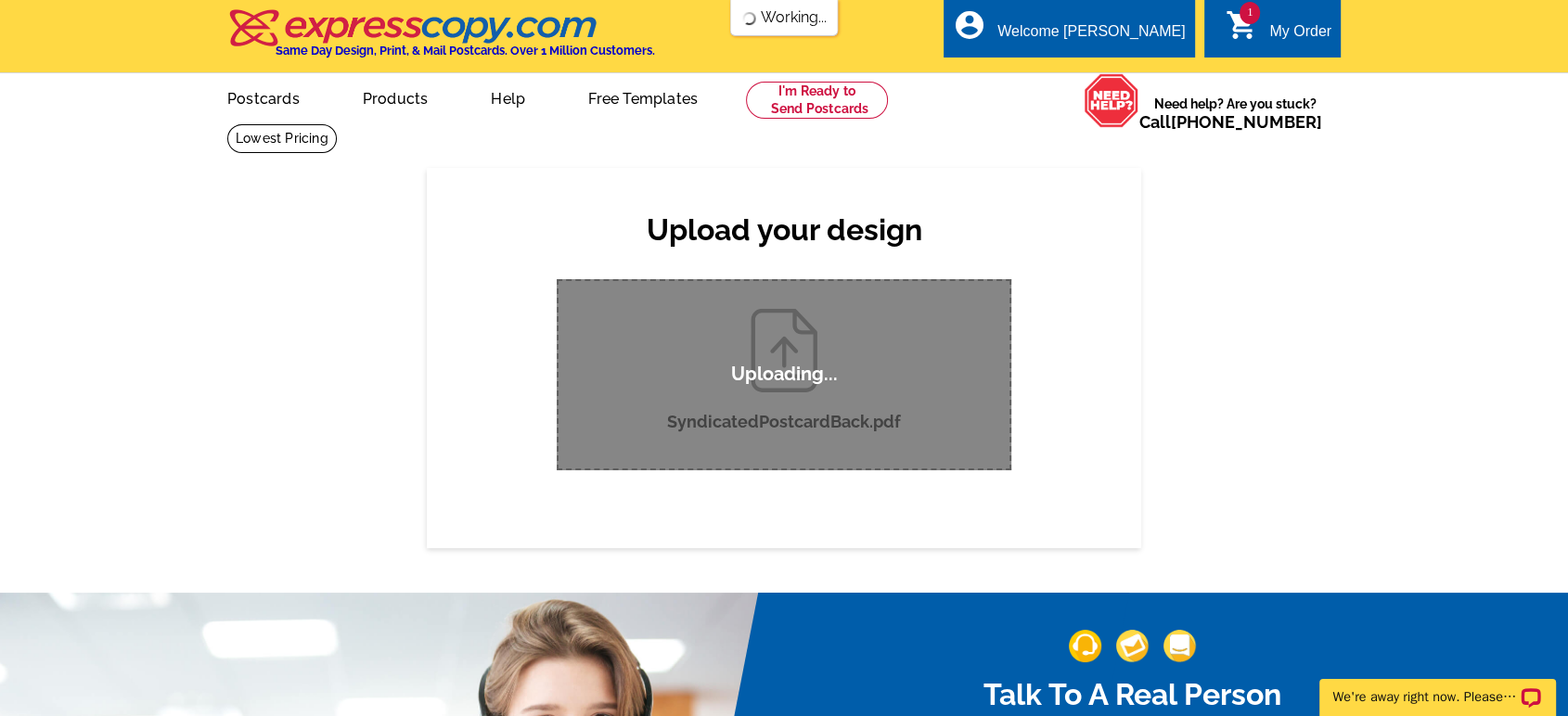 type 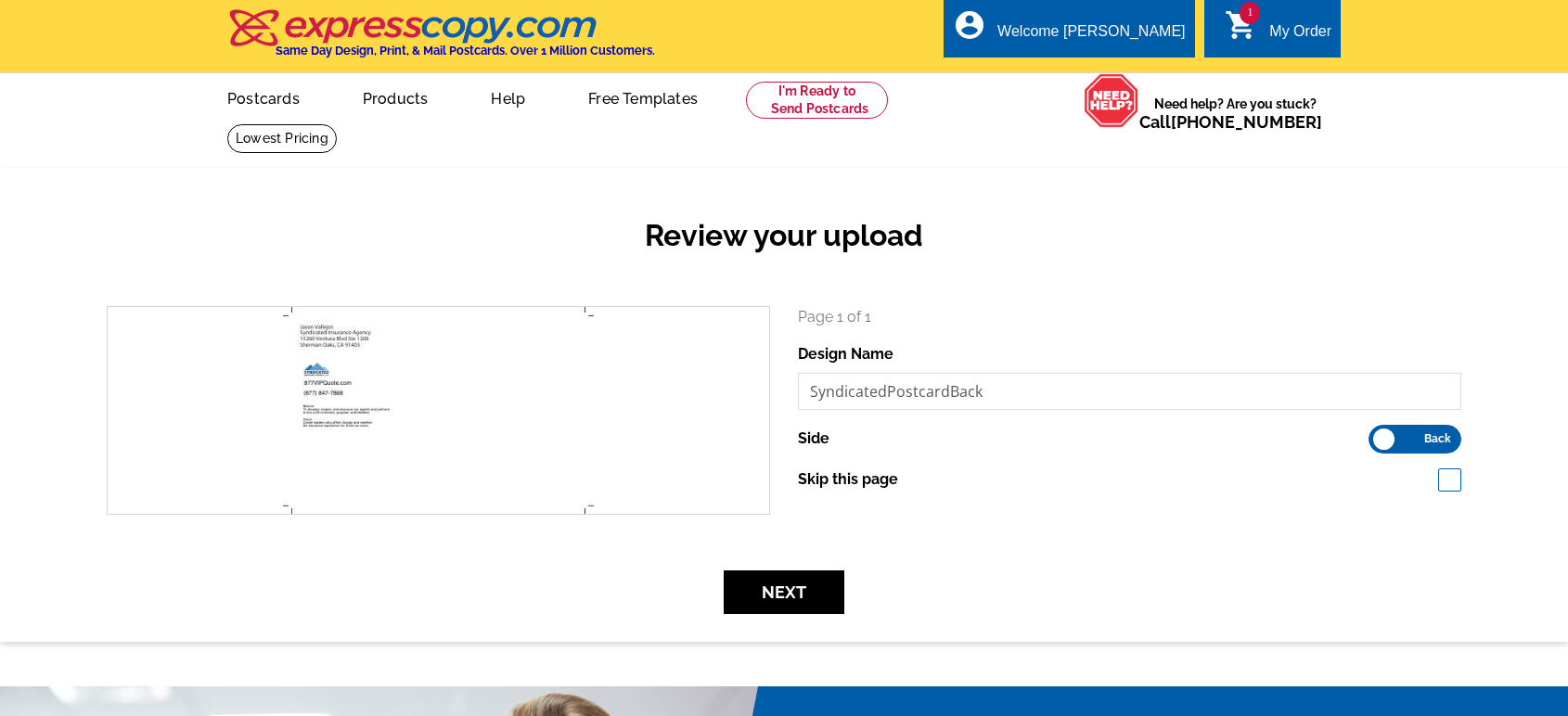 scroll, scrollTop: 0, scrollLeft: 0, axis: both 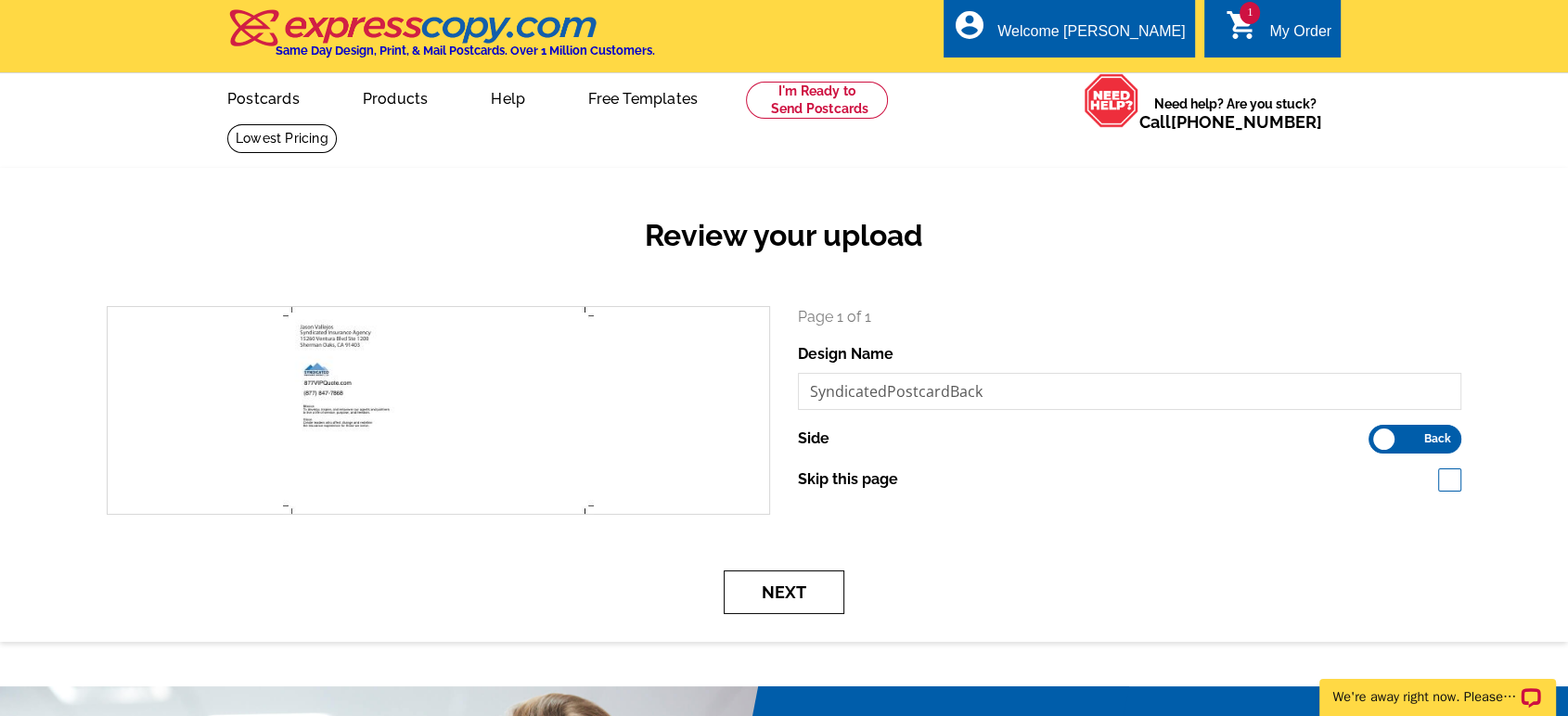 click on "Next" at bounding box center (784, 592) 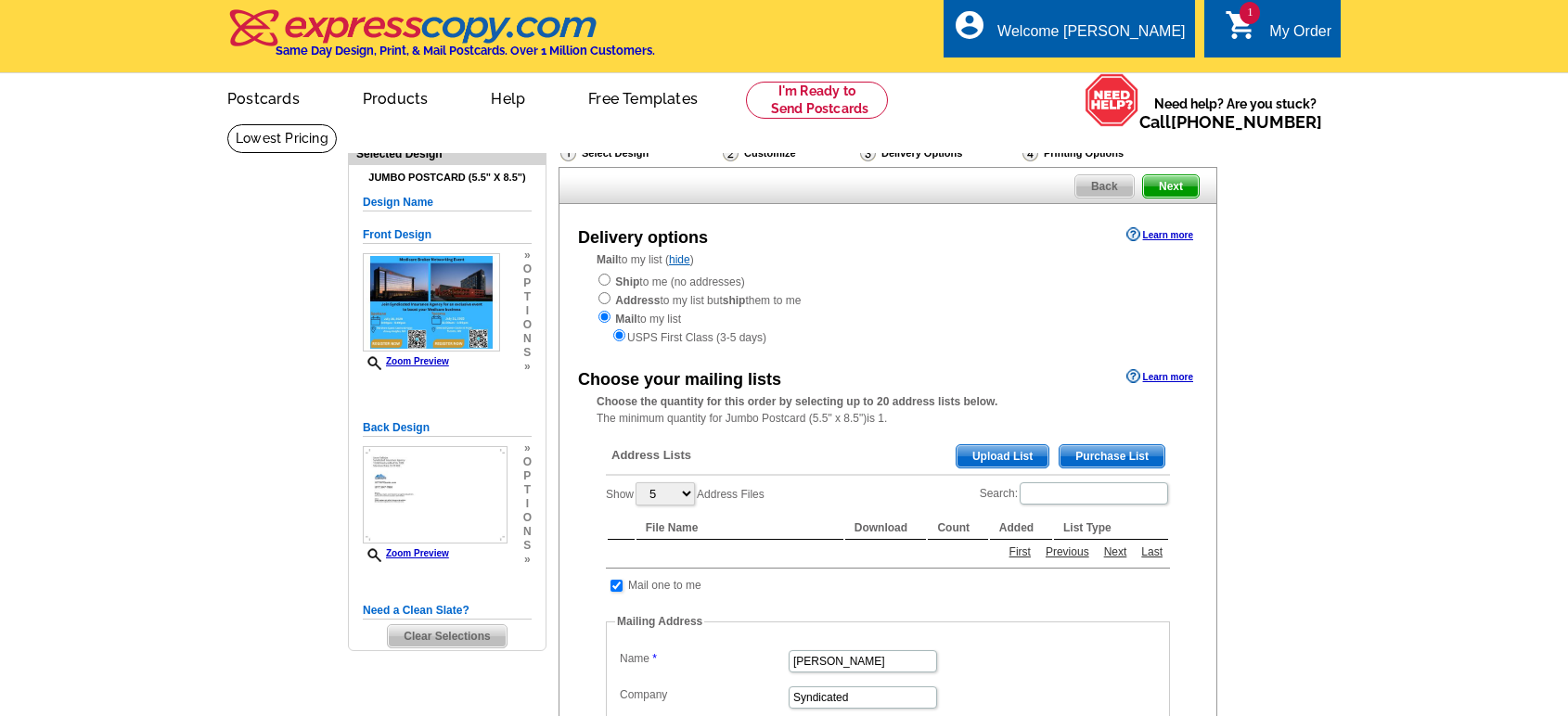 scroll, scrollTop: 0, scrollLeft: 0, axis: both 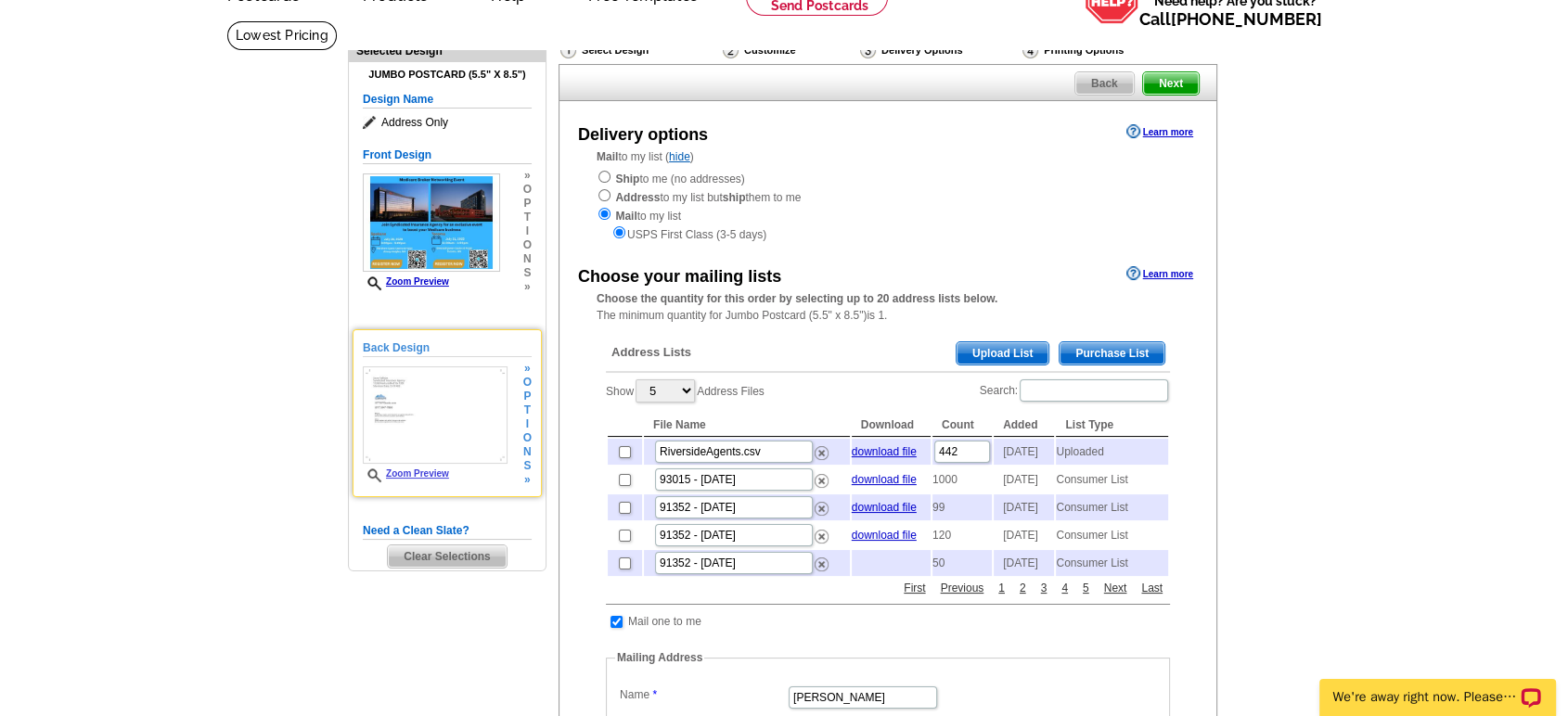 click on "Zoom Preview" at bounding box center [435, 425] 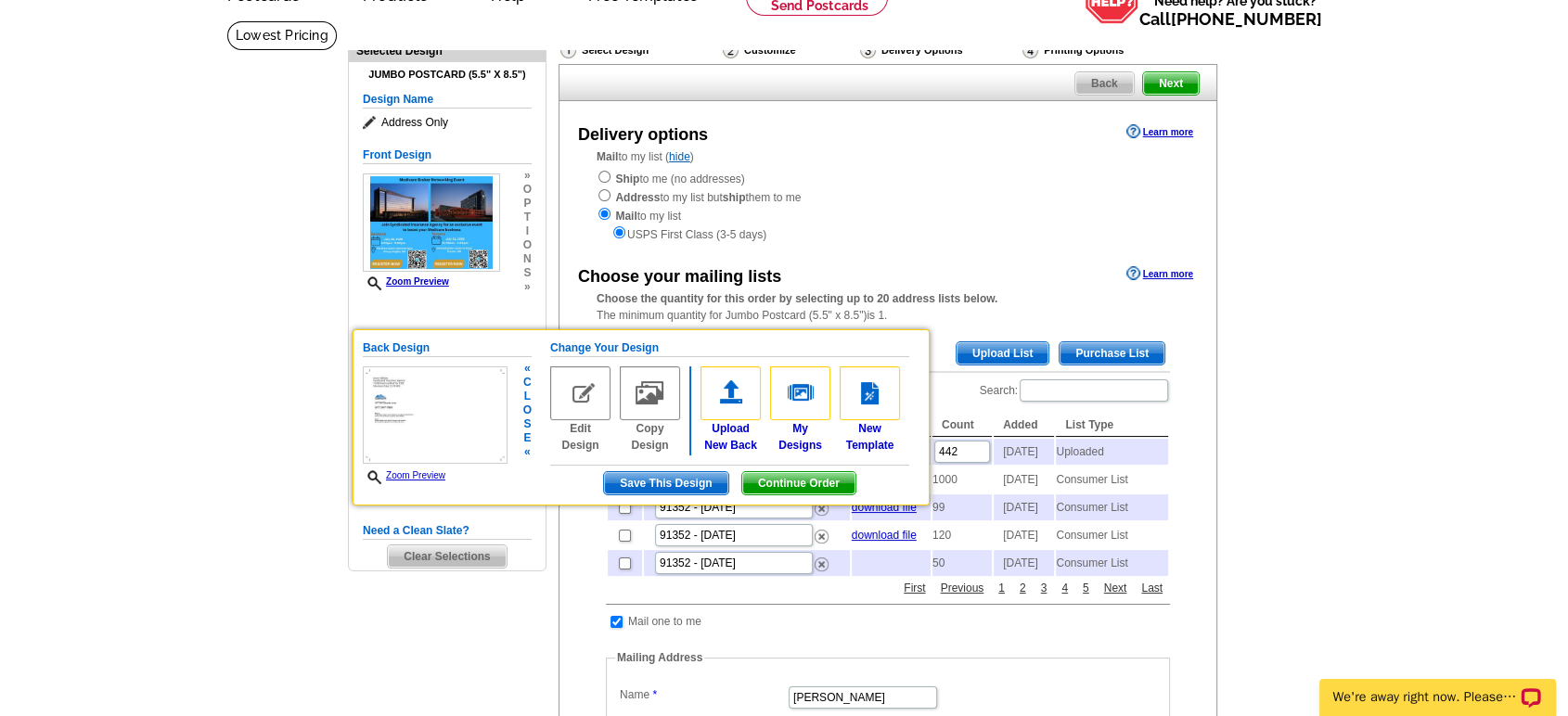 click at bounding box center [435, 416] 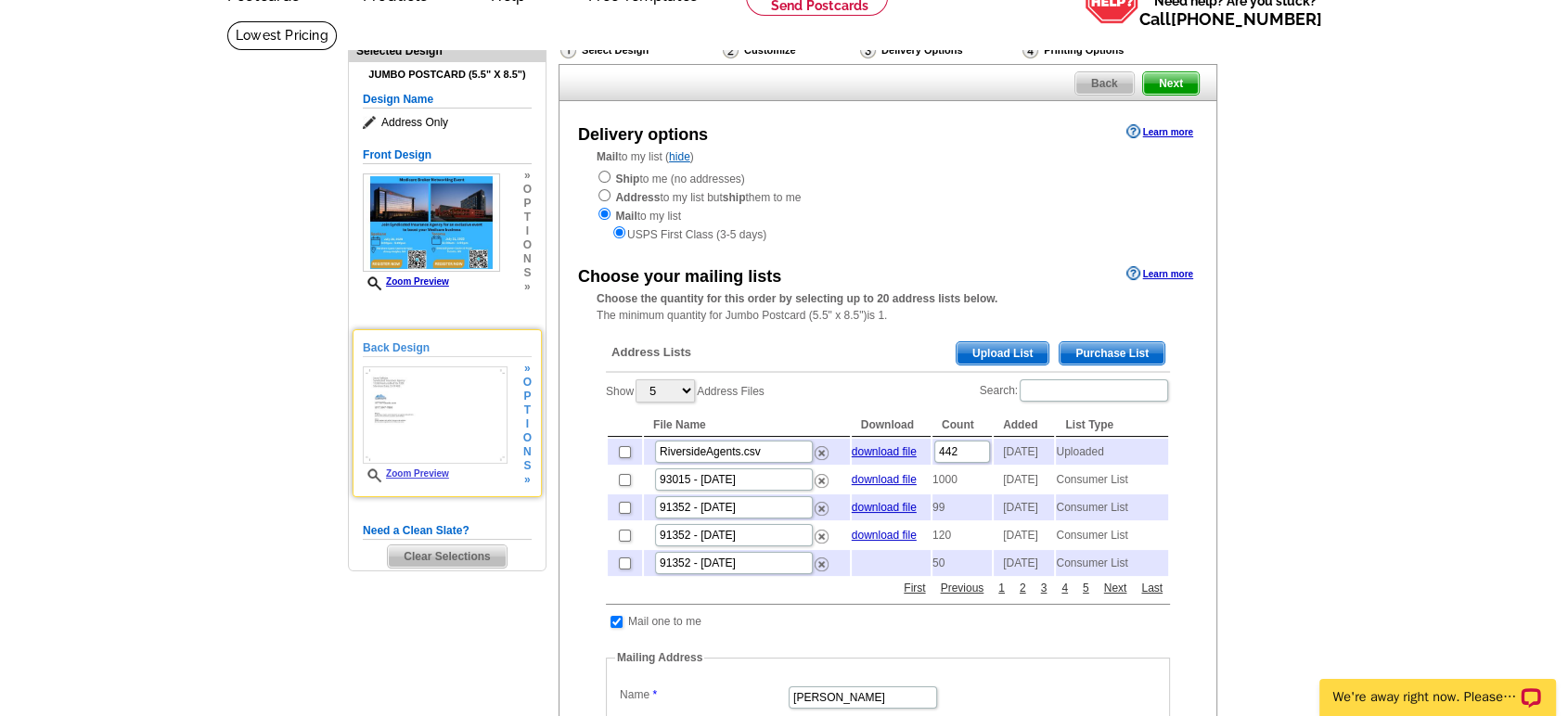 click at bounding box center [435, 416] 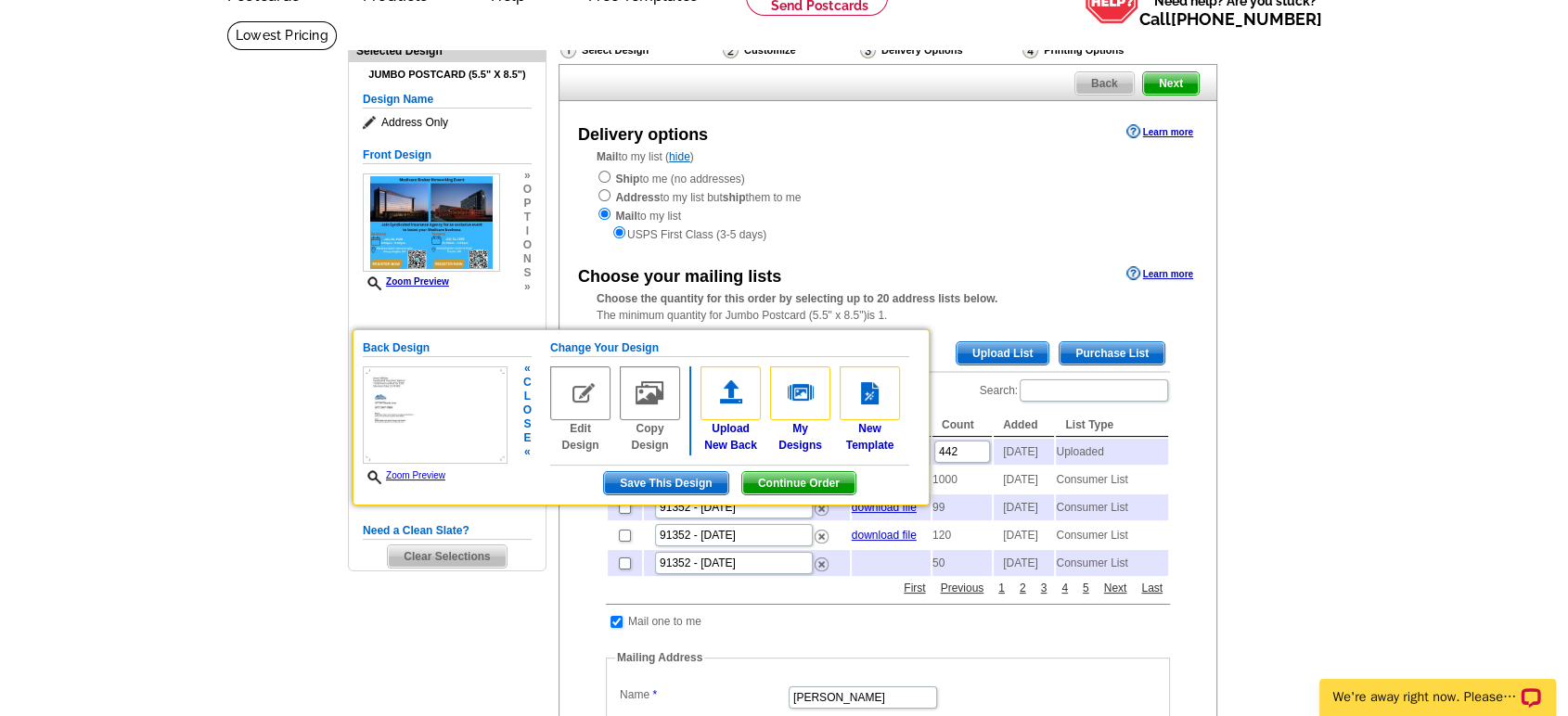 click on "o" at bounding box center [527, 410] 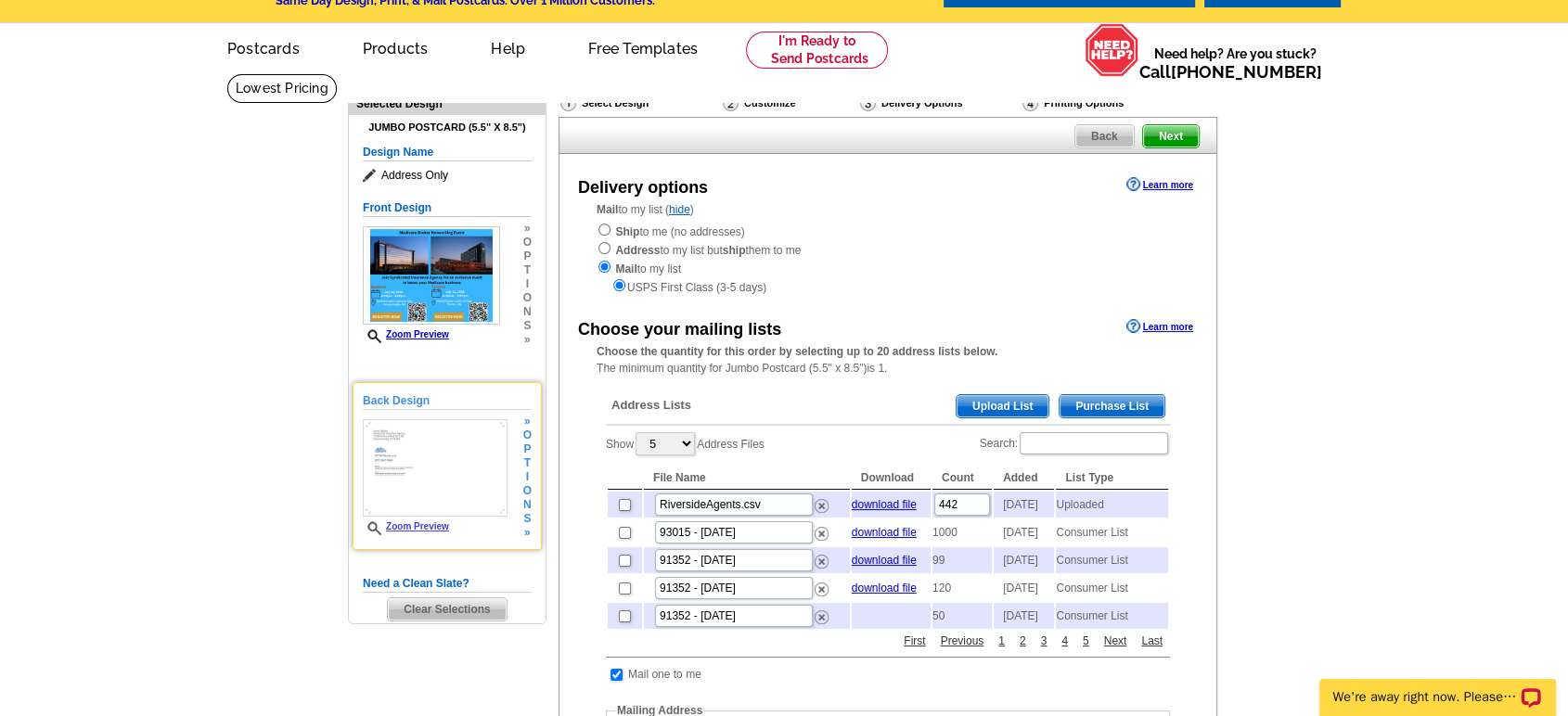 scroll, scrollTop: 0, scrollLeft: 0, axis: both 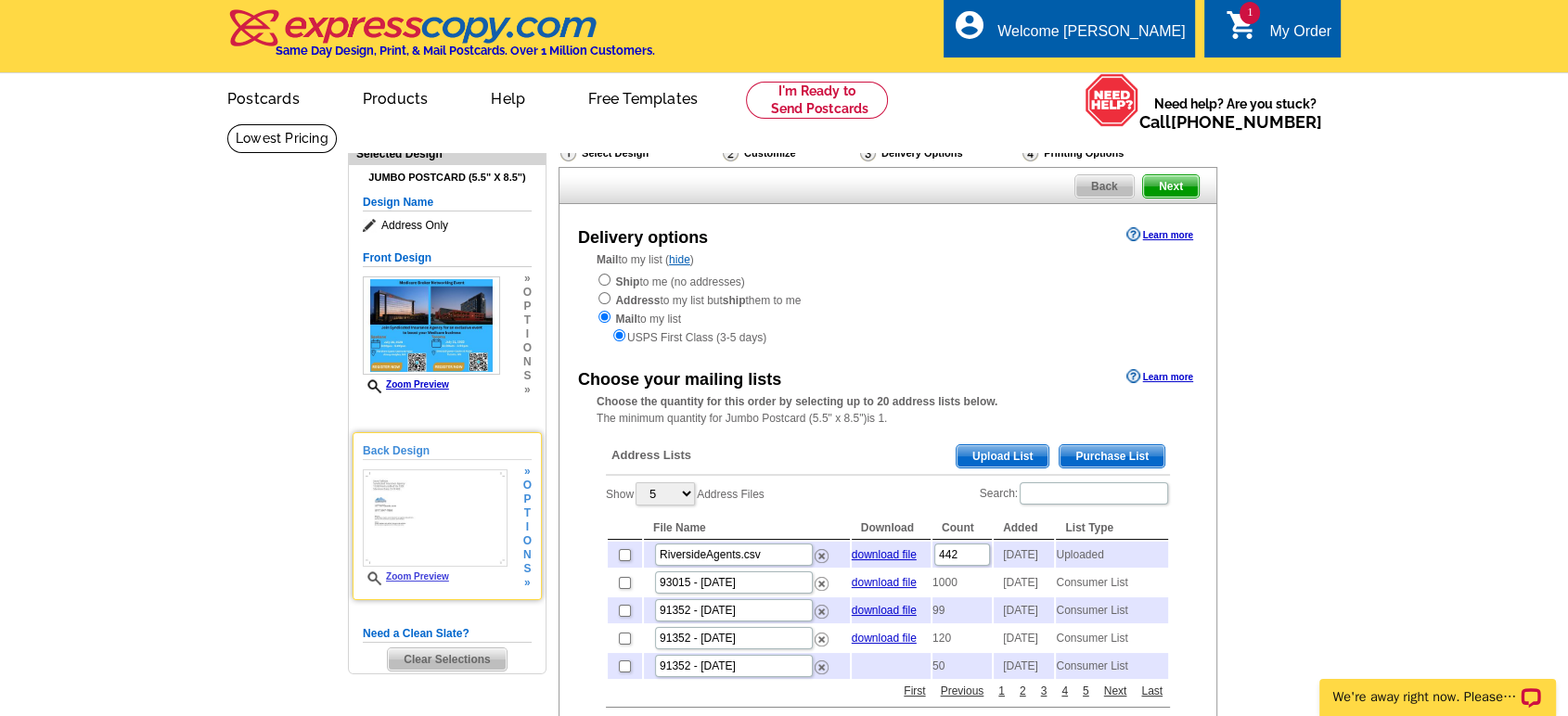 click on "Upload List" at bounding box center (1002, 456) 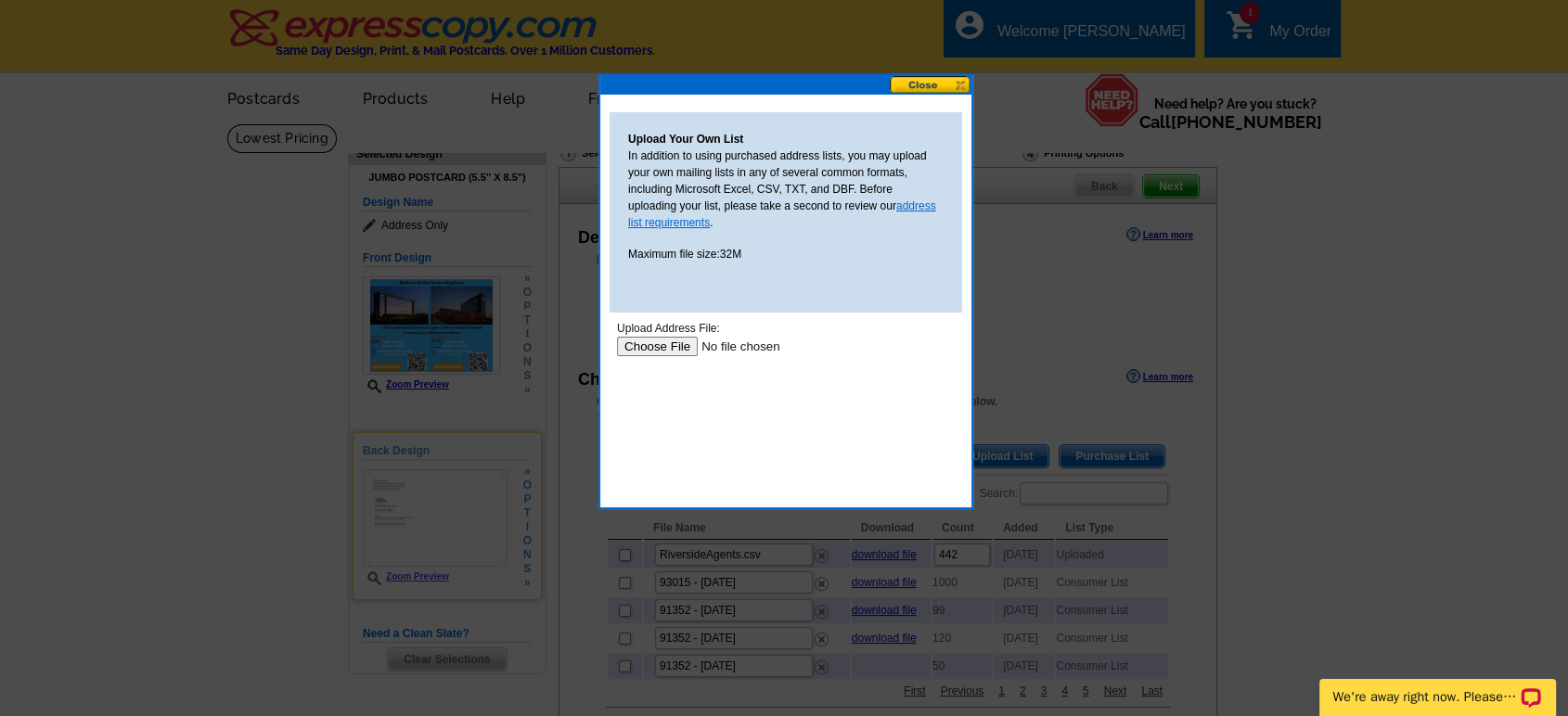 scroll, scrollTop: 0, scrollLeft: 0, axis: both 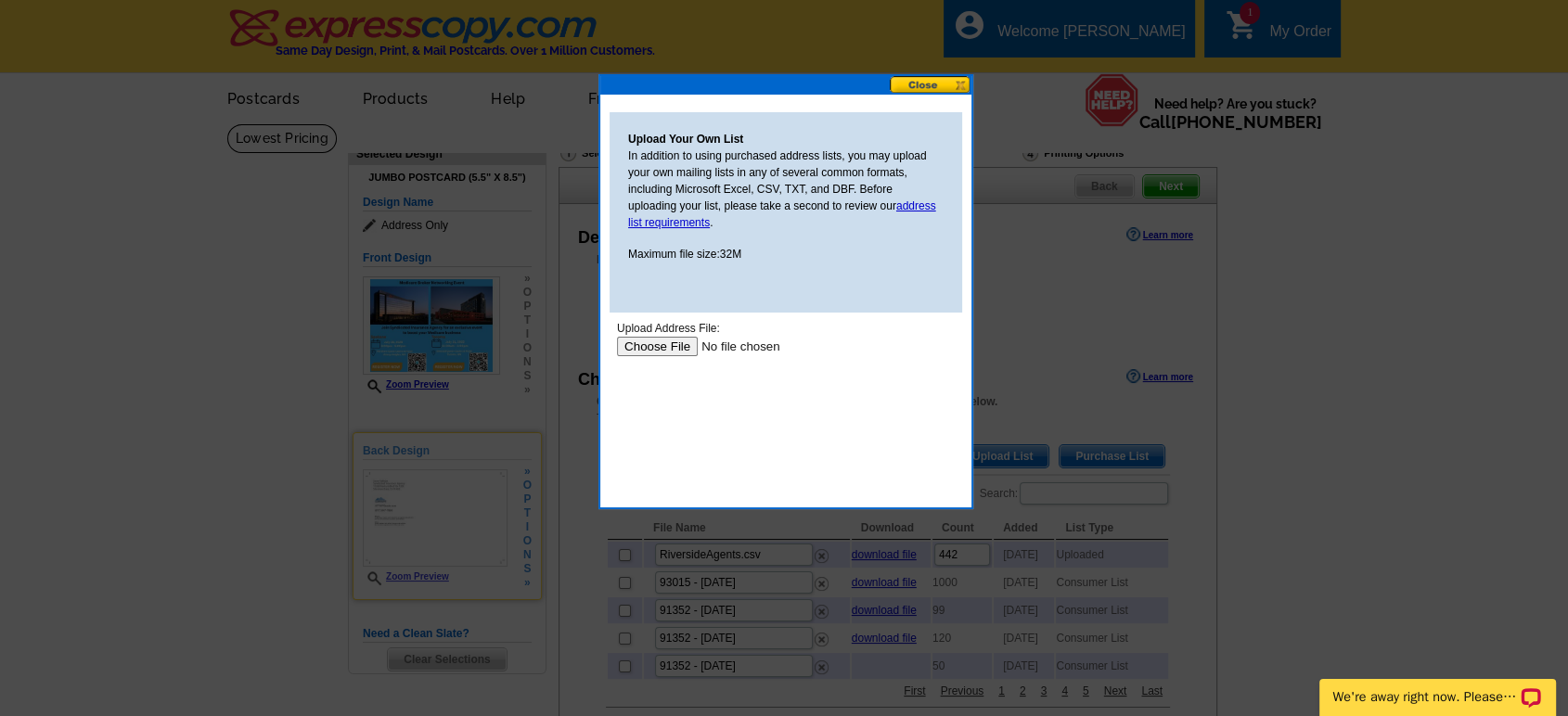 click at bounding box center (734, 346) 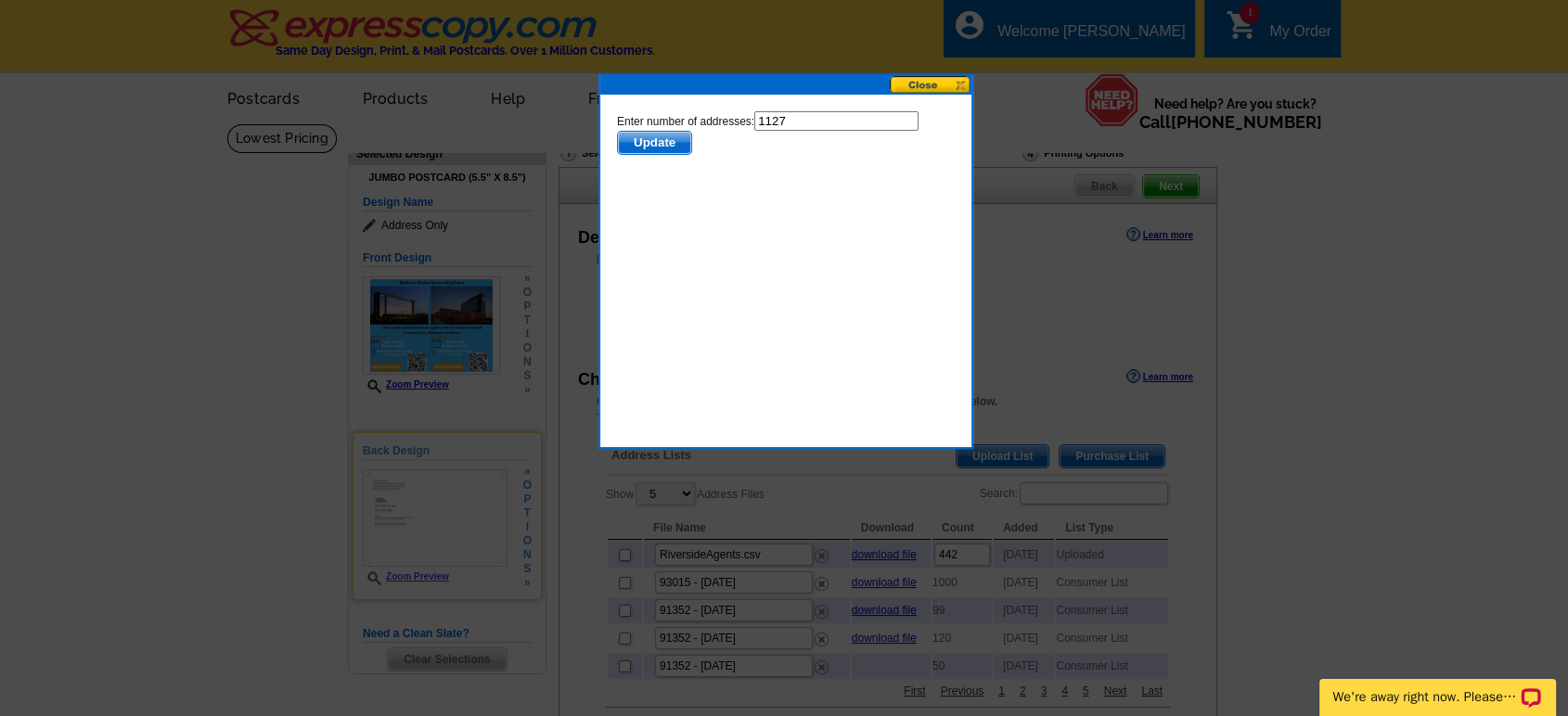 scroll, scrollTop: 0, scrollLeft: 0, axis: both 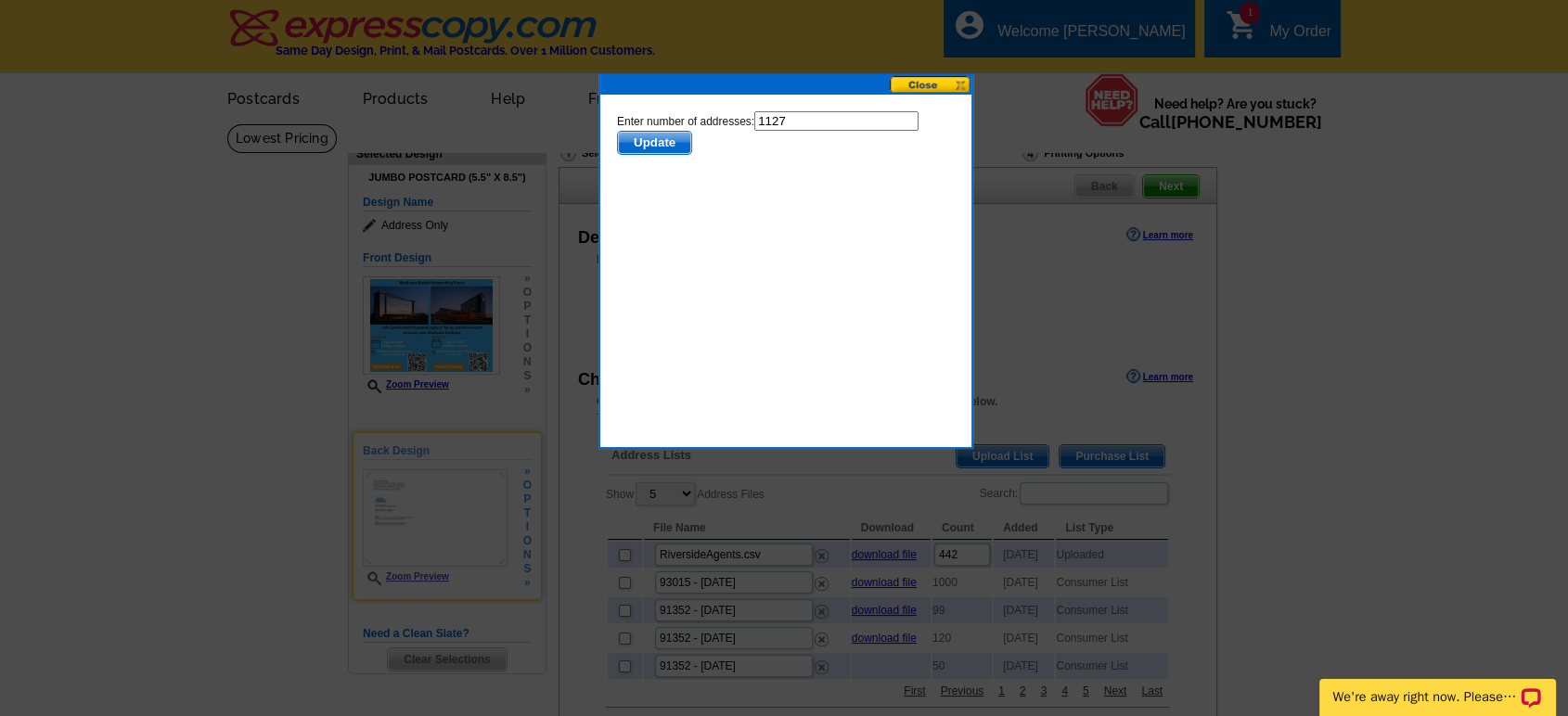 click on "Update" at bounding box center (654, 143) 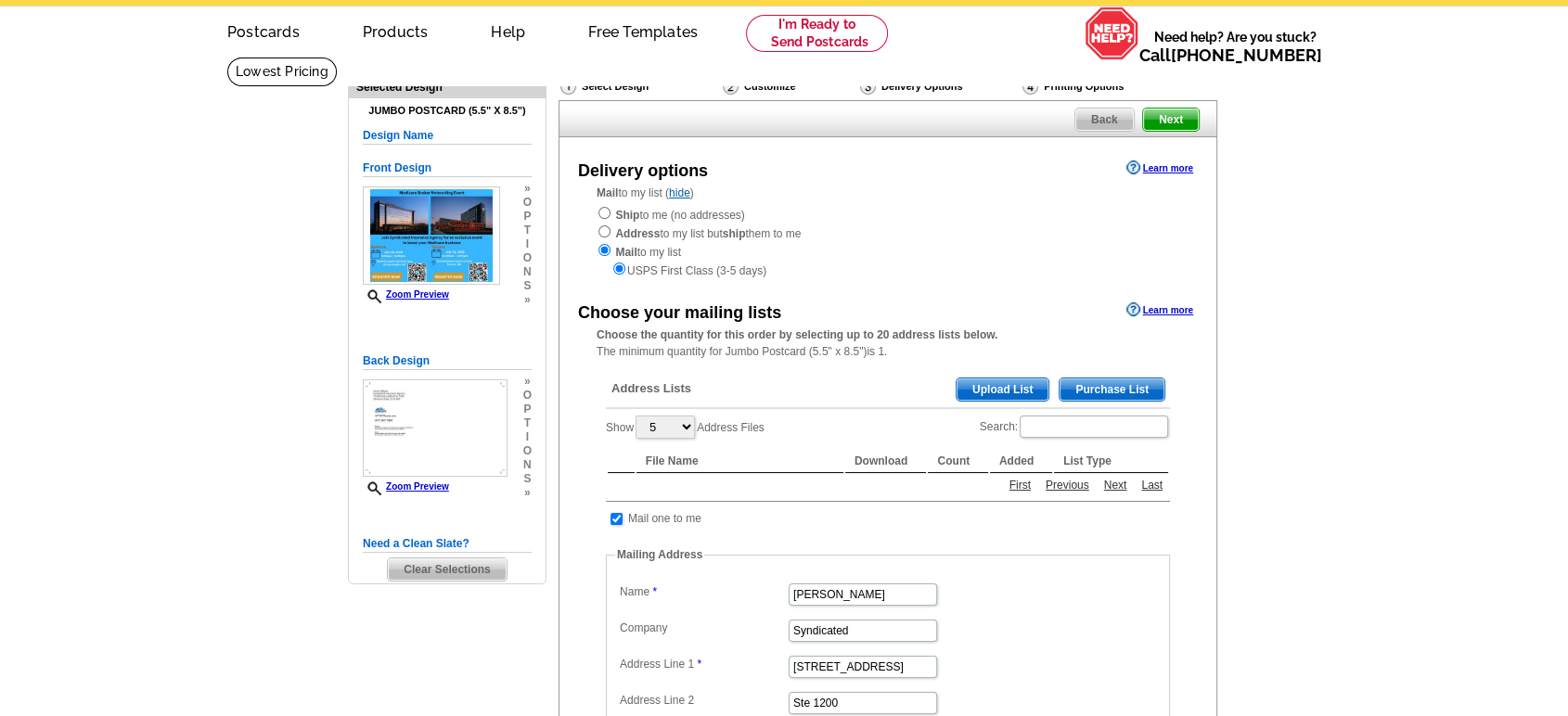 scroll, scrollTop: 103, scrollLeft: 0, axis: vertical 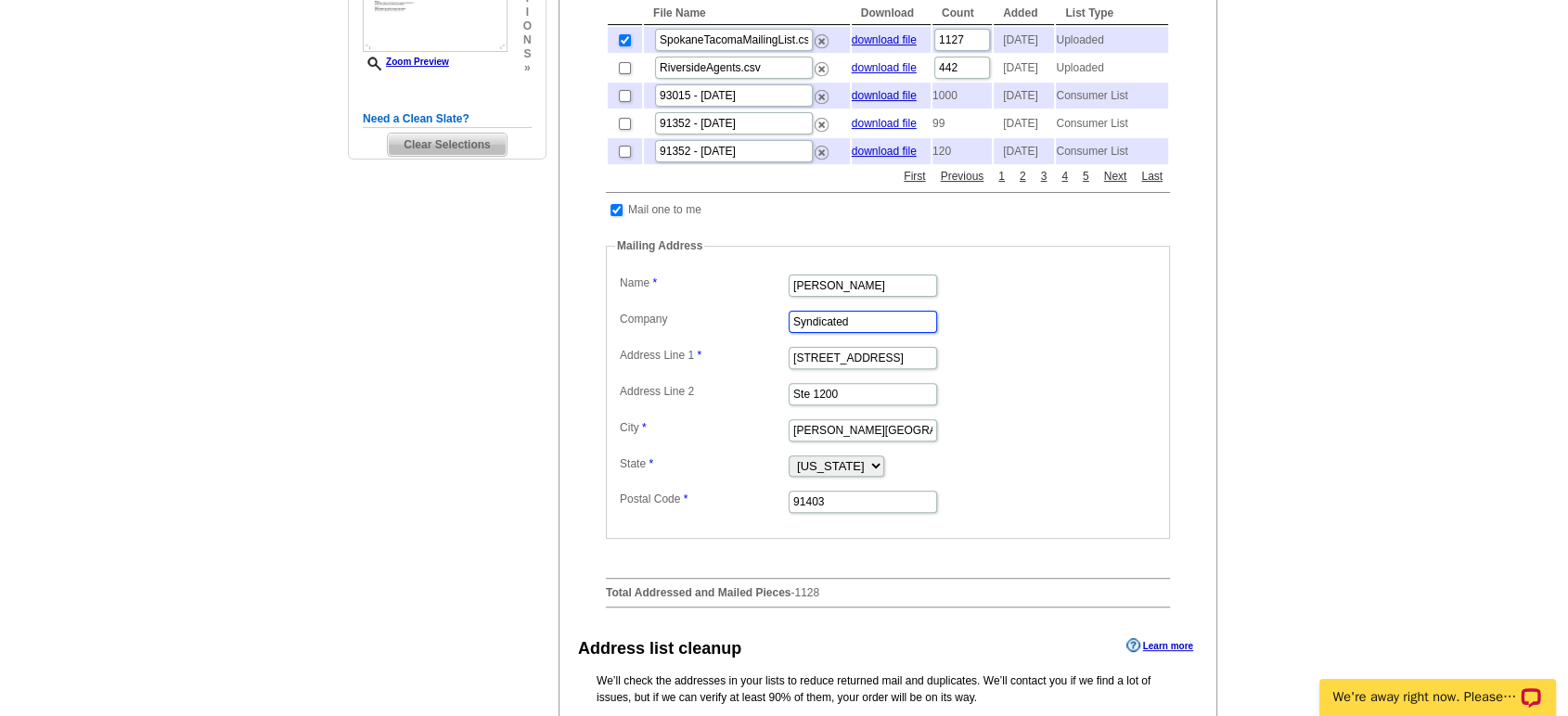 click on "Syndicated" at bounding box center [863, 322] 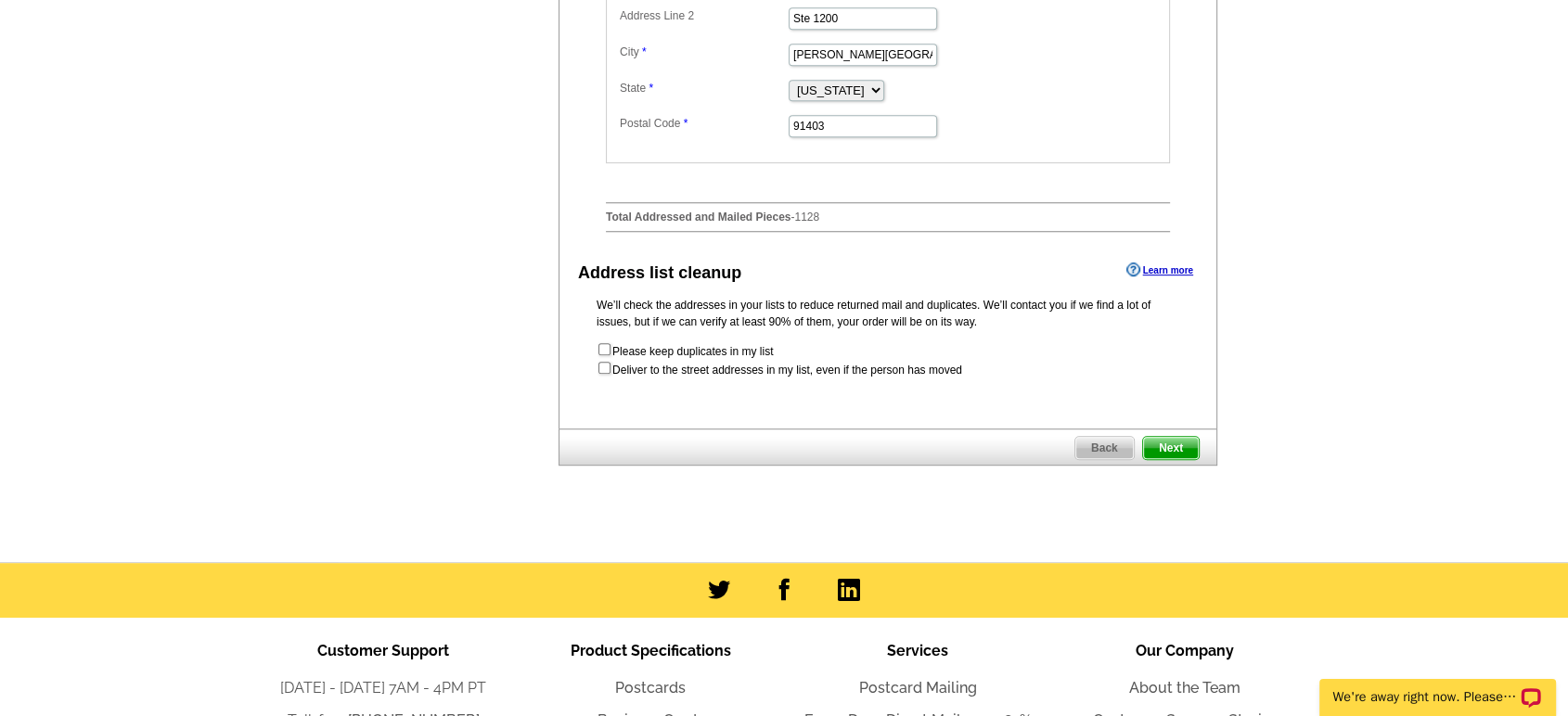 scroll, scrollTop: 927, scrollLeft: 0, axis: vertical 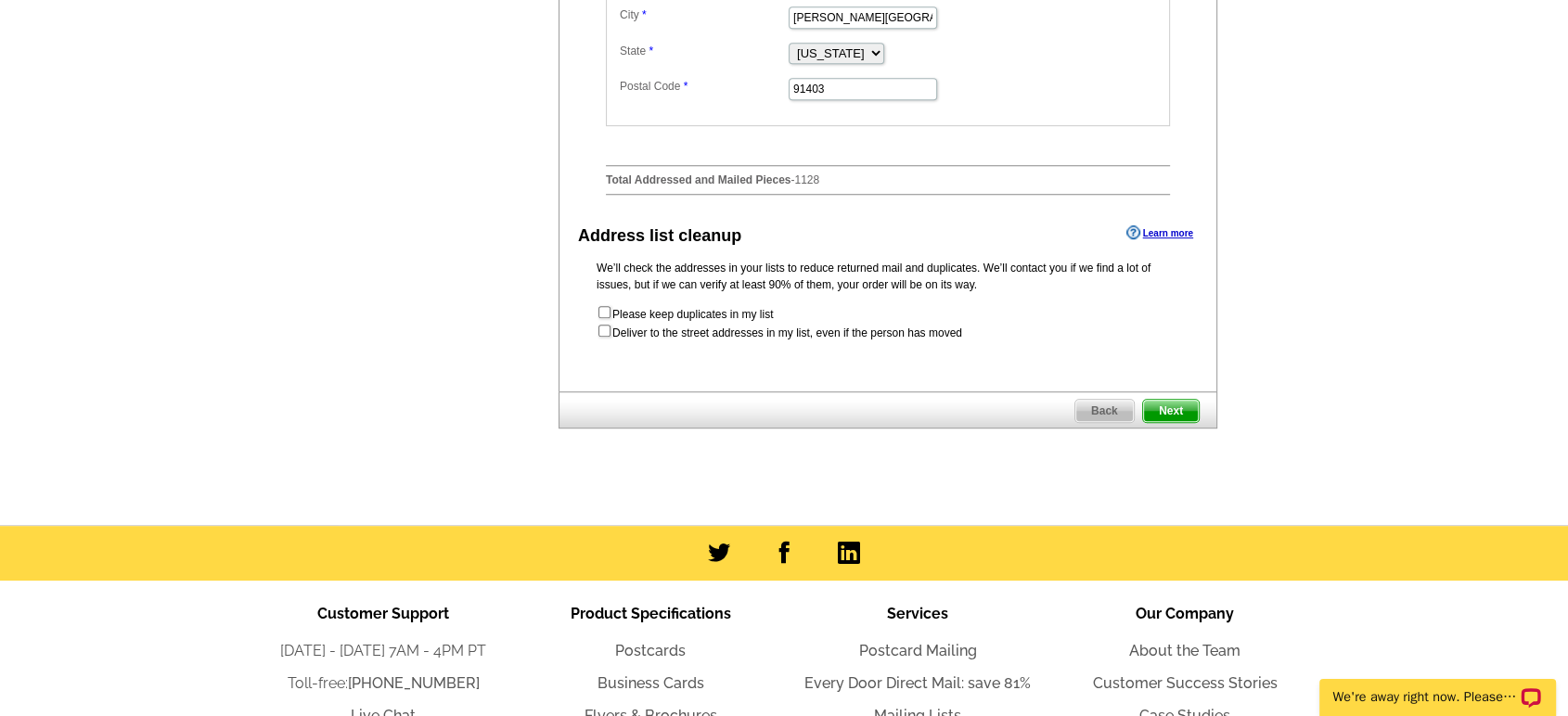 type on "SIA" 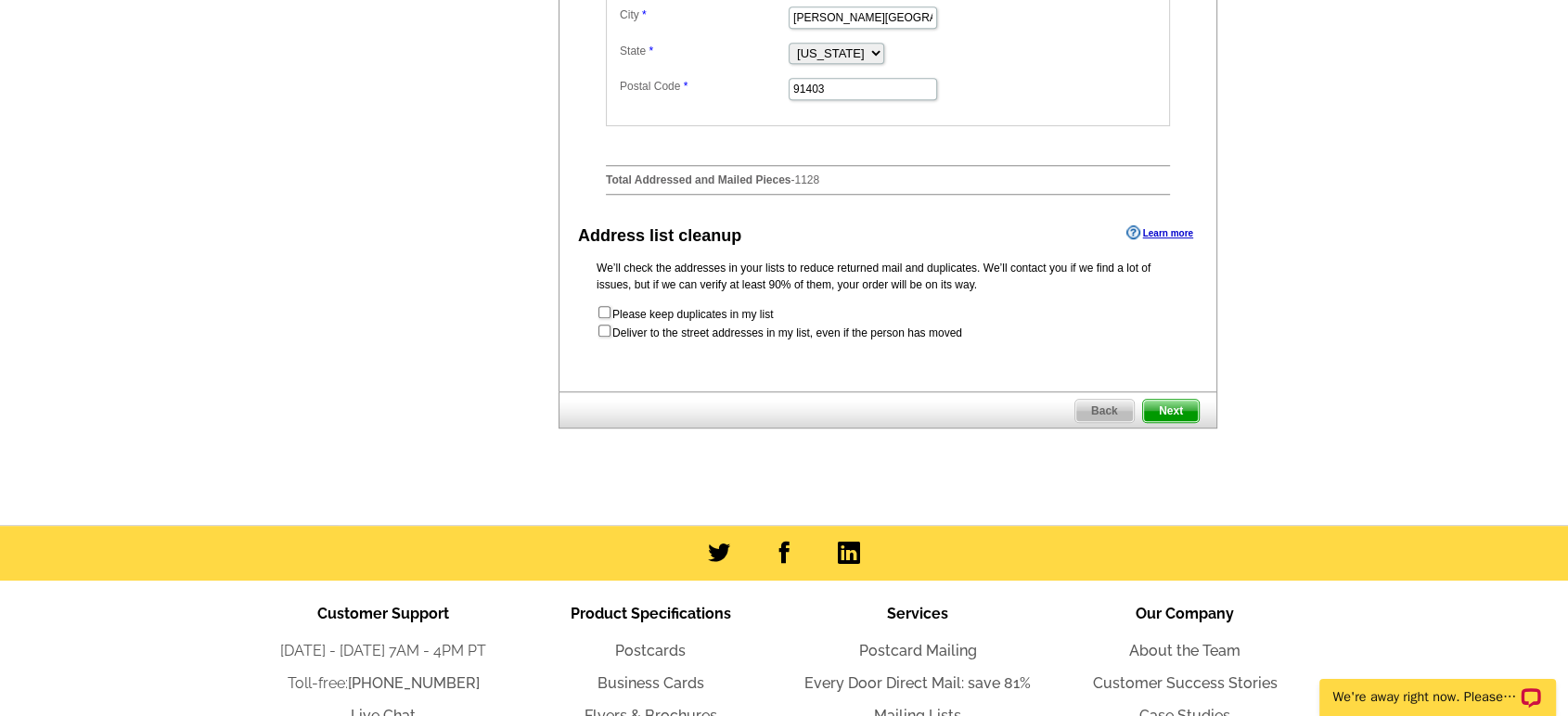 click on "Please keep duplicates in my list
Deliver to the street addresses in my list, even if the person has moved" at bounding box center [888, 323] 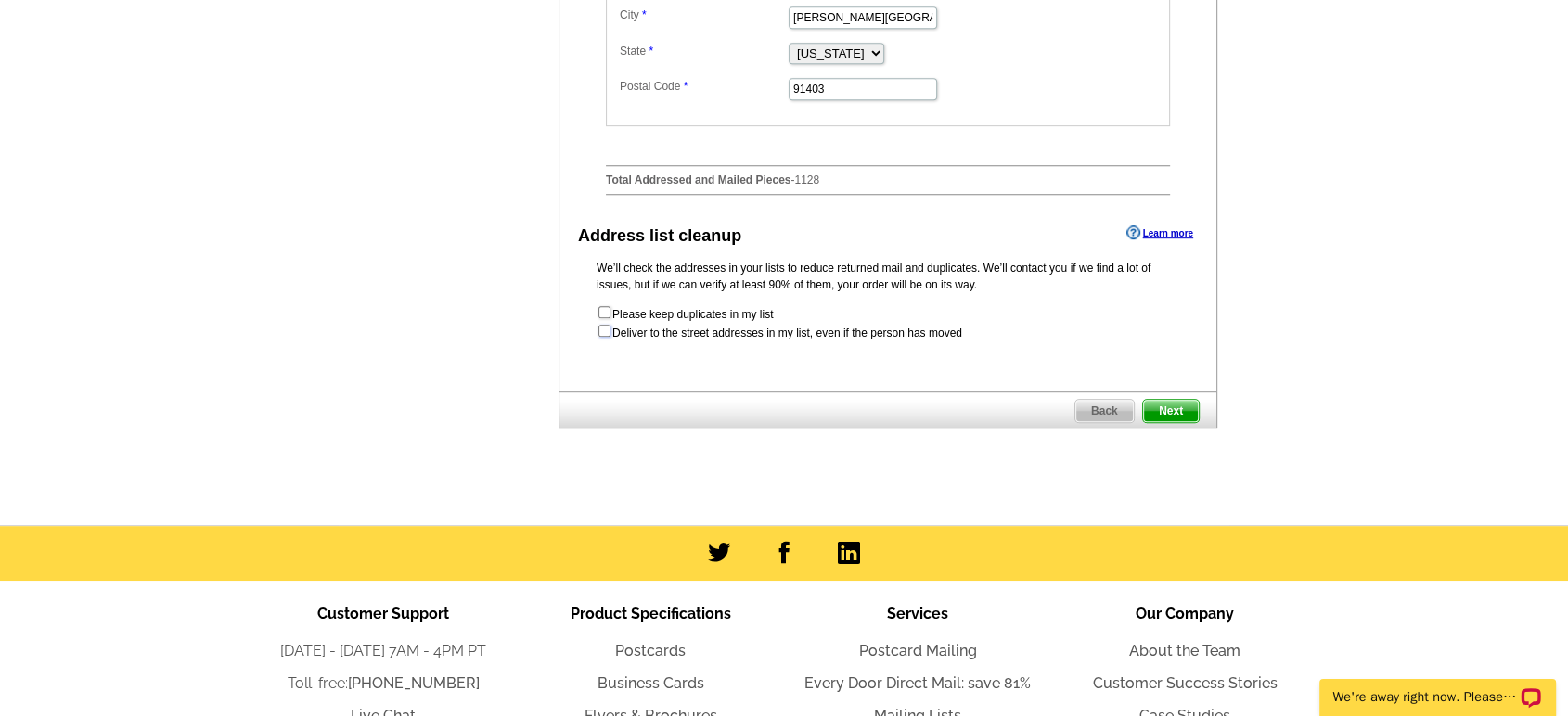 click at bounding box center [604, 330] 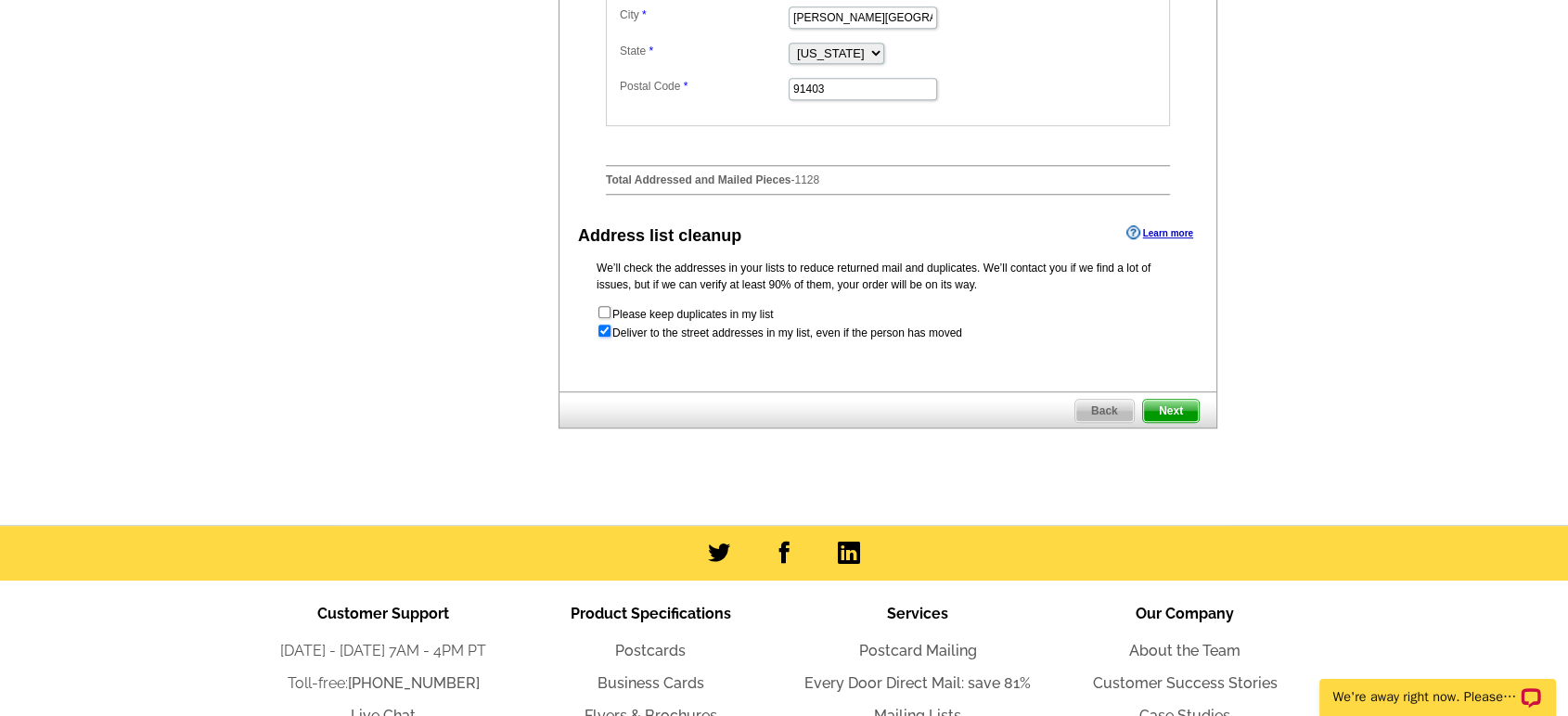 radio on "true" 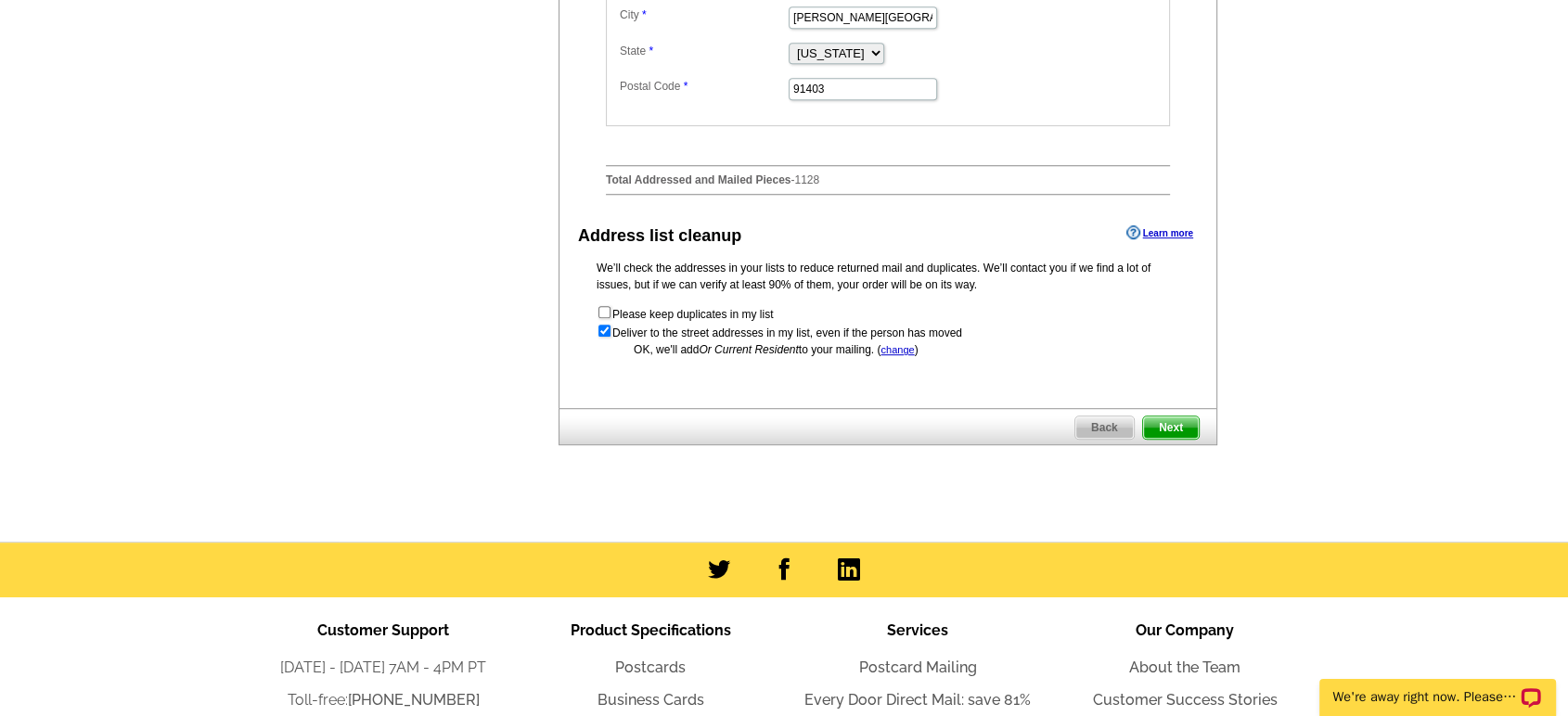 click on "Next" at bounding box center (1171, 428) 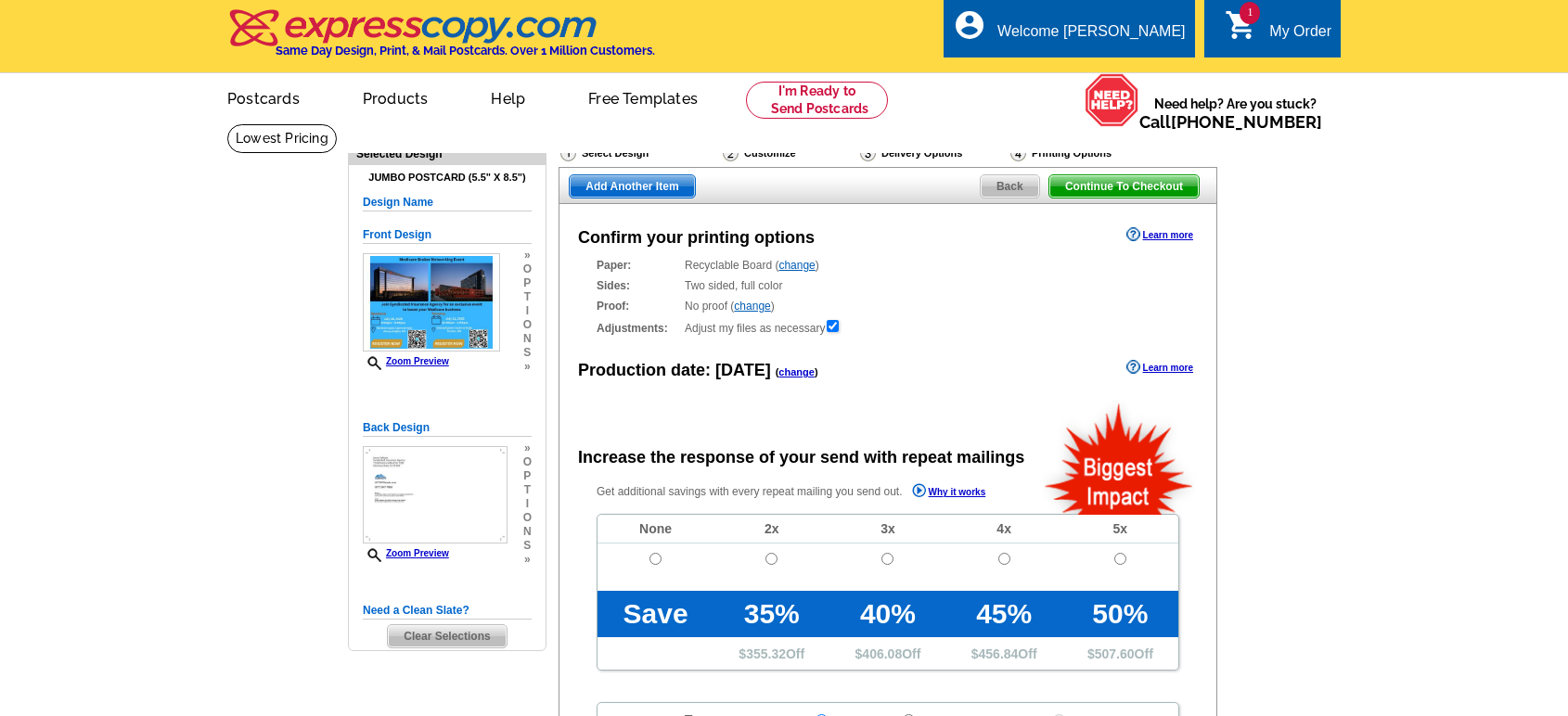 scroll, scrollTop: 0, scrollLeft: 0, axis: both 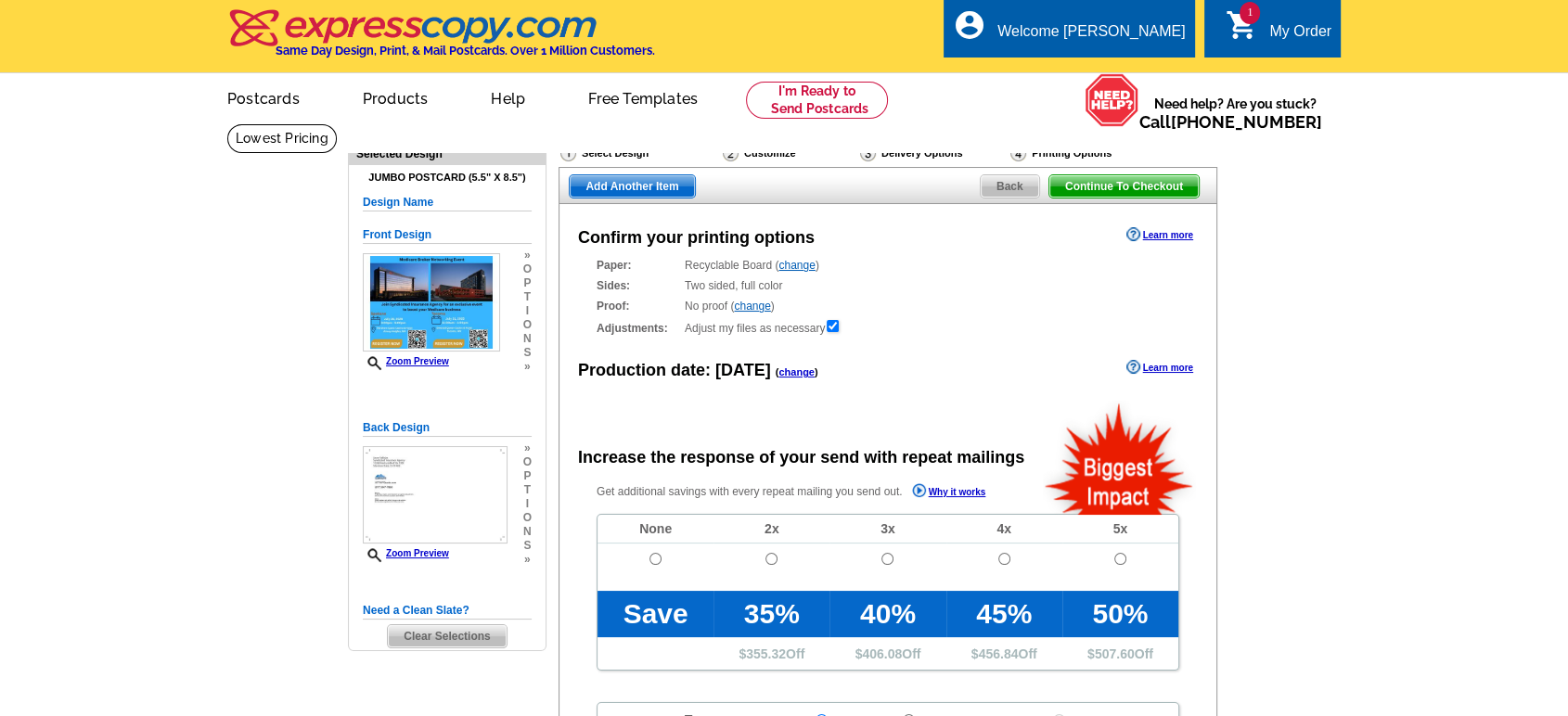 radio on "false" 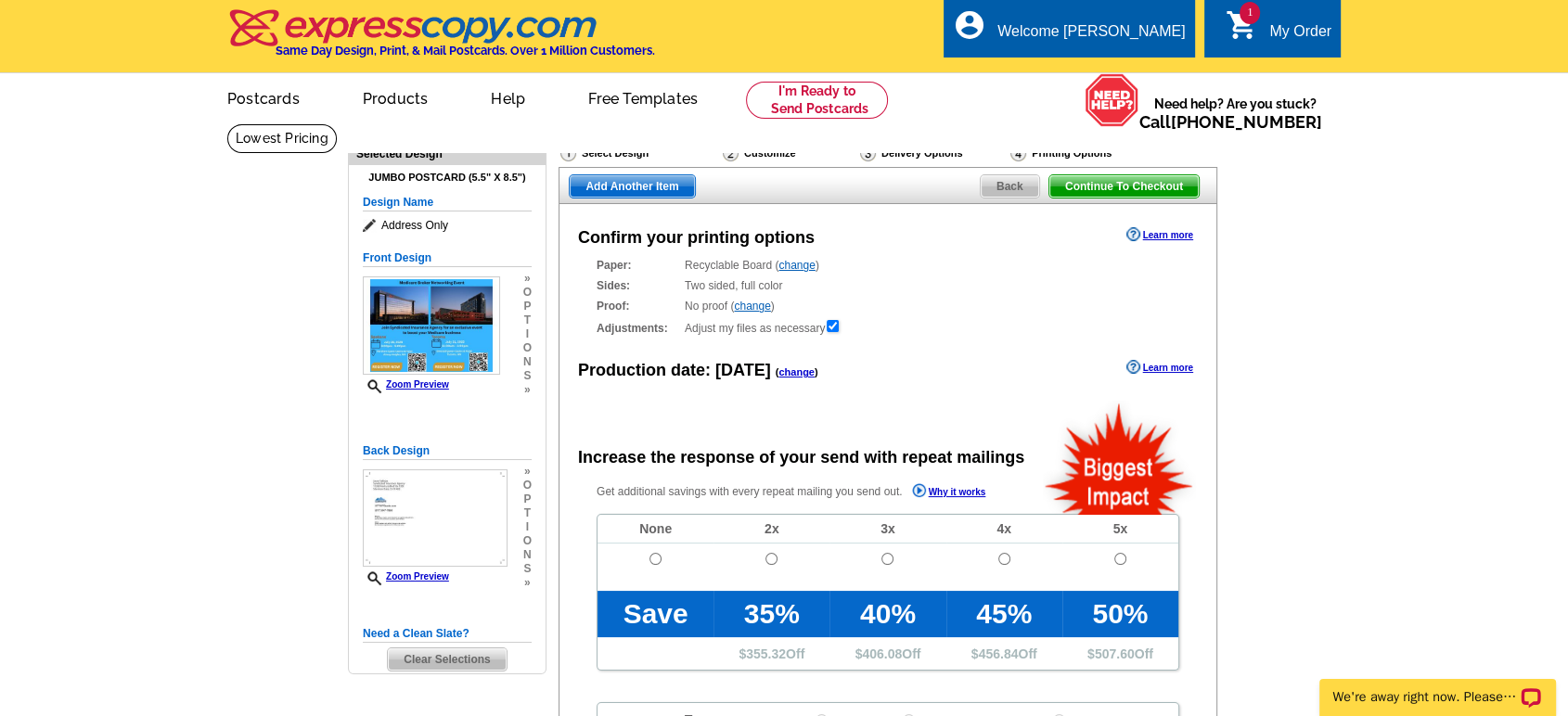 scroll, scrollTop: 0, scrollLeft: 0, axis: both 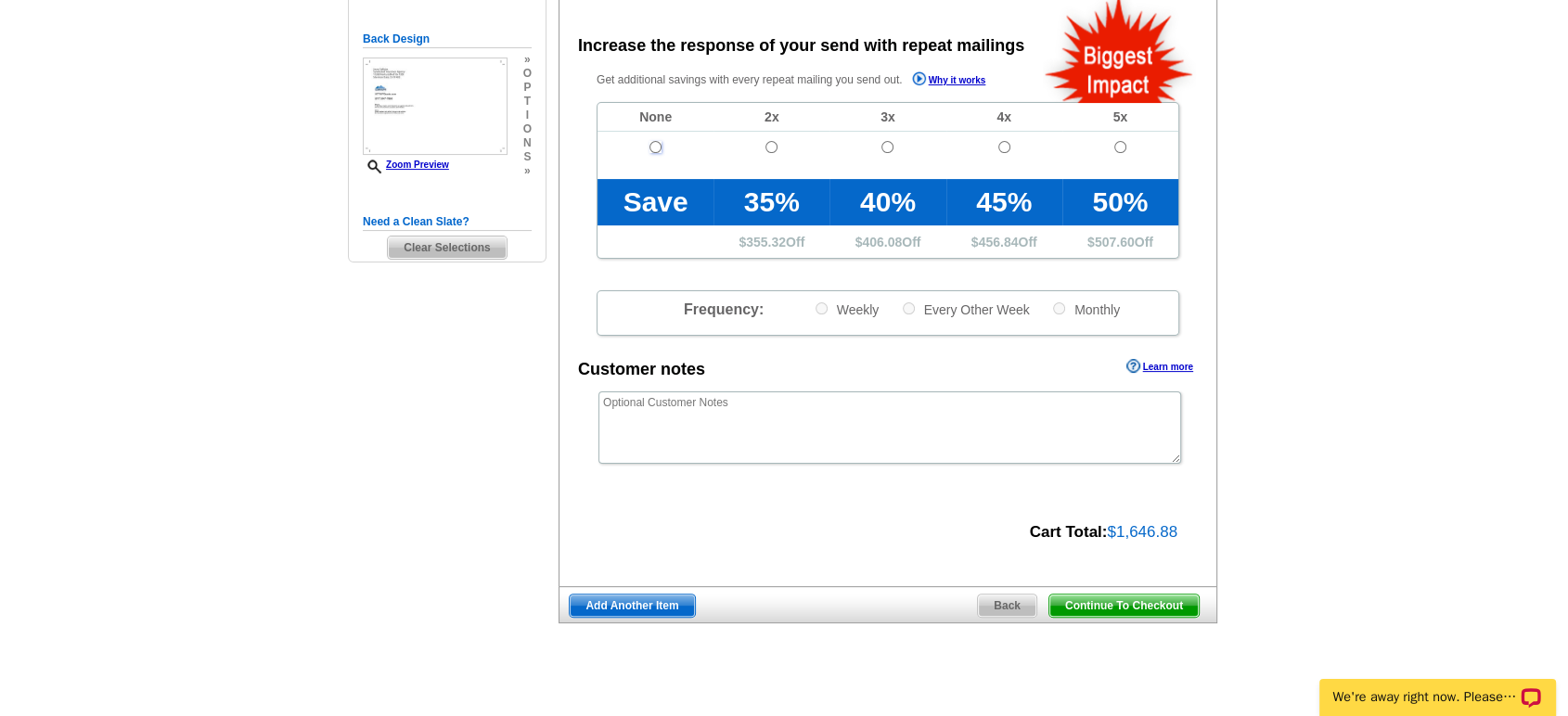 click at bounding box center (655, 147) 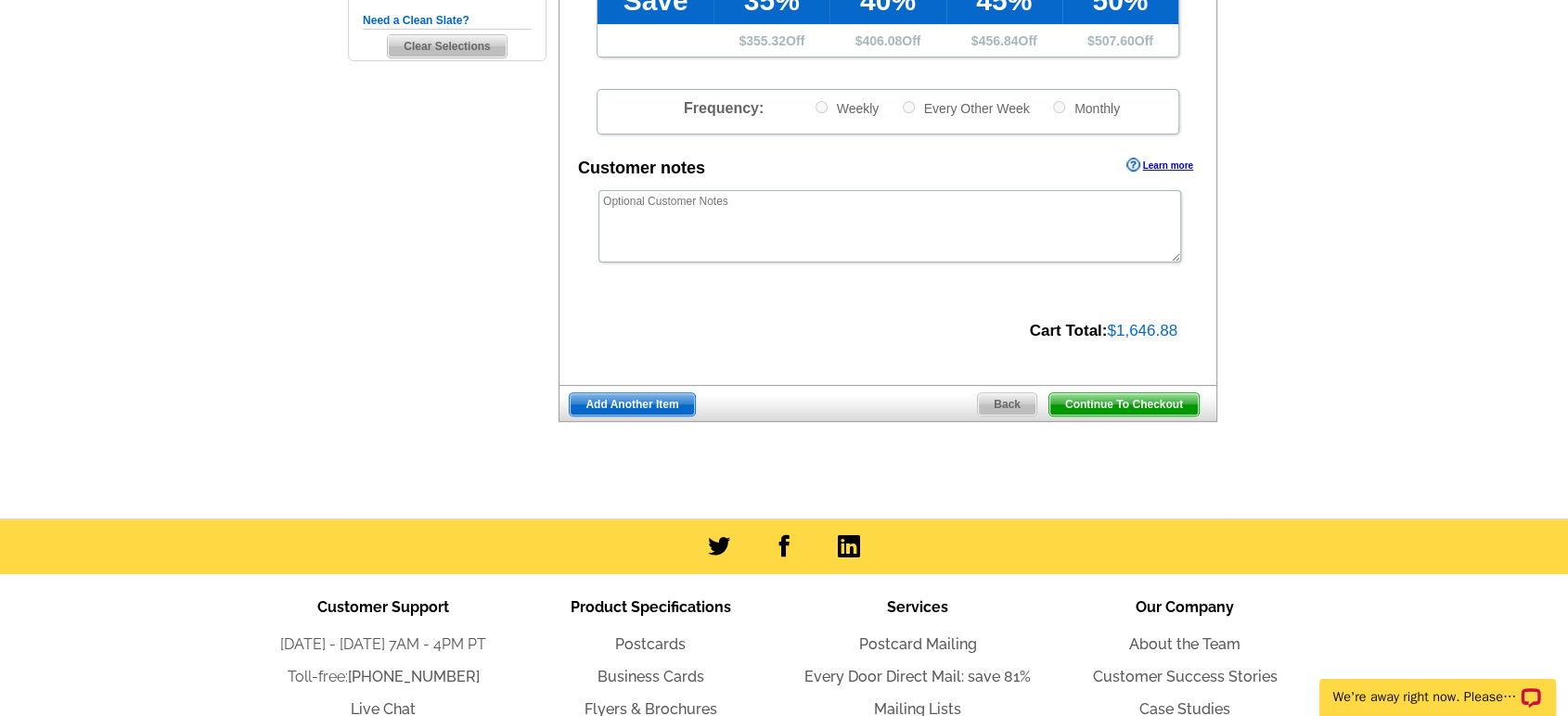 scroll, scrollTop: 618, scrollLeft: 0, axis: vertical 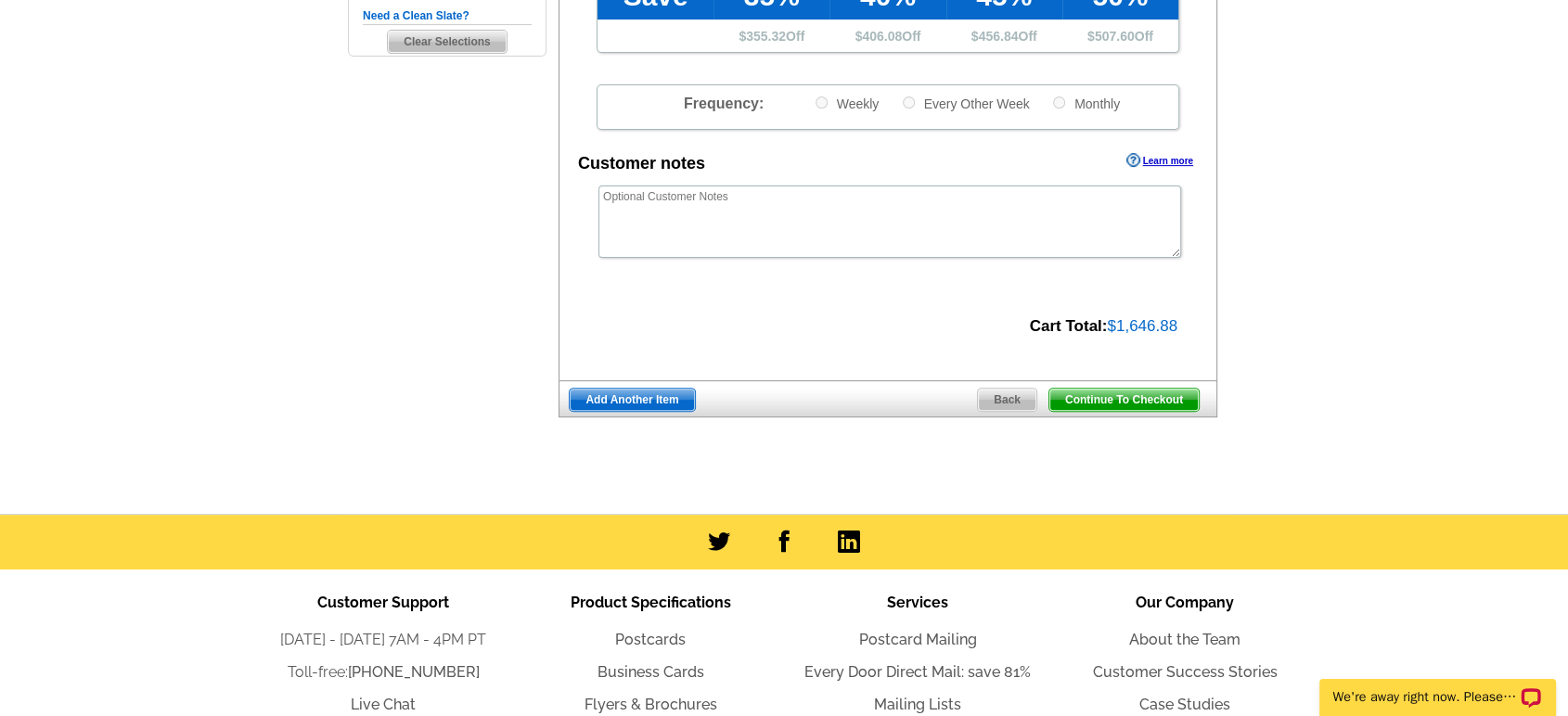 drag, startPoint x: 1125, startPoint y: 397, endPoint x: 1016, endPoint y: 227, distance: 201.94306 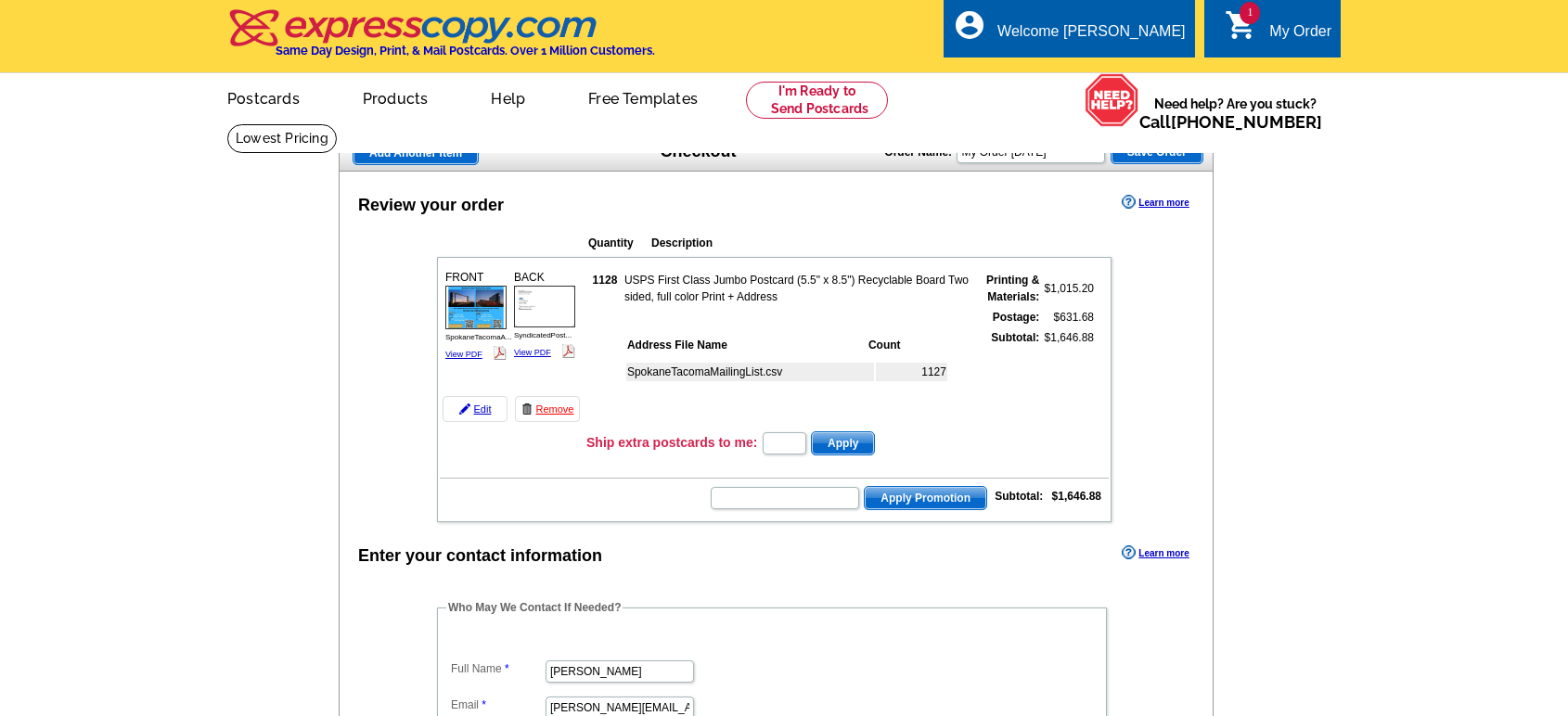 scroll, scrollTop: 0, scrollLeft: 0, axis: both 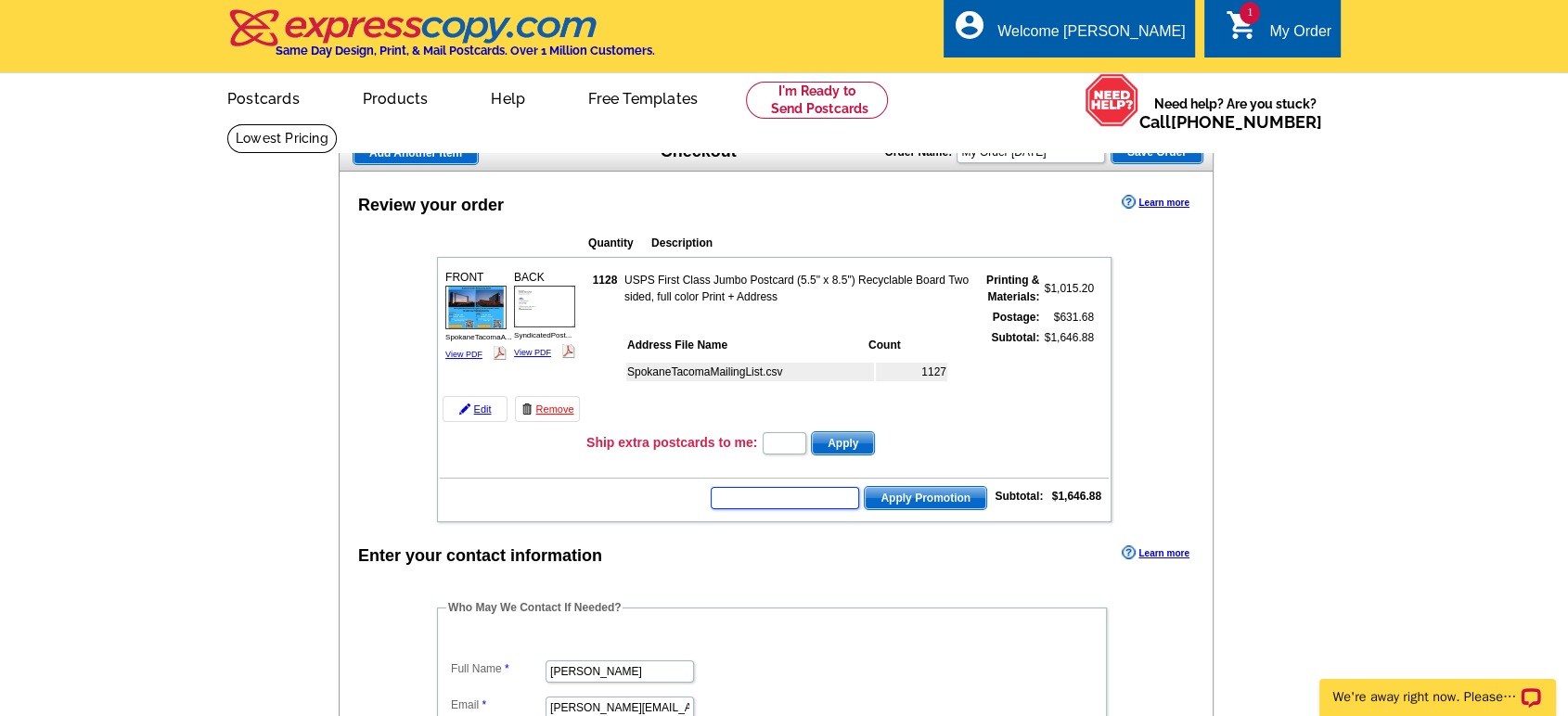 click at bounding box center (785, 498) 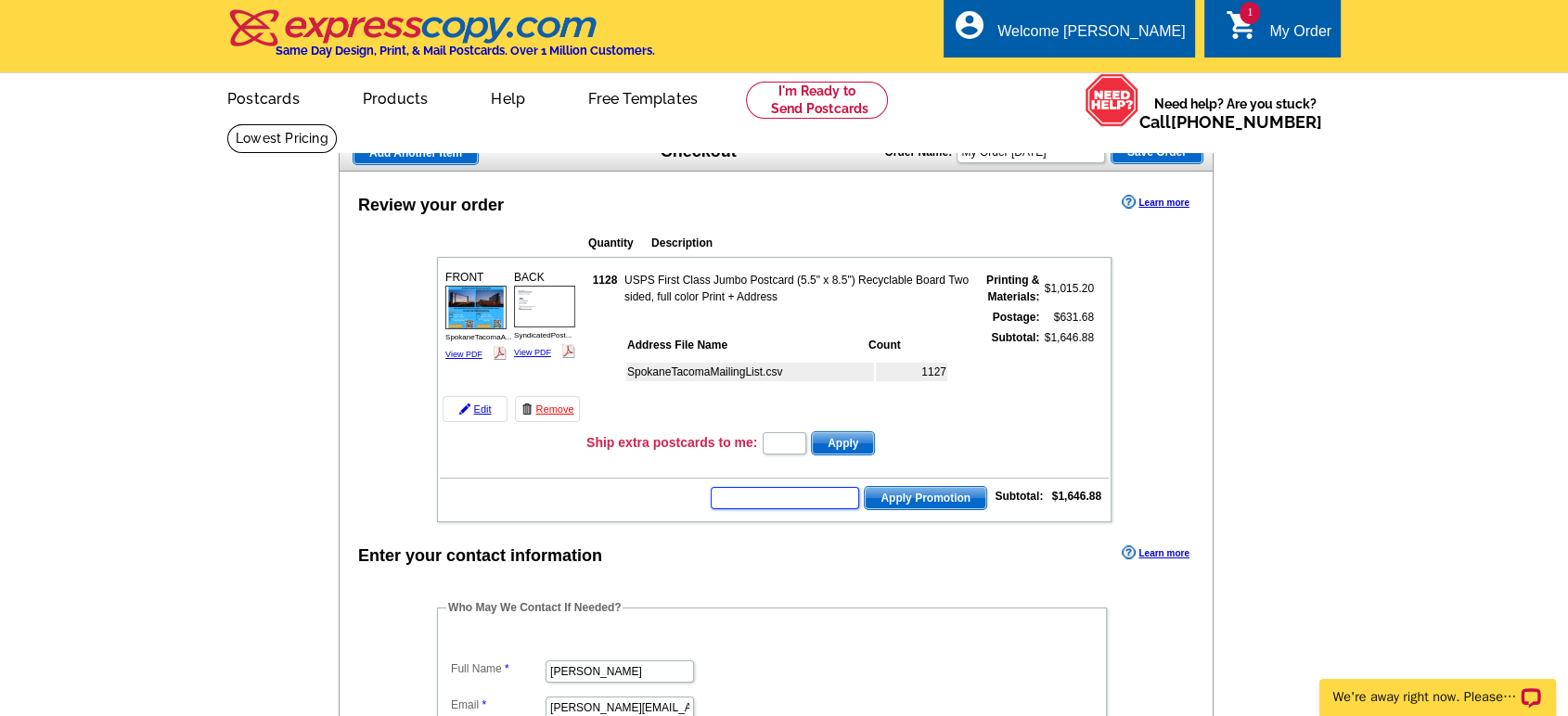 click at bounding box center (785, 498) 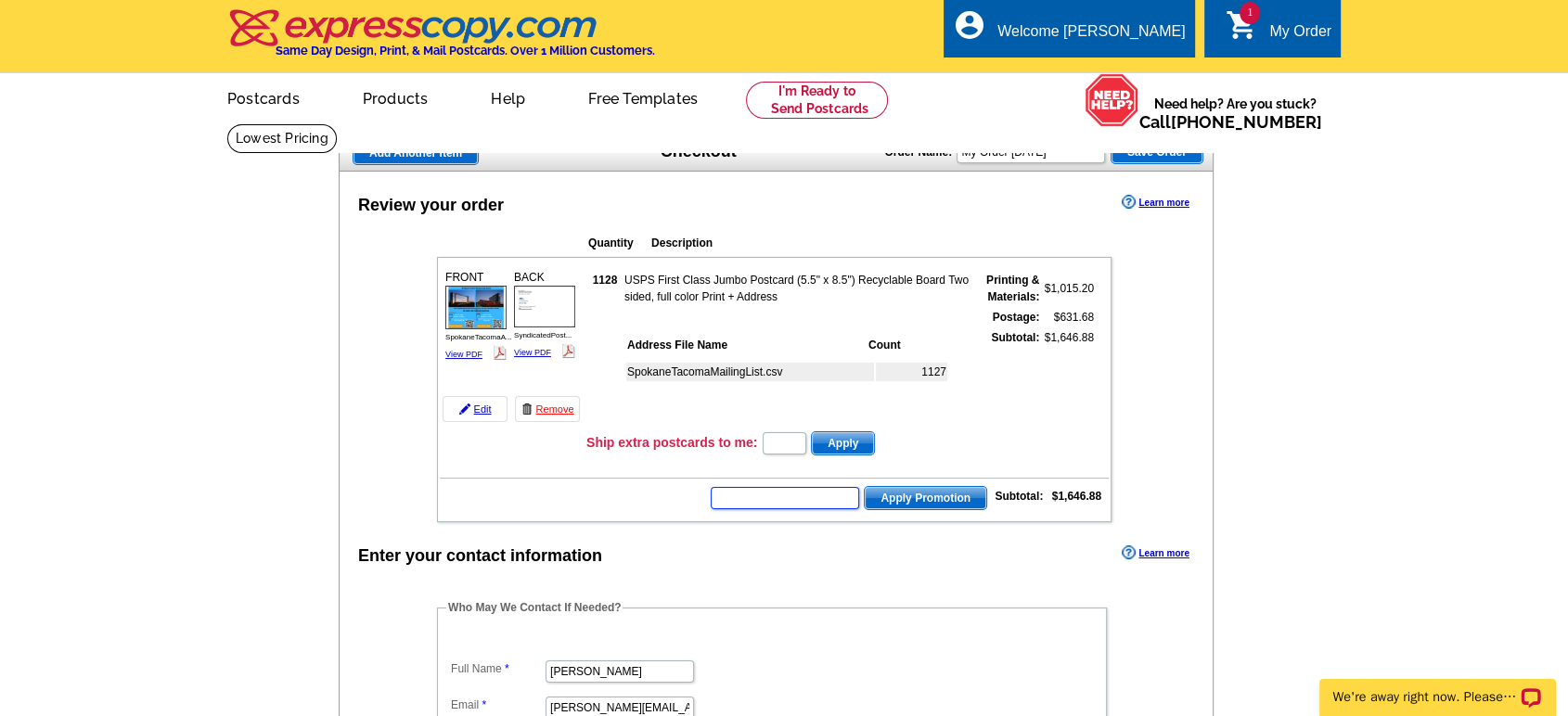 paste on "E3025" 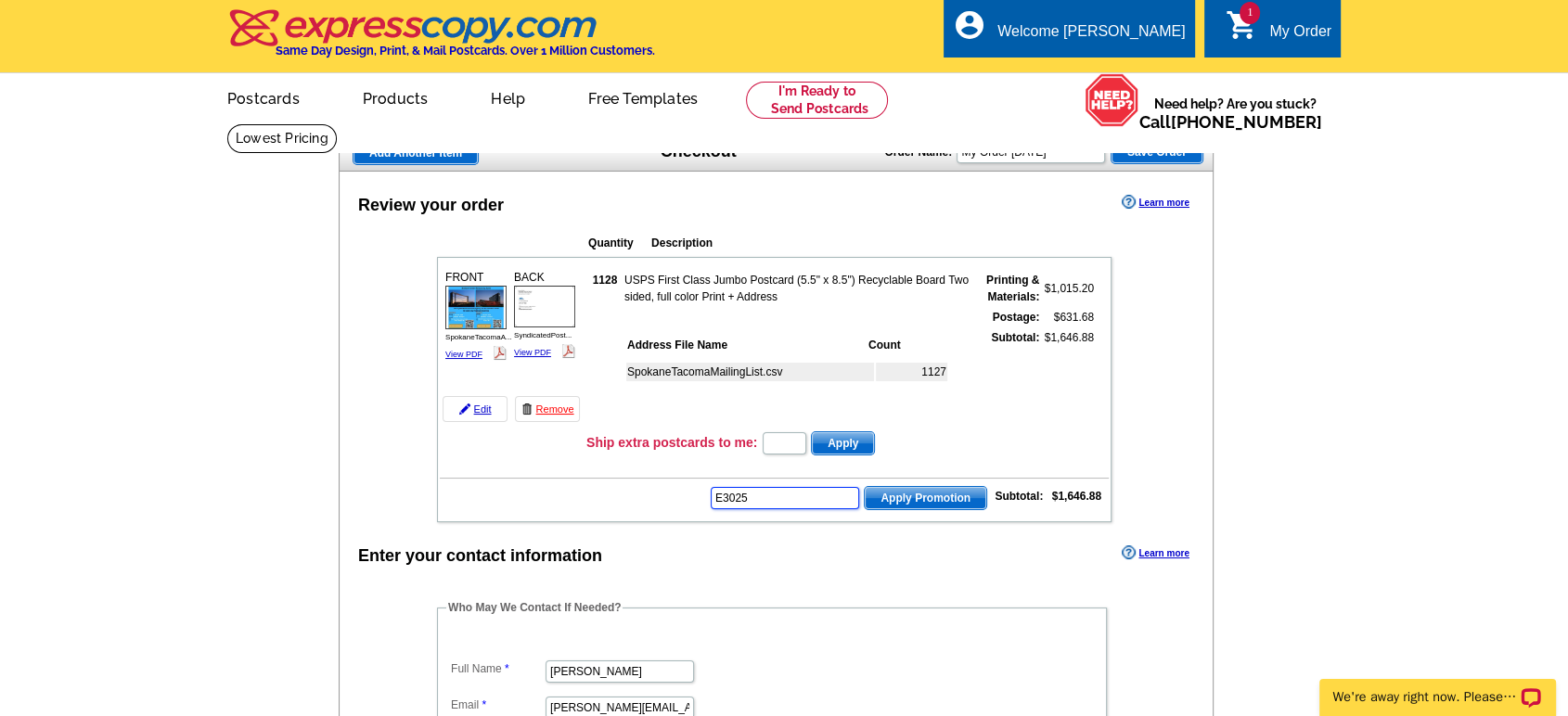 type on "E3025" 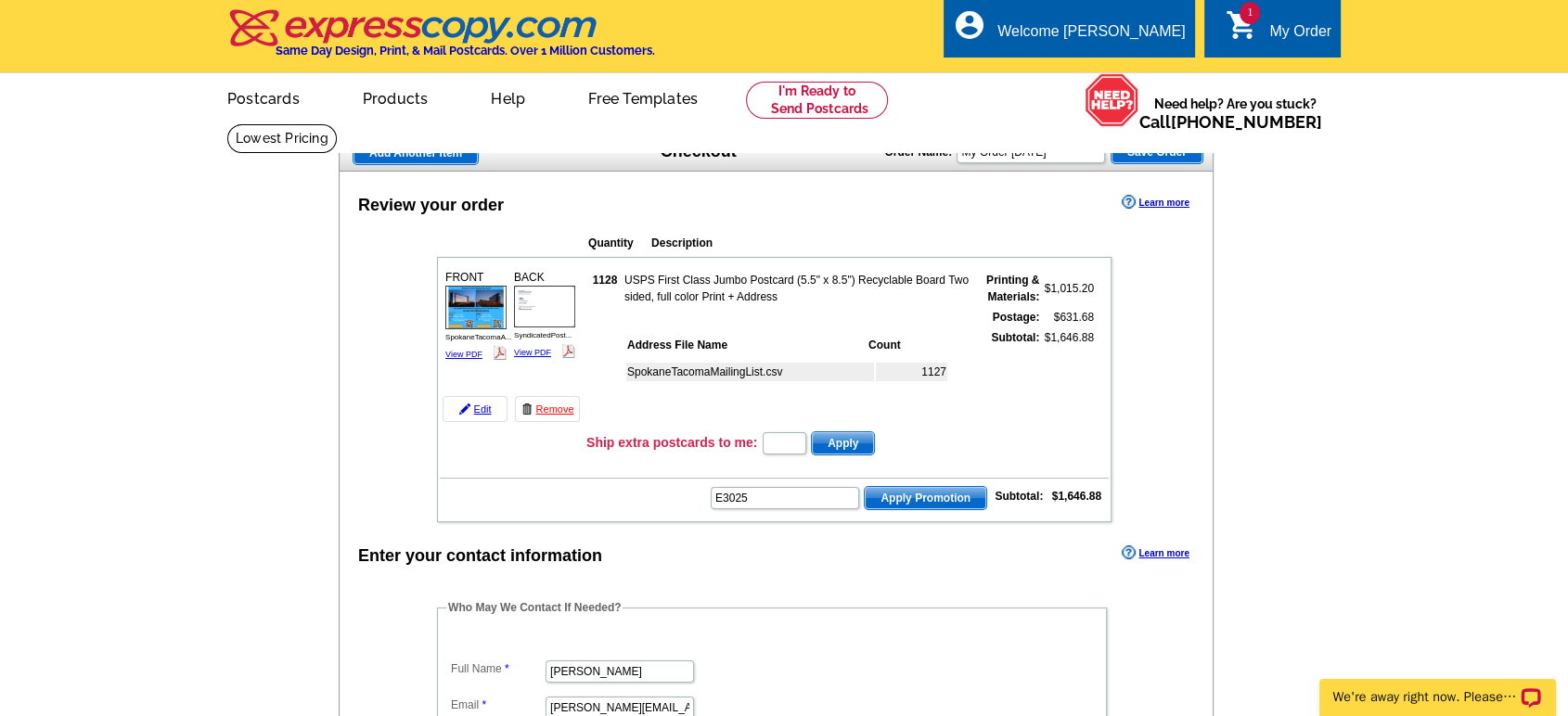 drag, startPoint x: 961, startPoint y: 490, endPoint x: 989, endPoint y: 480, distance: 29.732137 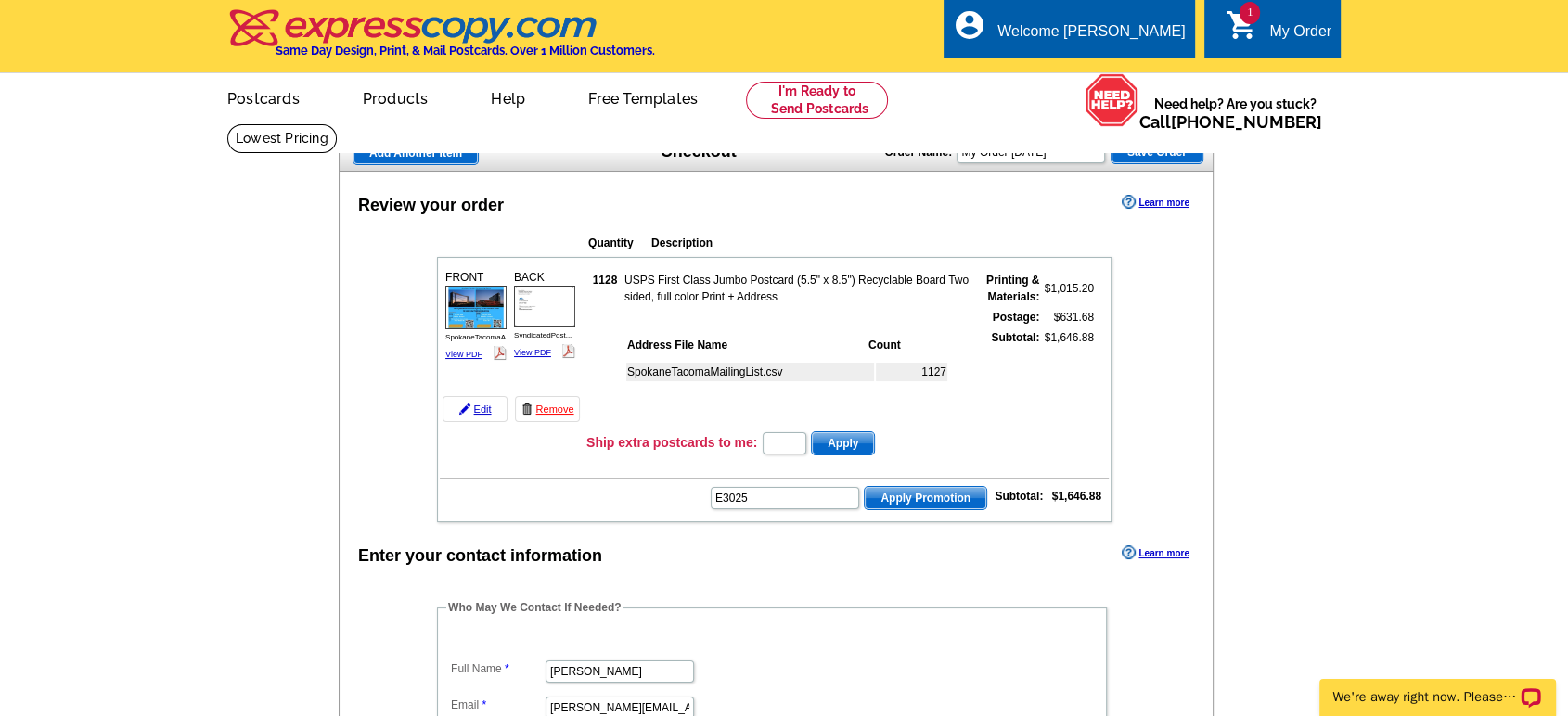 click on "Apply Promotion" at bounding box center [925, 498] 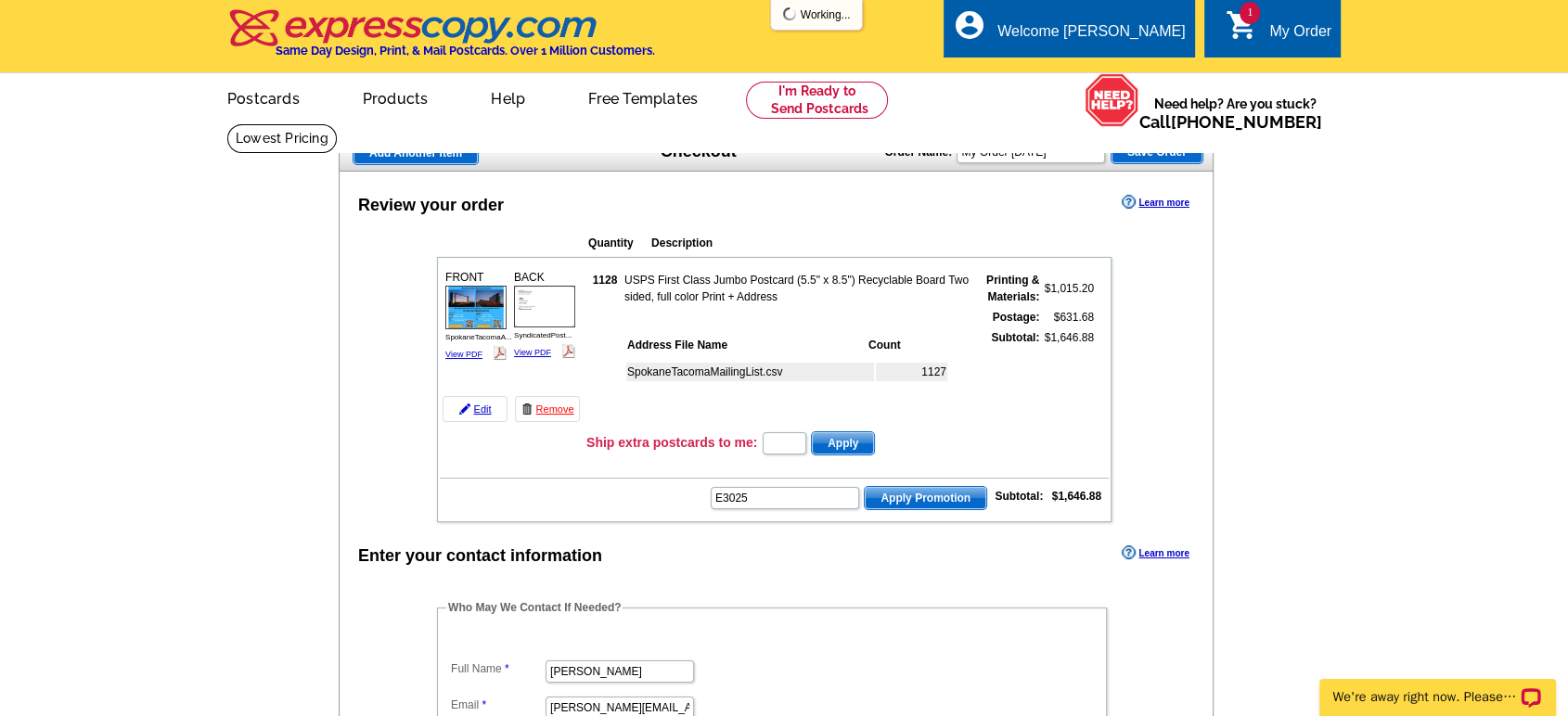 scroll, scrollTop: 0, scrollLeft: 0, axis: both 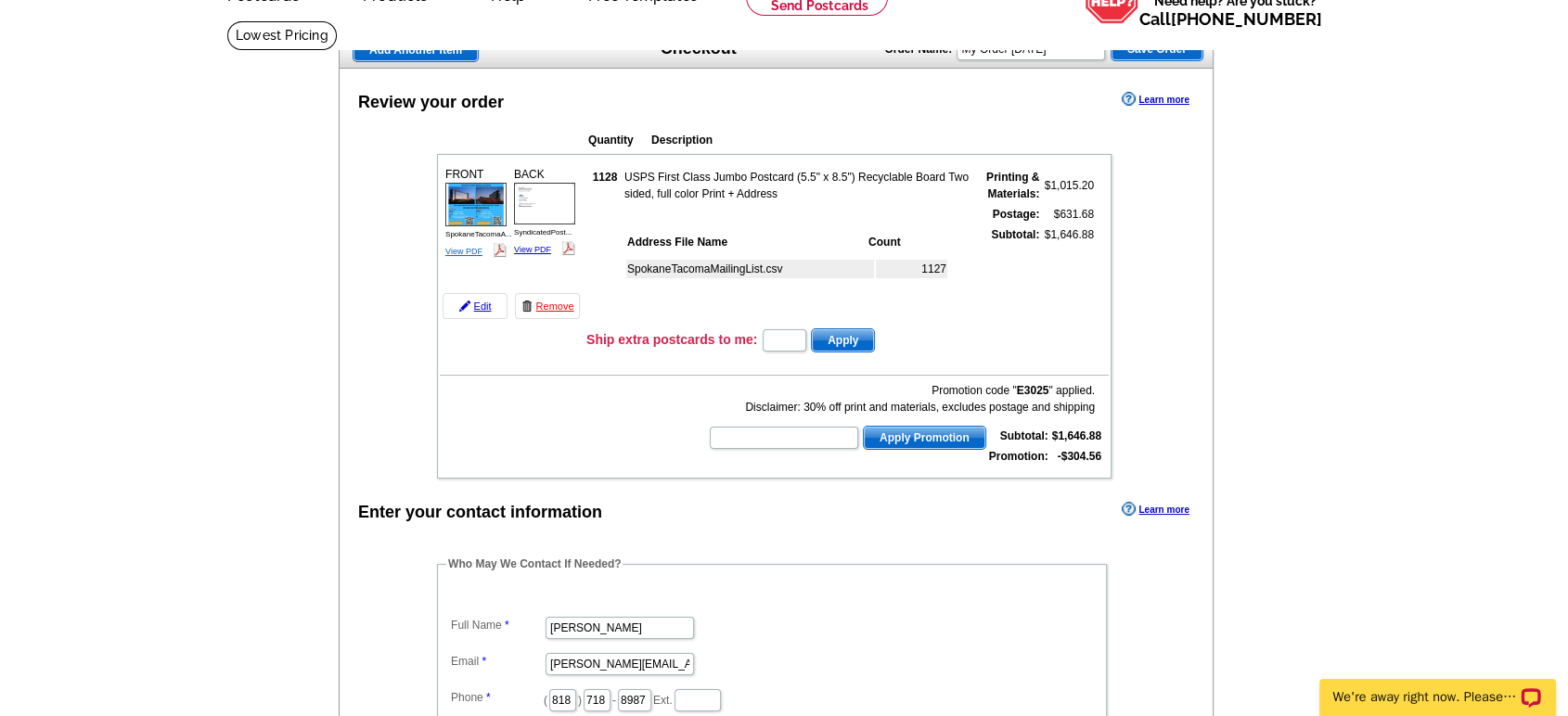 click on "View PDF" at bounding box center (464, 251) 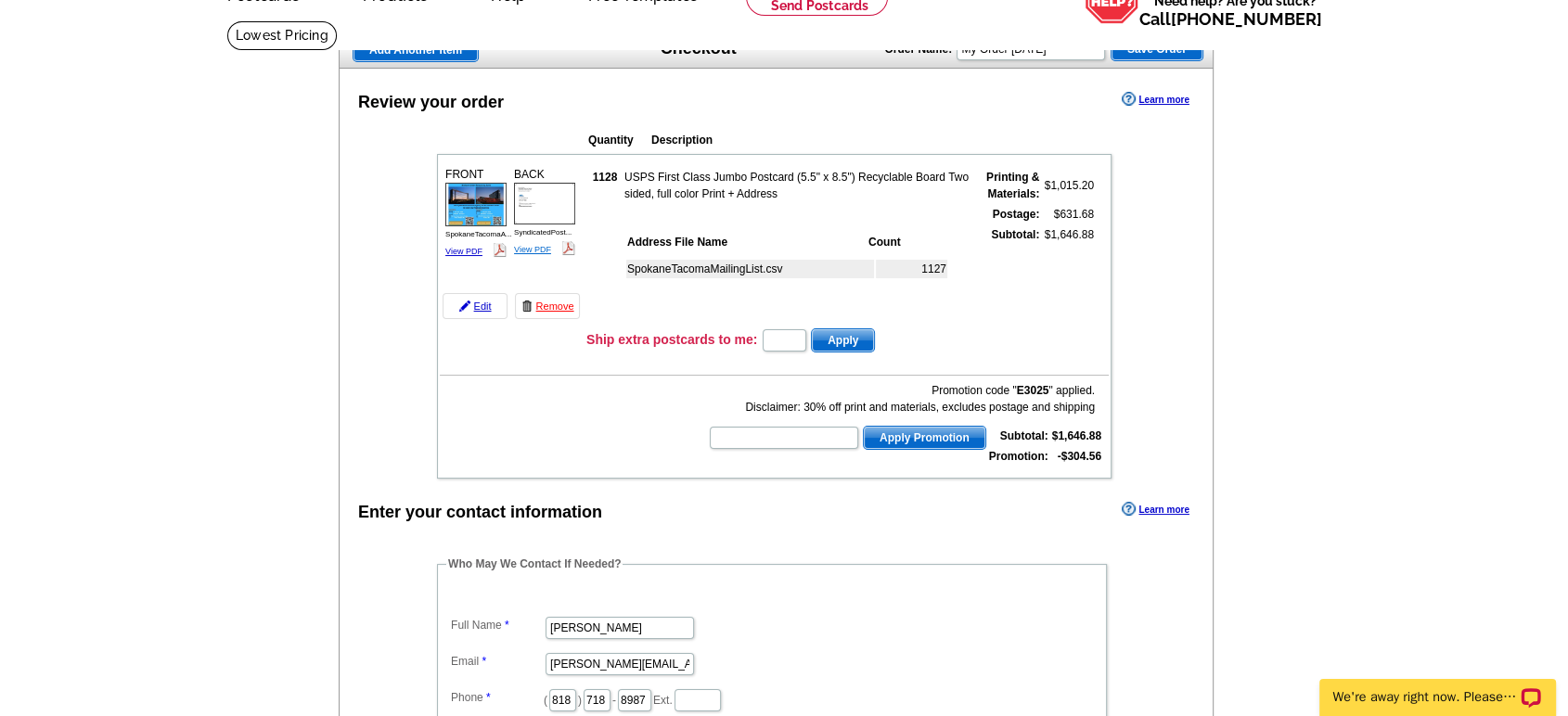 click on "View PDF" at bounding box center (533, 249) 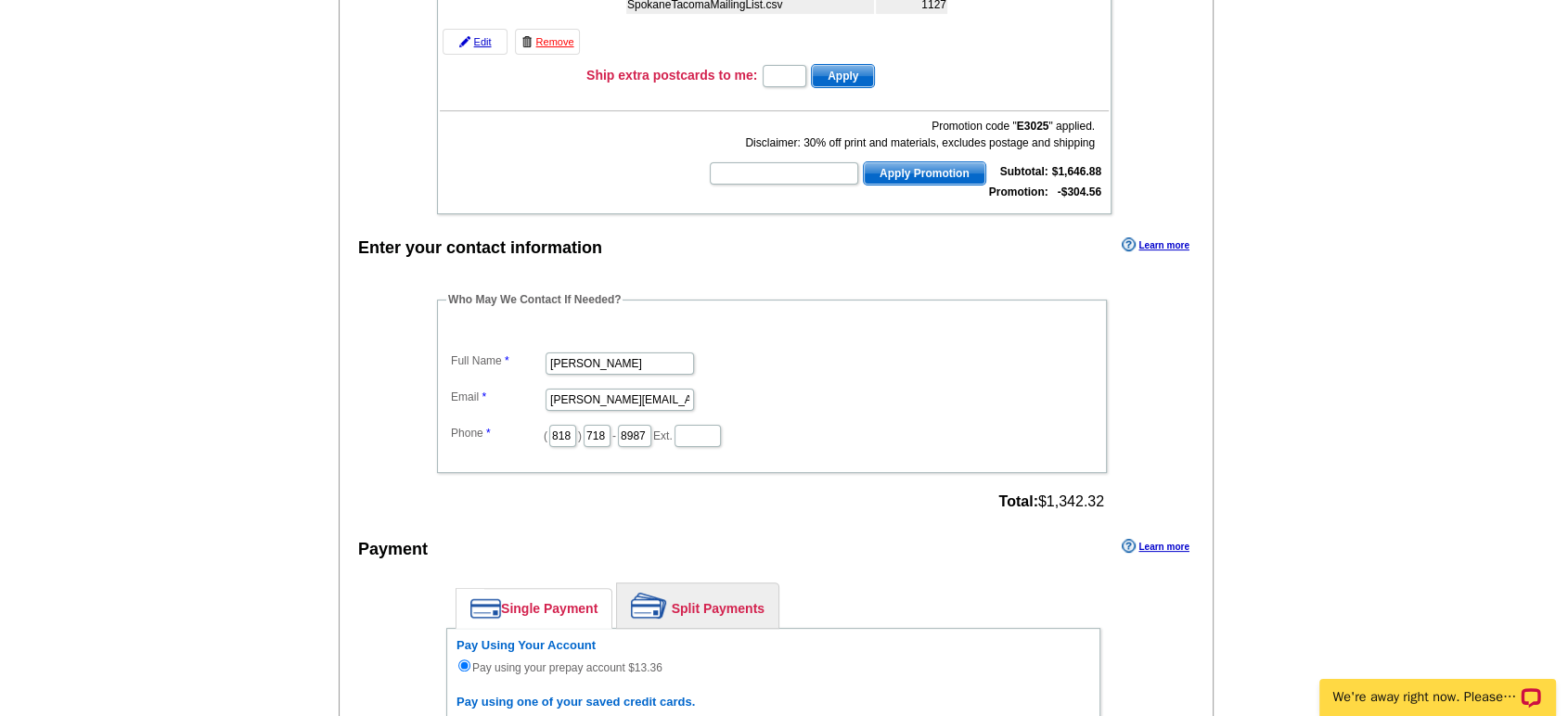 scroll, scrollTop: 412, scrollLeft: 0, axis: vertical 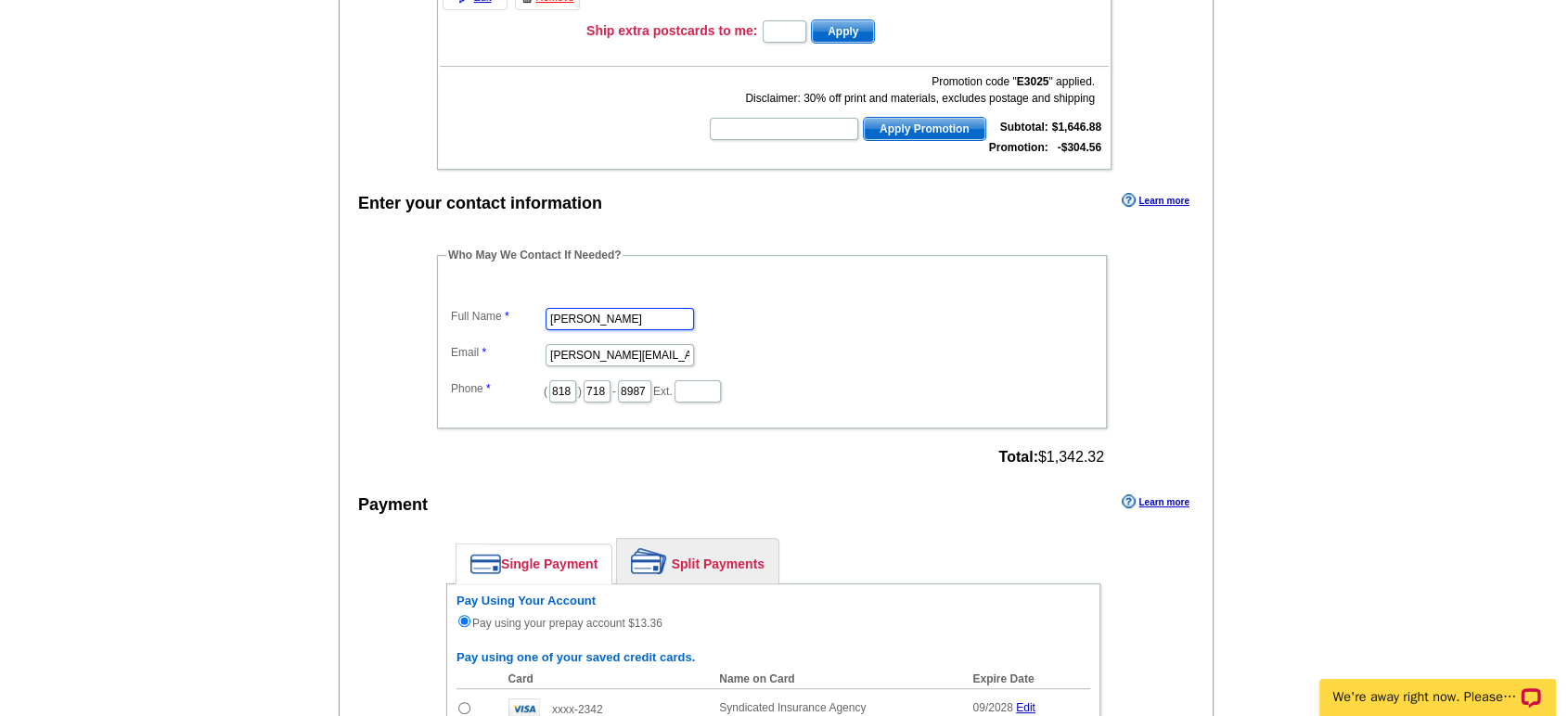 drag, startPoint x: 675, startPoint y: 317, endPoint x: 339, endPoint y: 310, distance: 336.07291 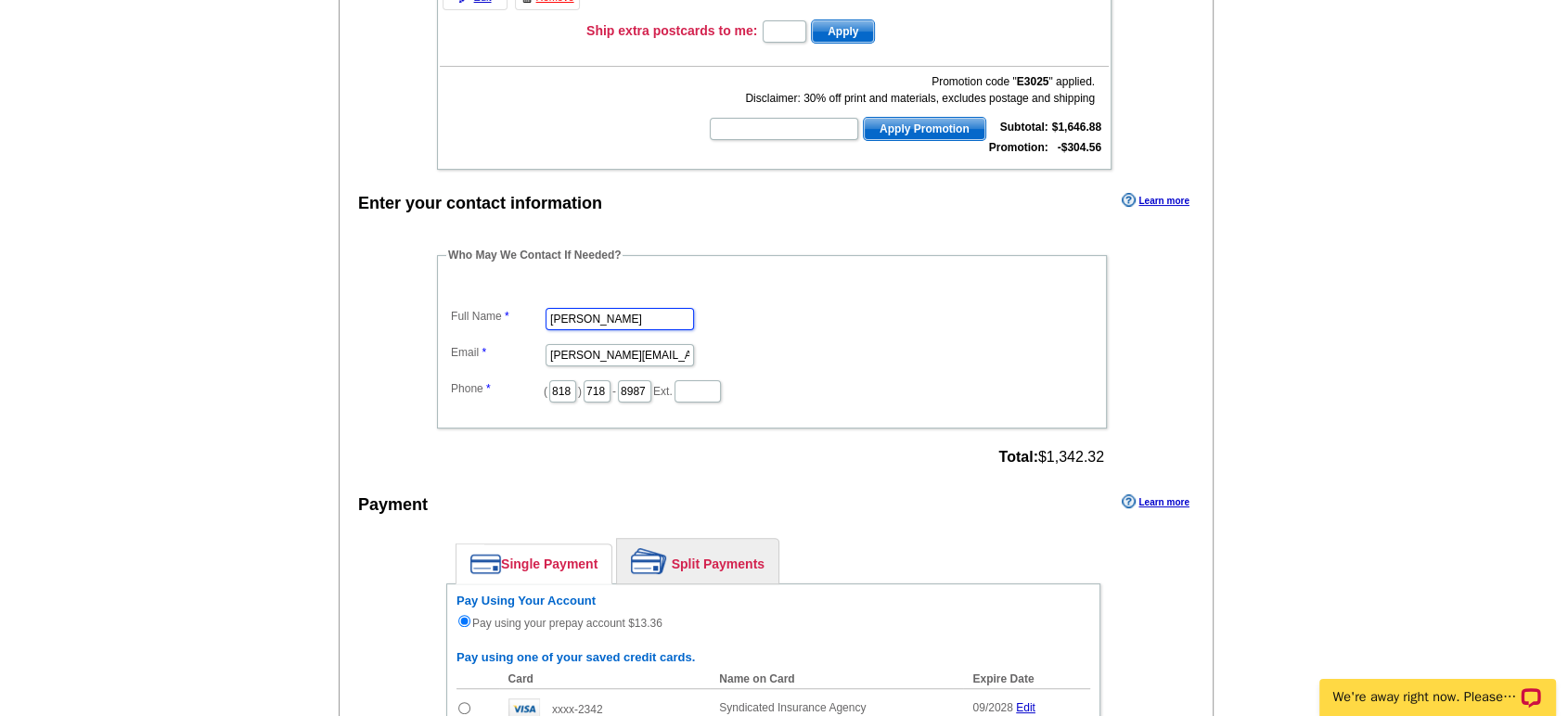 click on "Enter your contact information
Learn more
Who May We Contact If Needed?
Full Name
Jason Jason Vallejos
Email
jason.vallejos@syndicatedins.com
Phone
( 818 )  718  -  8987  Ext.
Total:  $1,342.32
Payment
Learn more
Single Payment
Split Payments
Pay Using Your Account
Pay using your prepay account $13.36
$" at bounding box center [776, 597] 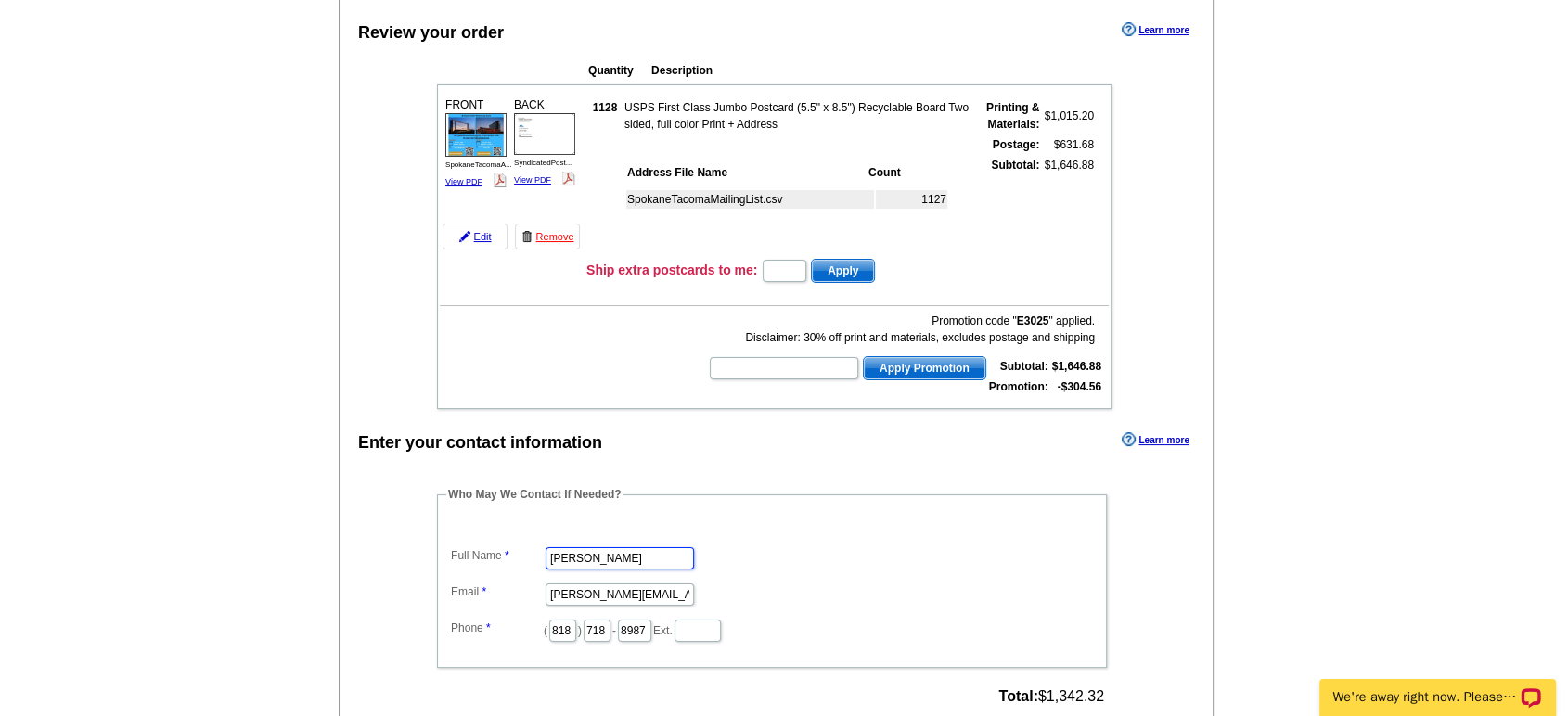 scroll, scrollTop: 0, scrollLeft: 0, axis: both 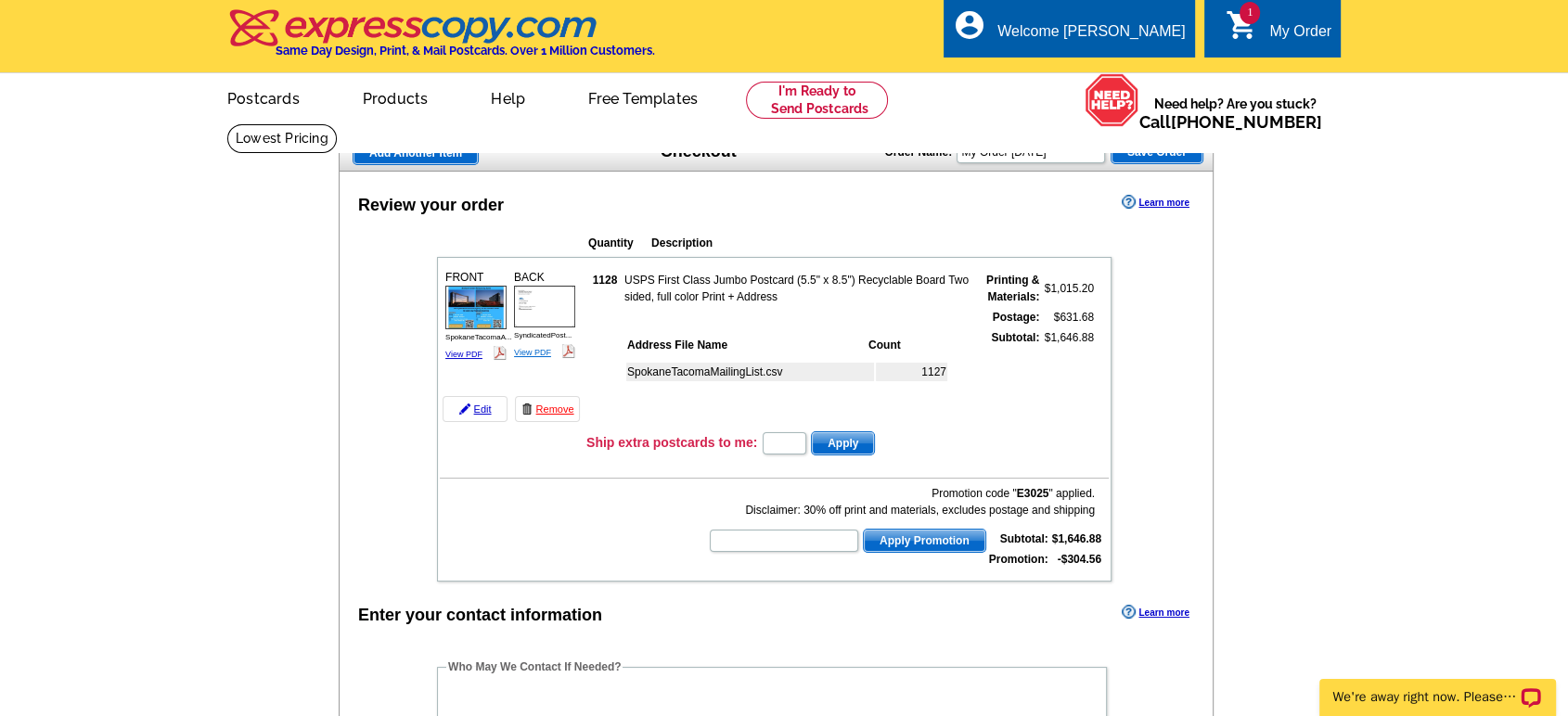 type on "Jason Vallejos" 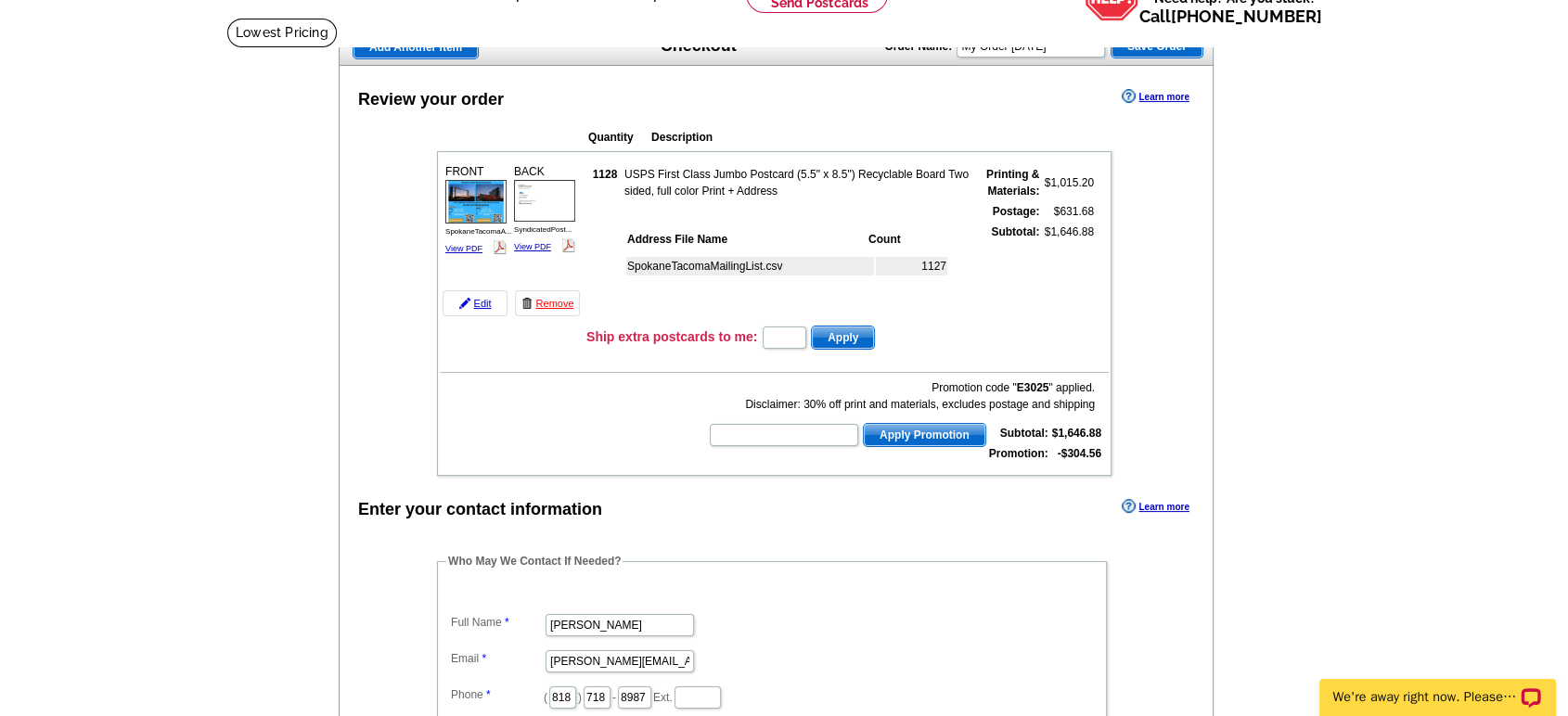 scroll, scrollTop: 0, scrollLeft: 0, axis: both 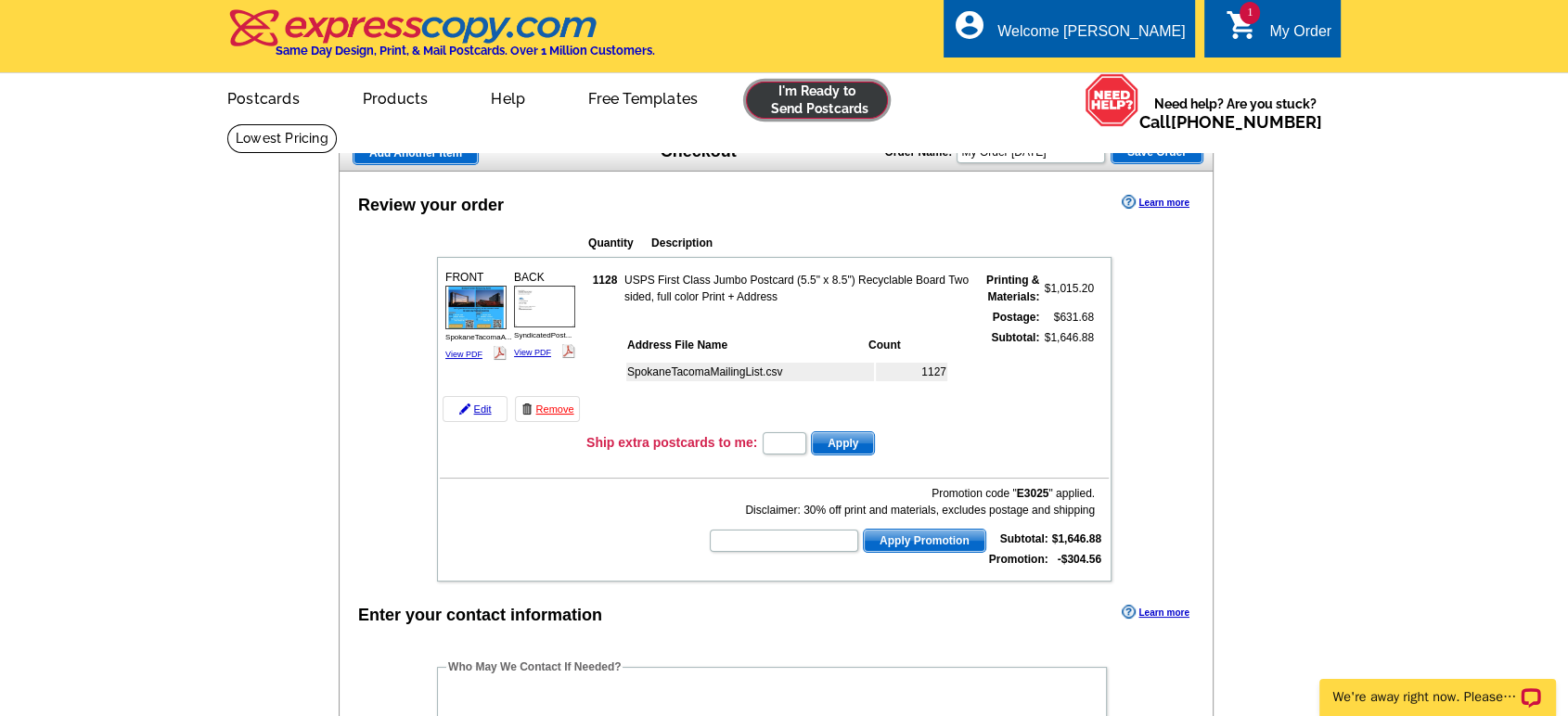 click at bounding box center [816, 100] 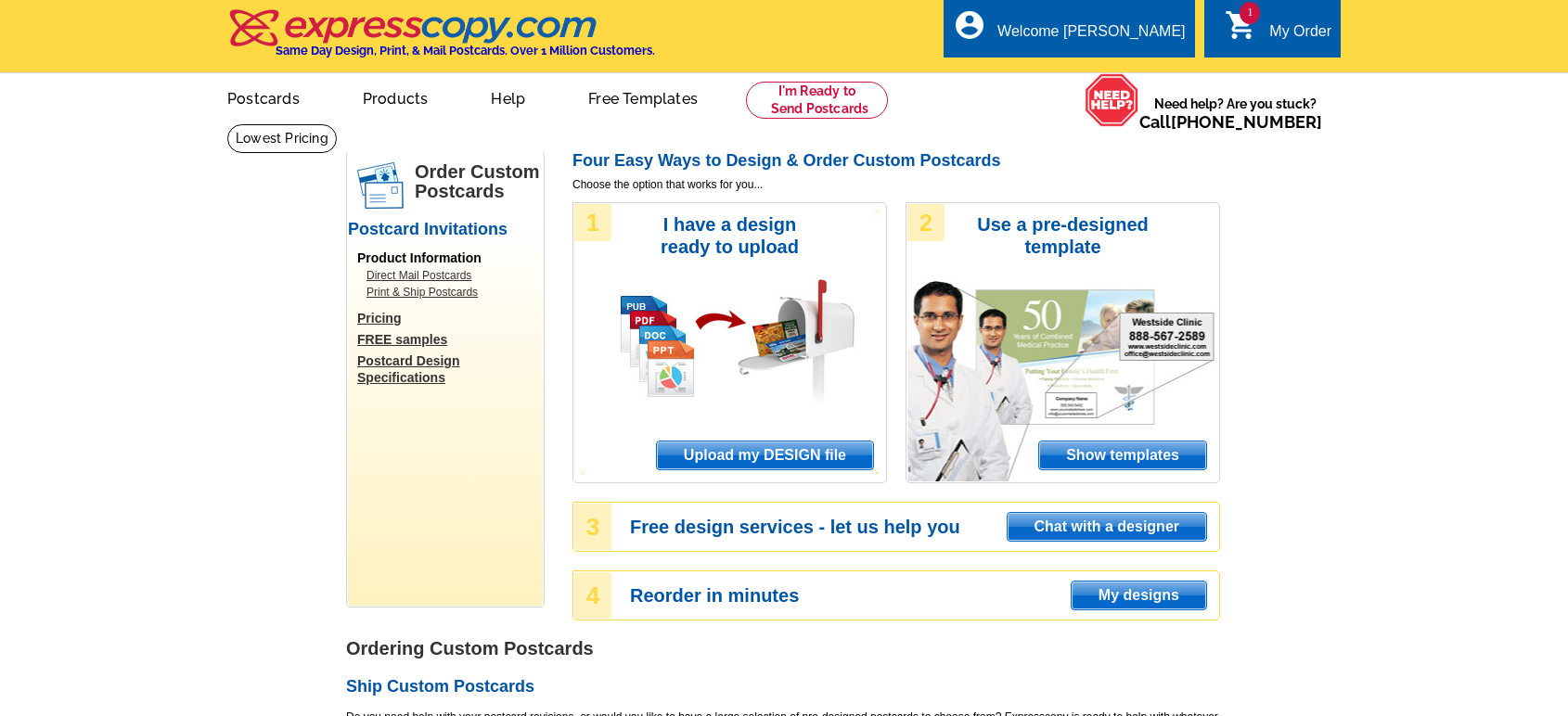 scroll, scrollTop: 0, scrollLeft: 0, axis: both 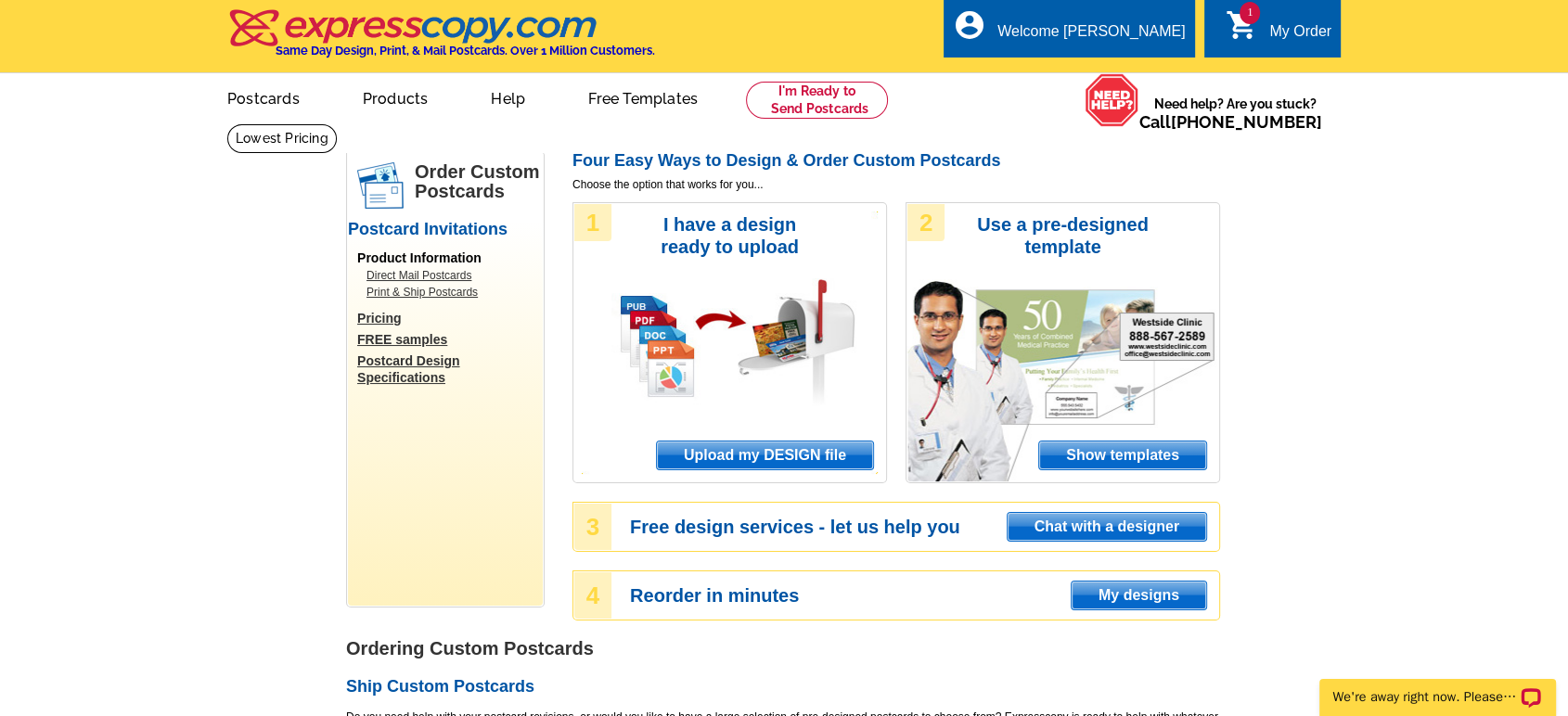 click on "Upload my DESIGN file" at bounding box center (765, 455) 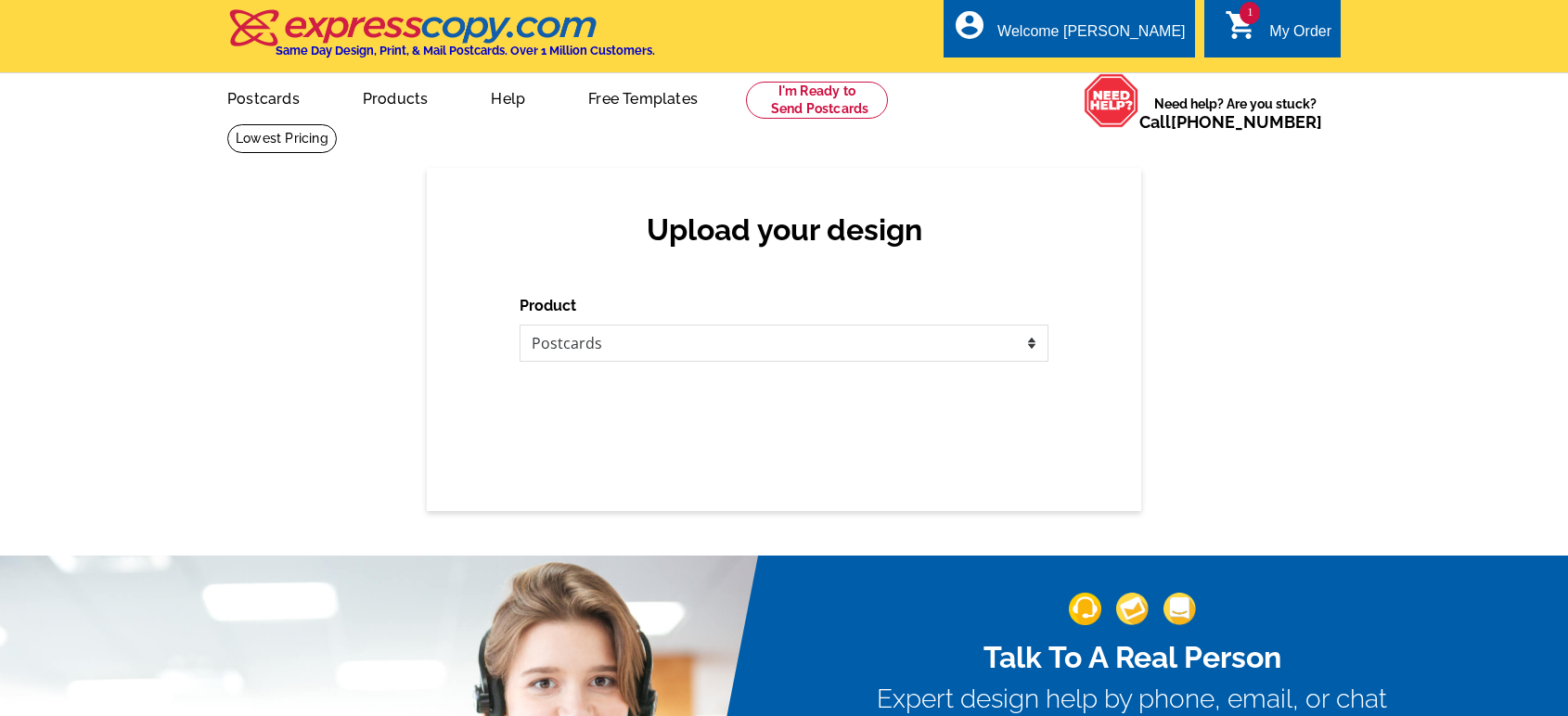 scroll, scrollTop: 0, scrollLeft: 0, axis: both 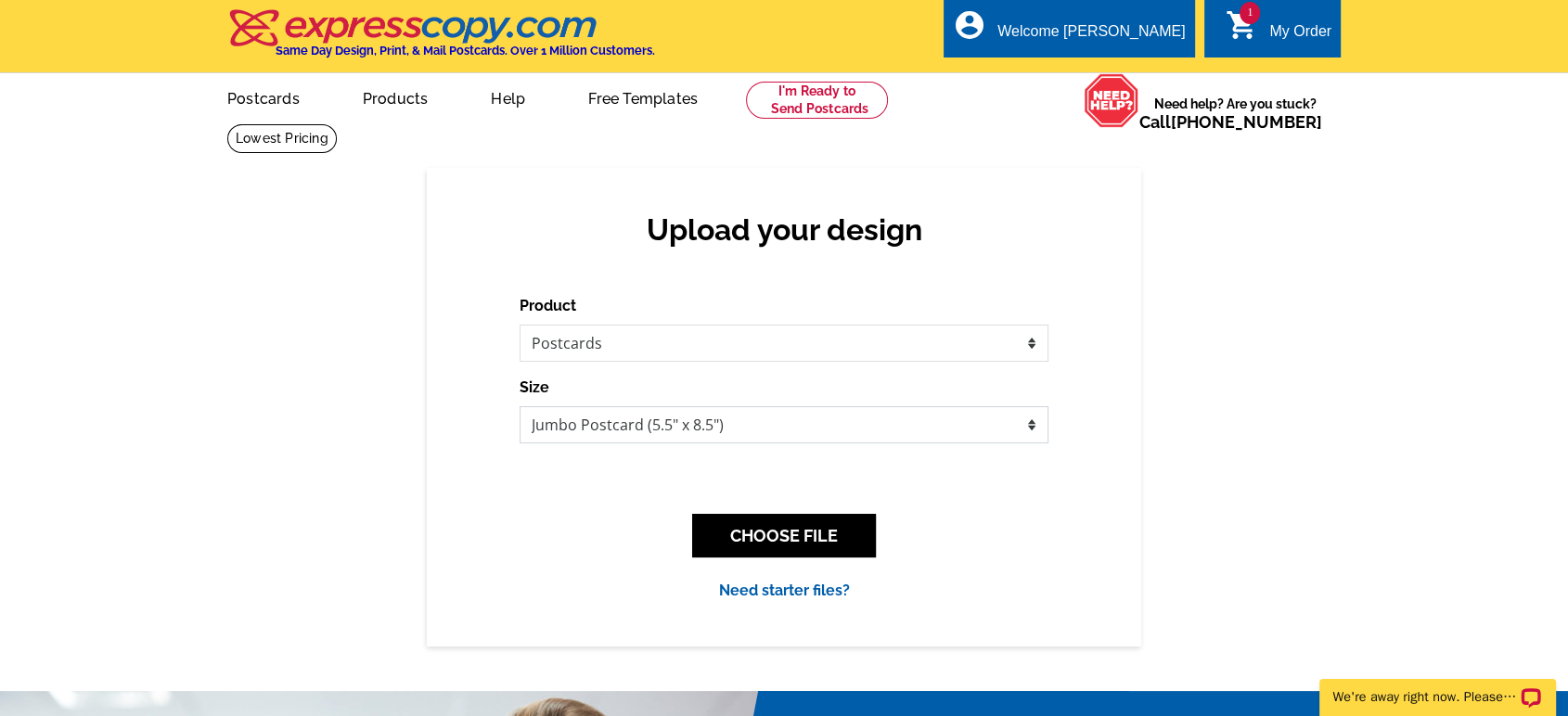 click on "Jumbo Postcard (5.5" x 8.5") Regular Postcard (4.25" x 5.6") Panoramic Postcard (5.75" x 11.25") Giant Postcard (8.5" x 11") EDDM Postcard (6.125" x 8.25")" at bounding box center [784, 425] 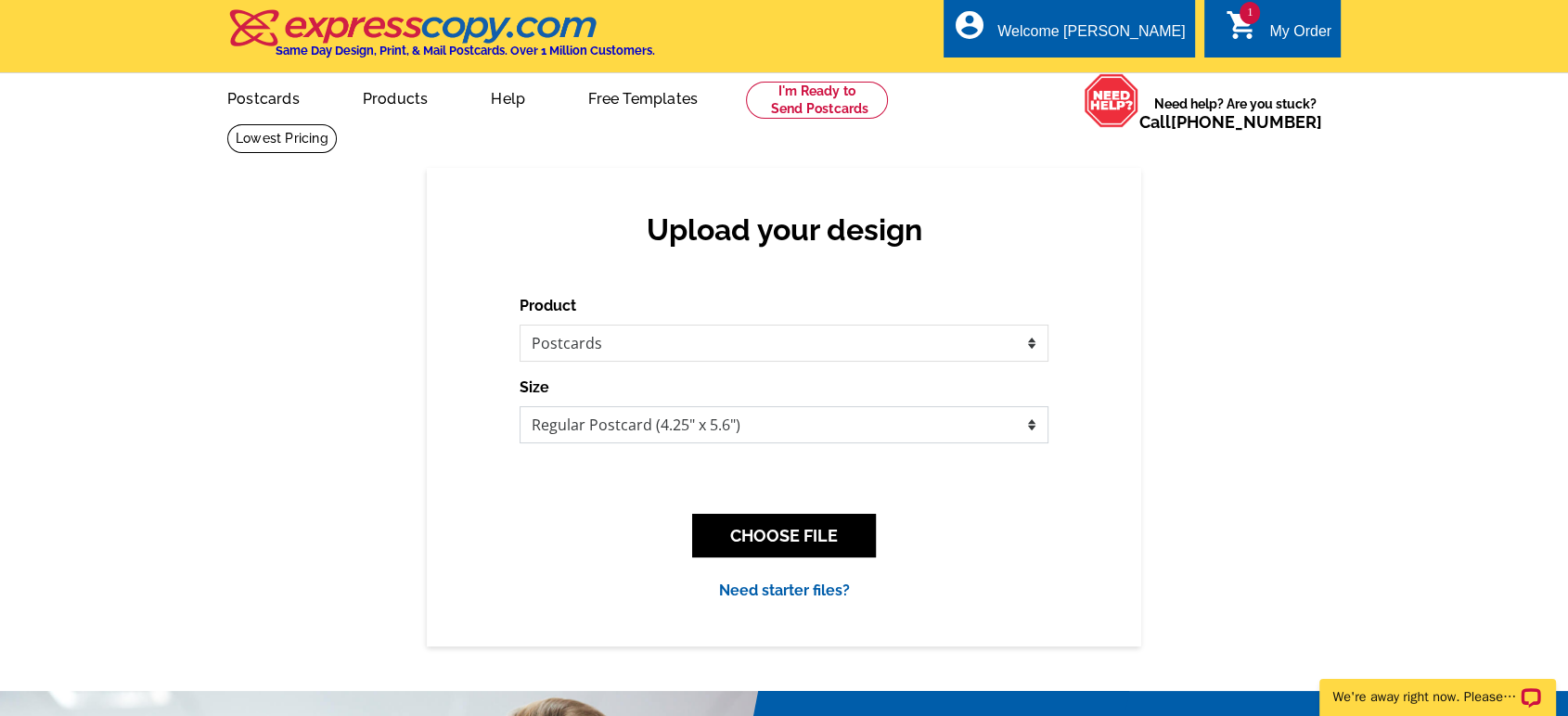 click on "Jumbo Postcard (5.5" x 8.5") Regular Postcard (4.25" x 5.6") Panoramic Postcard (5.75" x 11.25") Giant Postcard (8.5" x 11") EDDM Postcard (6.125" x 8.25")" at bounding box center (784, 425) 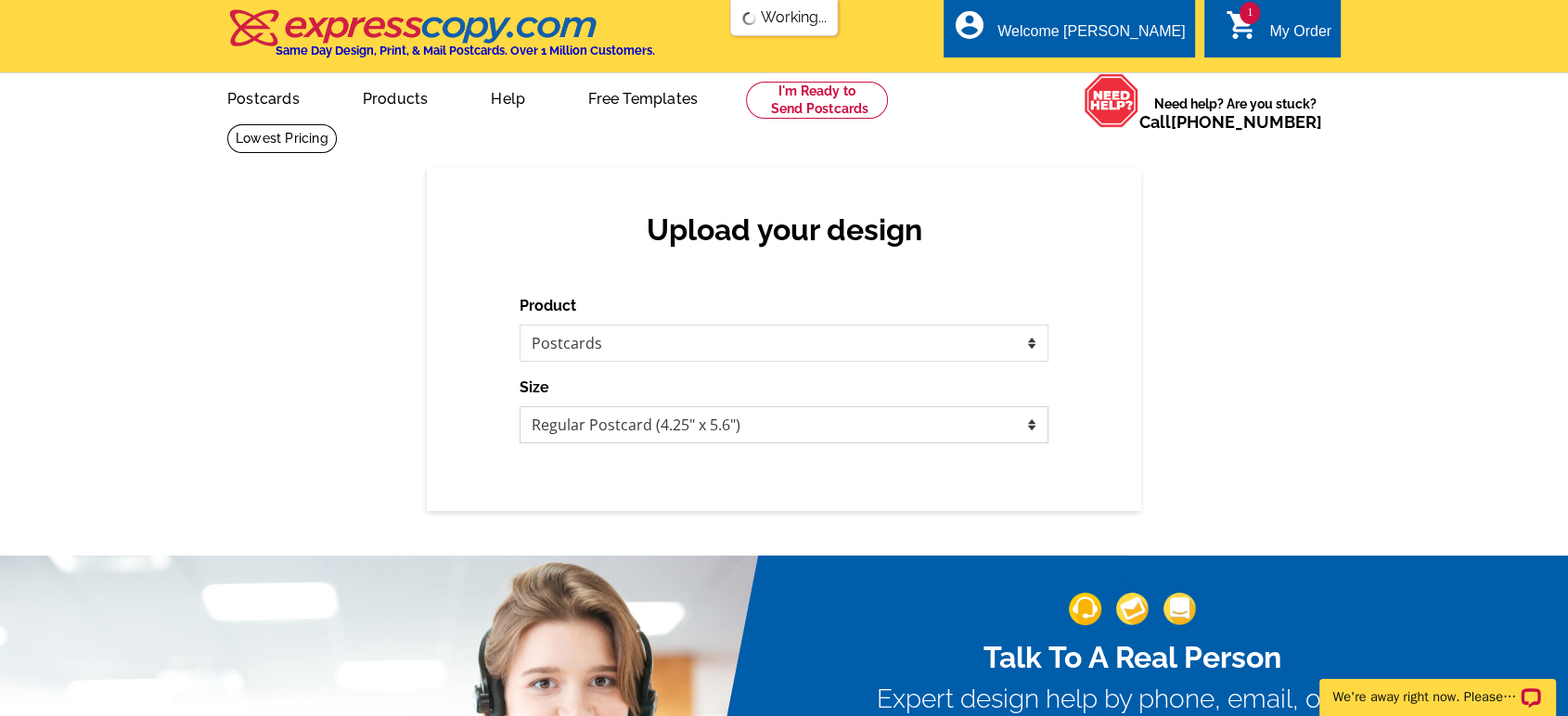 scroll, scrollTop: 0, scrollLeft: 0, axis: both 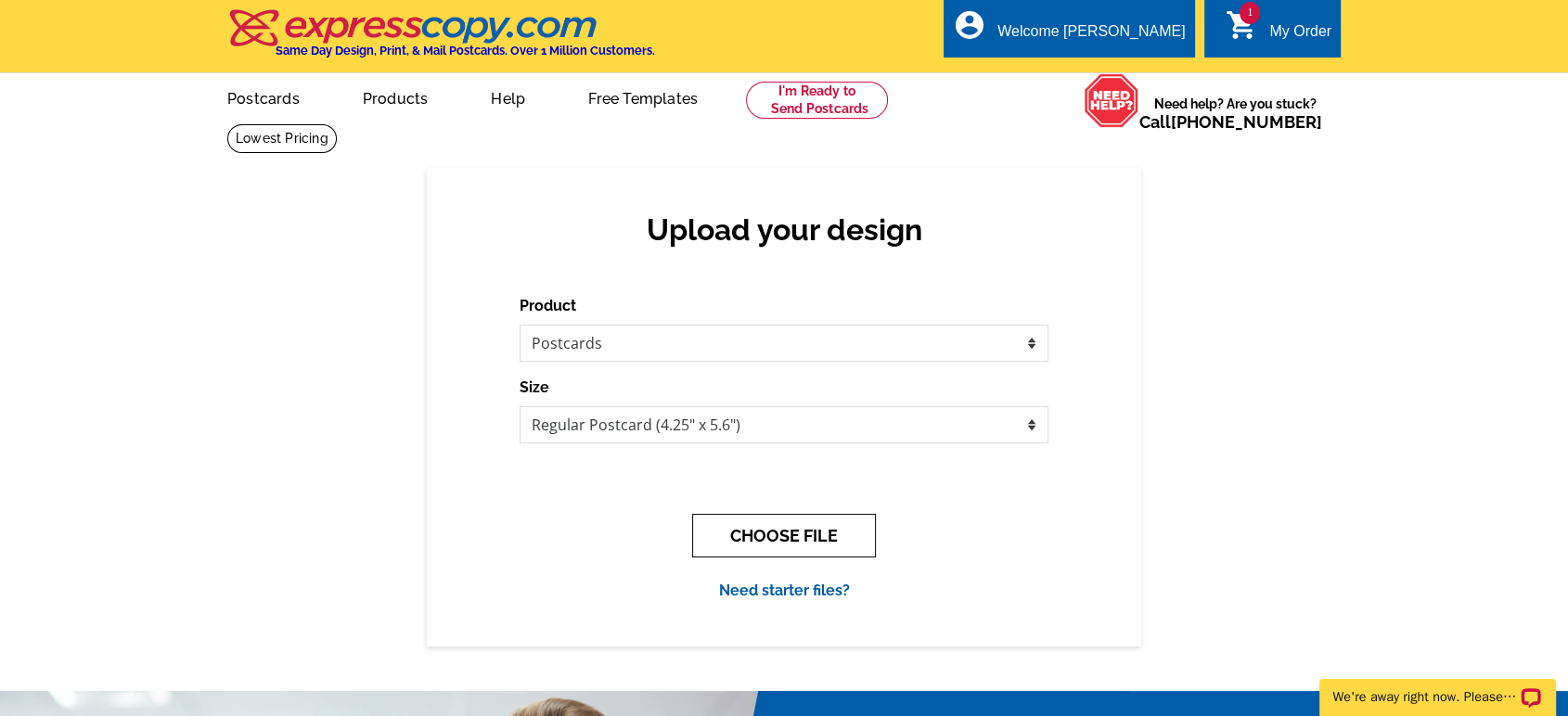 click on "CHOOSE FILE" at bounding box center (784, 535) 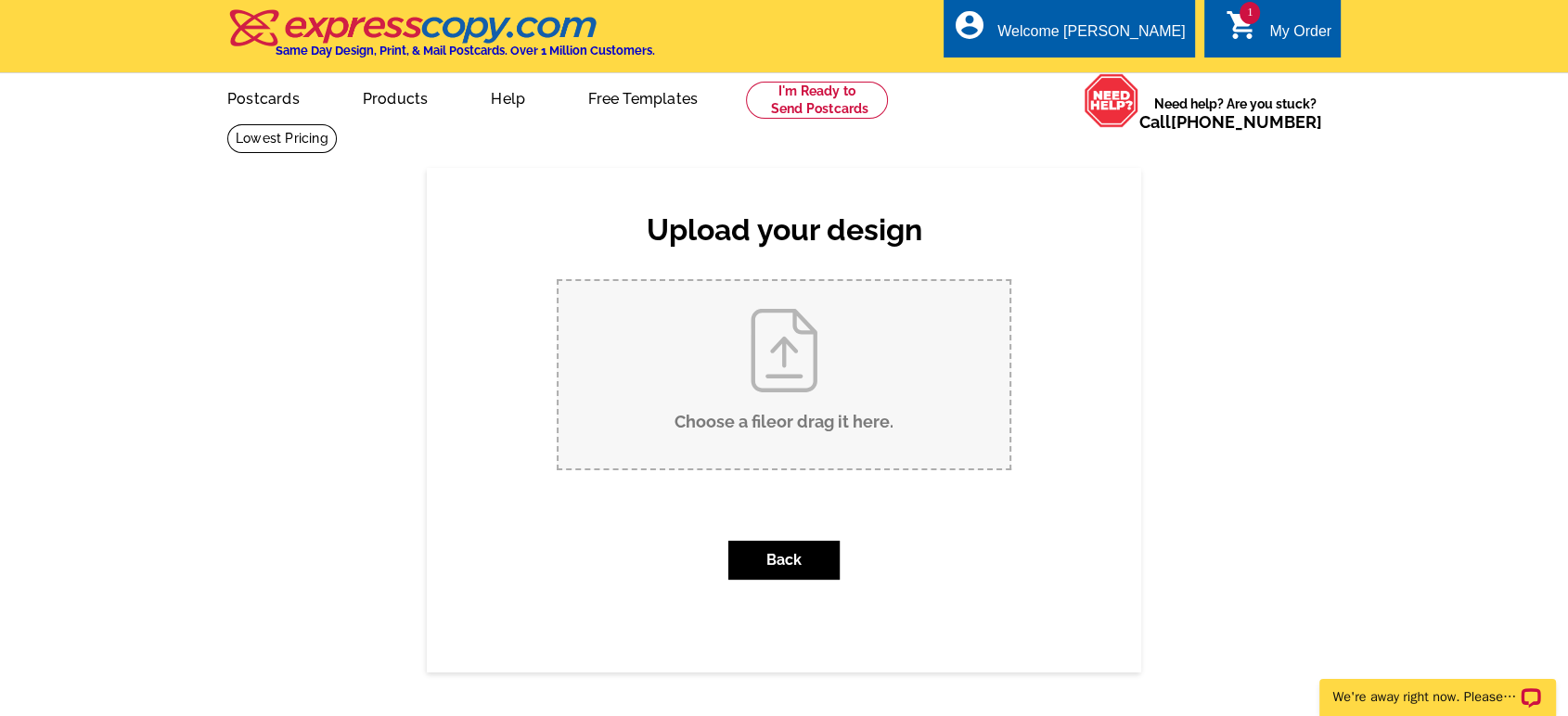 click on "Choose a file  or drag it here ." at bounding box center [784, 375] 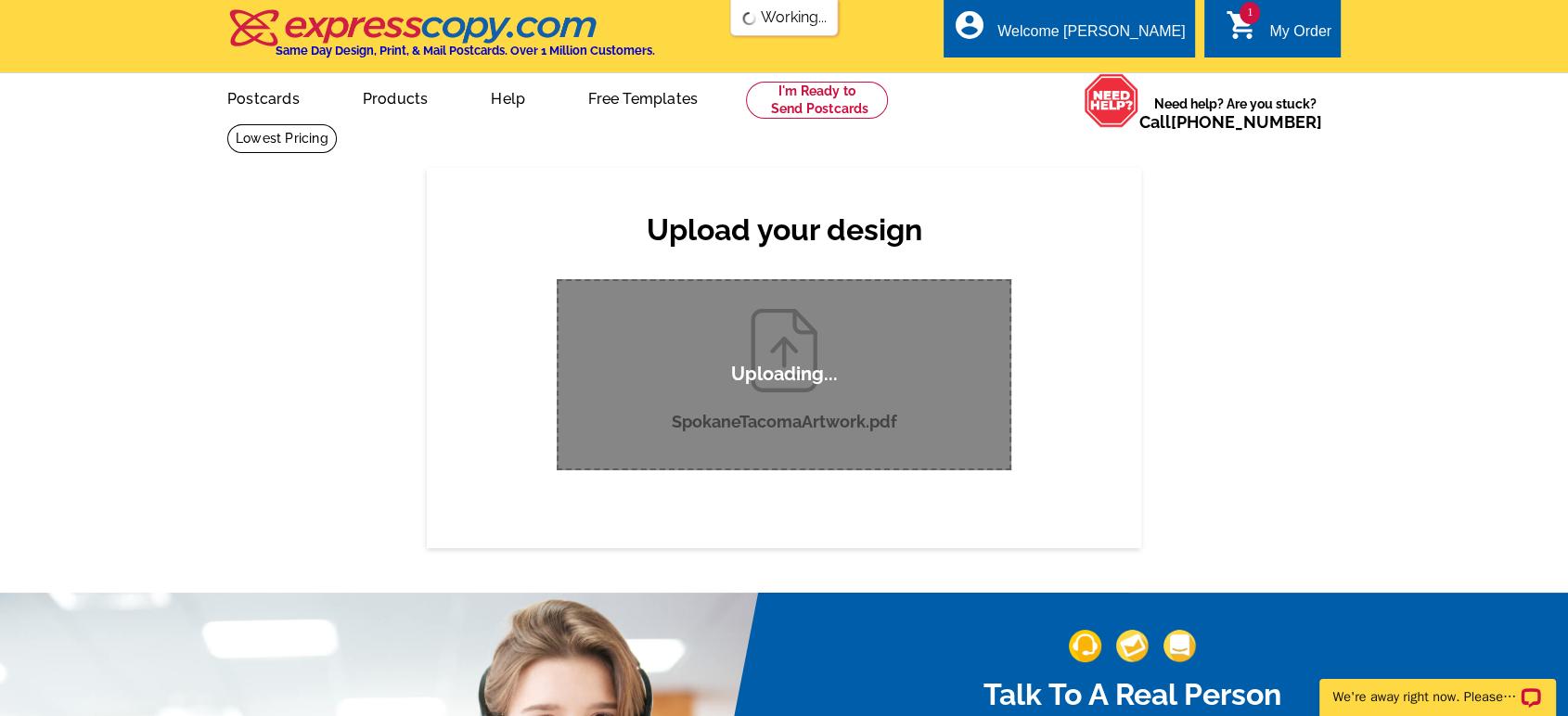 type 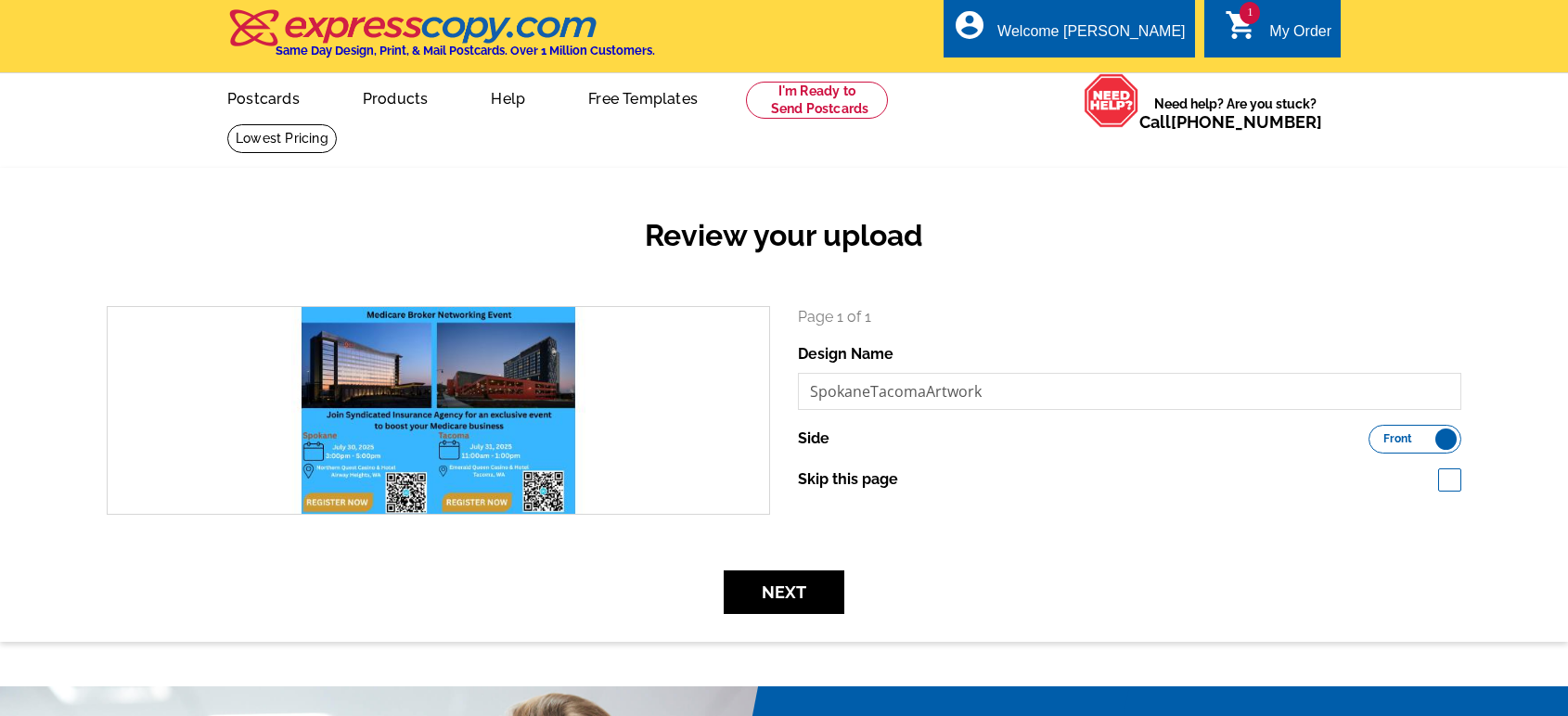 scroll, scrollTop: 0, scrollLeft: 0, axis: both 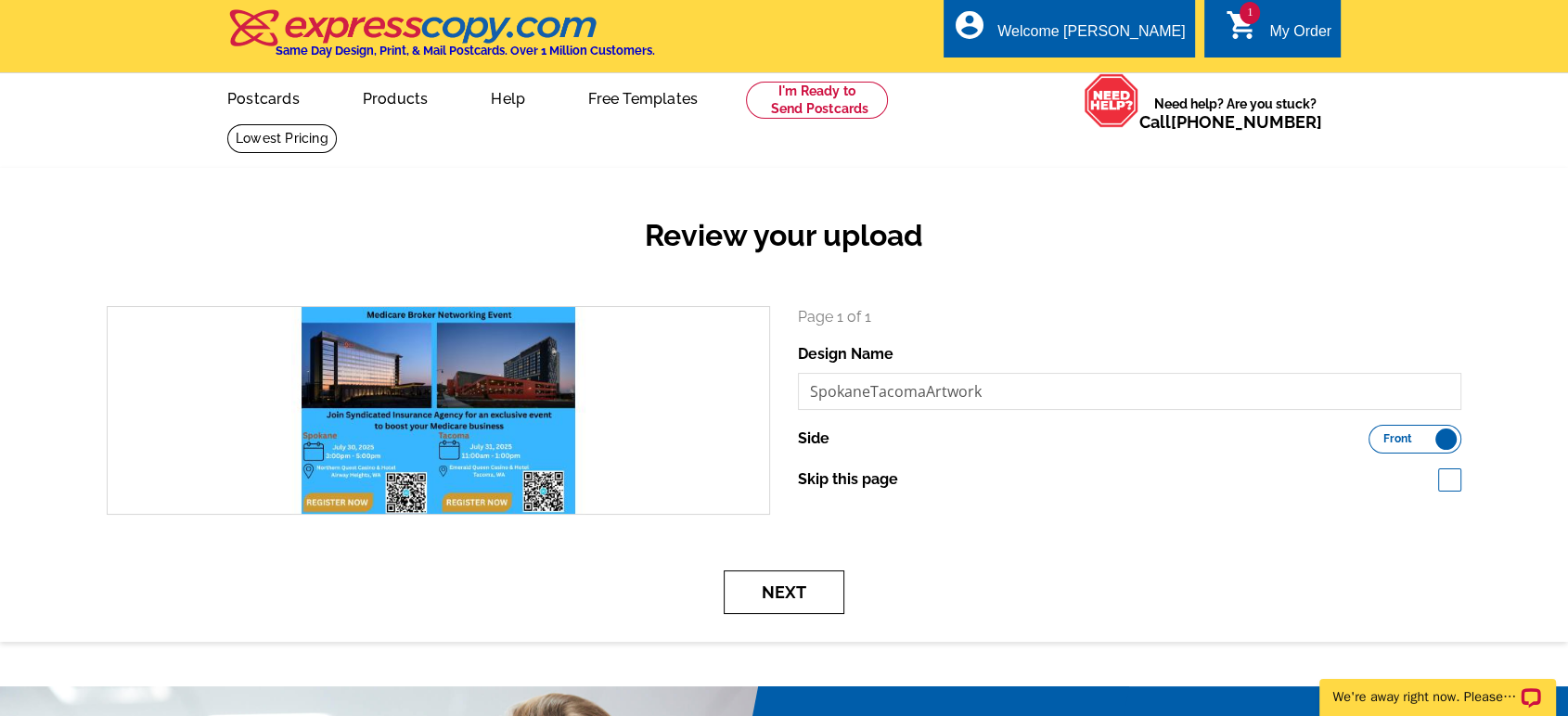 click on "Next" at bounding box center (784, 592) 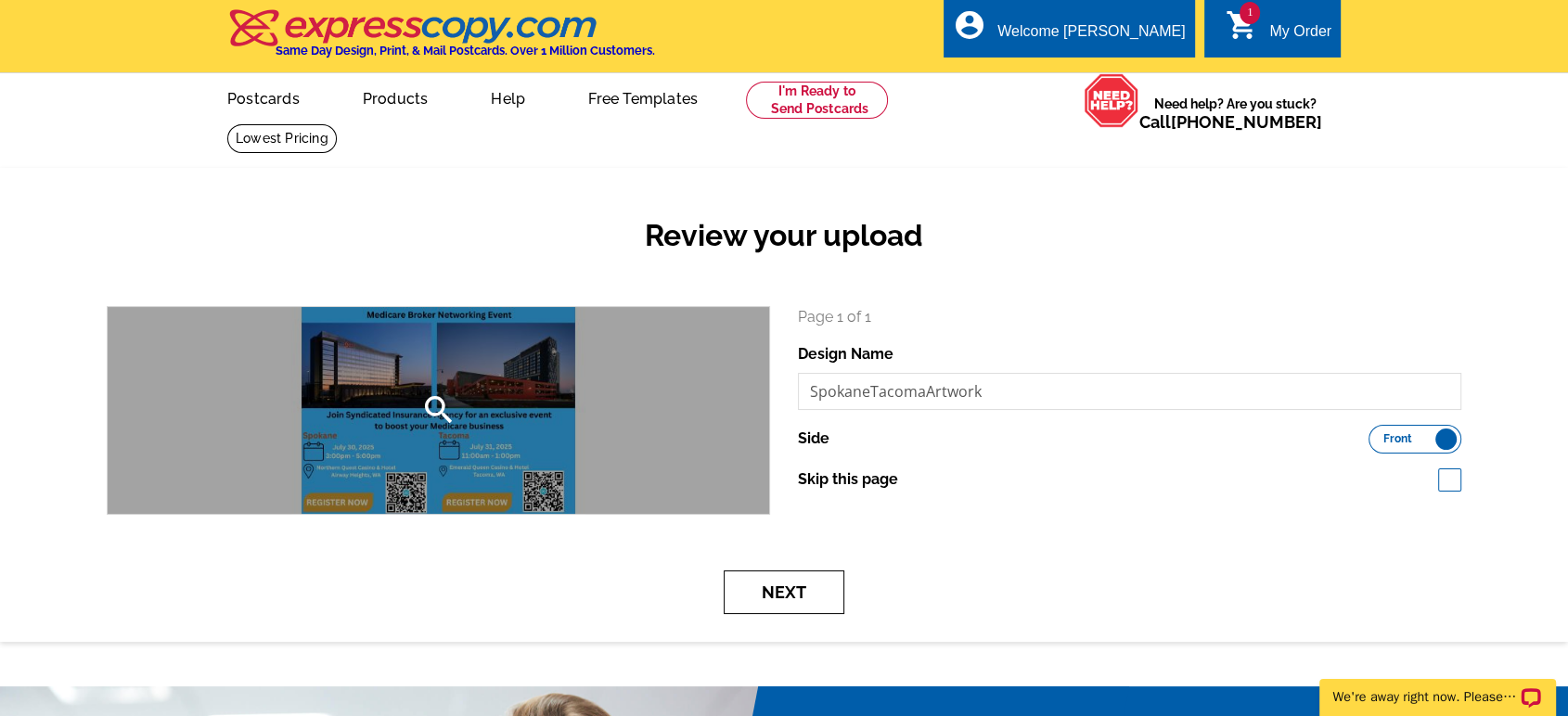 scroll, scrollTop: 0, scrollLeft: 0, axis: both 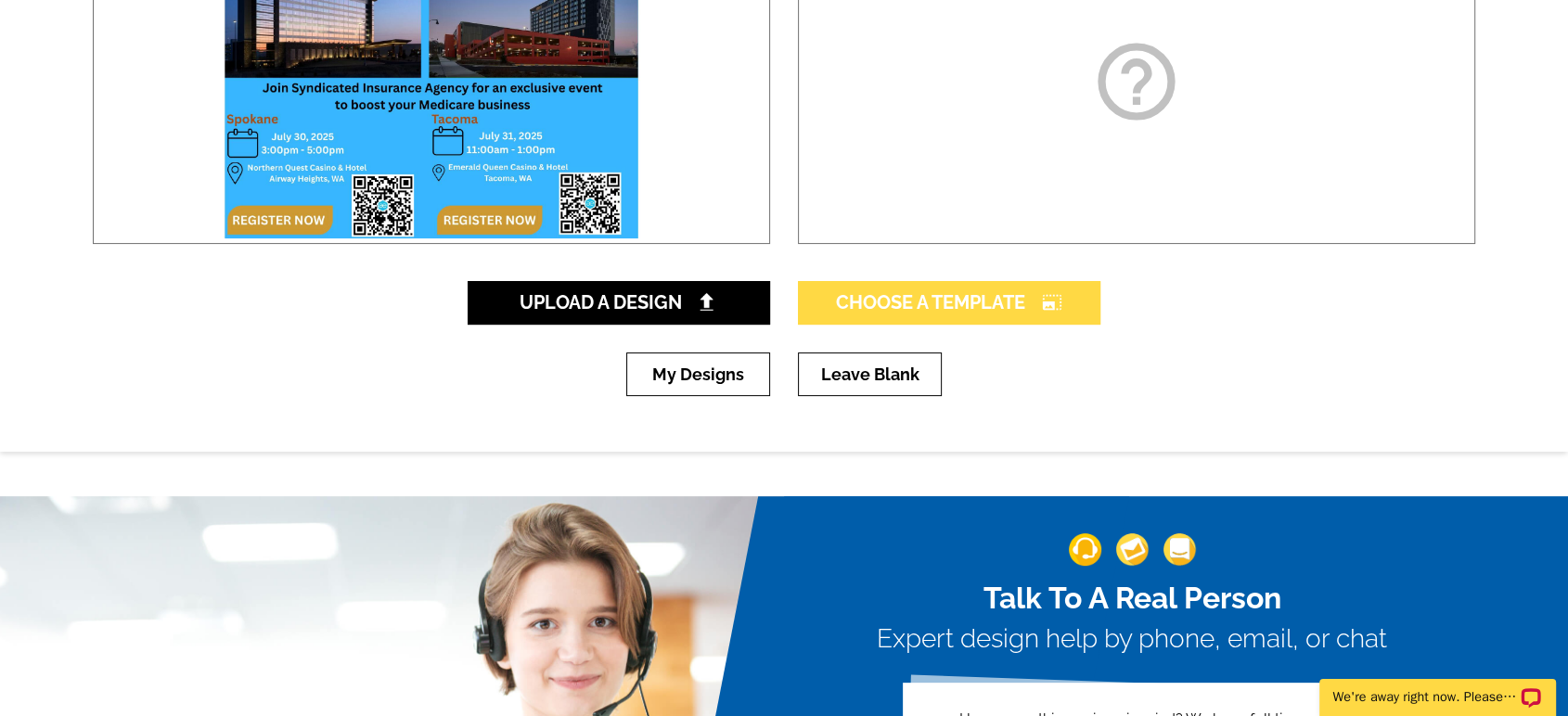 click on "Choose A Template                     photo_size_select_large" at bounding box center [949, 302] 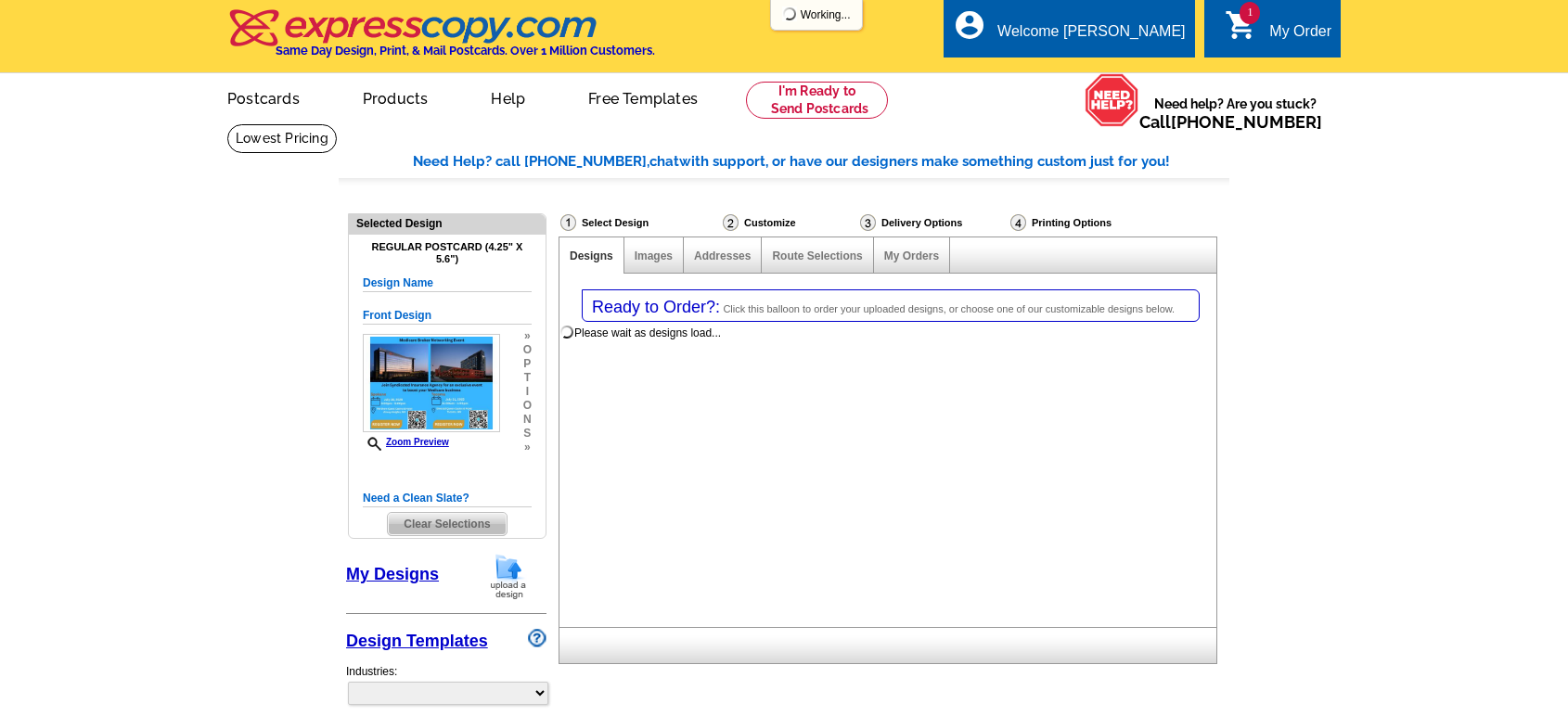 select on "1" 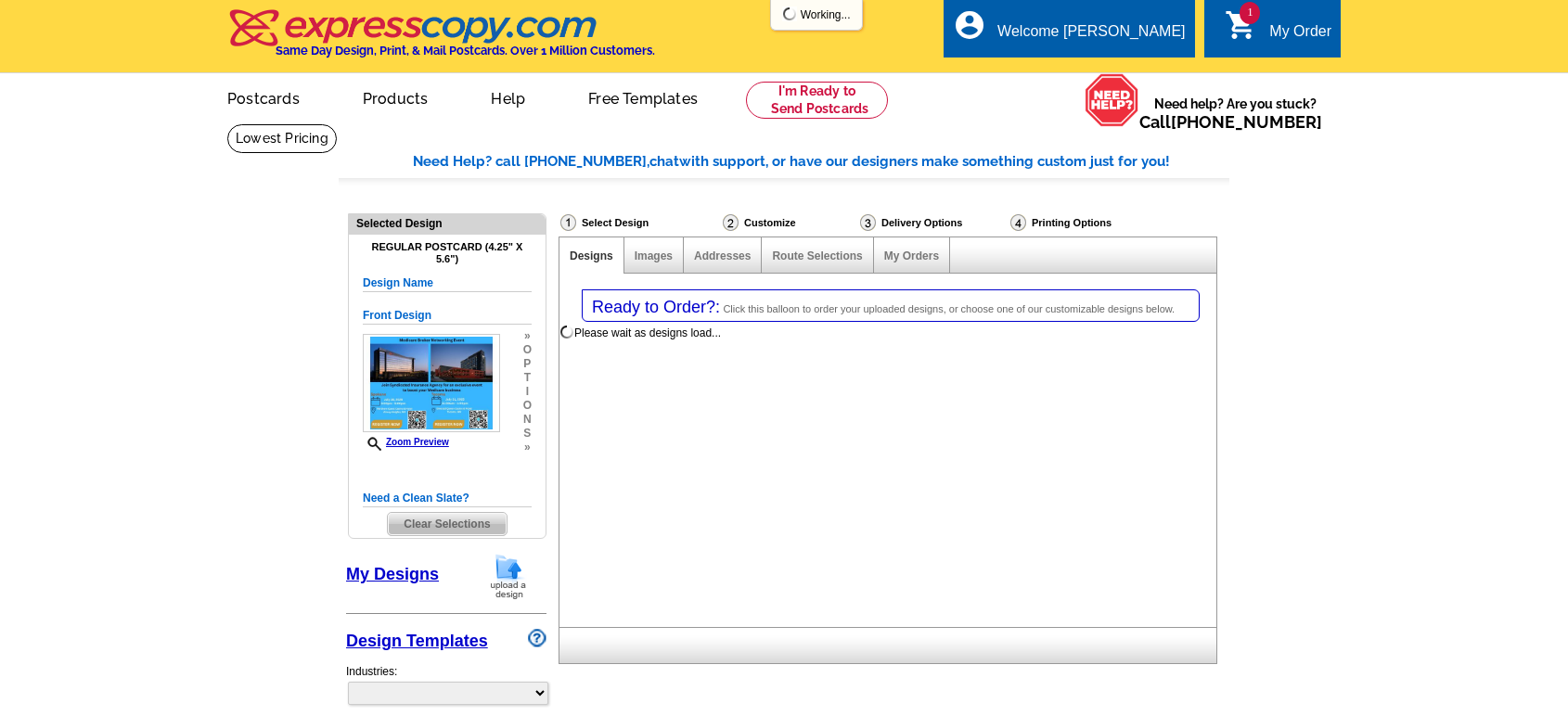 select on "1" 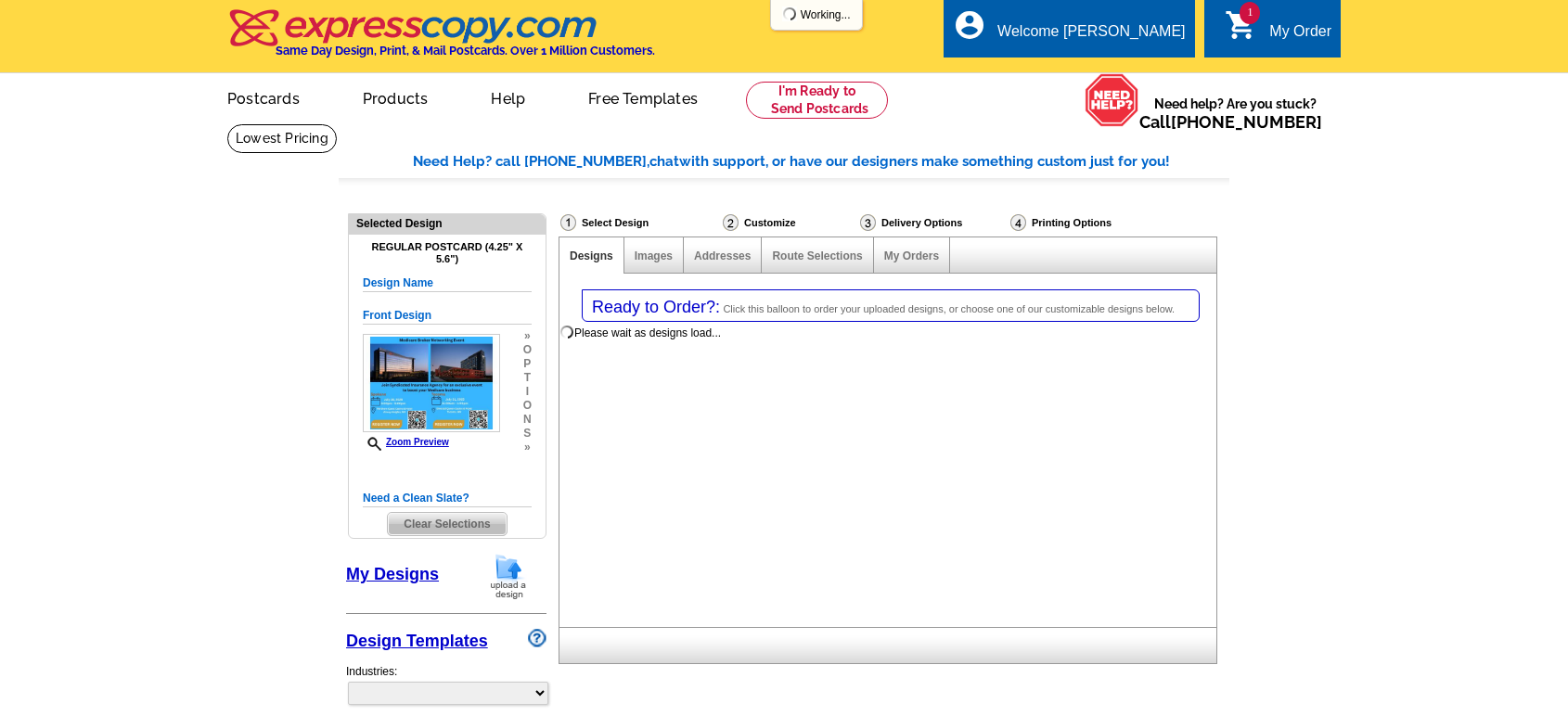 select on "back" 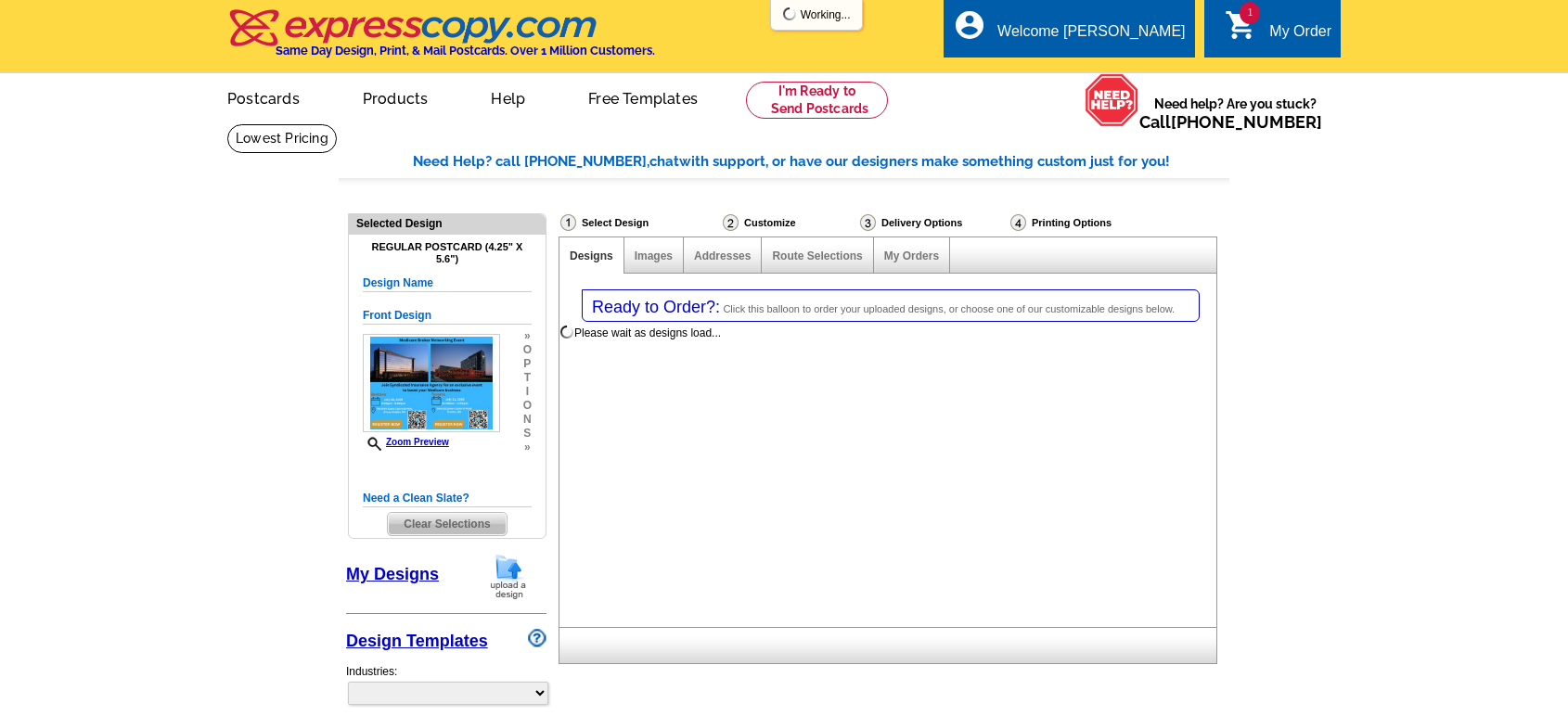 scroll, scrollTop: 0, scrollLeft: 0, axis: both 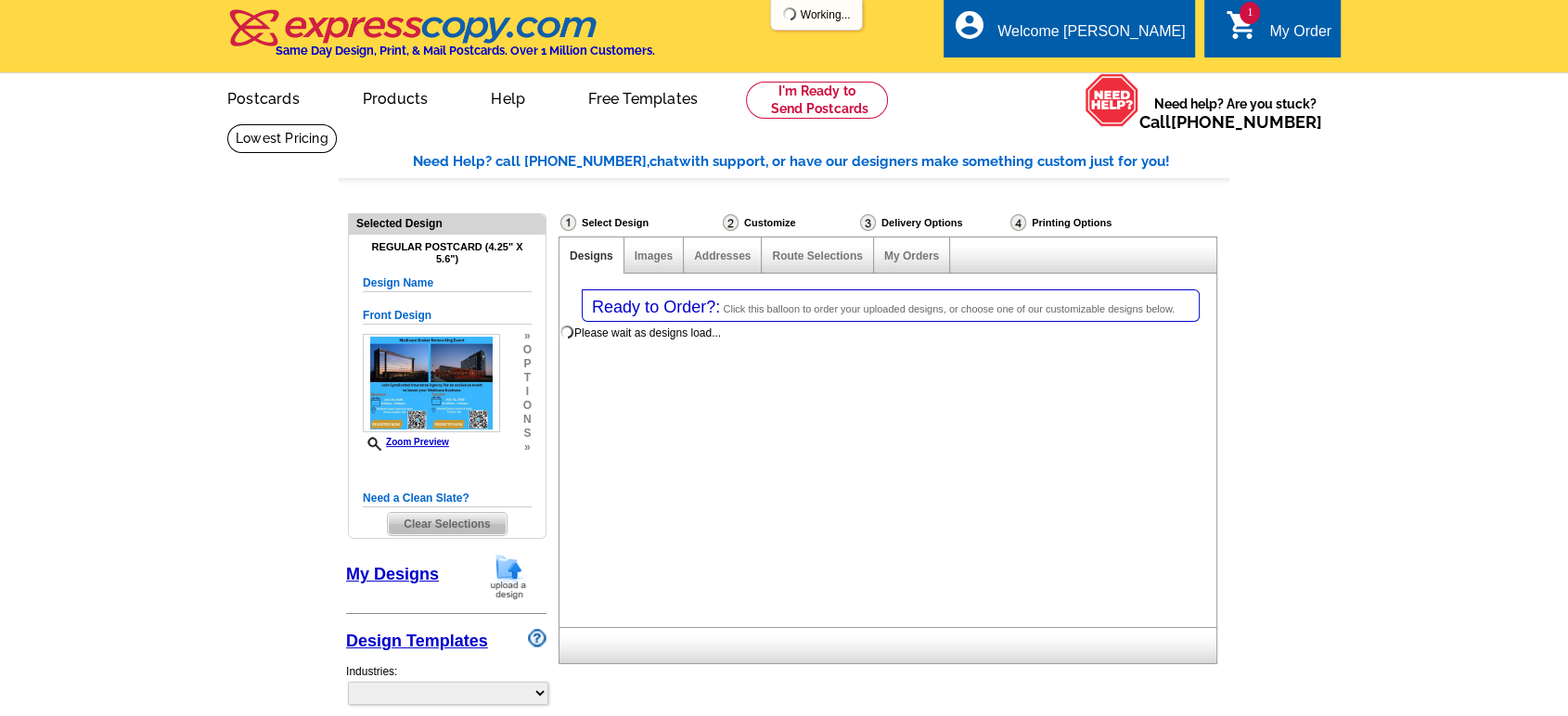 select on "785" 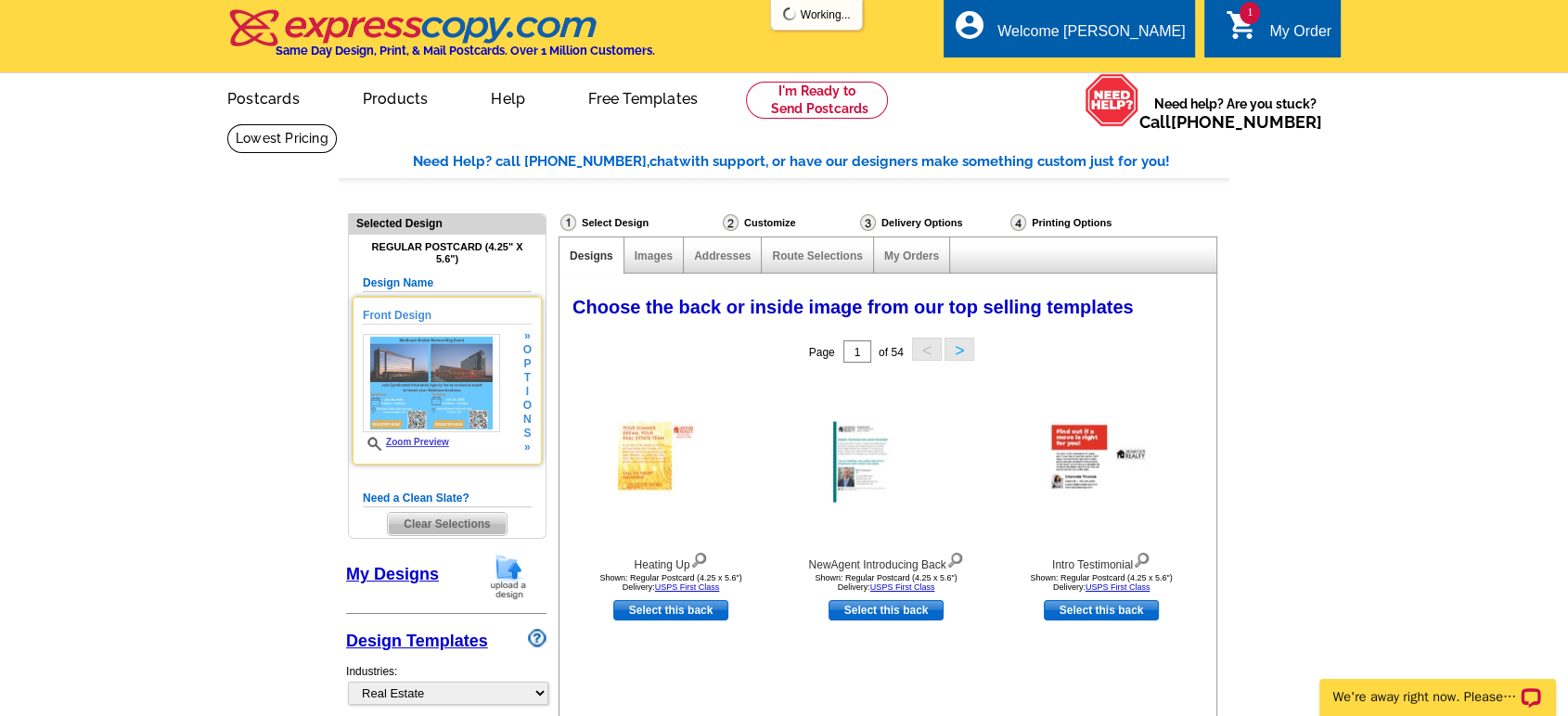 scroll, scrollTop: 0, scrollLeft: 0, axis: both 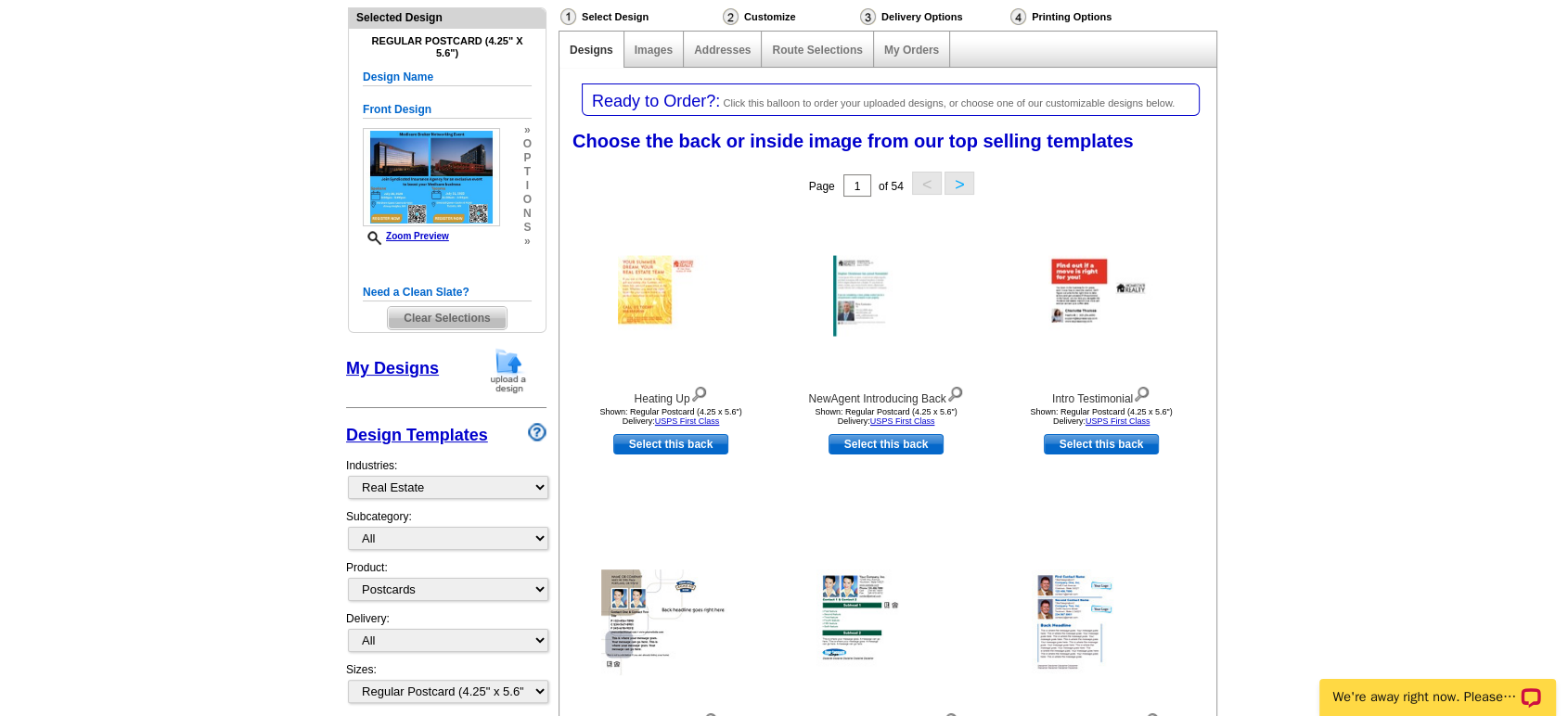 click at bounding box center (508, 370) 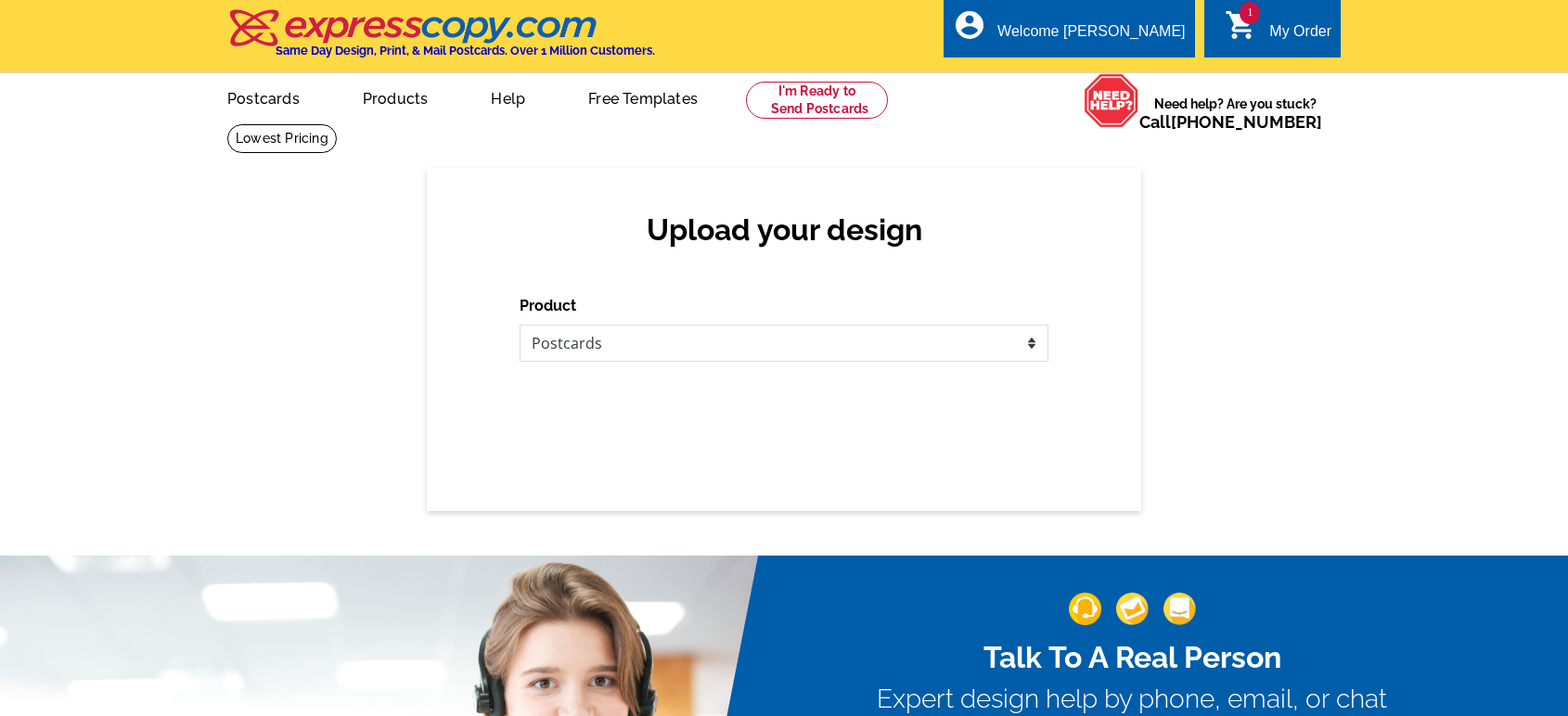 scroll, scrollTop: 0, scrollLeft: 0, axis: both 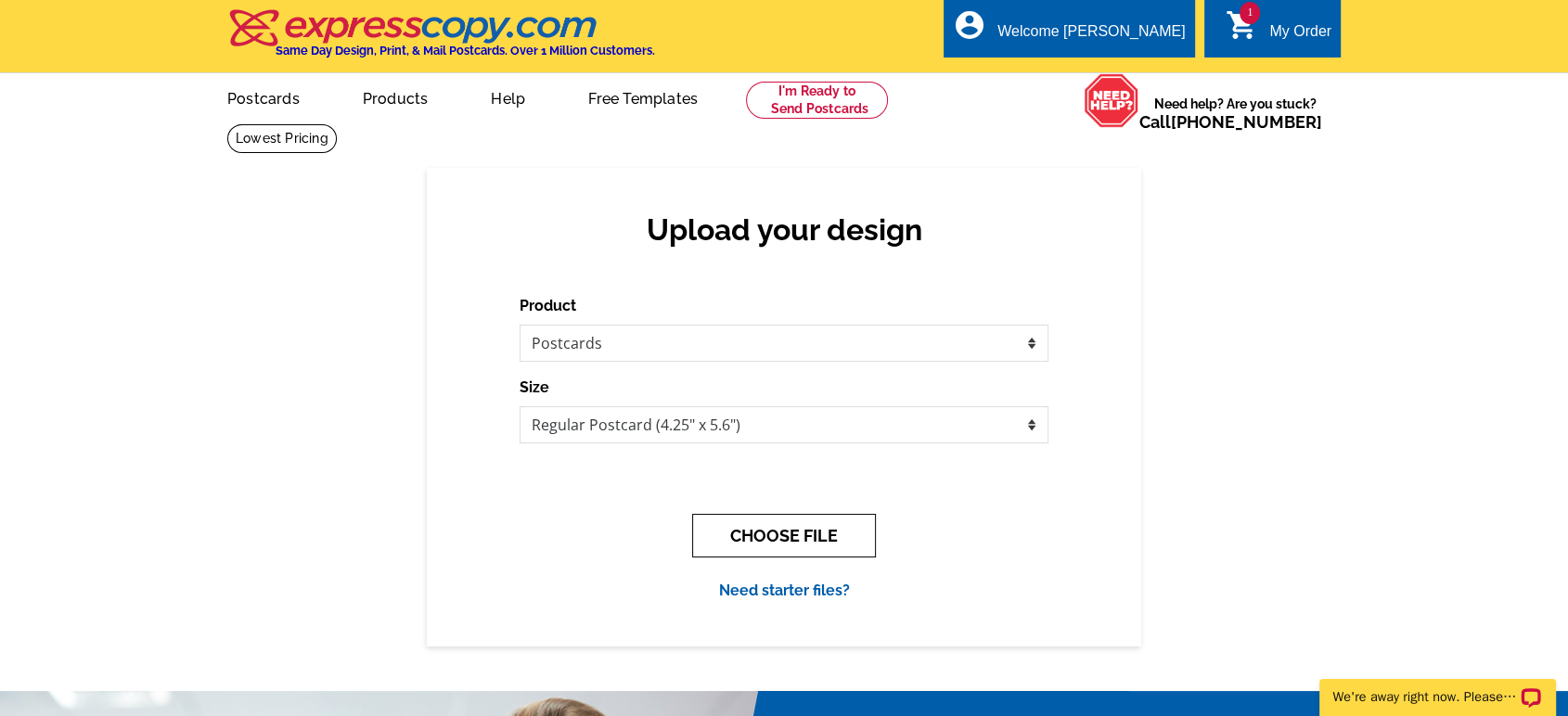 click on "CHOOSE FILE" at bounding box center [784, 535] 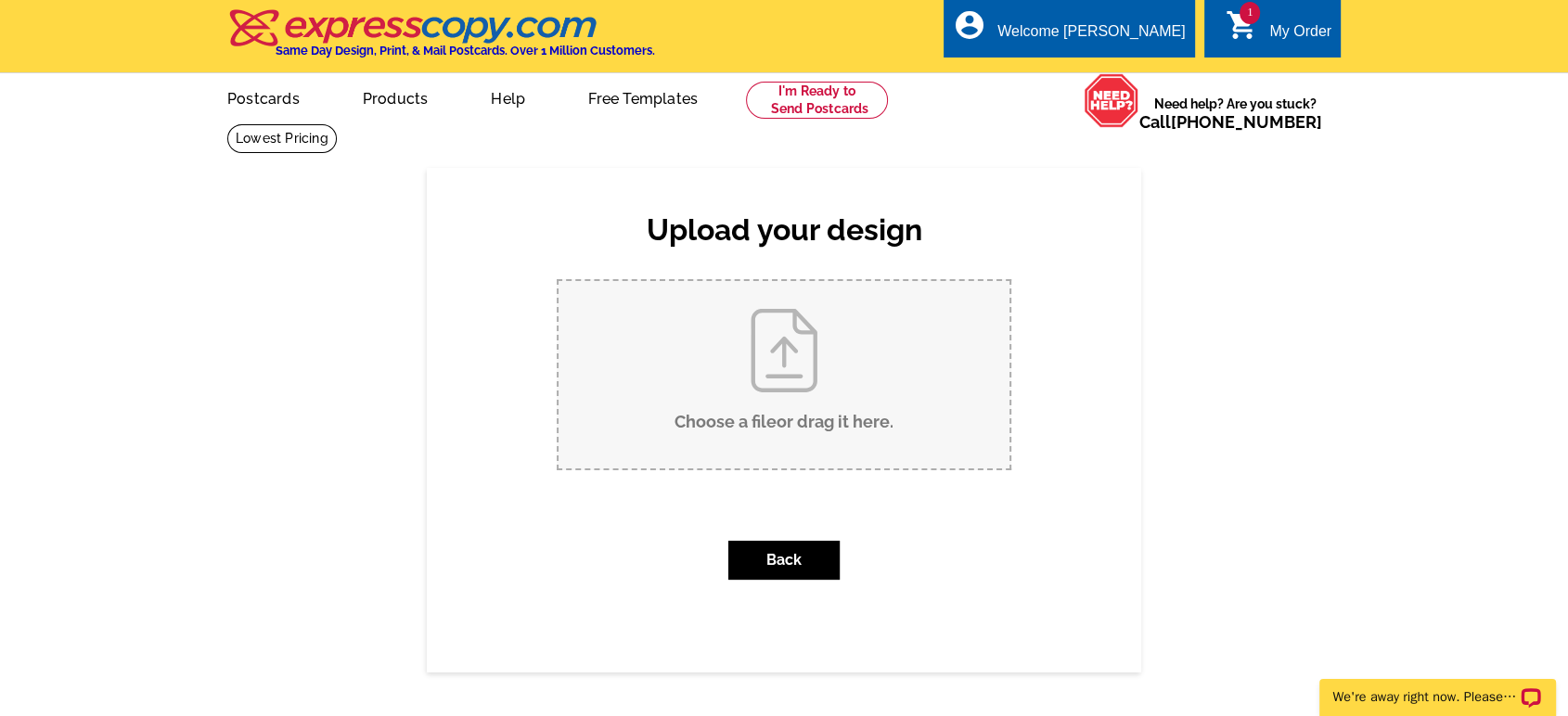 click on "Choose a file  or drag it here ." at bounding box center [784, 375] 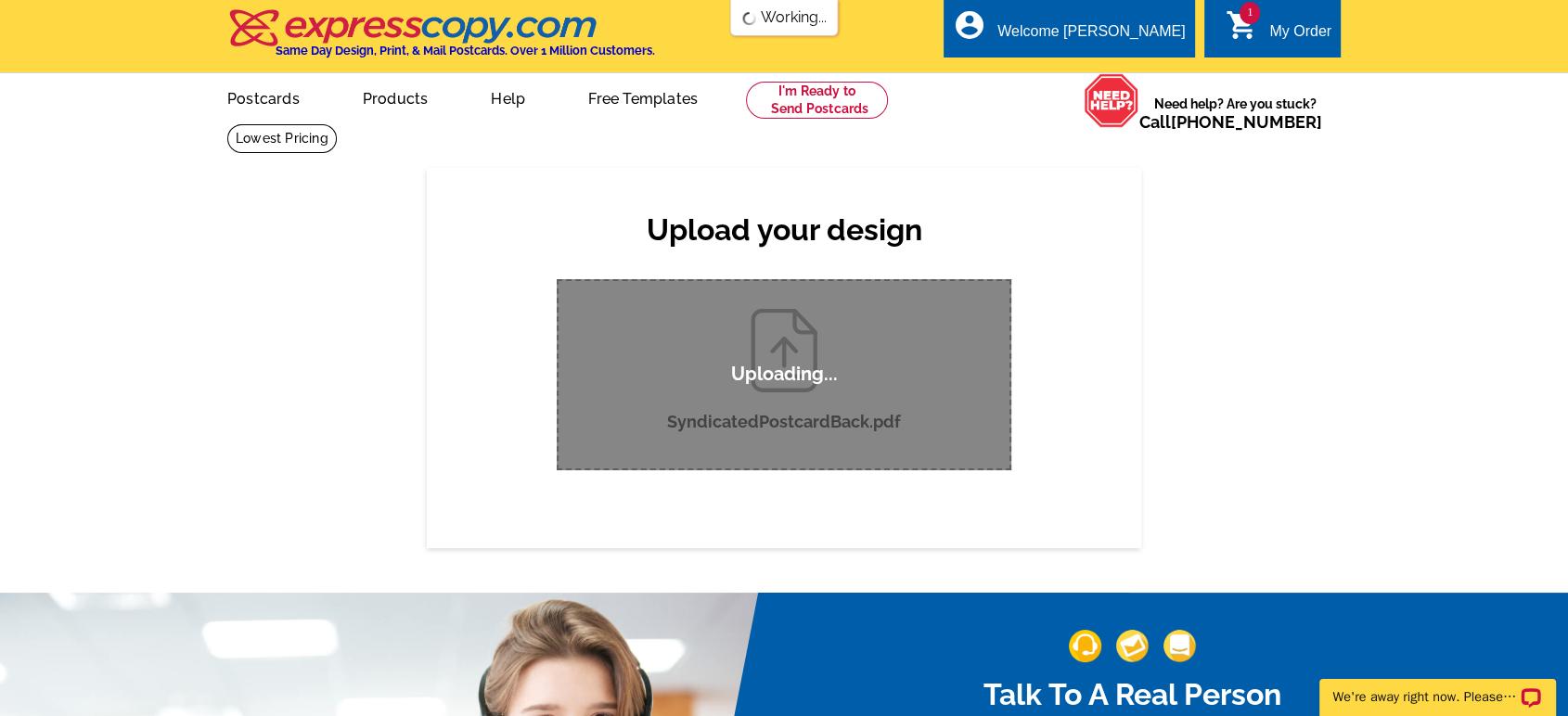 scroll, scrollTop: 0, scrollLeft: 0, axis: both 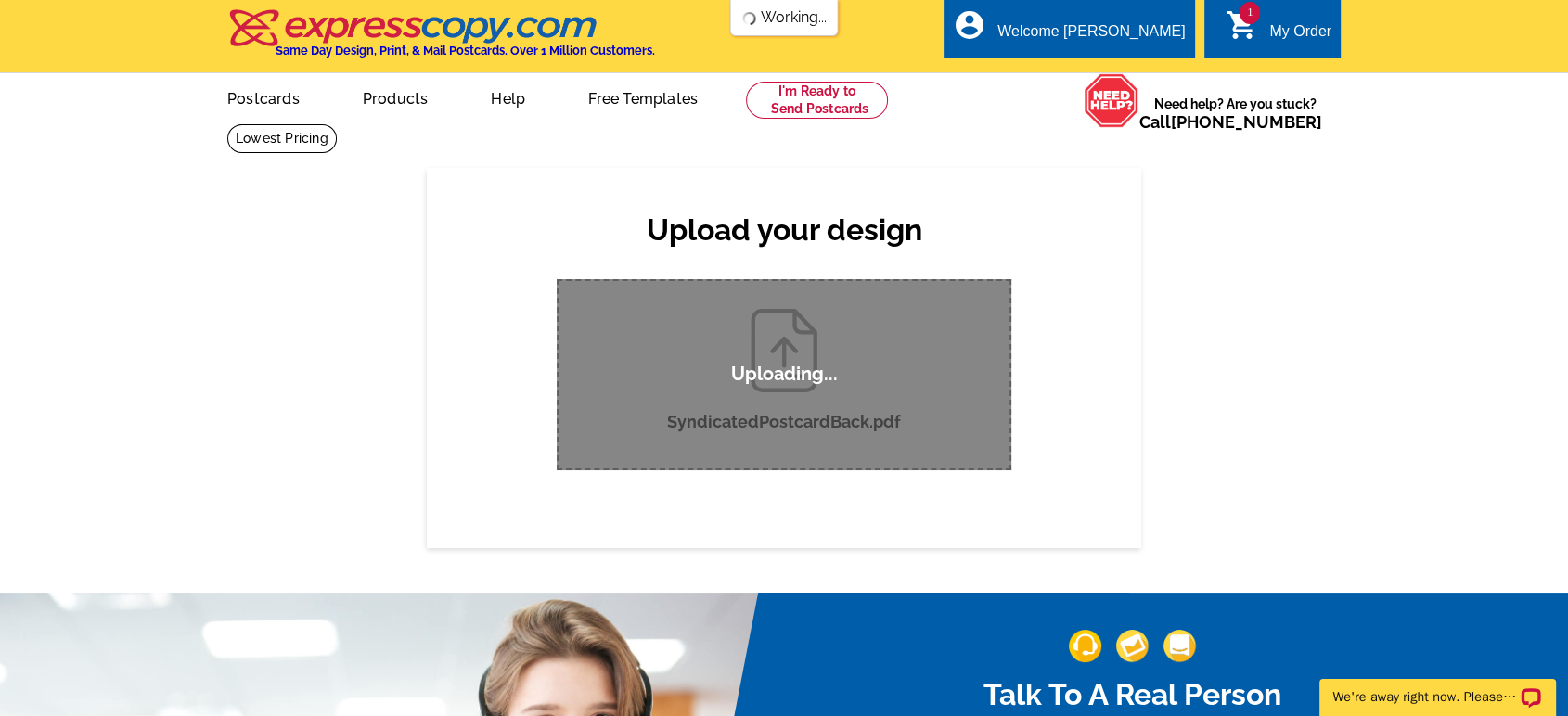 type 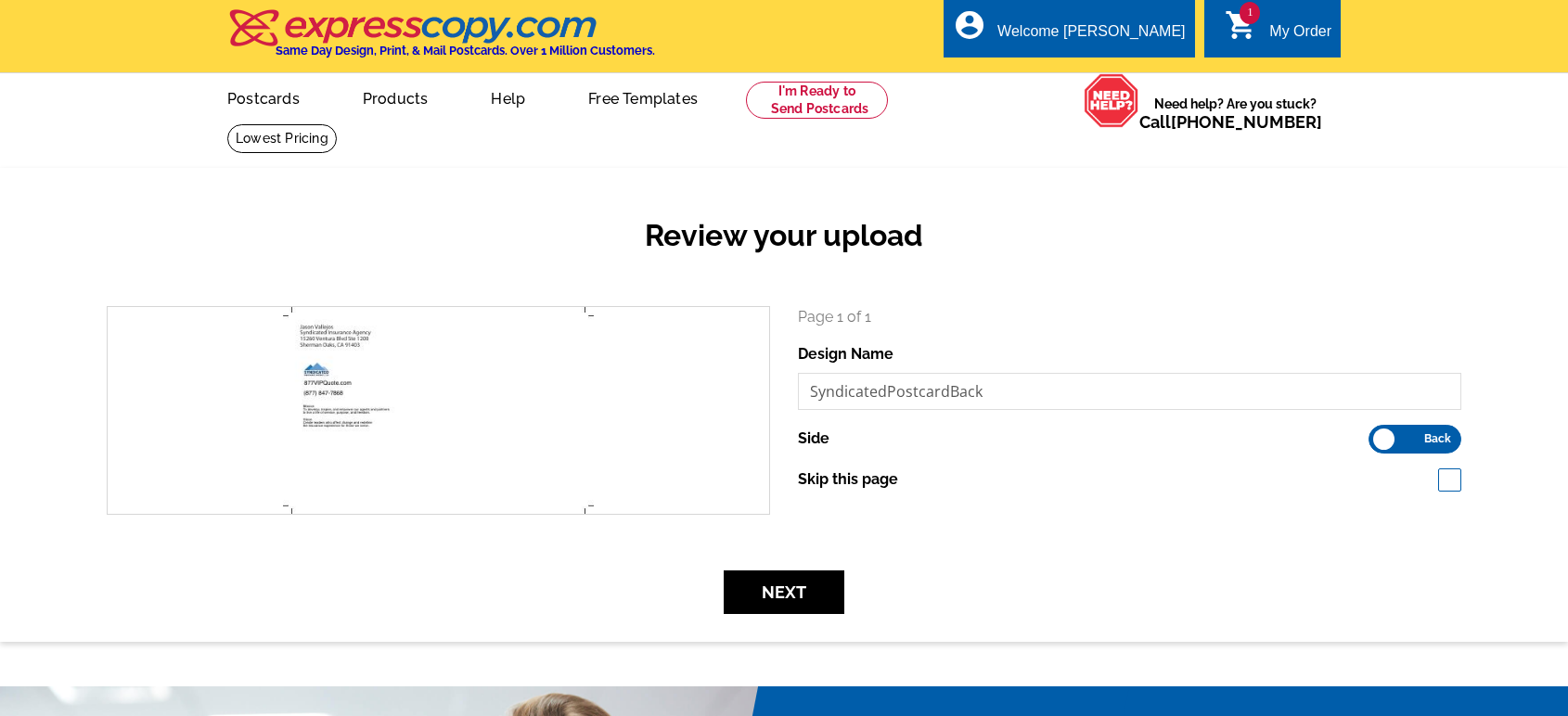 scroll, scrollTop: 0, scrollLeft: 0, axis: both 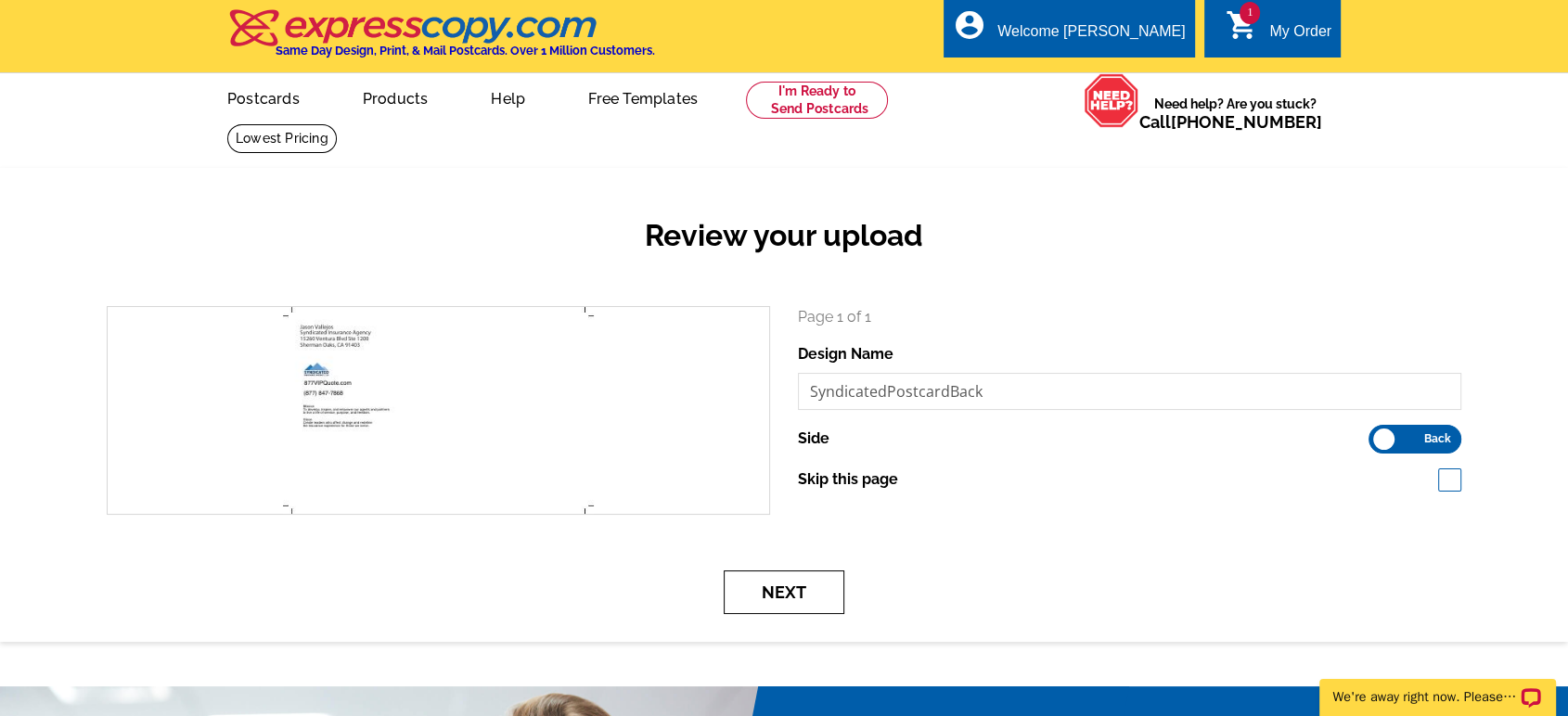click on "Next" at bounding box center (784, 592) 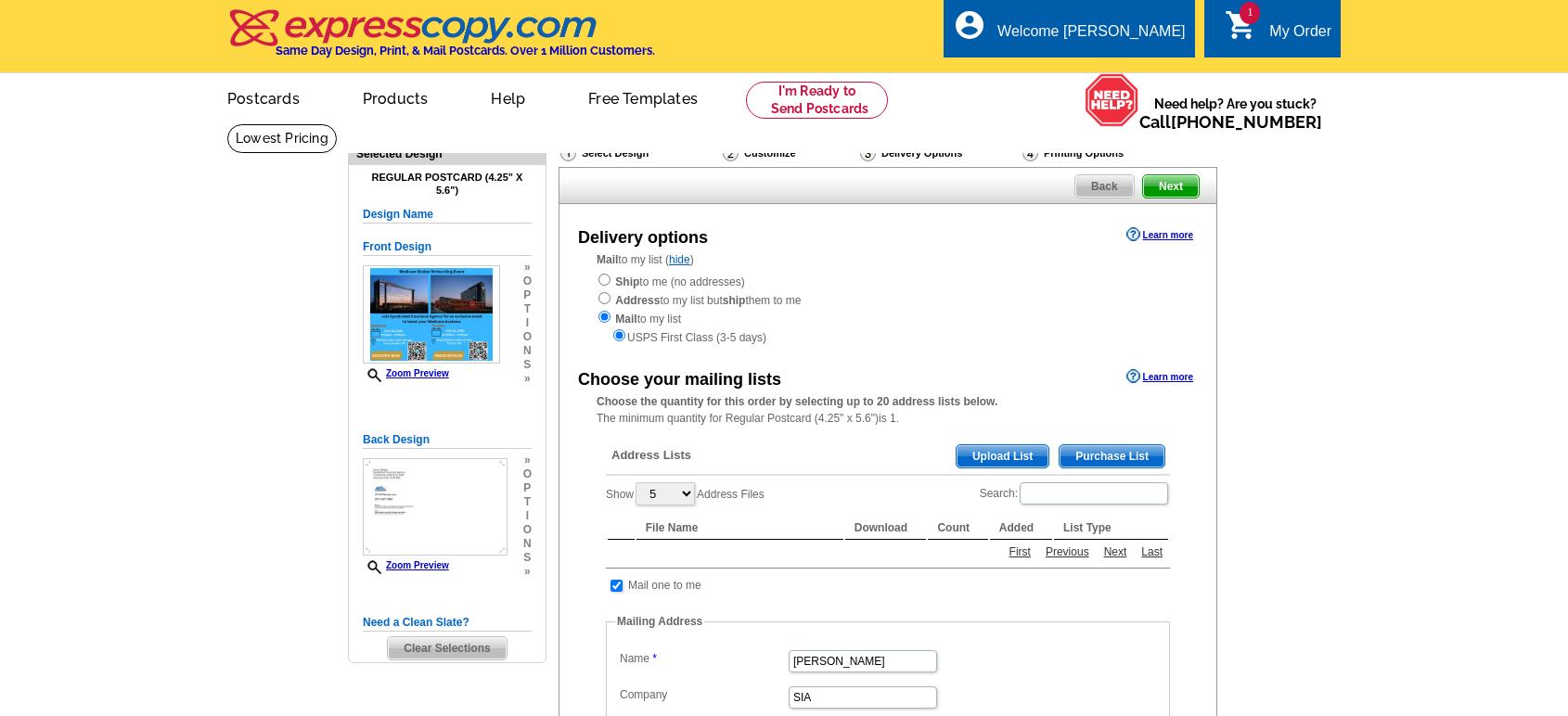 scroll, scrollTop: 0, scrollLeft: 0, axis: both 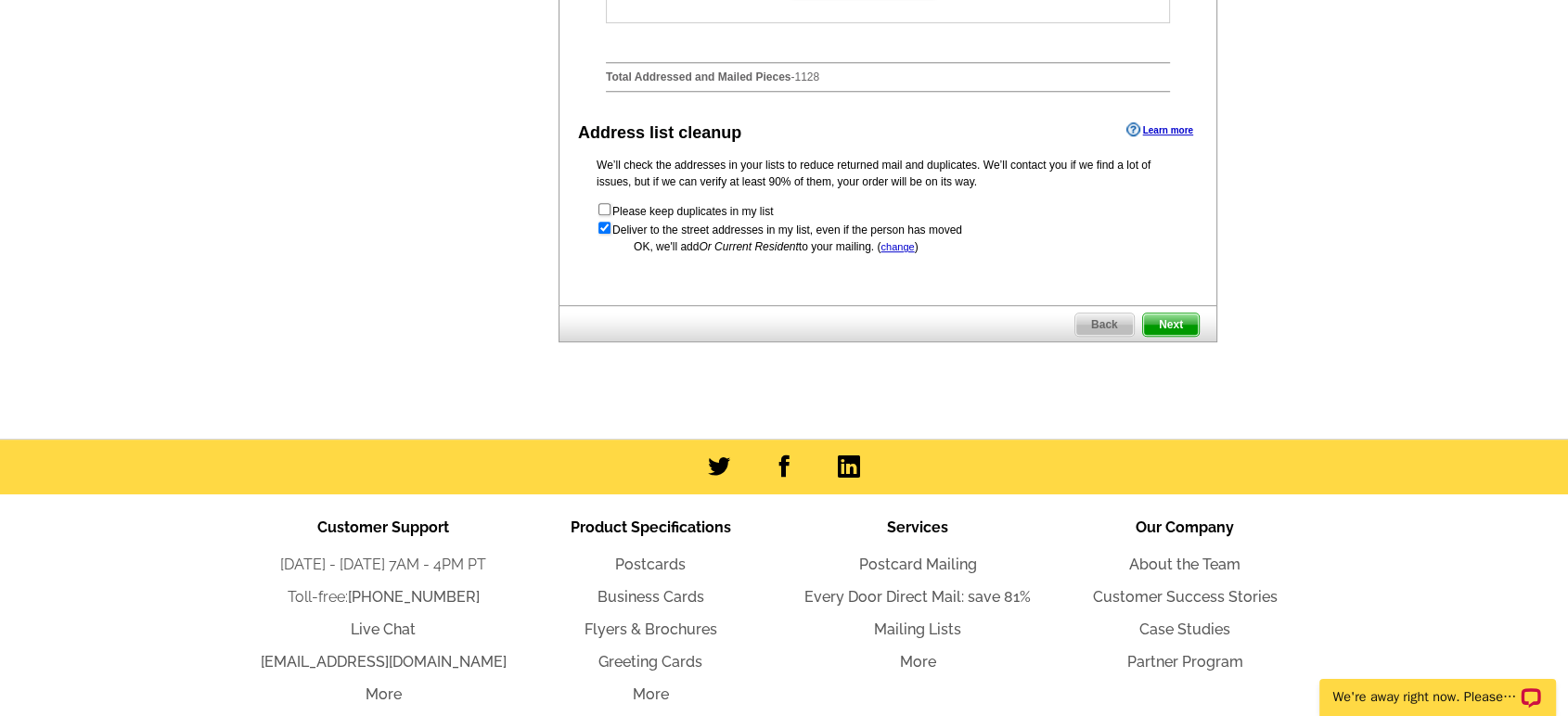 click on "Next" at bounding box center (1171, 325) 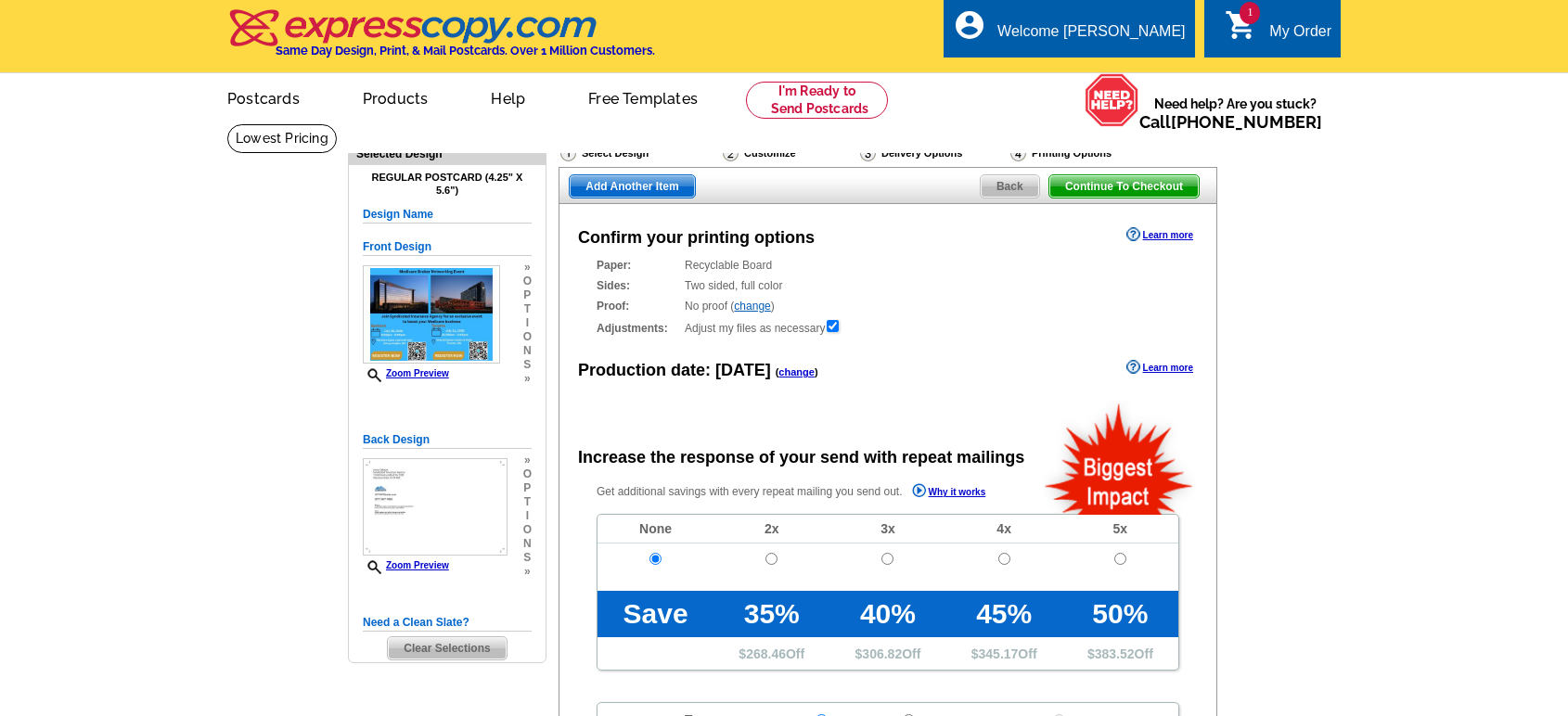 scroll, scrollTop: 0, scrollLeft: 0, axis: both 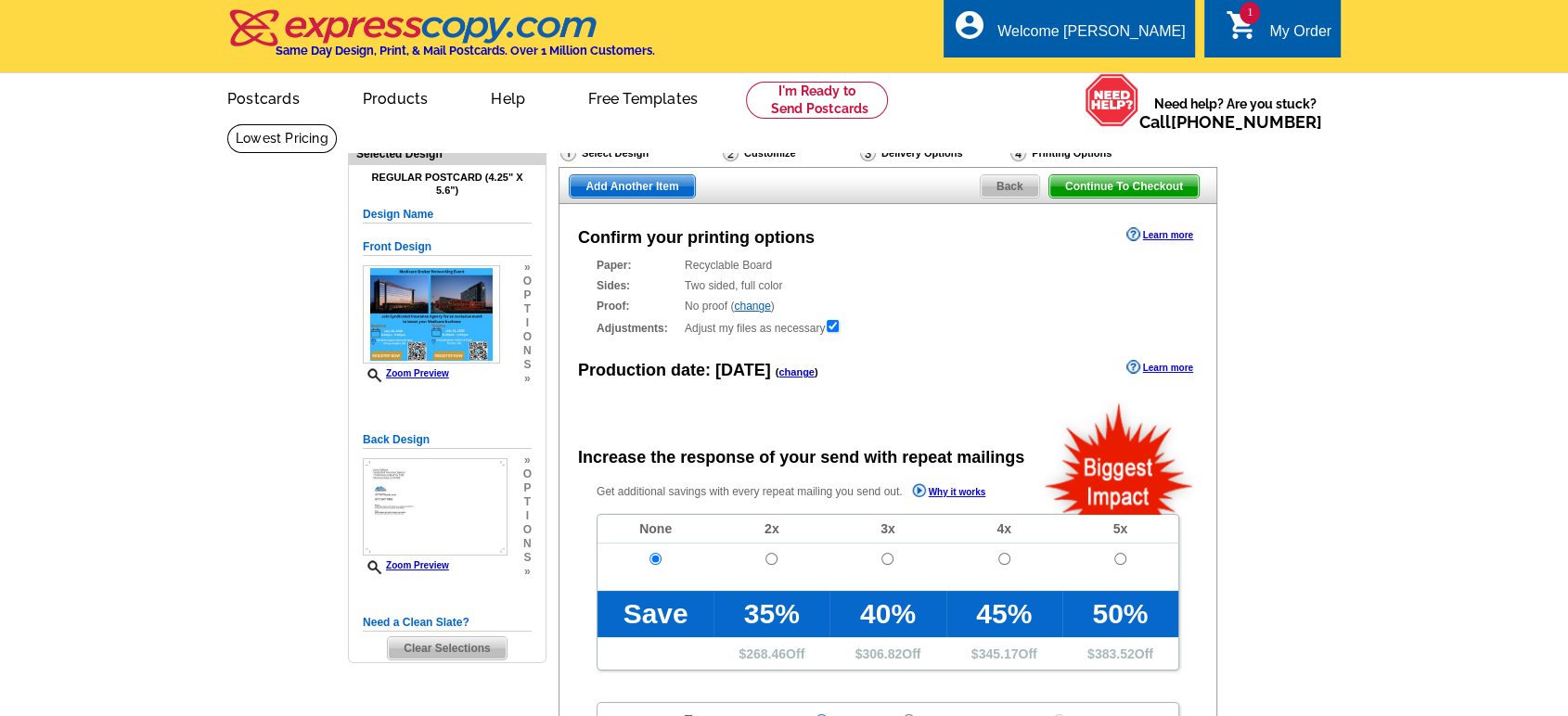 radio on "false" 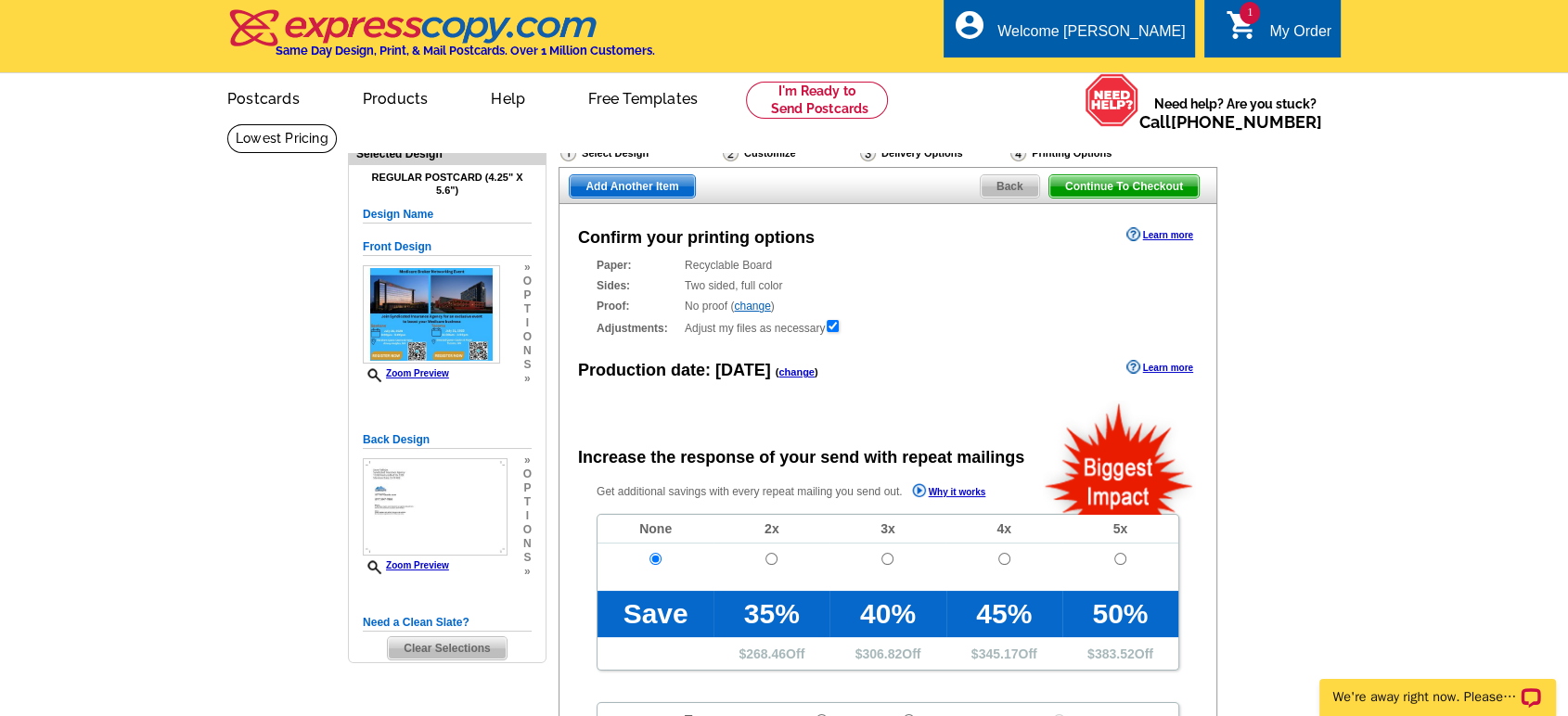 scroll, scrollTop: 0, scrollLeft: 0, axis: both 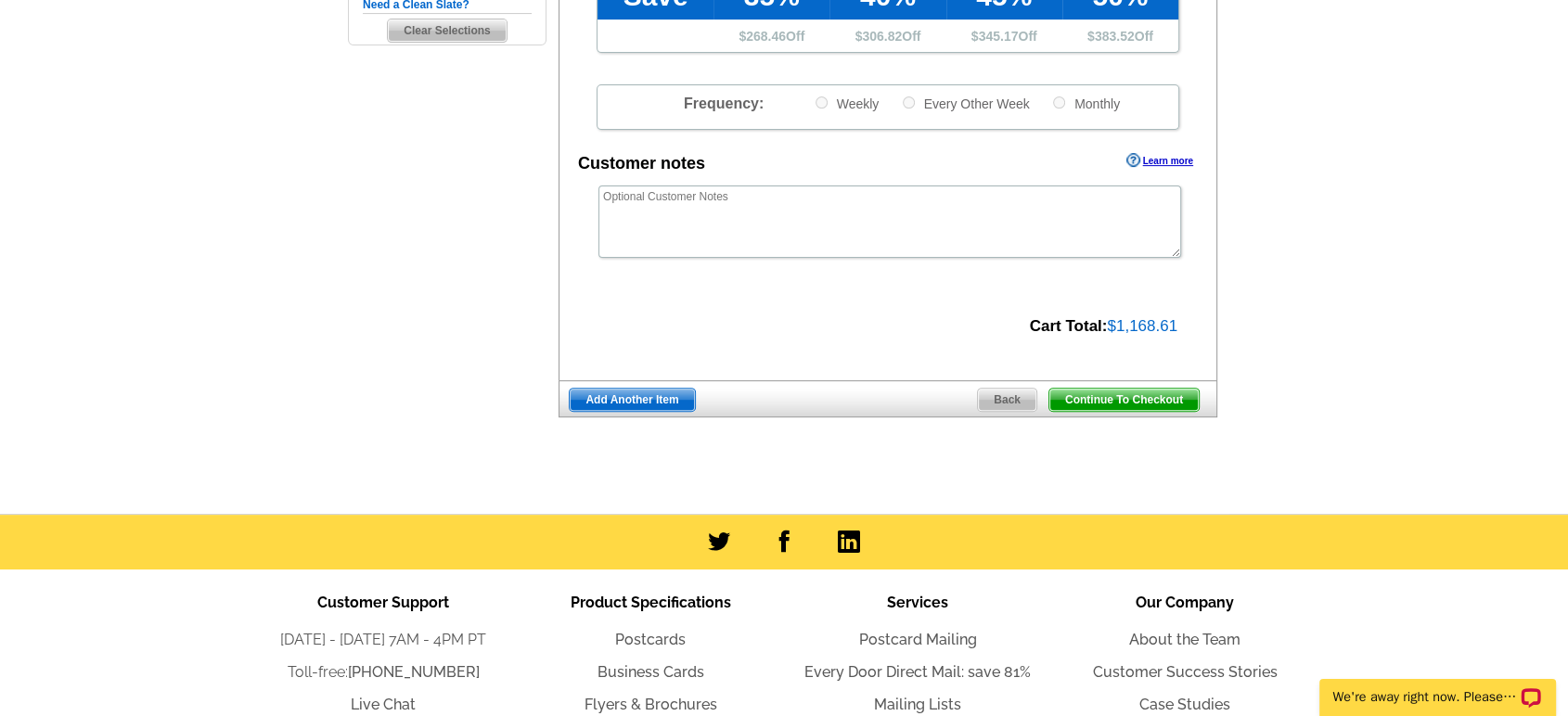 click on "Continue To Checkout" at bounding box center [1124, 400] 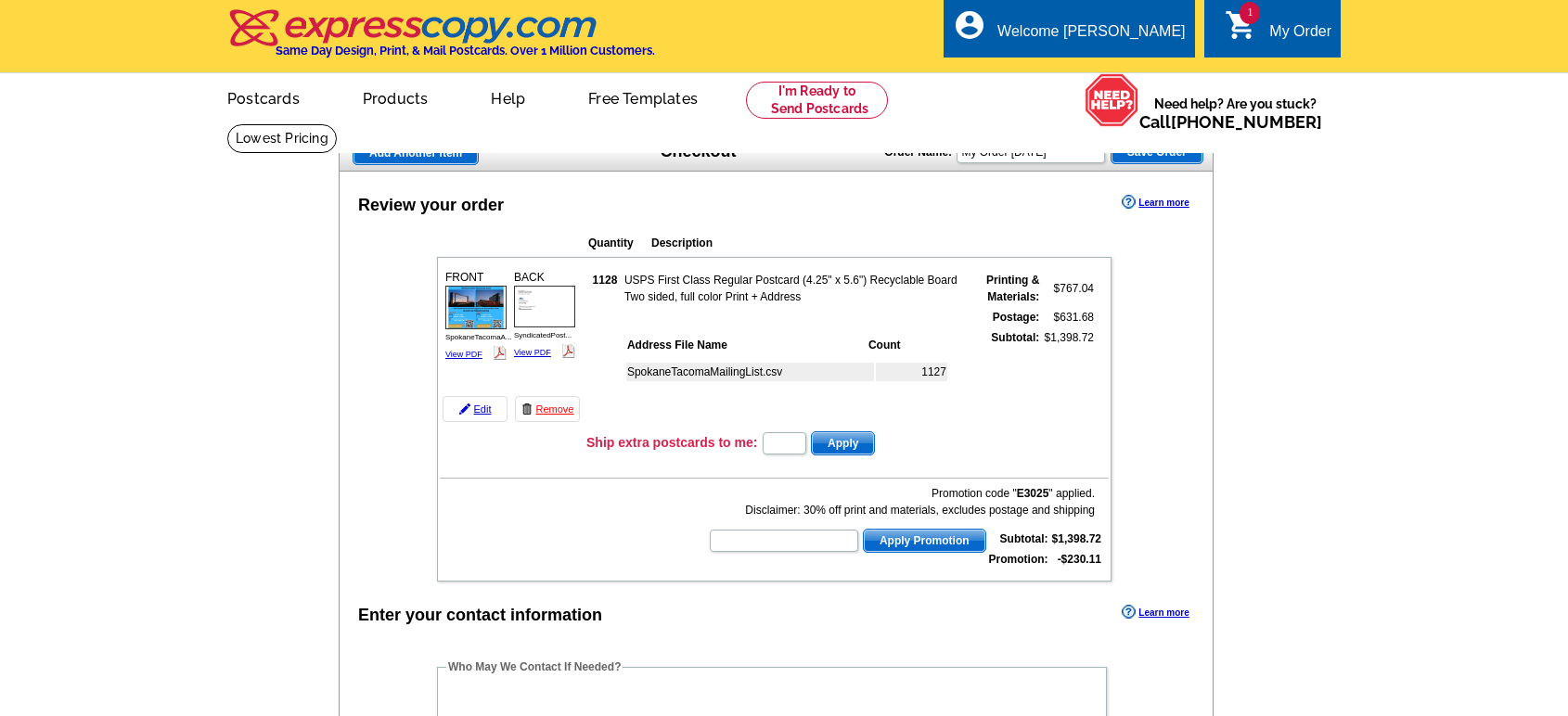 scroll, scrollTop: 0, scrollLeft: 0, axis: both 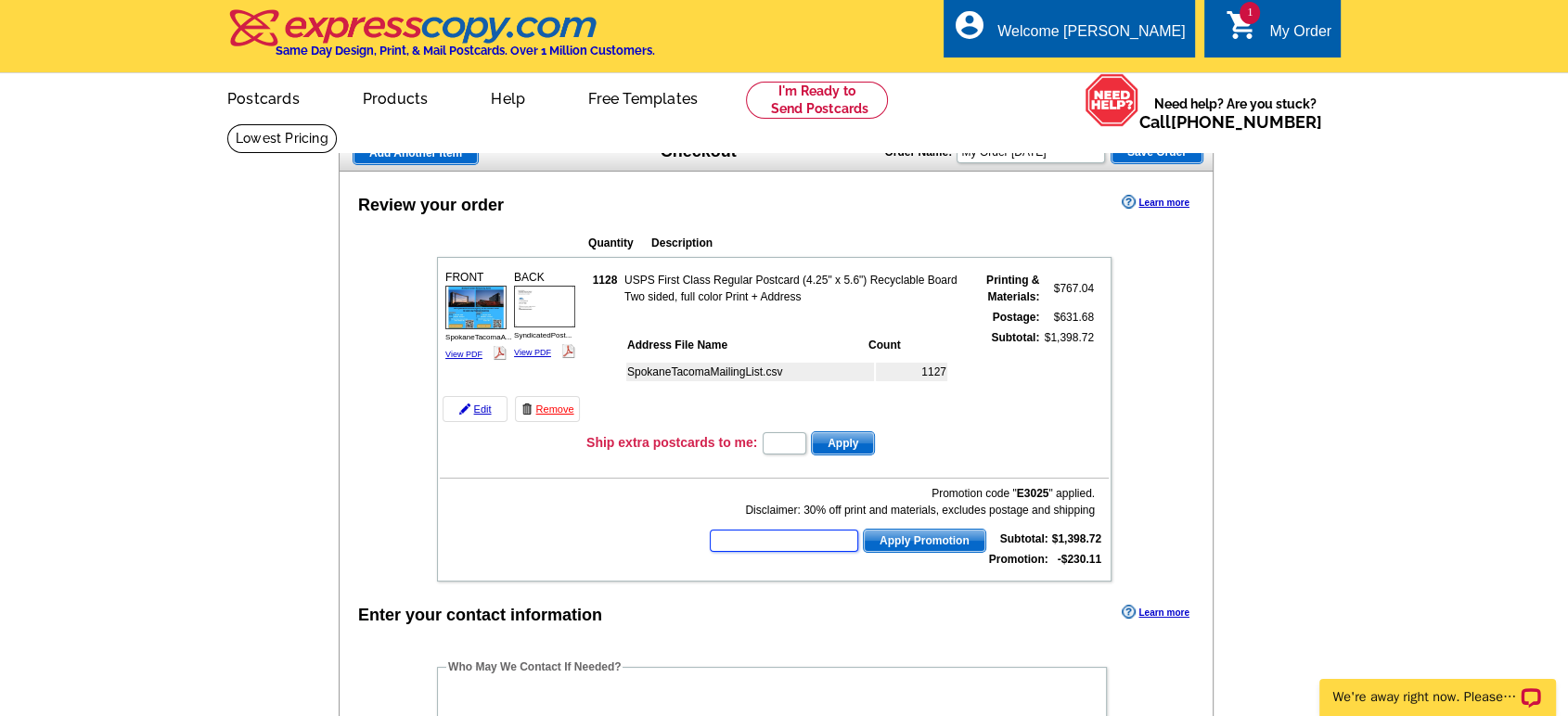 paste on "E3025" 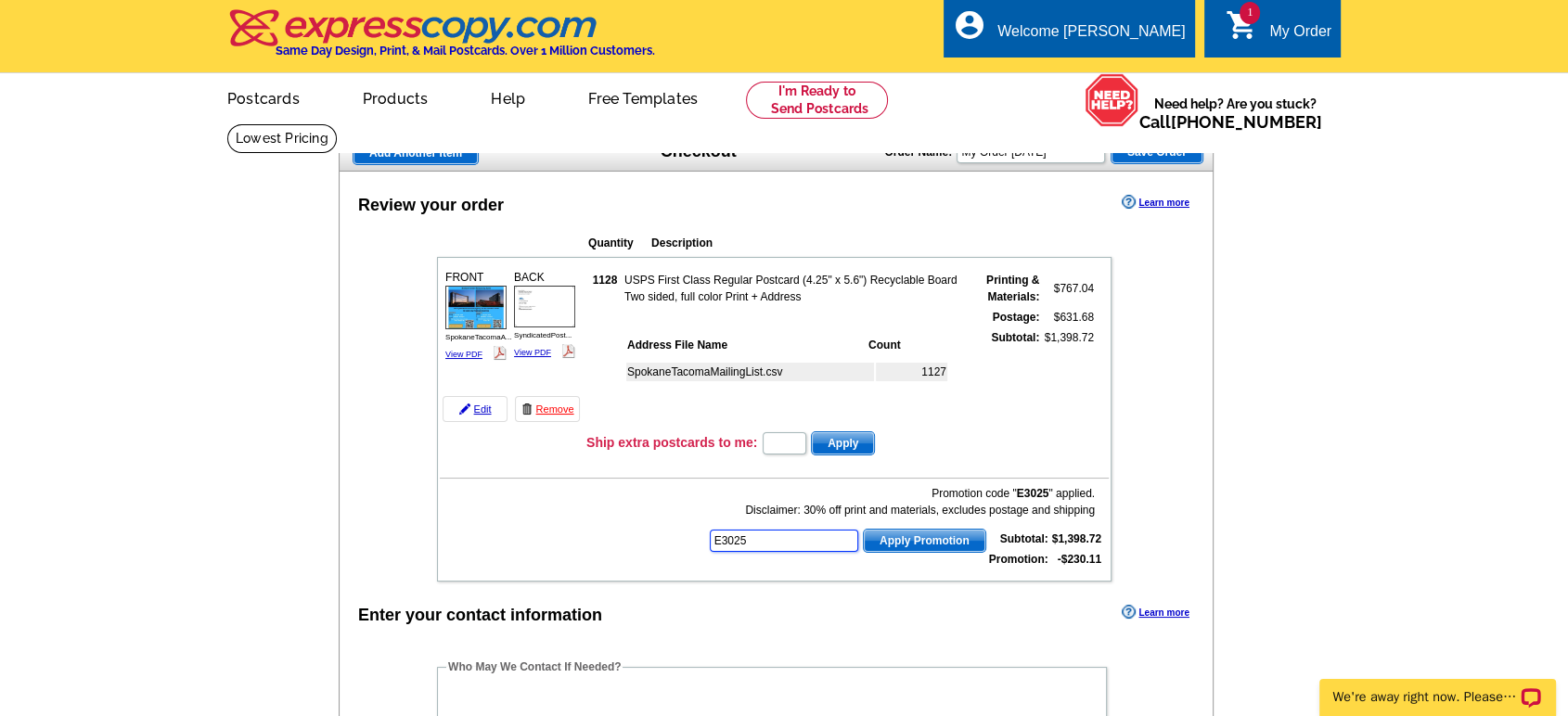 type on "E3025" 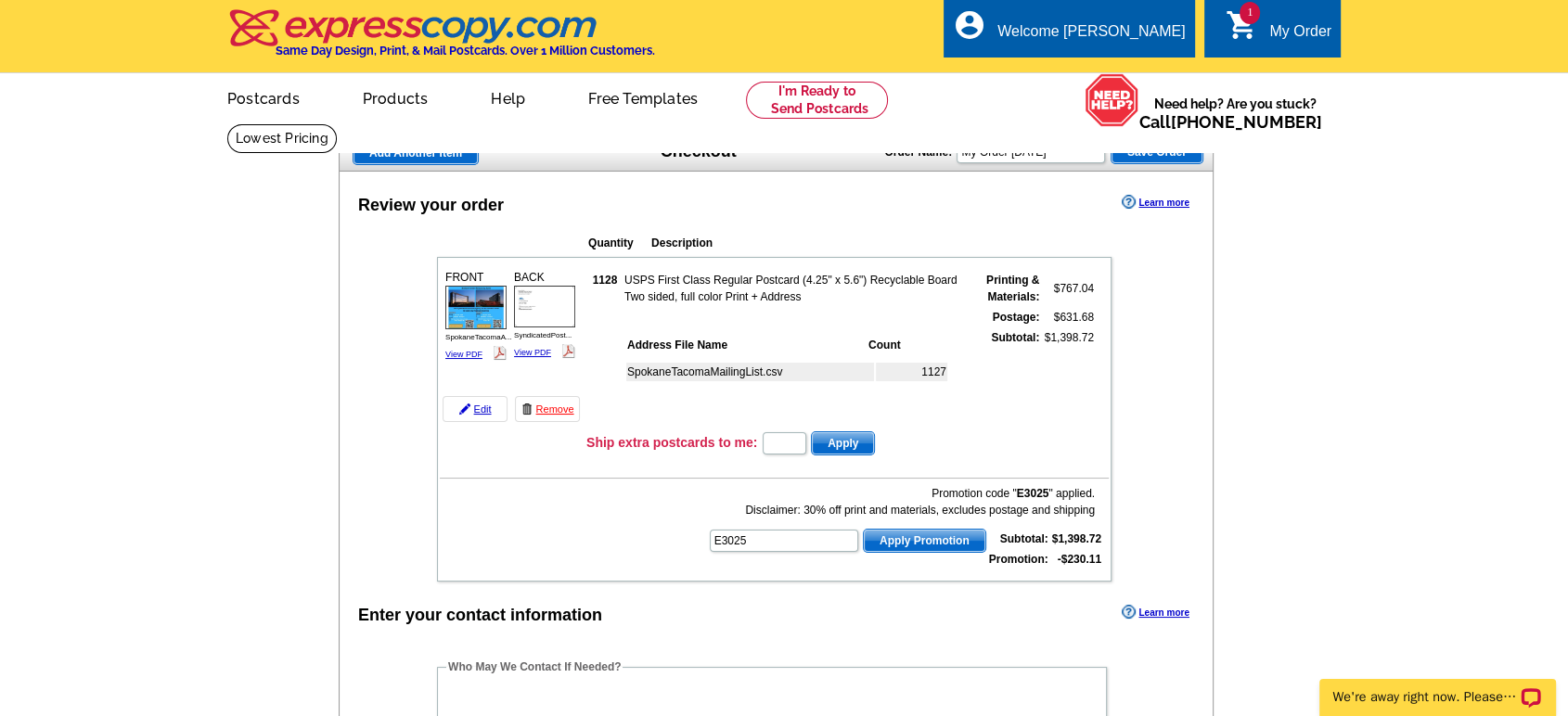drag, startPoint x: 931, startPoint y: 535, endPoint x: 951, endPoint y: 525, distance: 22.36068 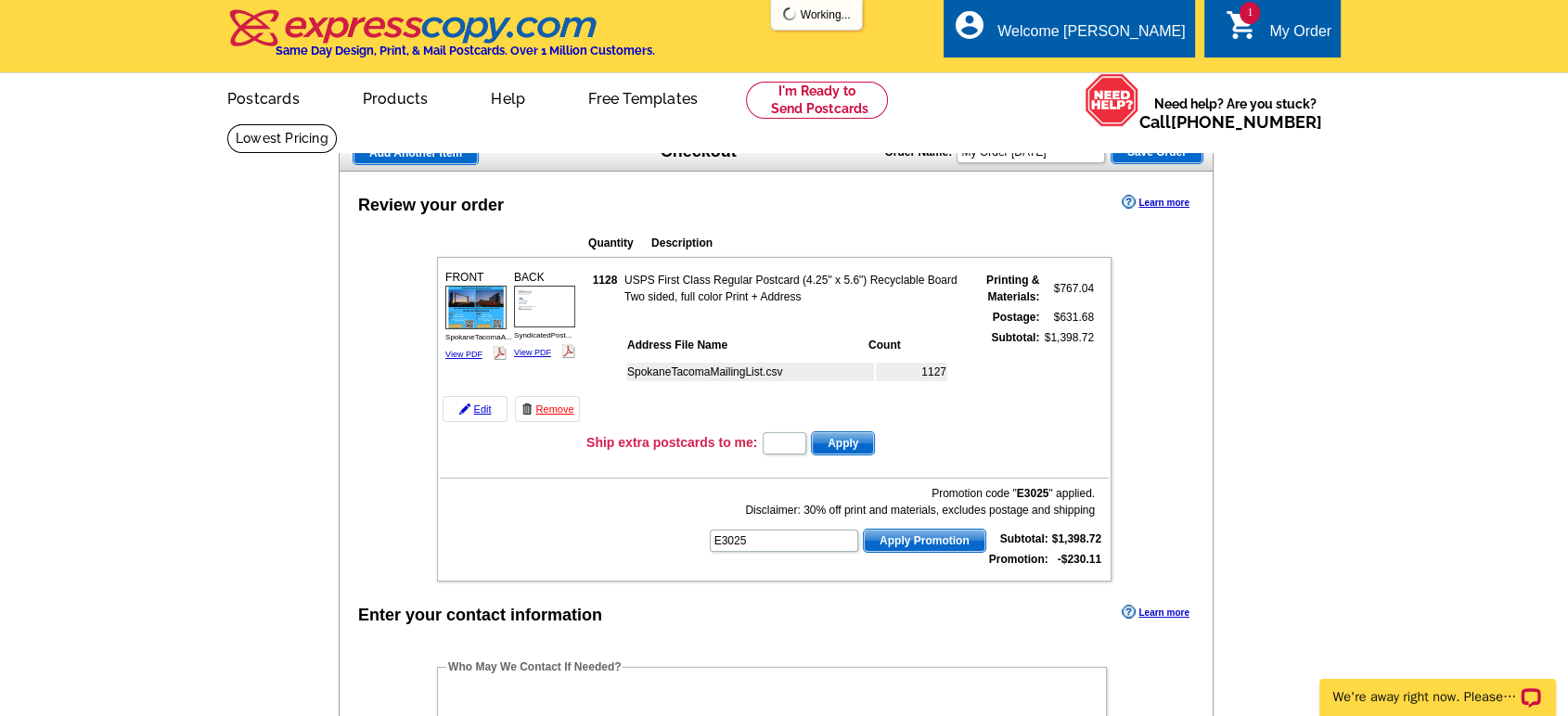 scroll, scrollTop: 0, scrollLeft: 0, axis: both 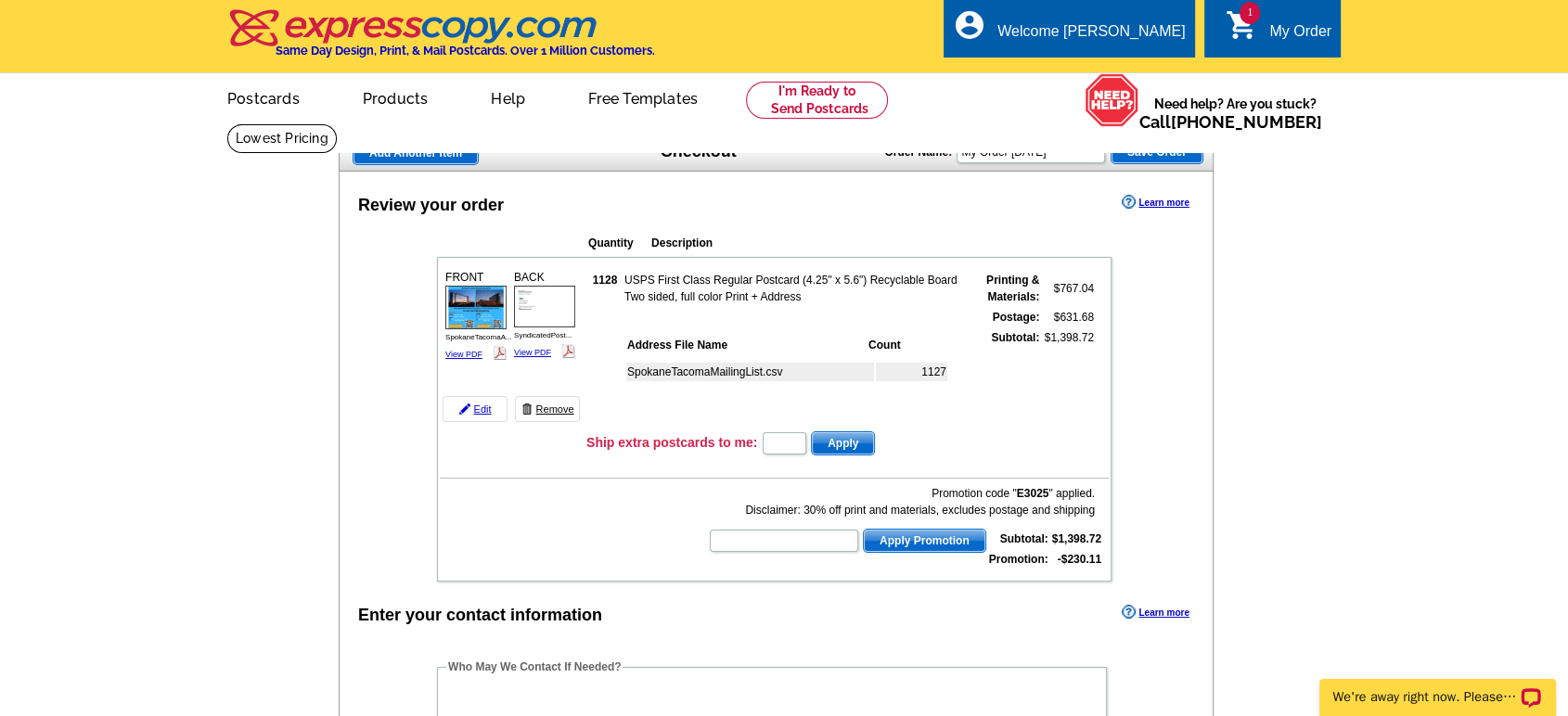 click on "Remove" at bounding box center (547, 409) 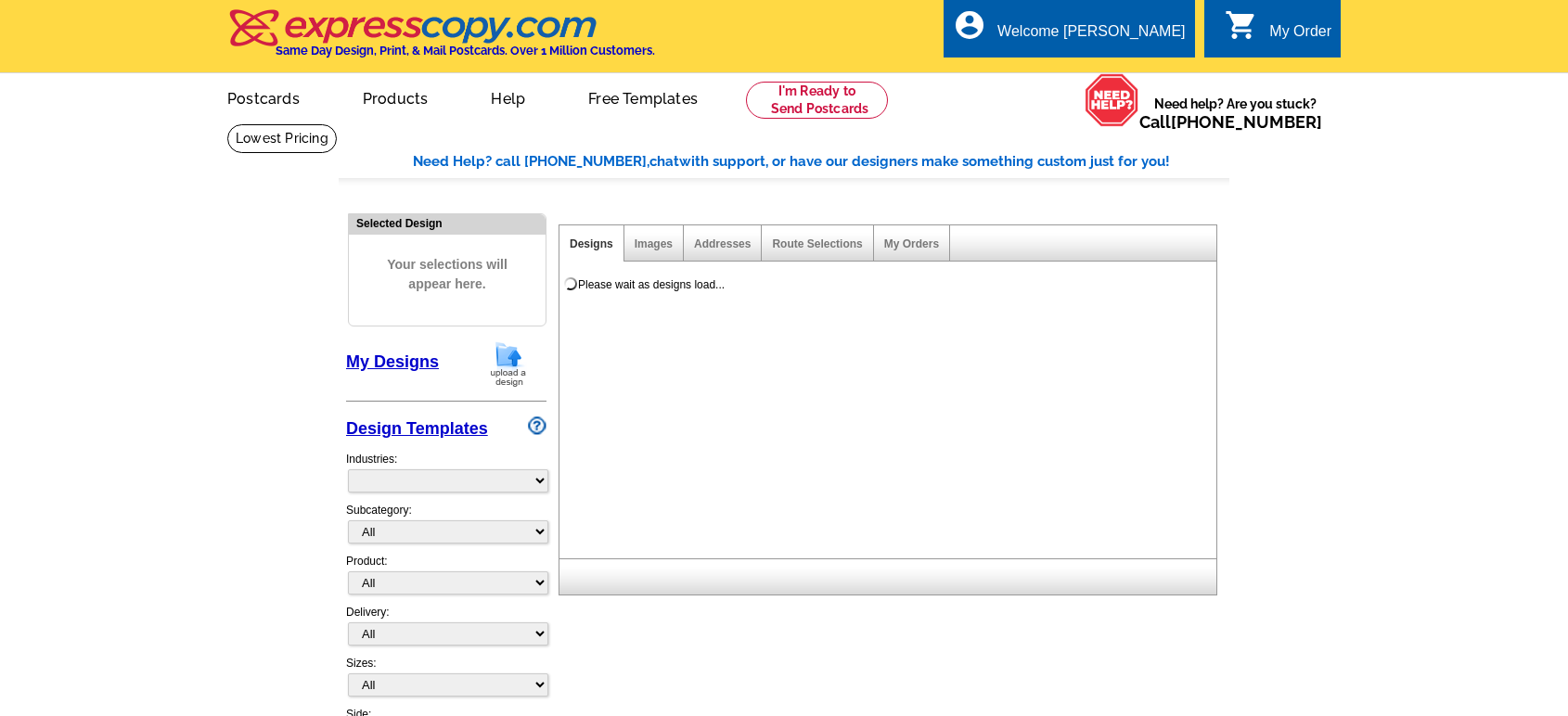 scroll, scrollTop: 0, scrollLeft: 0, axis: both 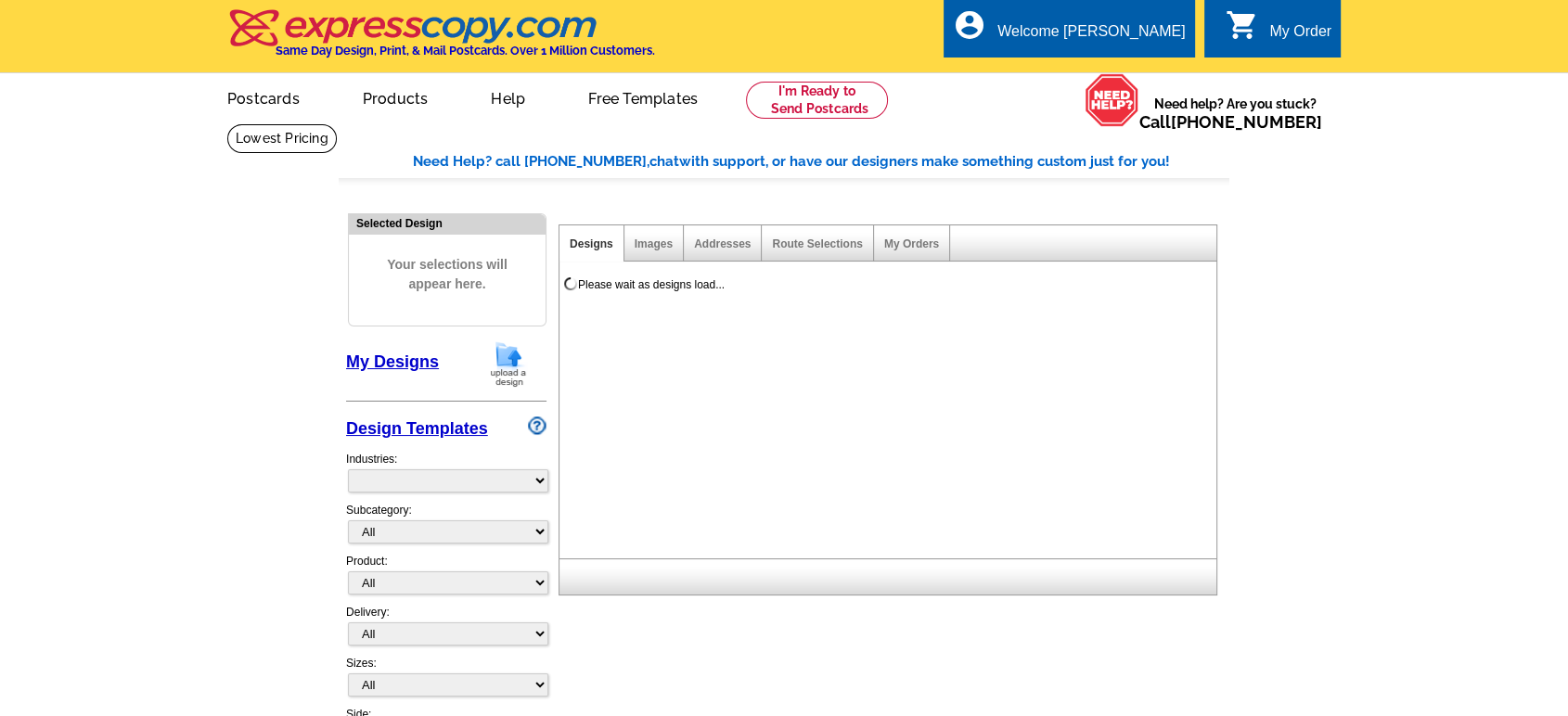 select on "785" 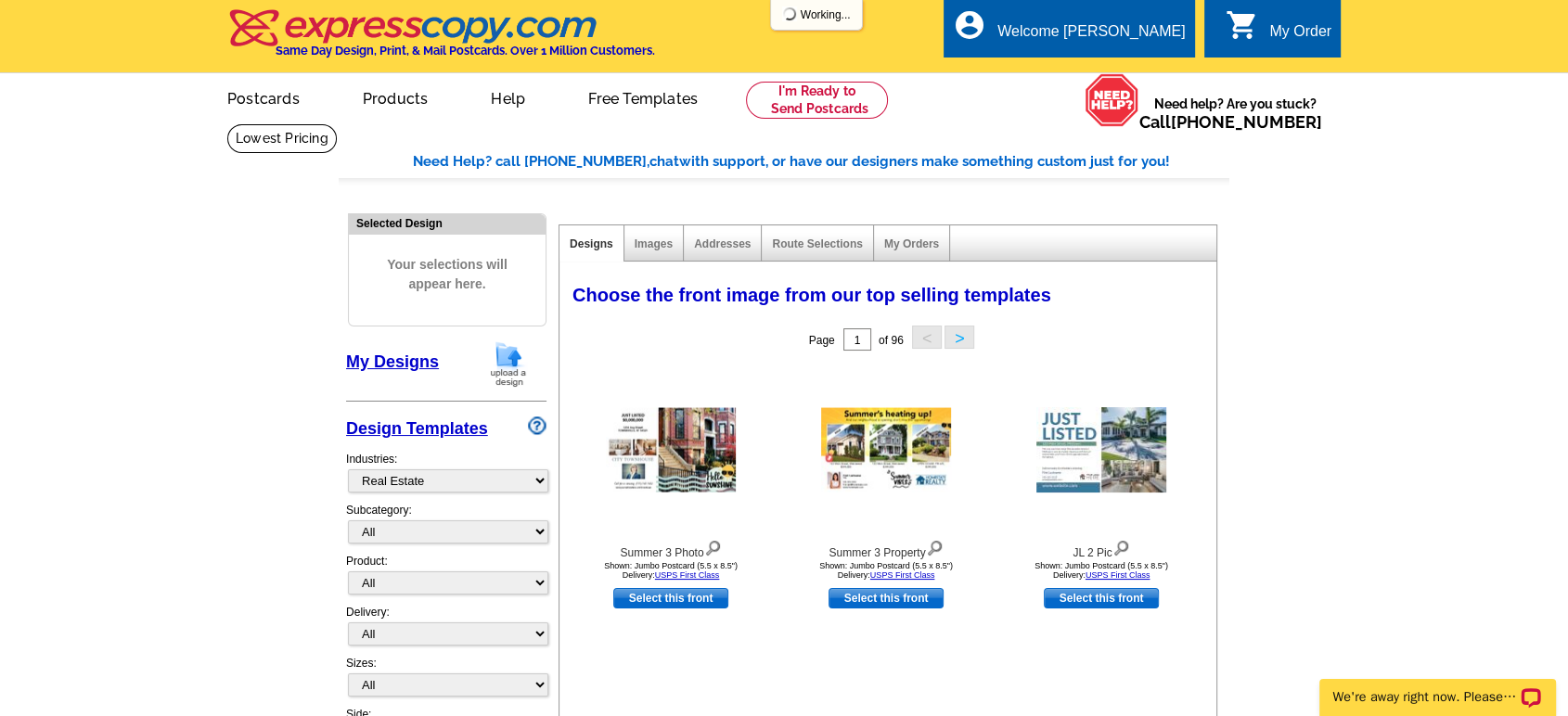 scroll, scrollTop: 0, scrollLeft: 0, axis: both 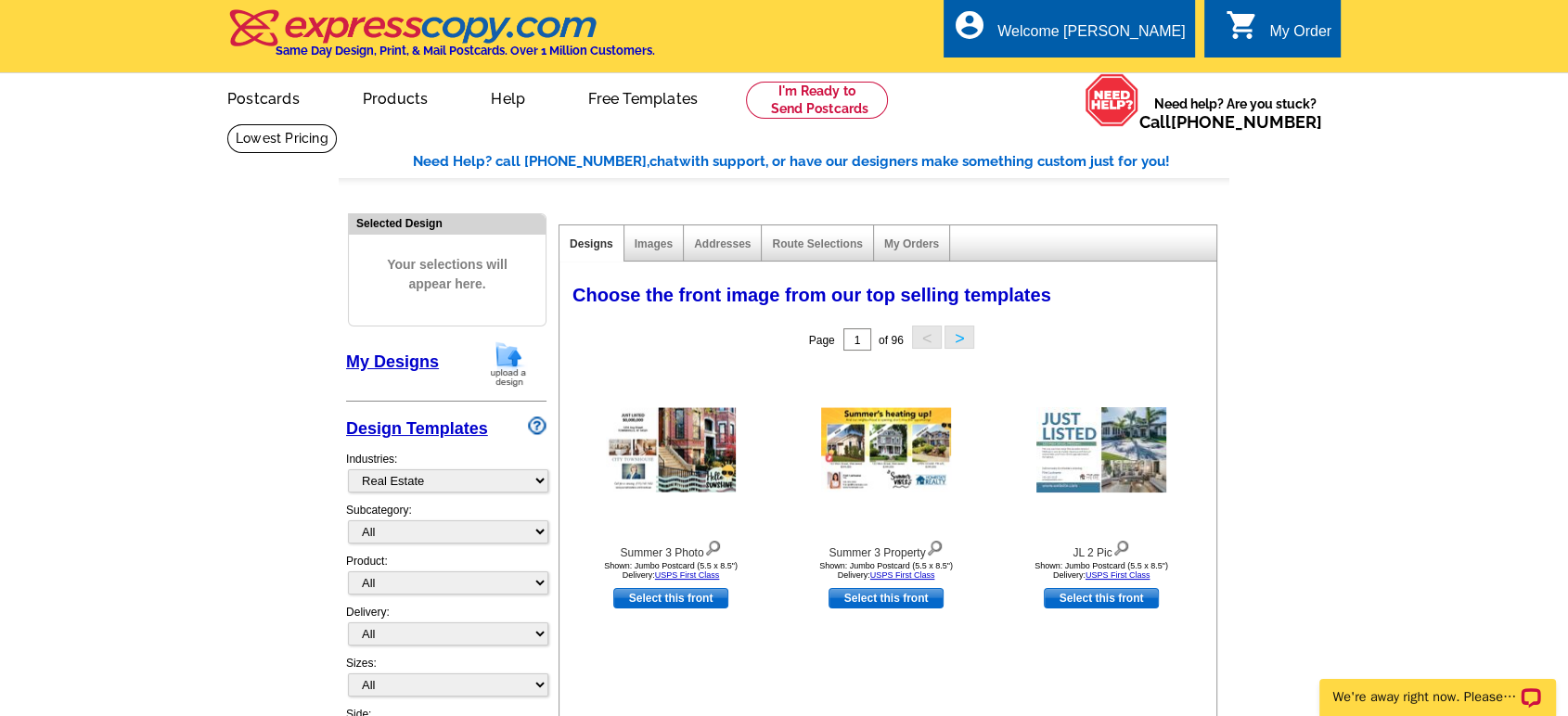 click on "My Designs" at bounding box center (392, 362) 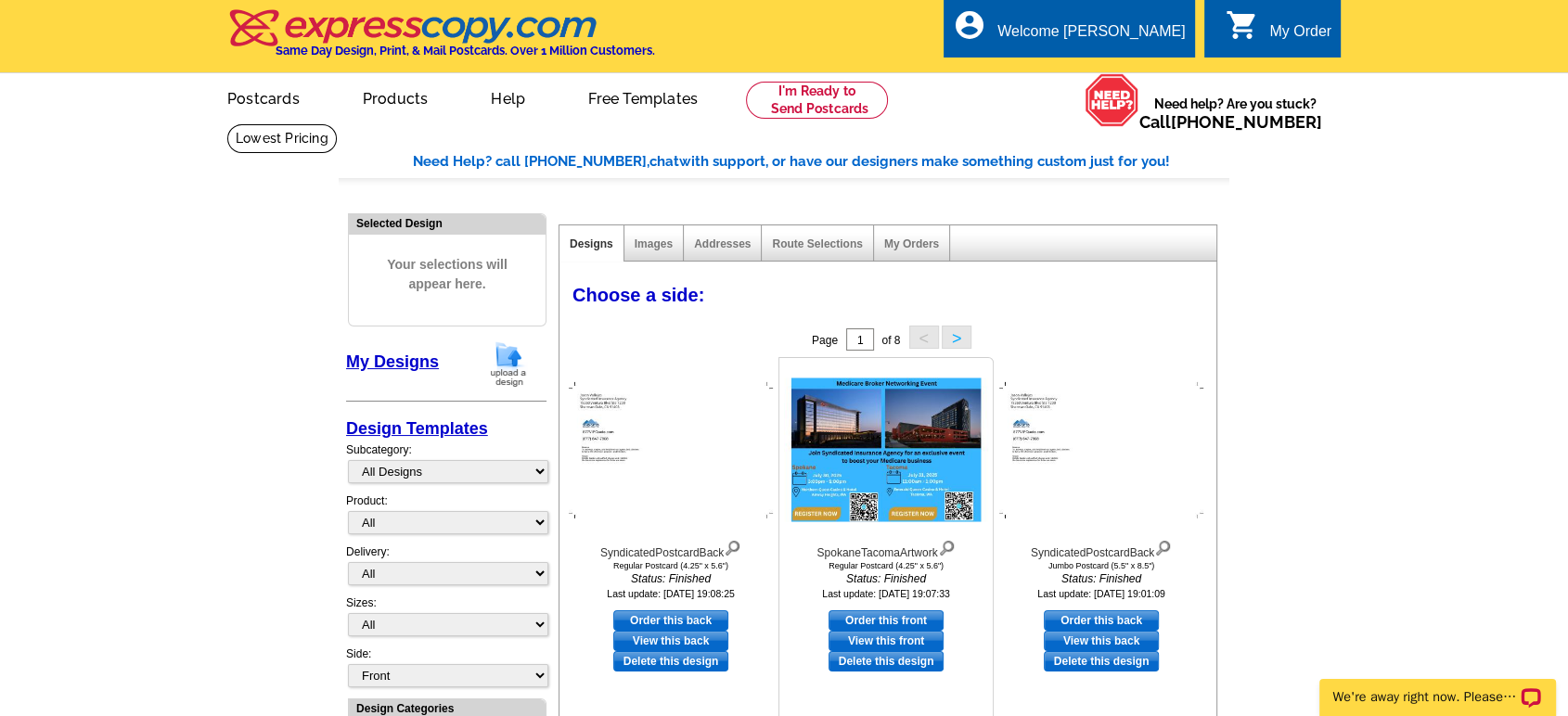 click at bounding box center [886, 450] 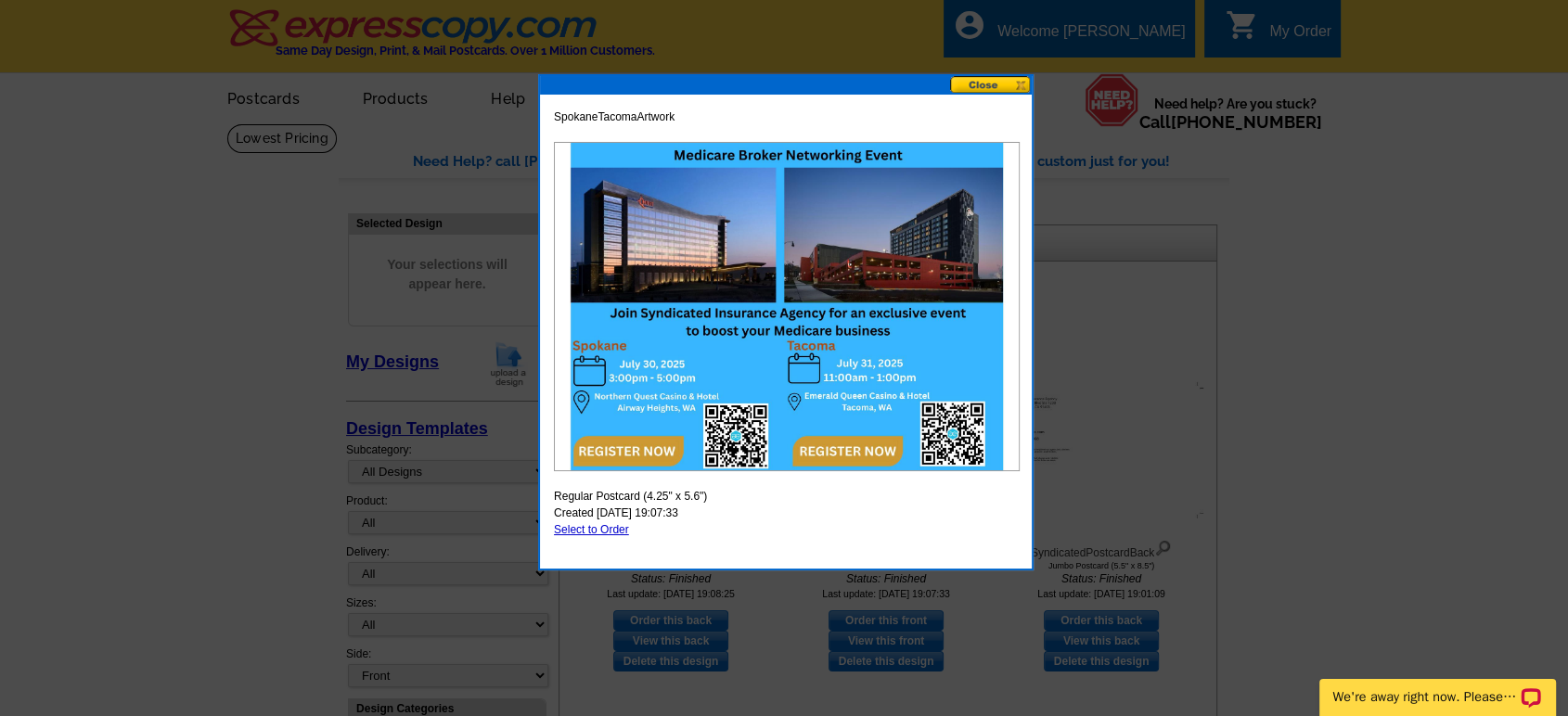 click on "Select to Order" at bounding box center [591, 530] 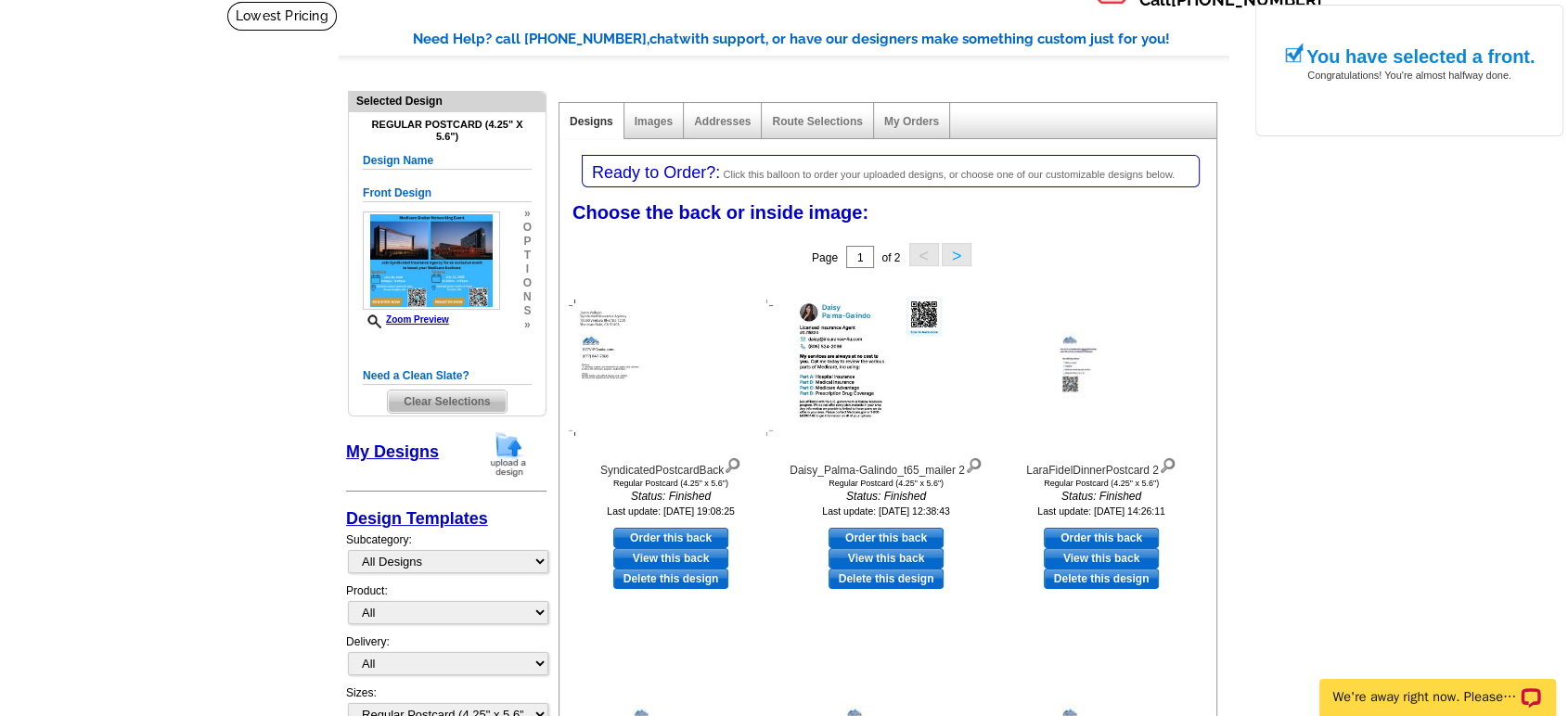 scroll, scrollTop: 206, scrollLeft: 0, axis: vertical 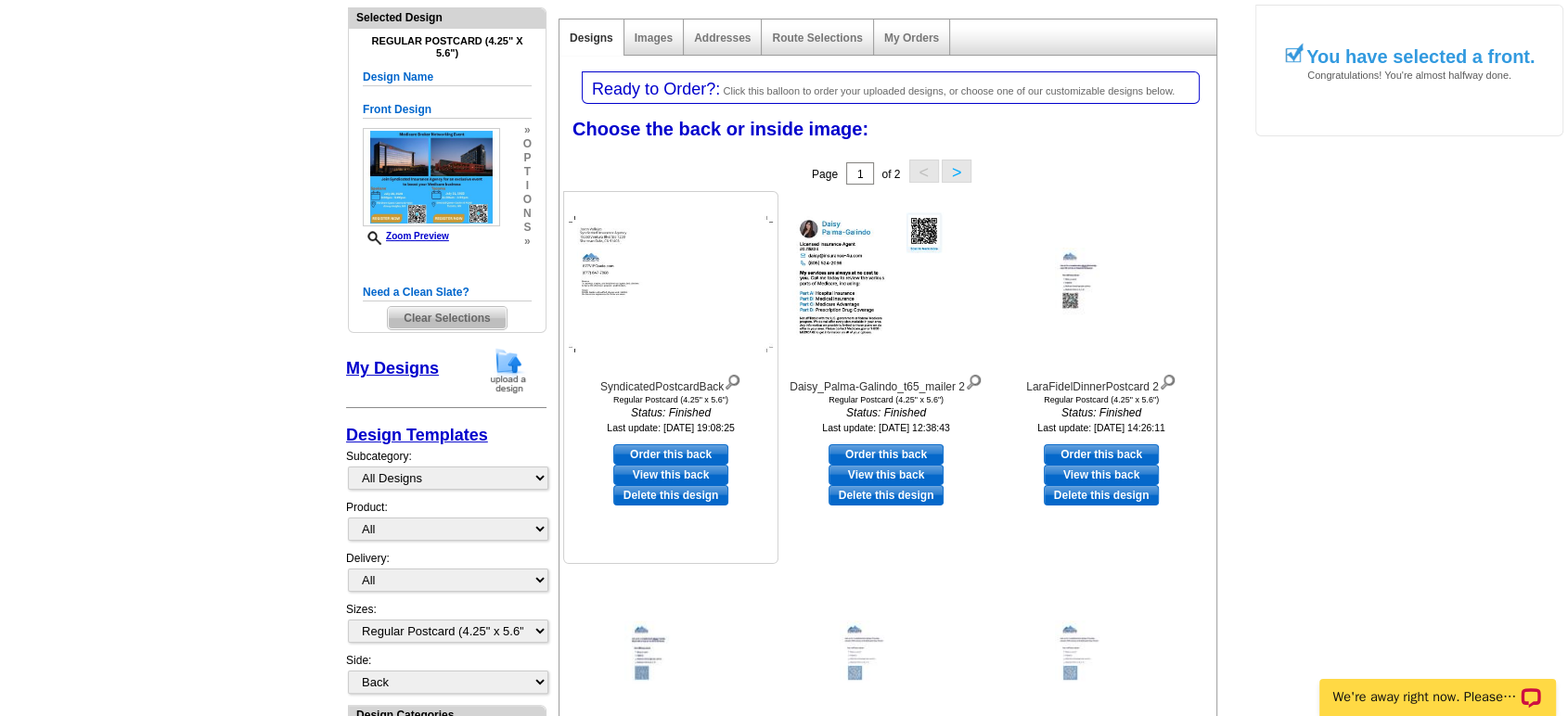 click at bounding box center [671, 284] 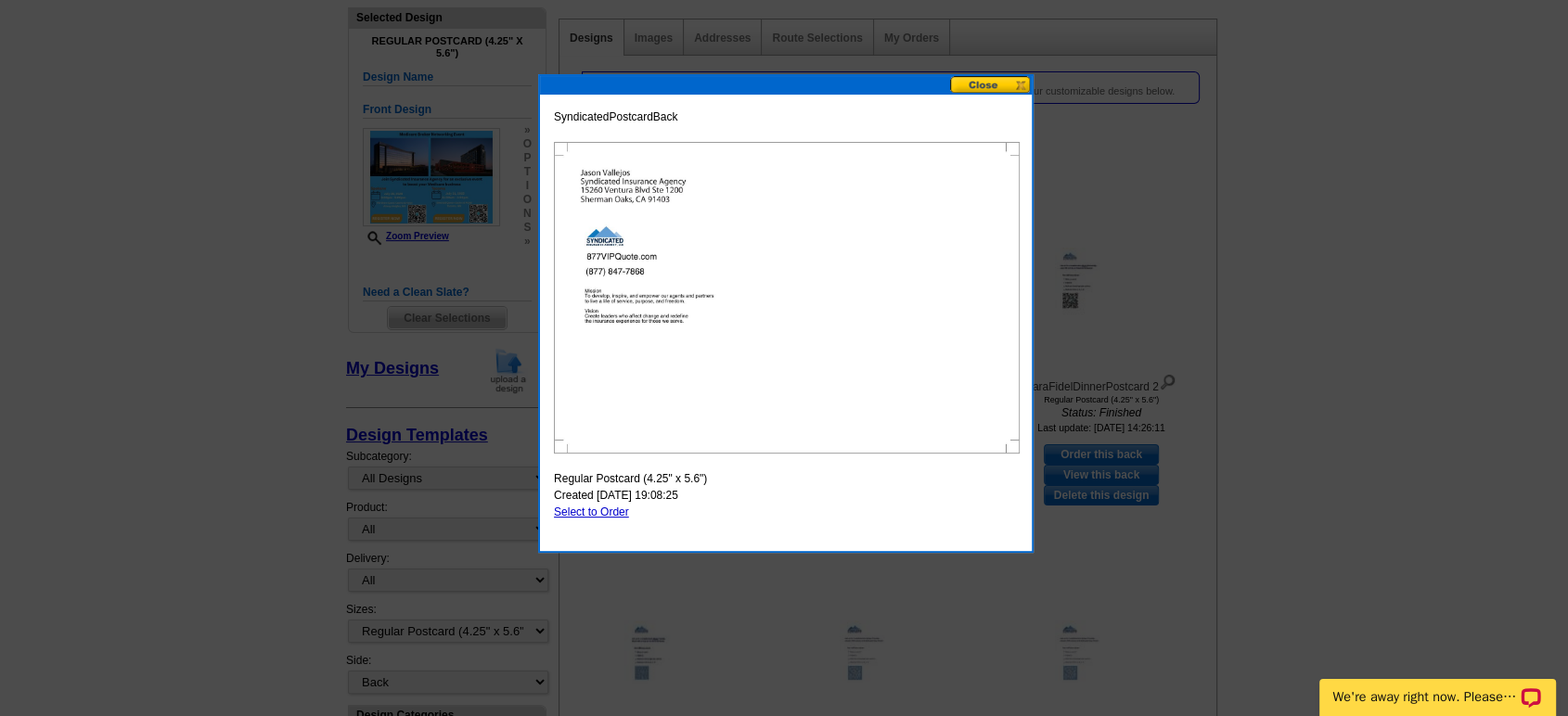 click on "Select to Order" at bounding box center [591, 512] 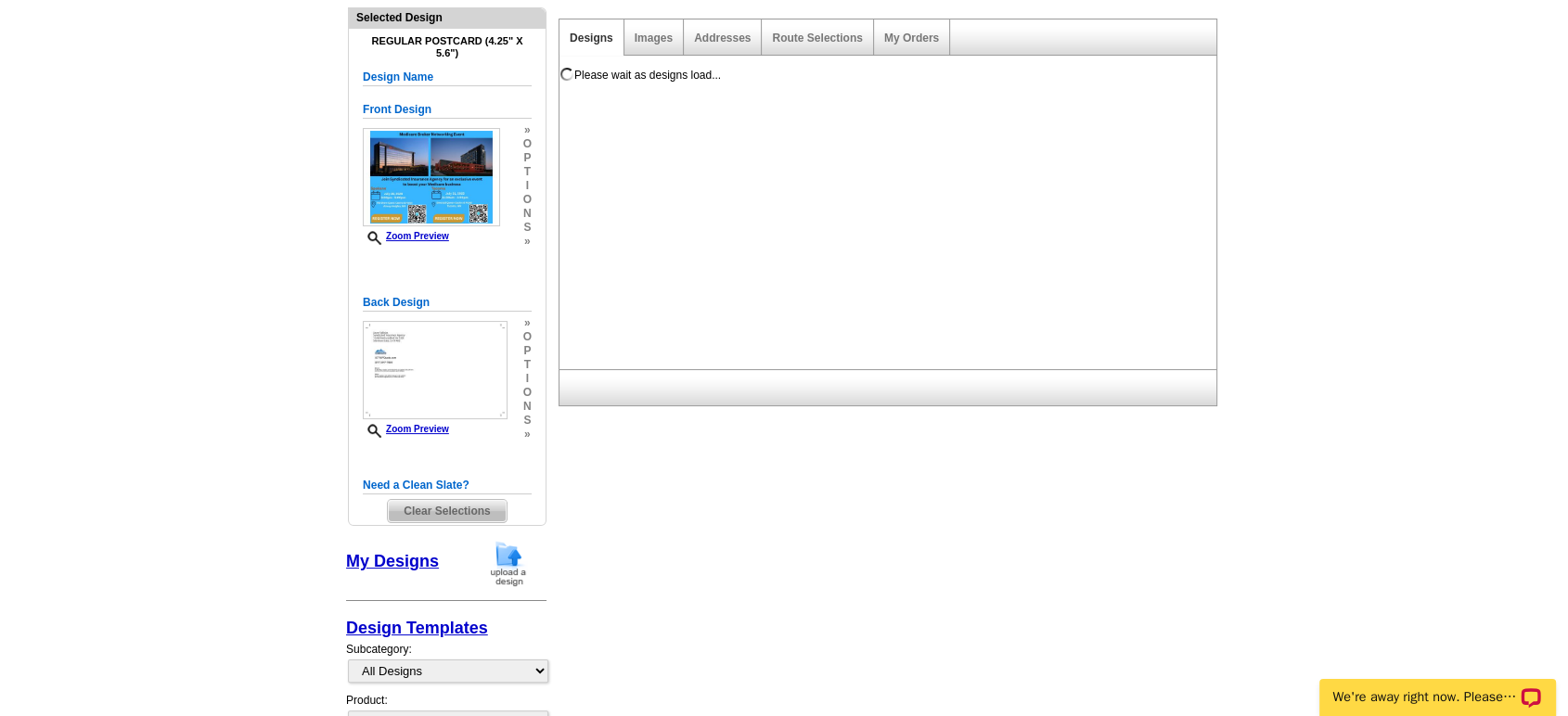scroll, scrollTop: 0, scrollLeft: 0, axis: both 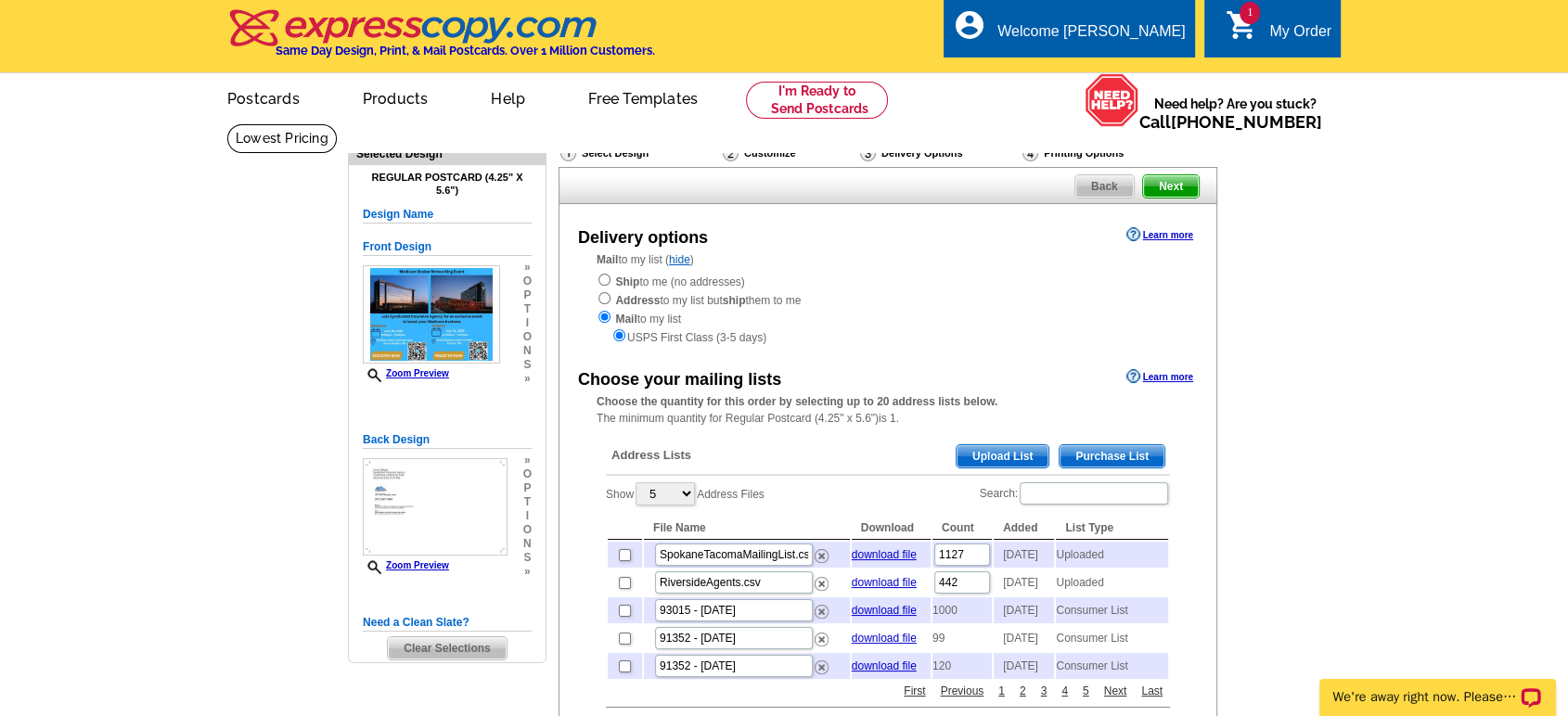 click on "Regular Postcard (4.25" x 5.6")" at bounding box center [447, 184] 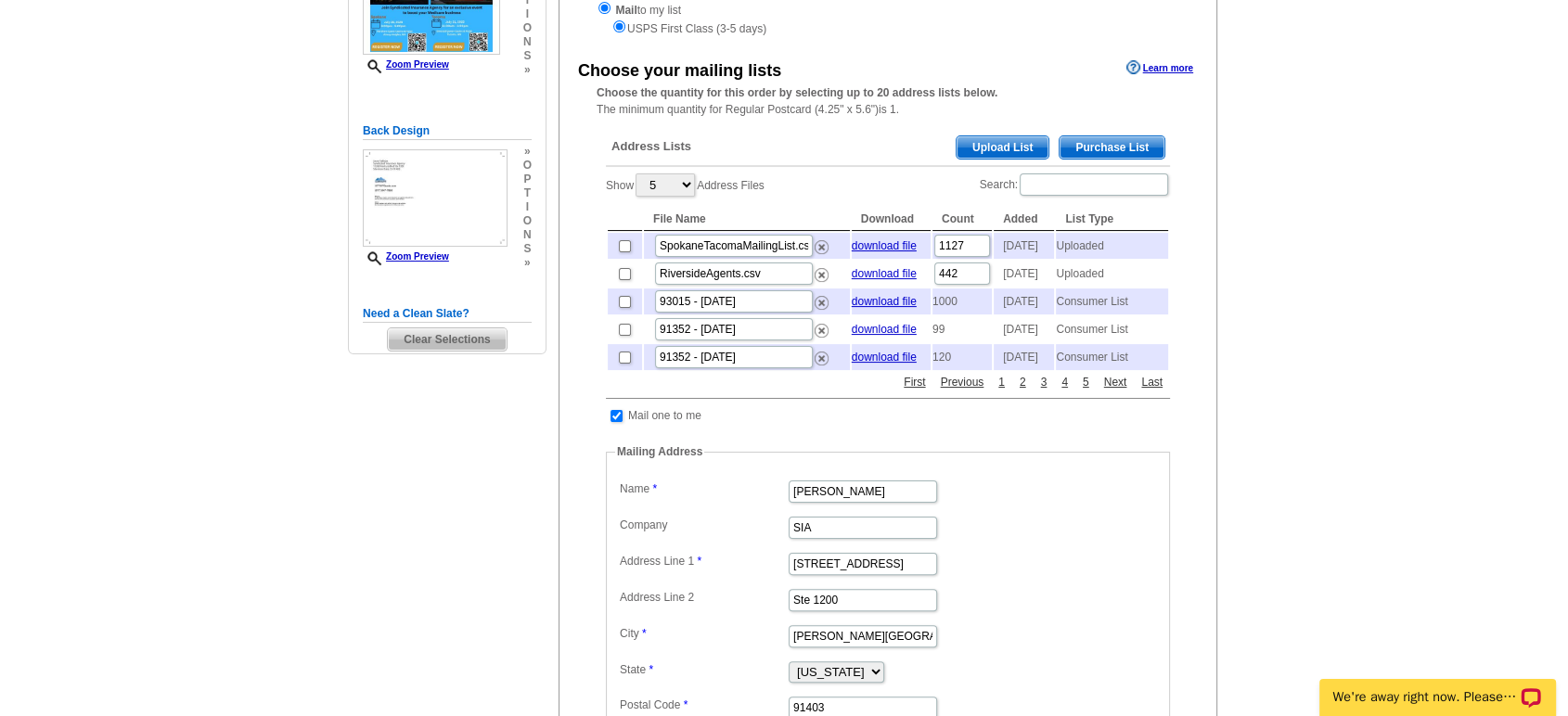 scroll, scrollTop: 0, scrollLeft: 0, axis: both 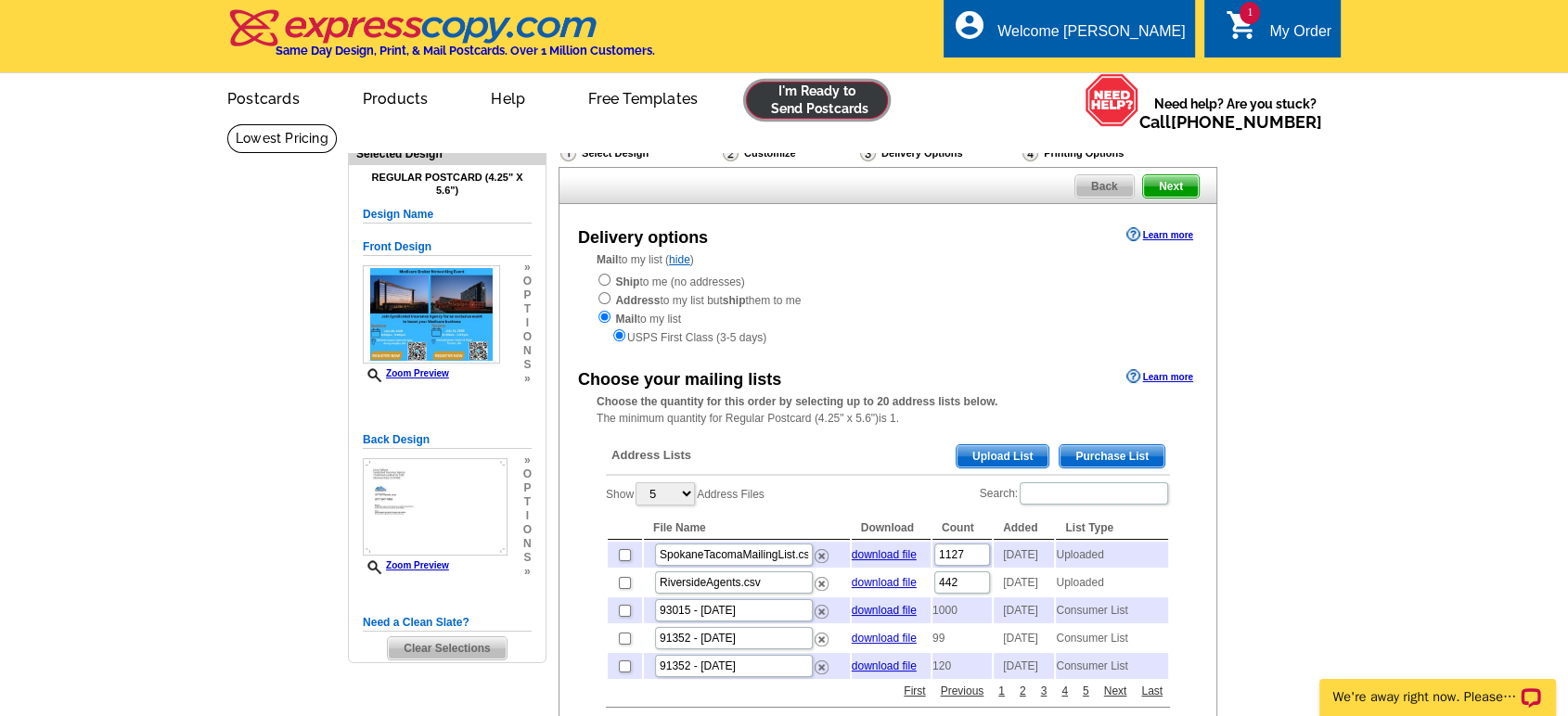 click at bounding box center [816, 100] 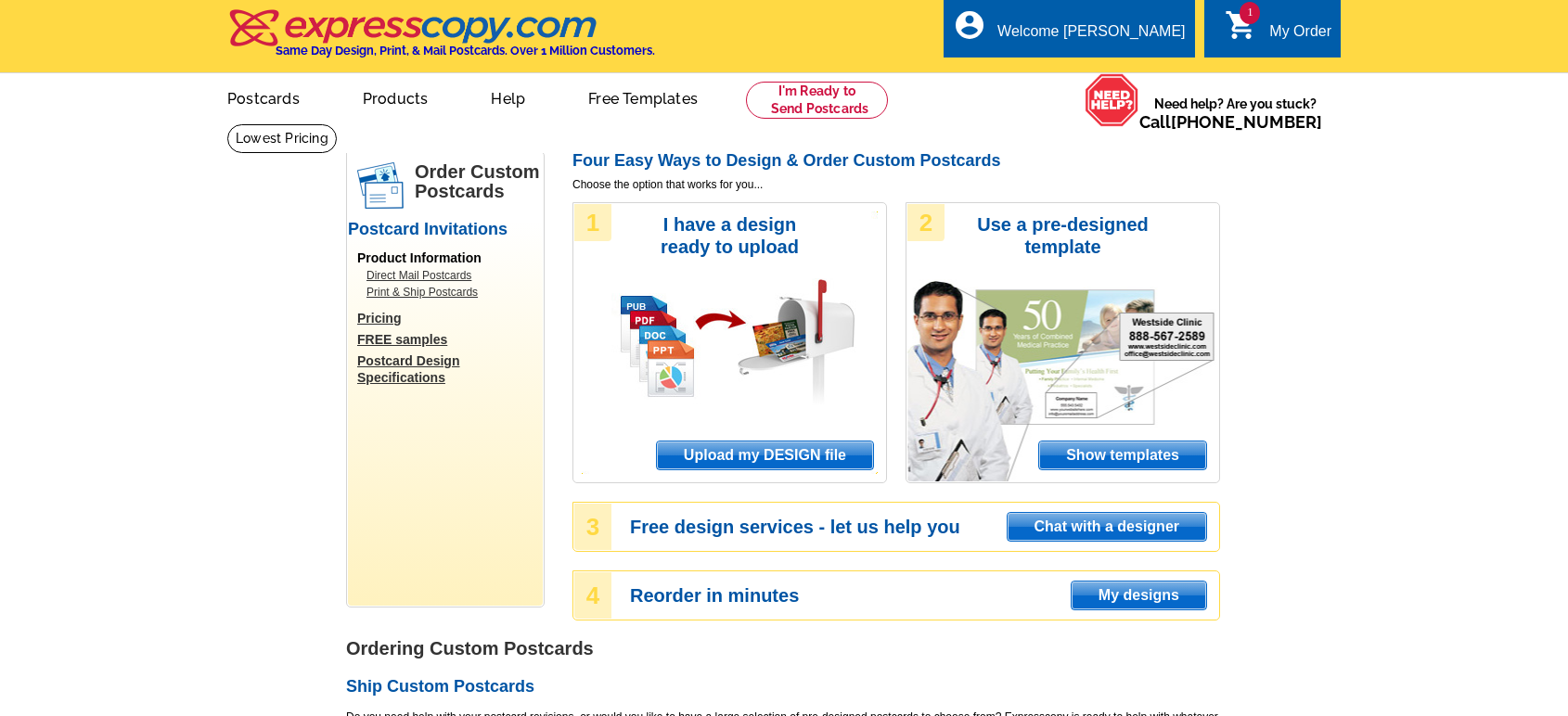 scroll, scrollTop: 0, scrollLeft: 0, axis: both 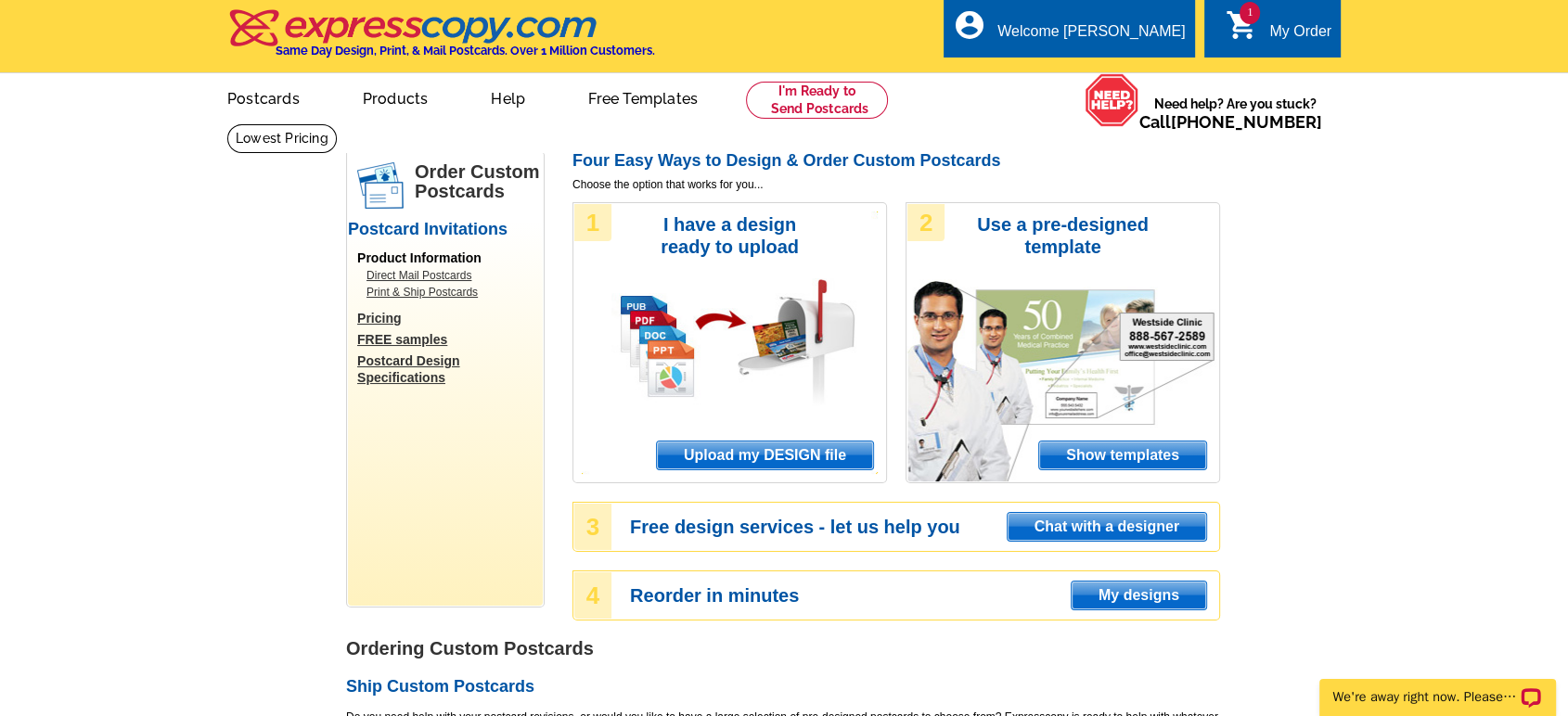 click on "Upload my DESIGN file" at bounding box center (765, 455) 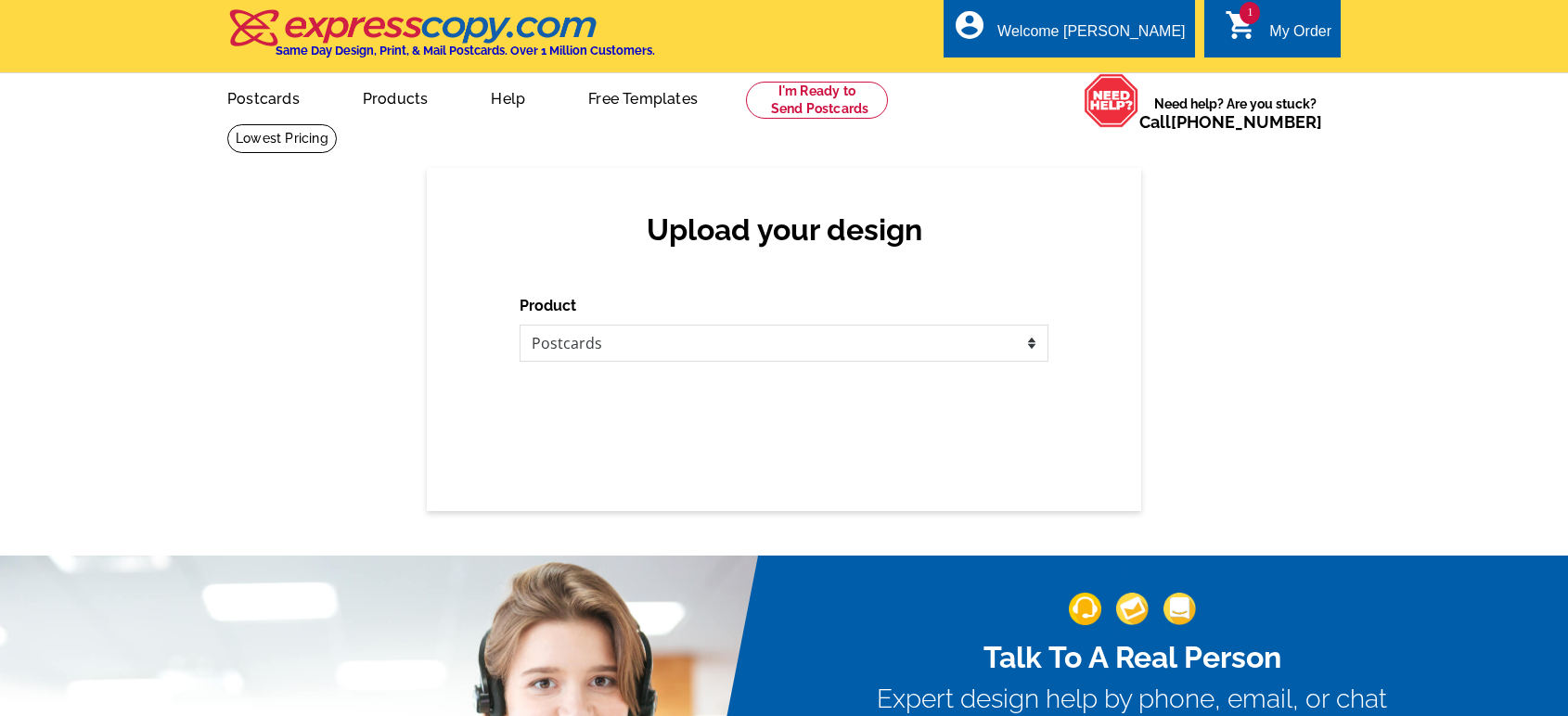 scroll, scrollTop: 0, scrollLeft: 0, axis: both 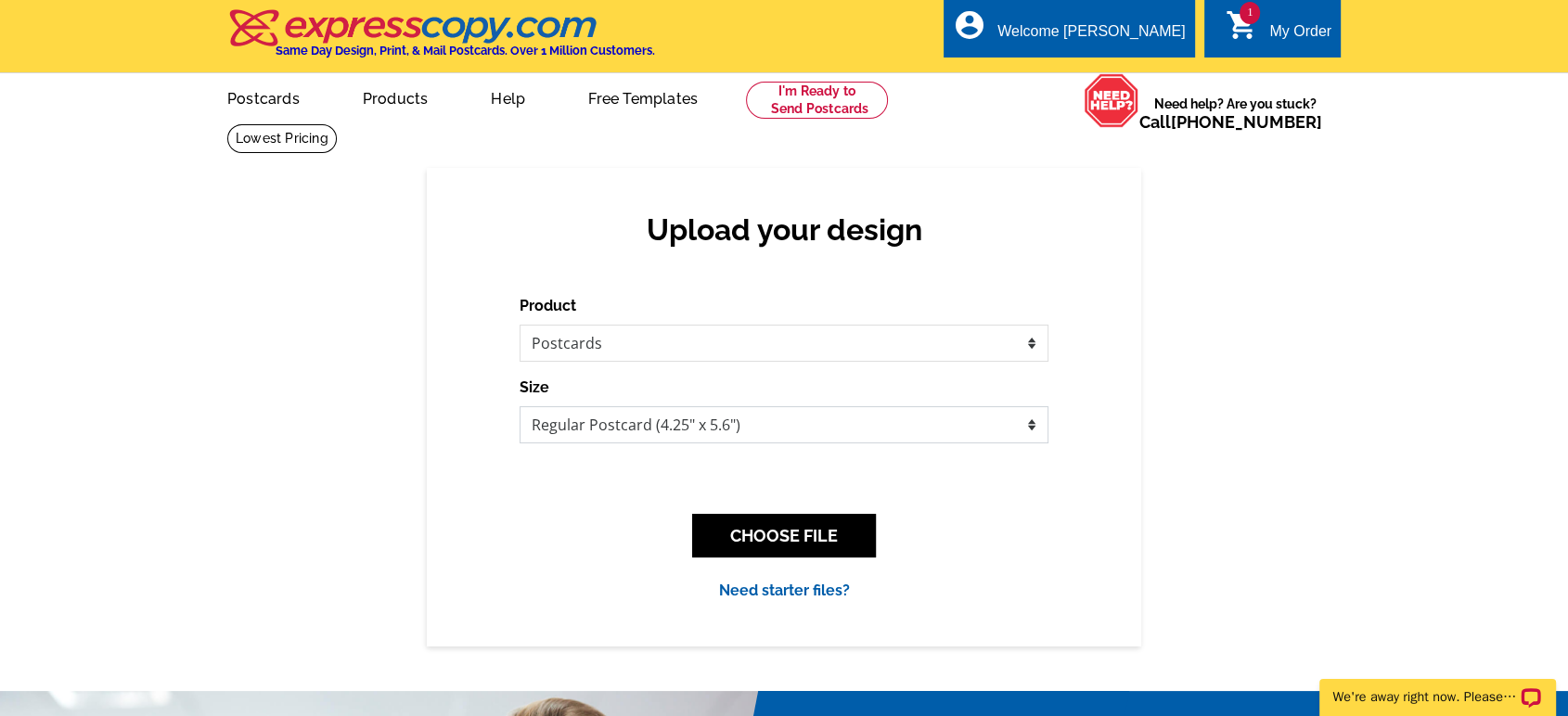 click on "Jumbo Postcard (5.5" x 8.5") Regular Postcard (4.25" x 5.6") Panoramic Postcard (5.75" x 11.25") Giant Postcard (8.5" x 11") EDDM Postcard (6.125" x 8.25")" at bounding box center (784, 425) 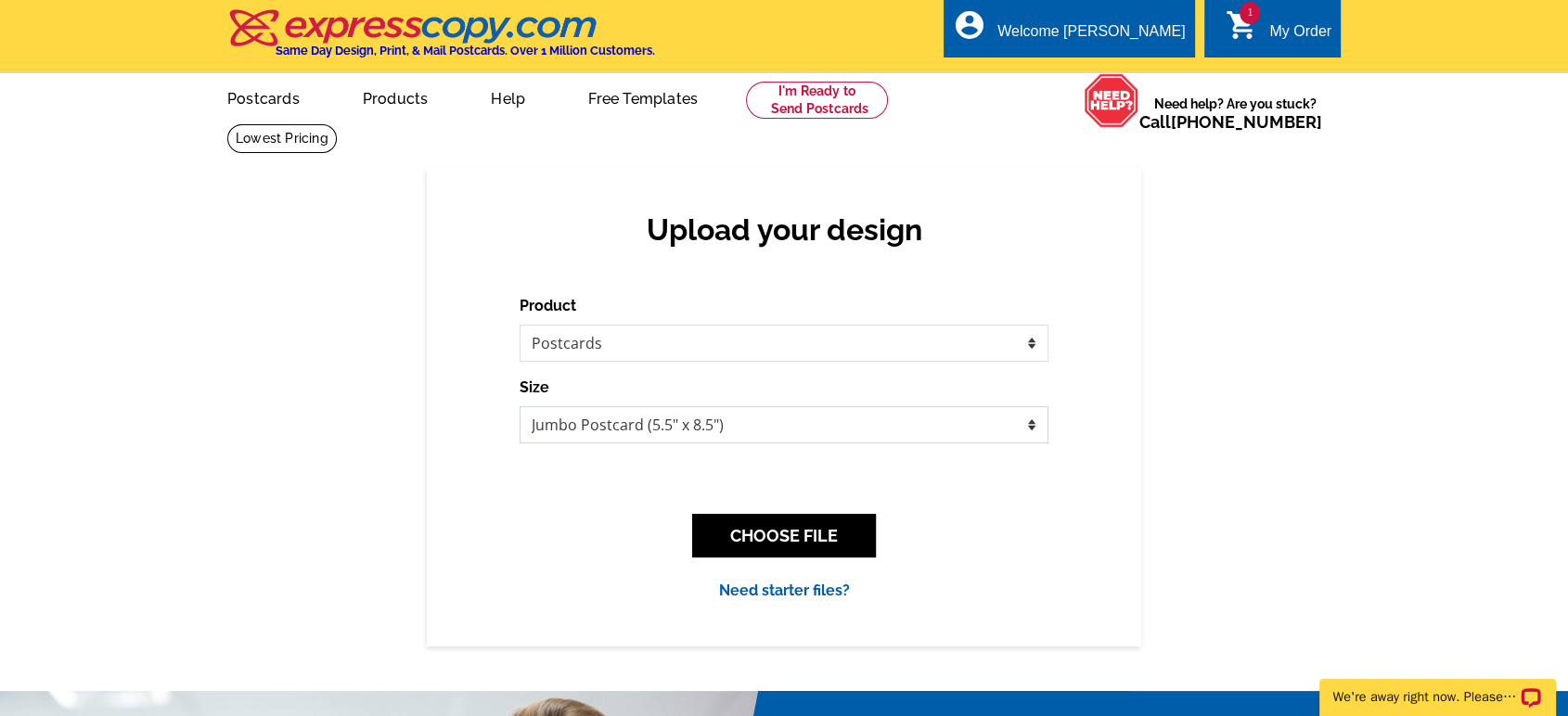 click on "Jumbo Postcard (5.5" x 8.5") Regular Postcard (4.25" x 5.6") Panoramic Postcard (5.75" x 11.25") Giant Postcard (8.5" x 11") EDDM Postcard (6.125" x 8.25")" at bounding box center [784, 425] 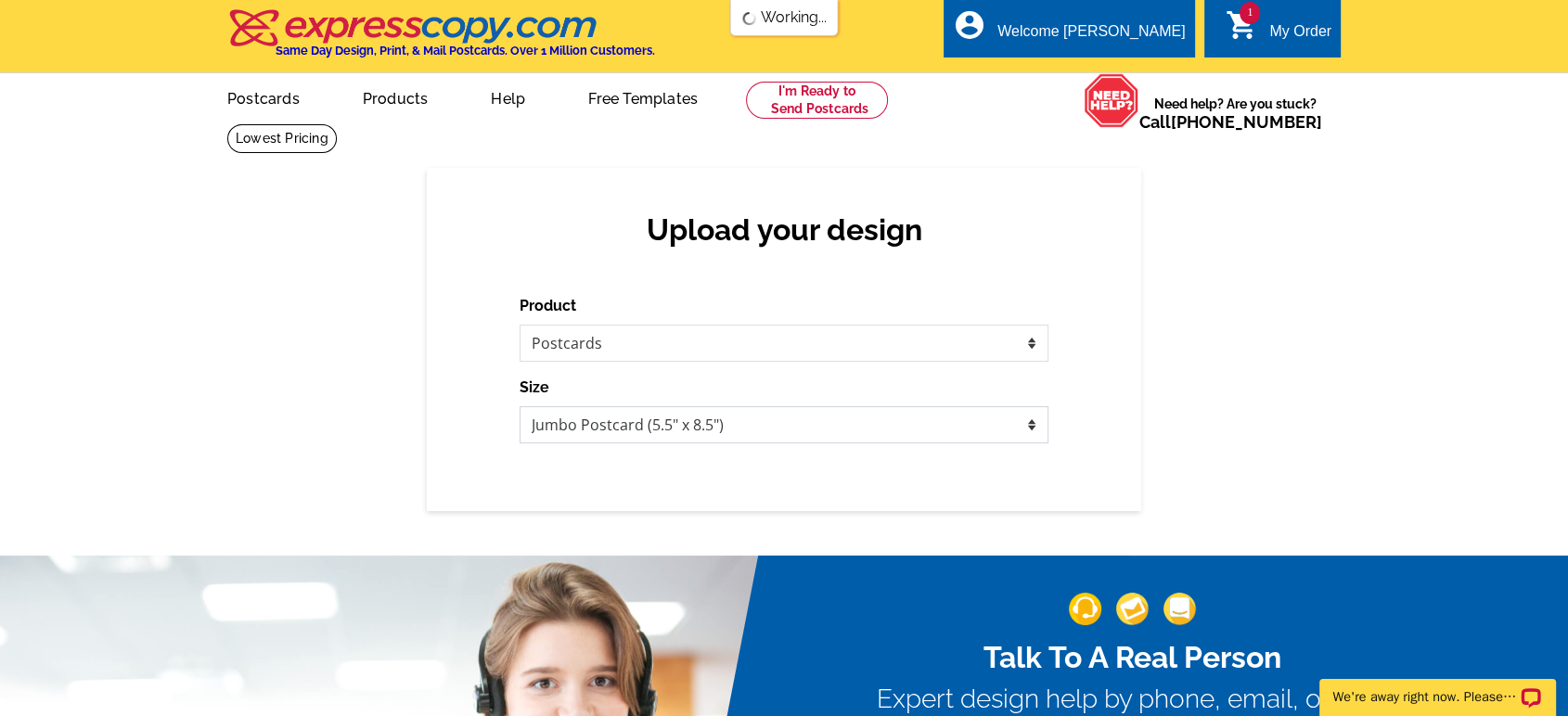 scroll, scrollTop: 0, scrollLeft: 0, axis: both 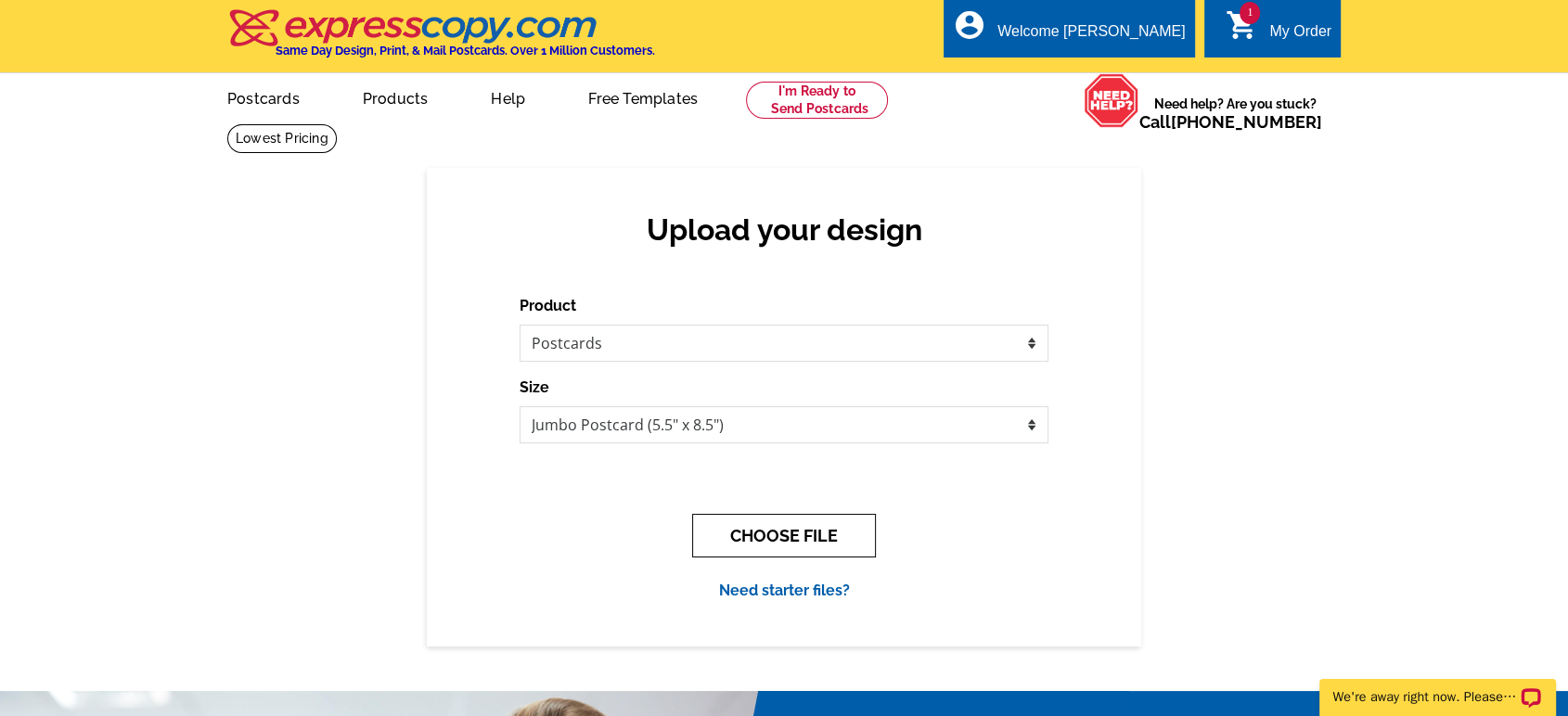 click on "CHOOSE FILE" at bounding box center [784, 535] 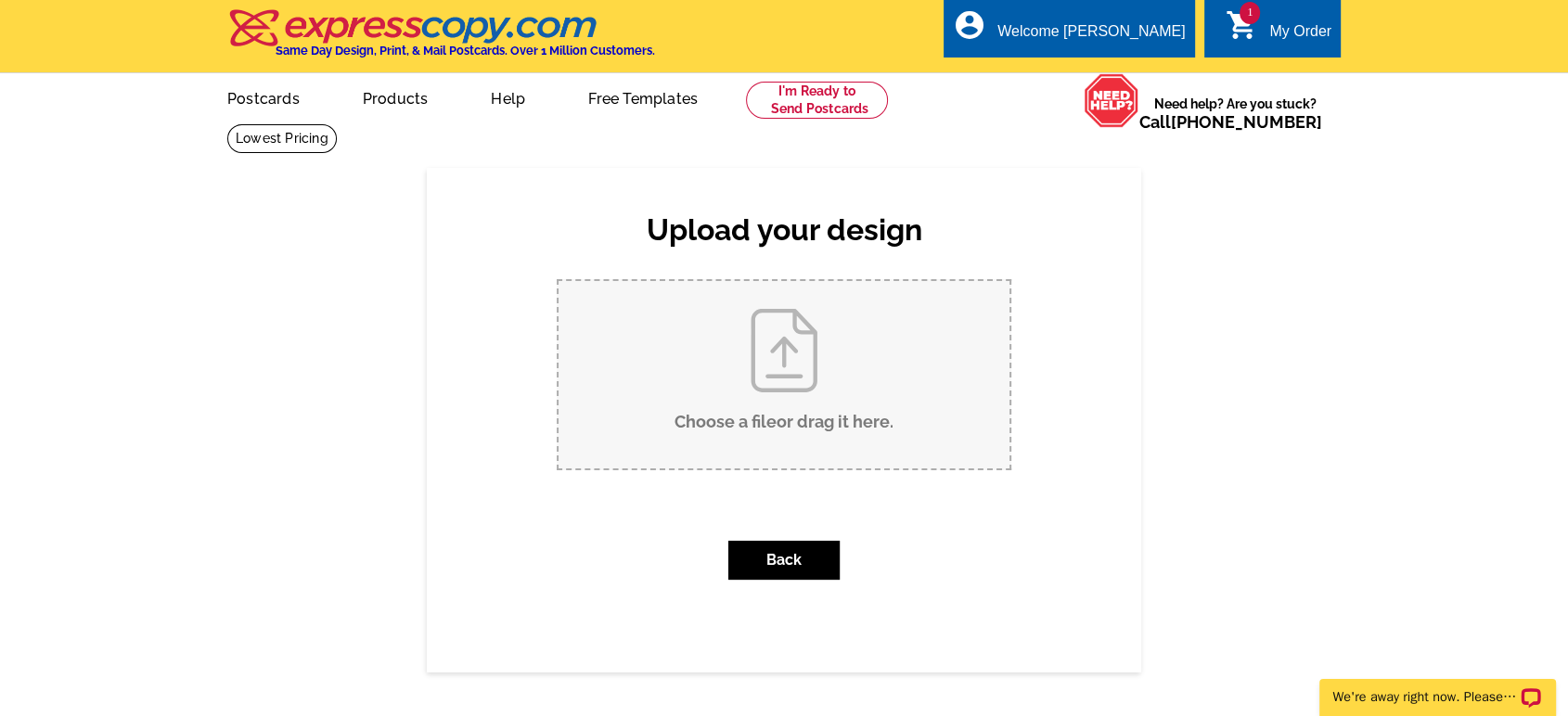 click on "Choose a file  or drag it here ." at bounding box center [784, 375] 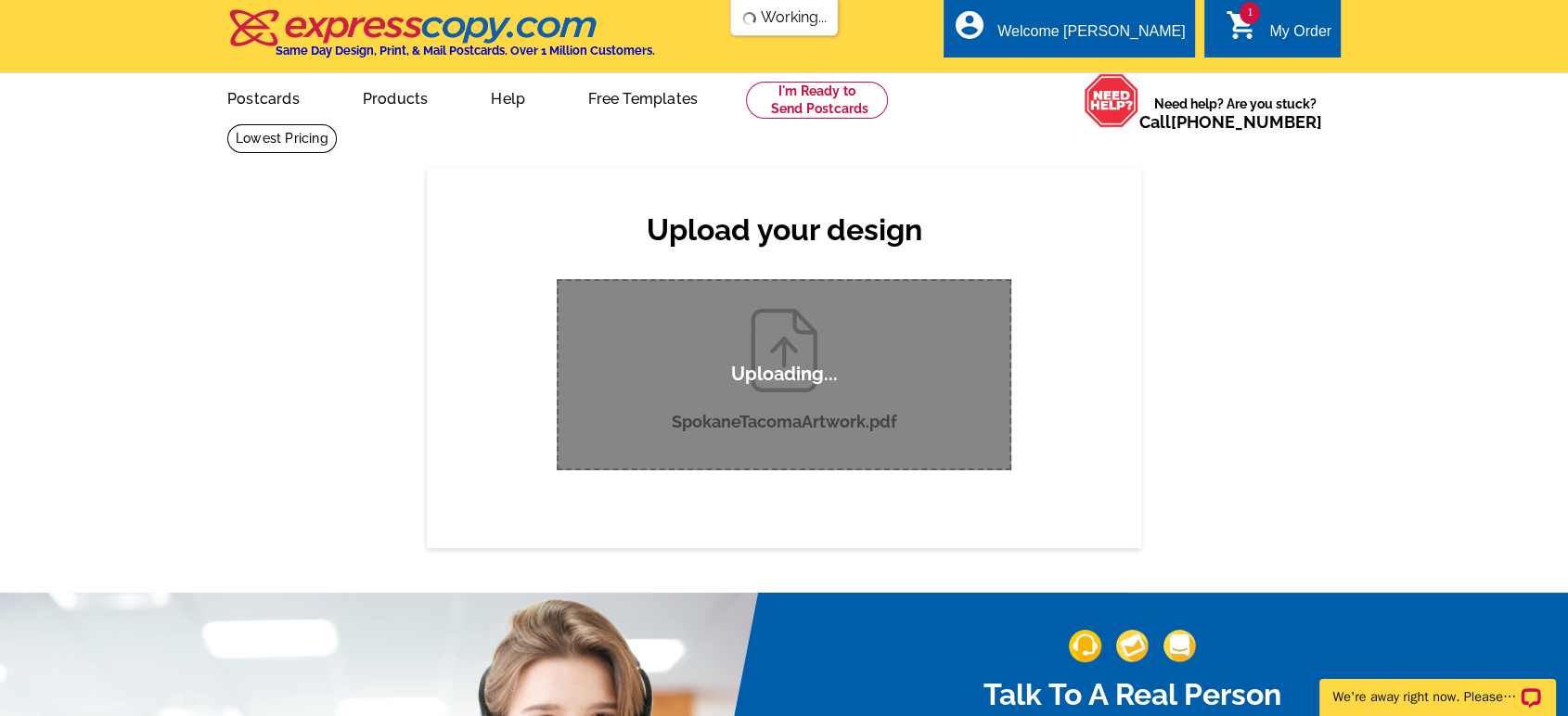 type 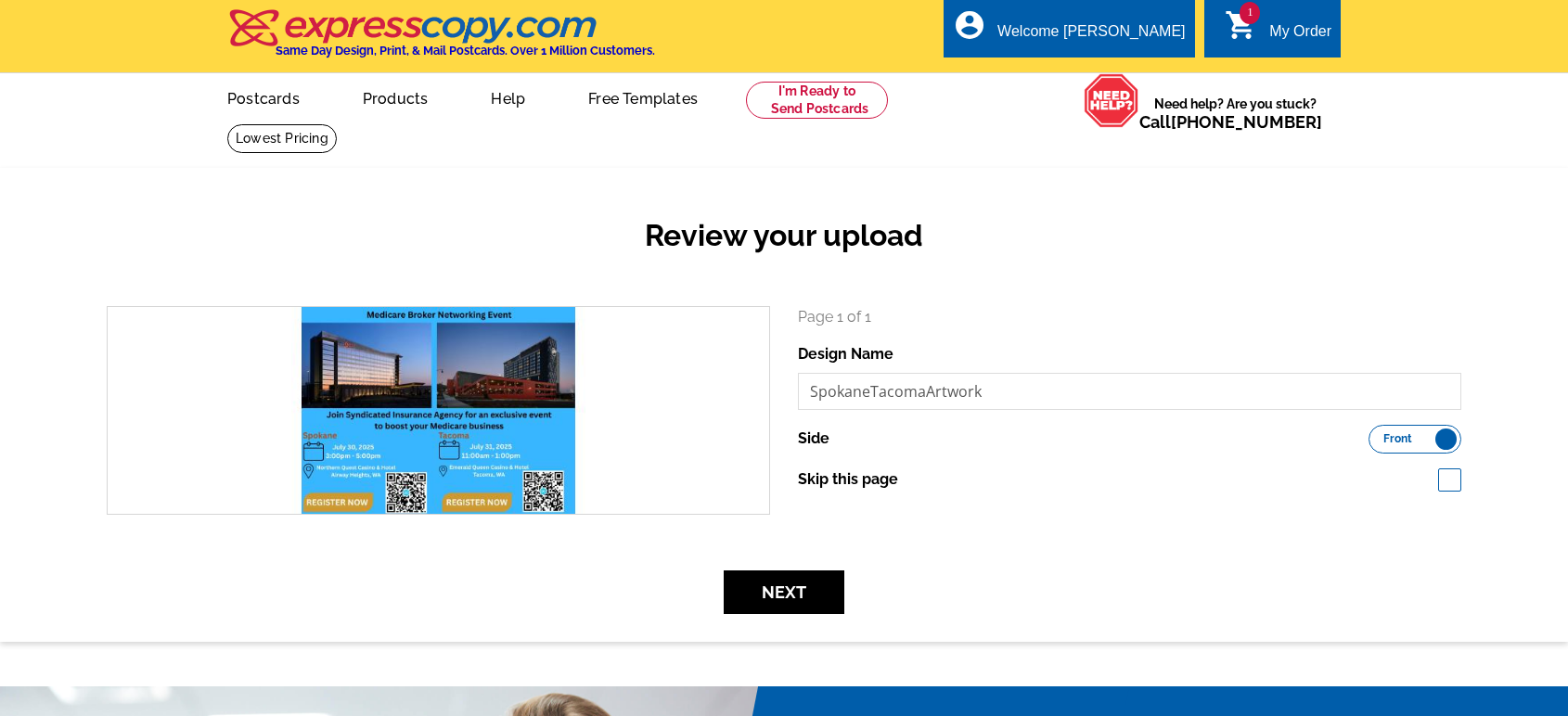 scroll, scrollTop: 0, scrollLeft: 0, axis: both 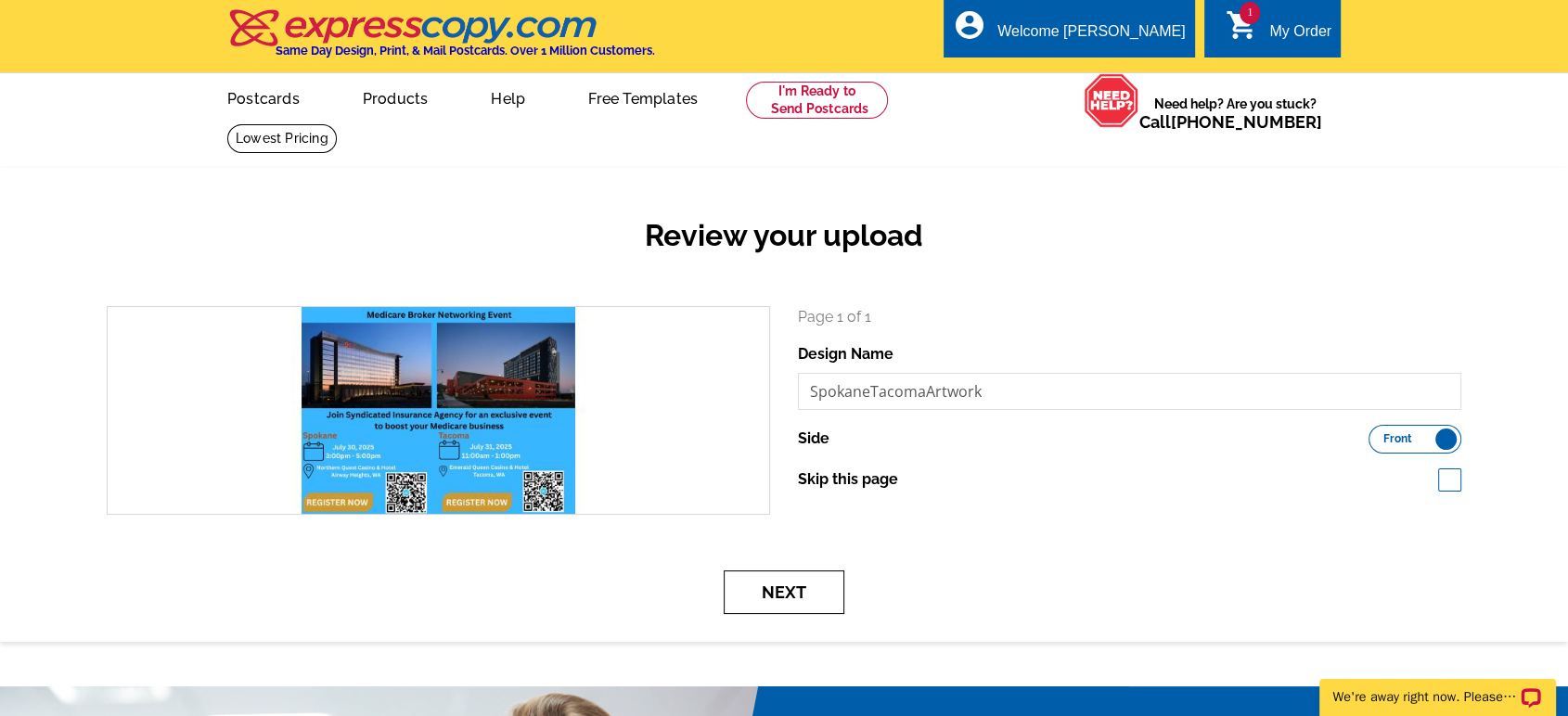 click on "Next" at bounding box center [784, 592] 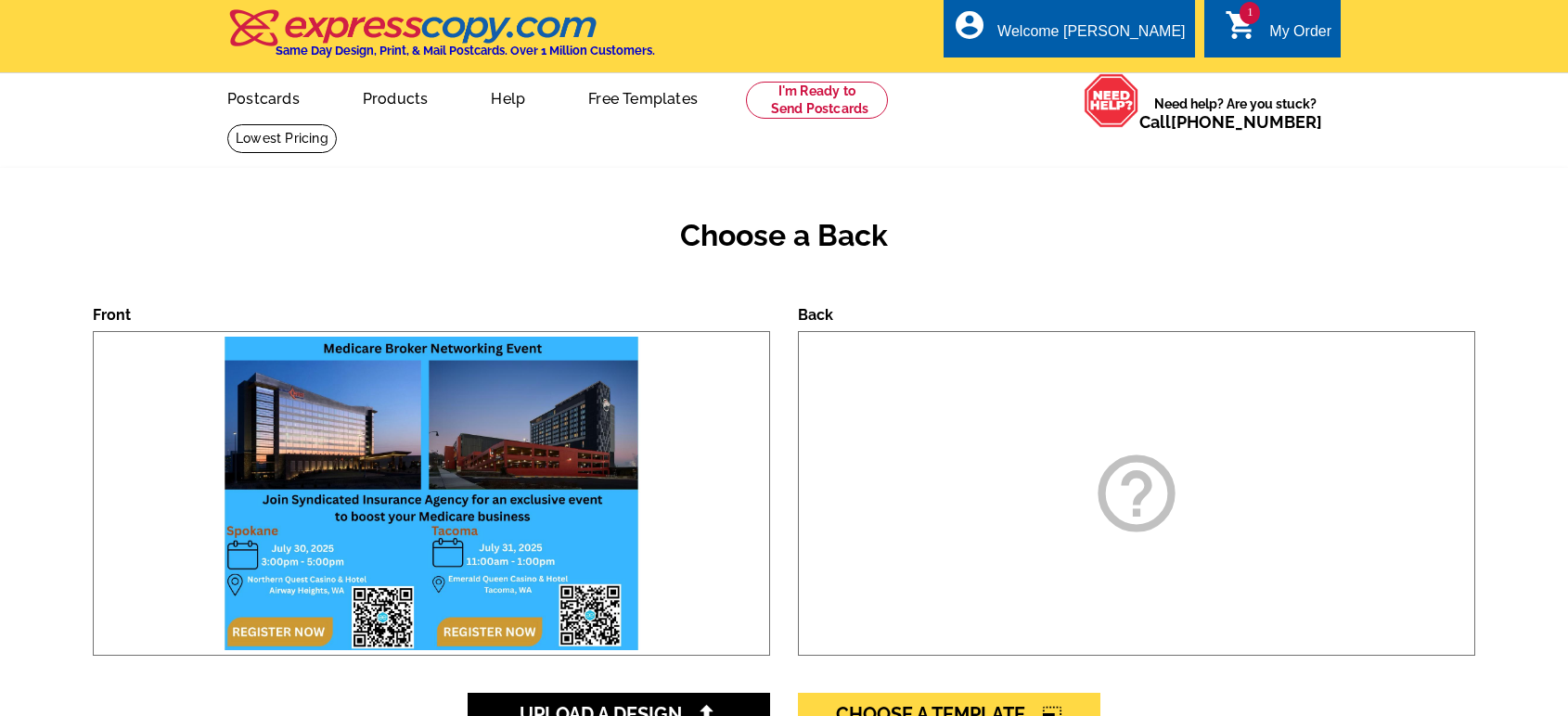 scroll, scrollTop: 0, scrollLeft: 0, axis: both 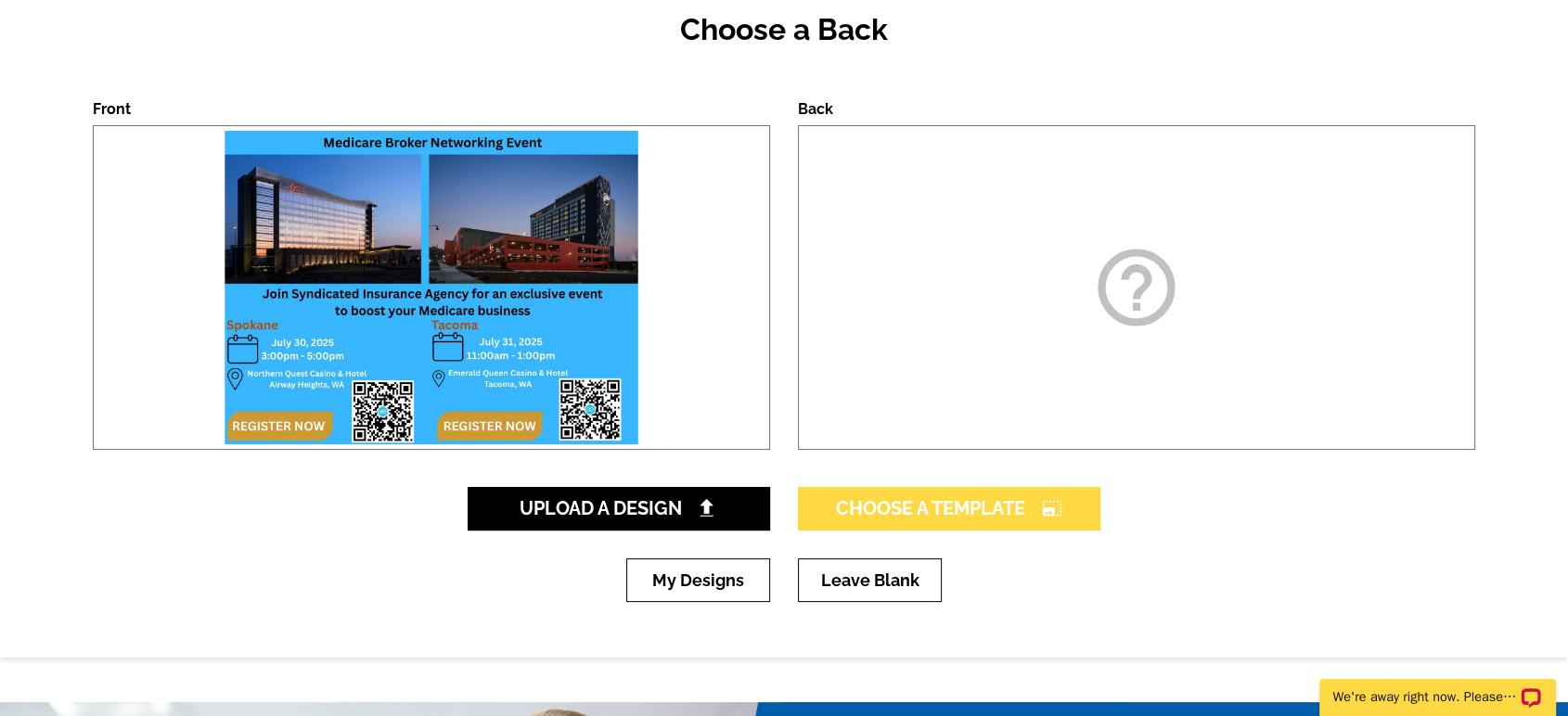 click on "Choose A Template                     photo_size_select_large" at bounding box center [949, 508] 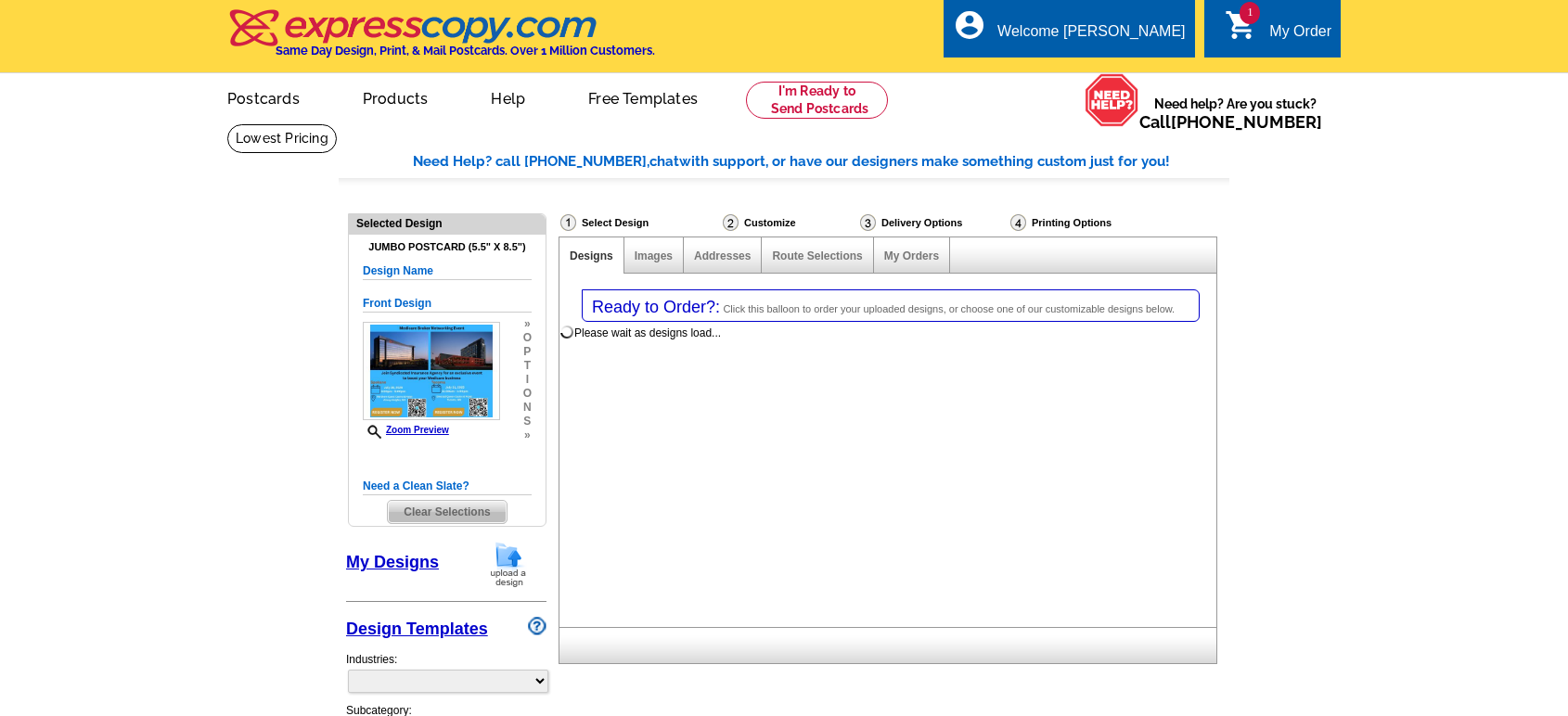 select on "1" 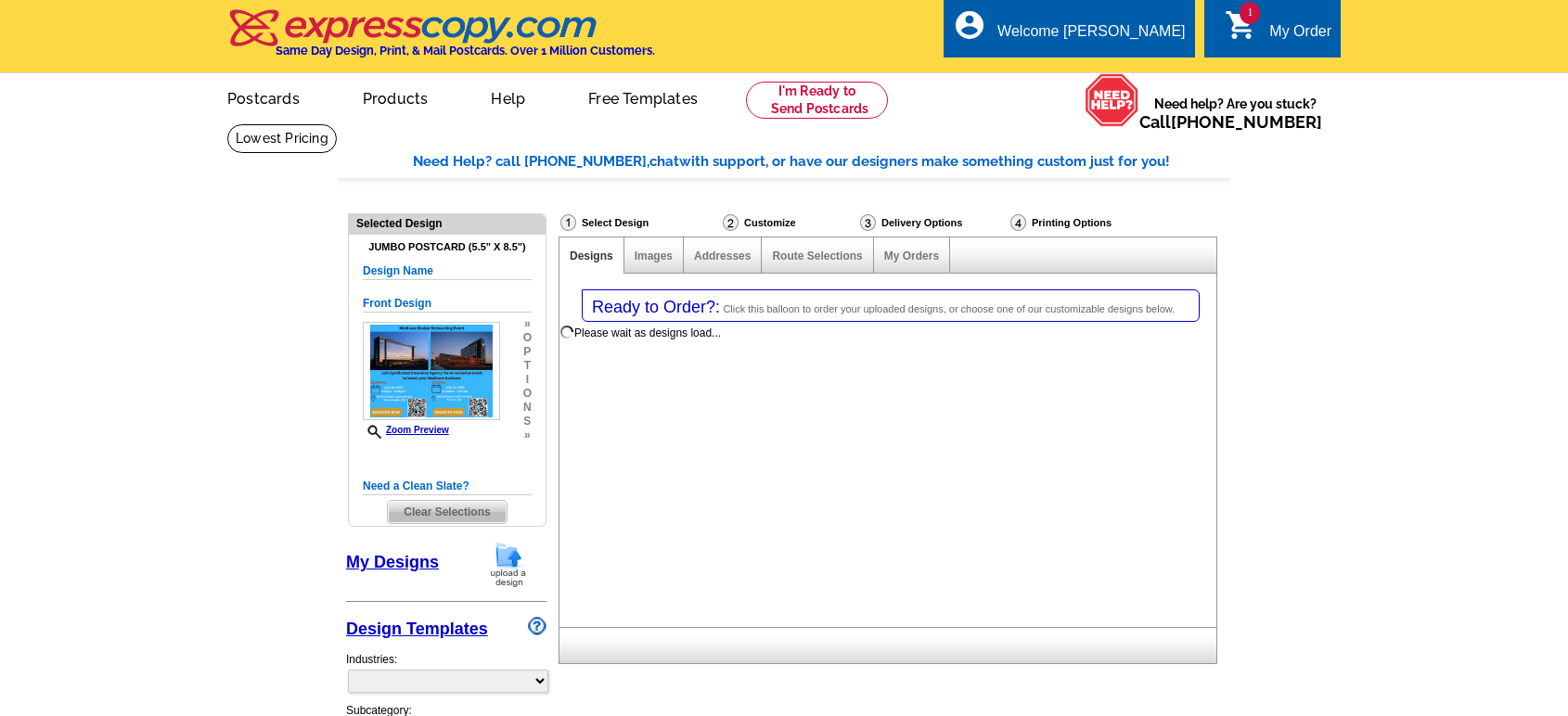 select on "2" 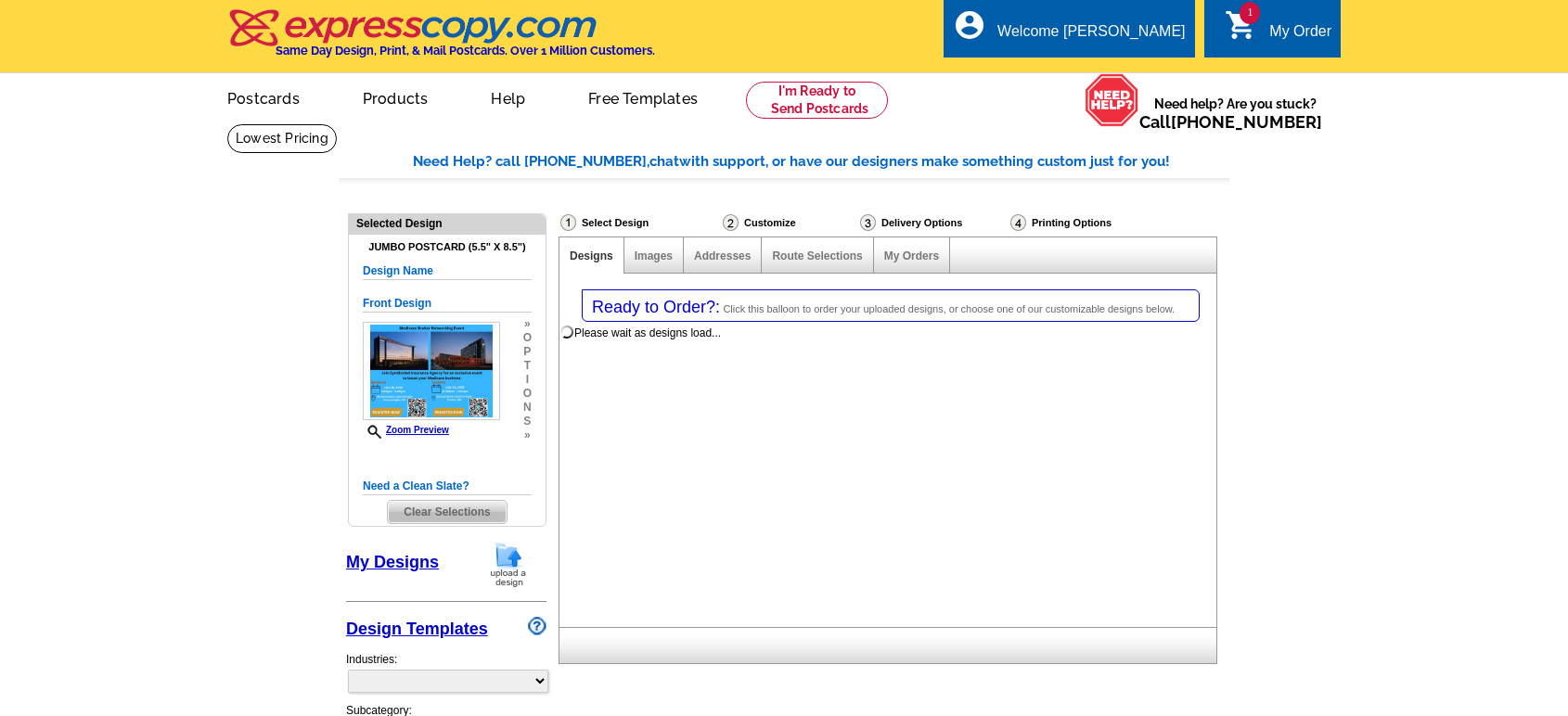 select on "back" 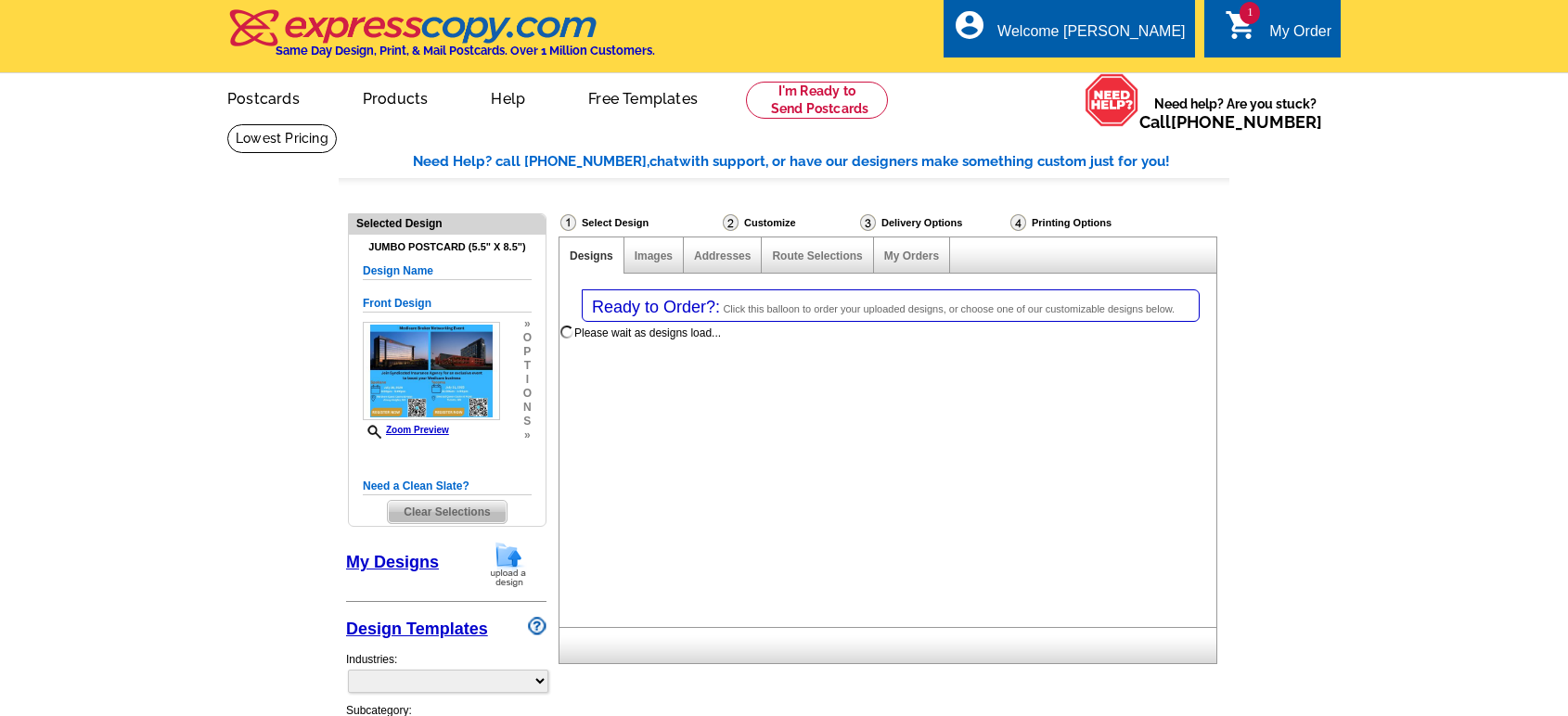 scroll, scrollTop: 0, scrollLeft: 0, axis: both 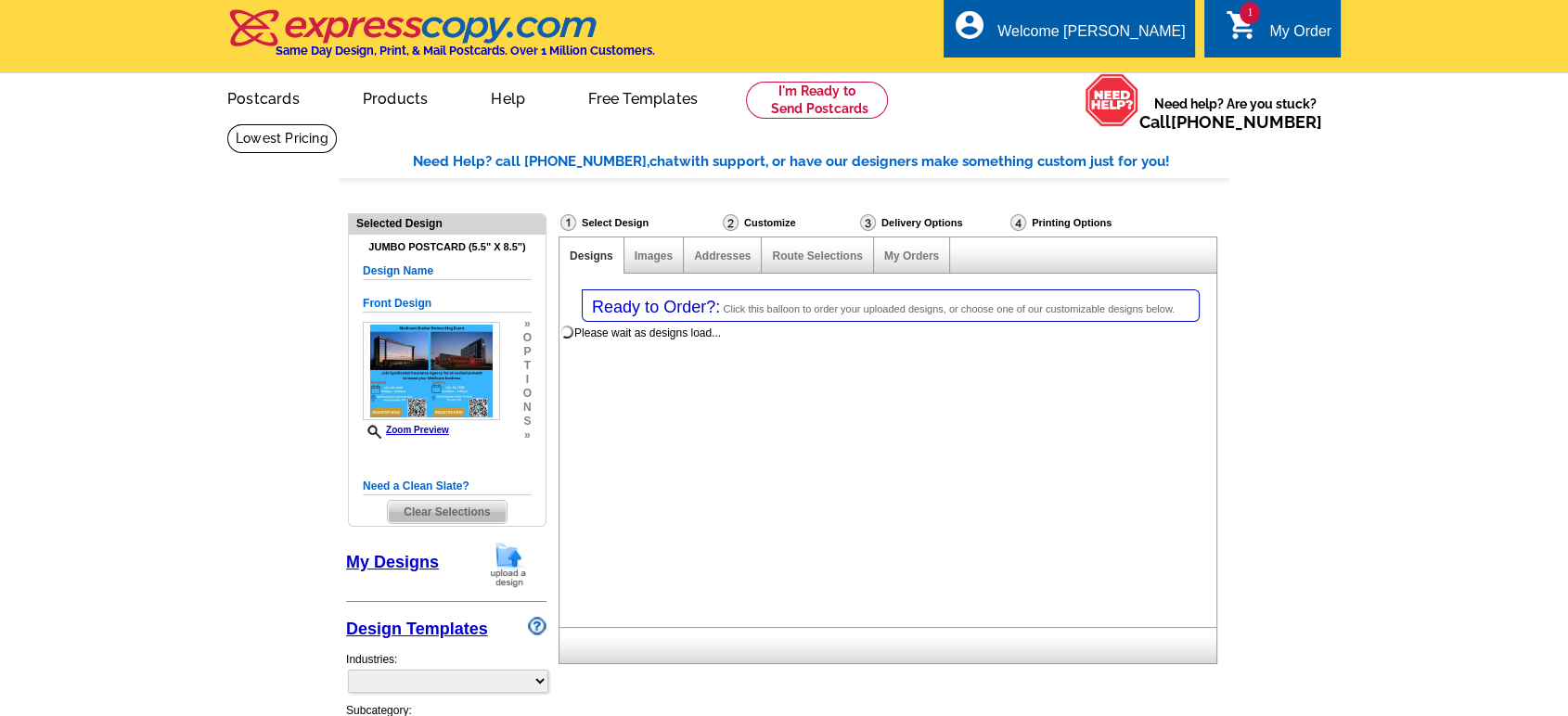 select on "785" 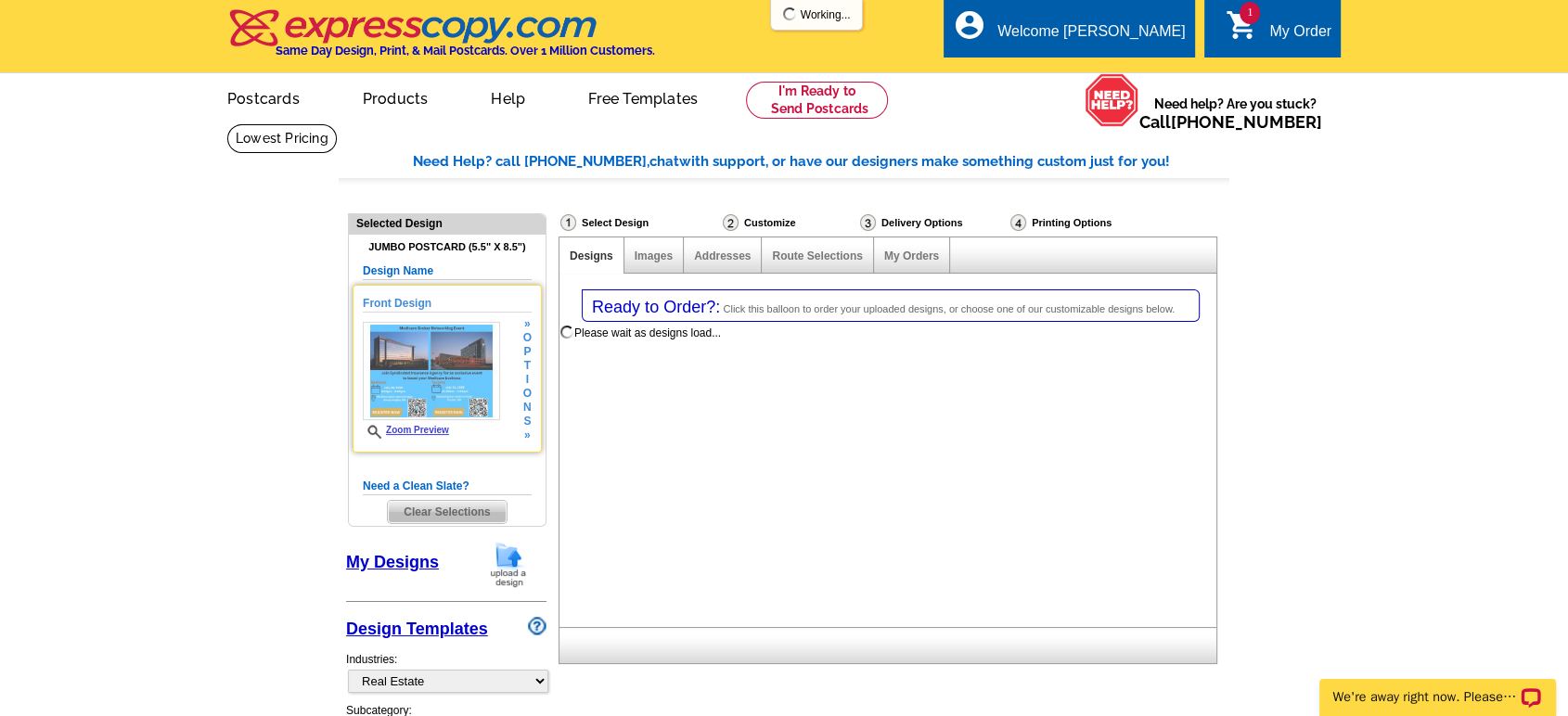 scroll, scrollTop: 0, scrollLeft: 0, axis: both 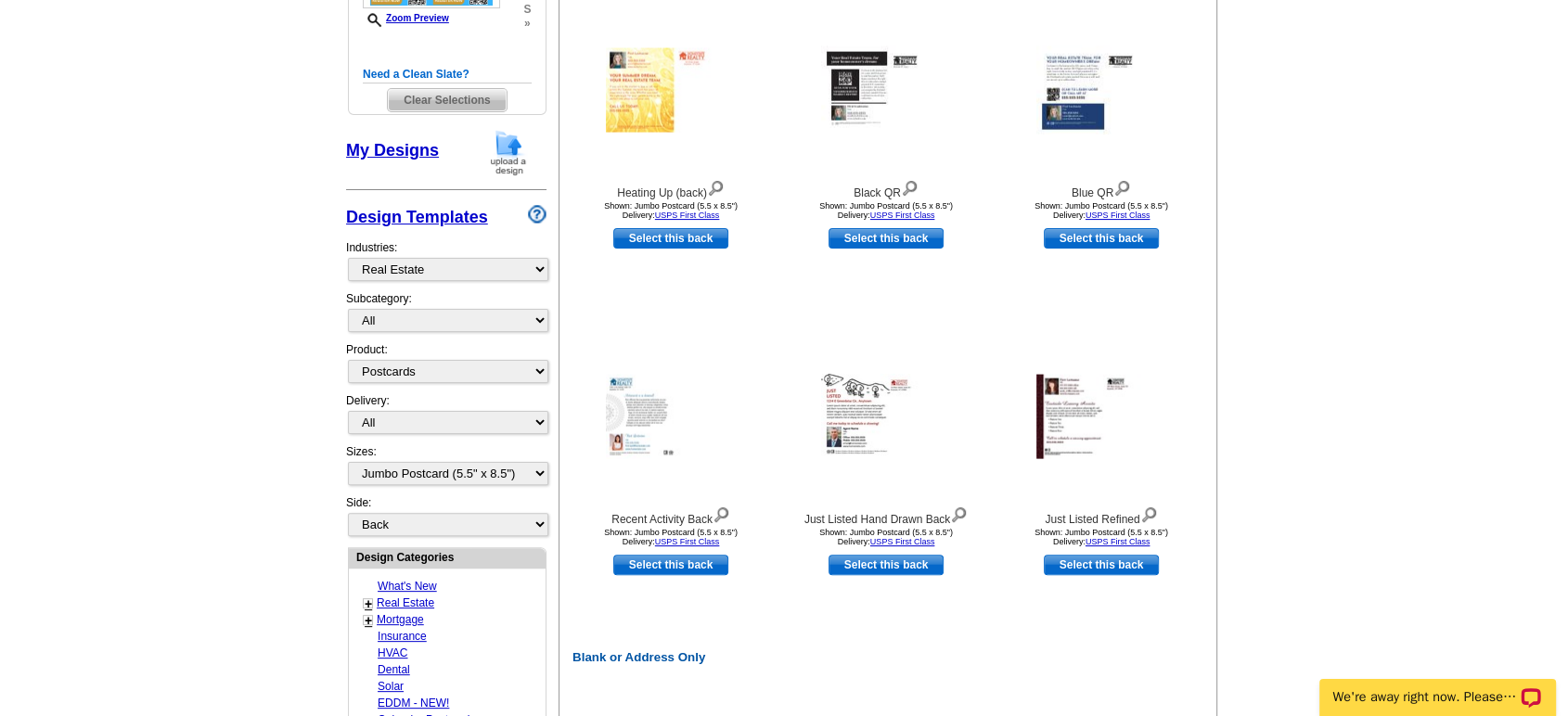 click at bounding box center (508, 152) 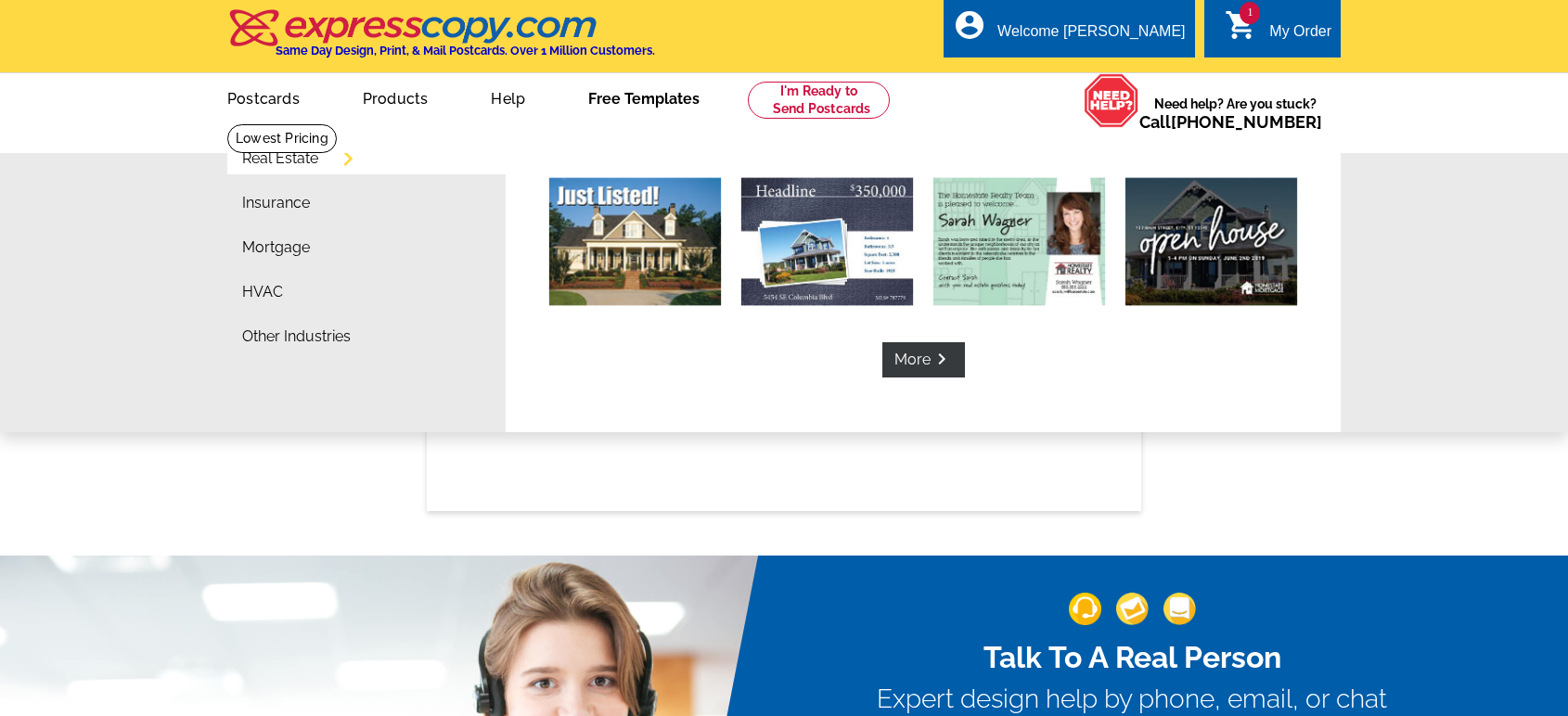 scroll, scrollTop: 0, scrollLeft: 0, axis: both 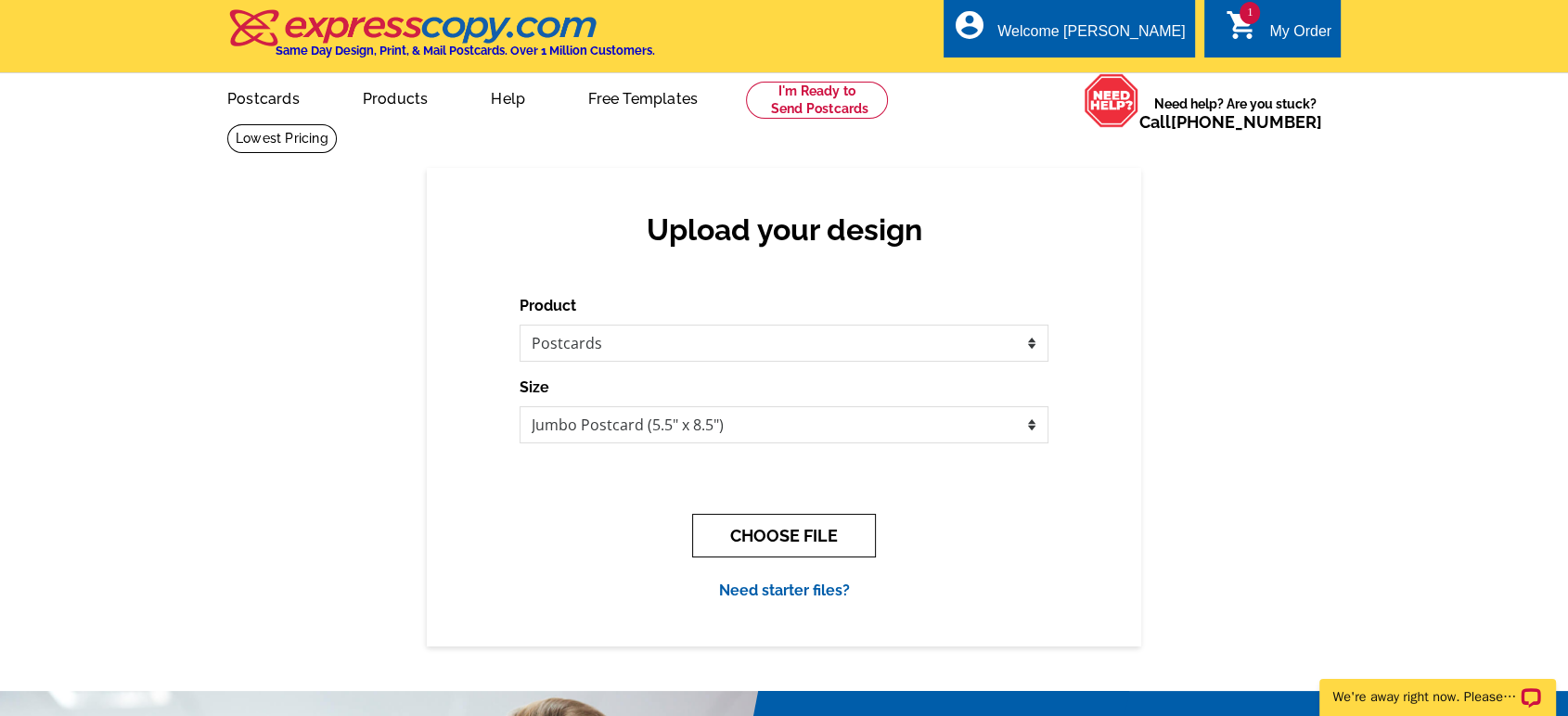 click on "CHOOSE FILE" at bounding box center [784, 535] 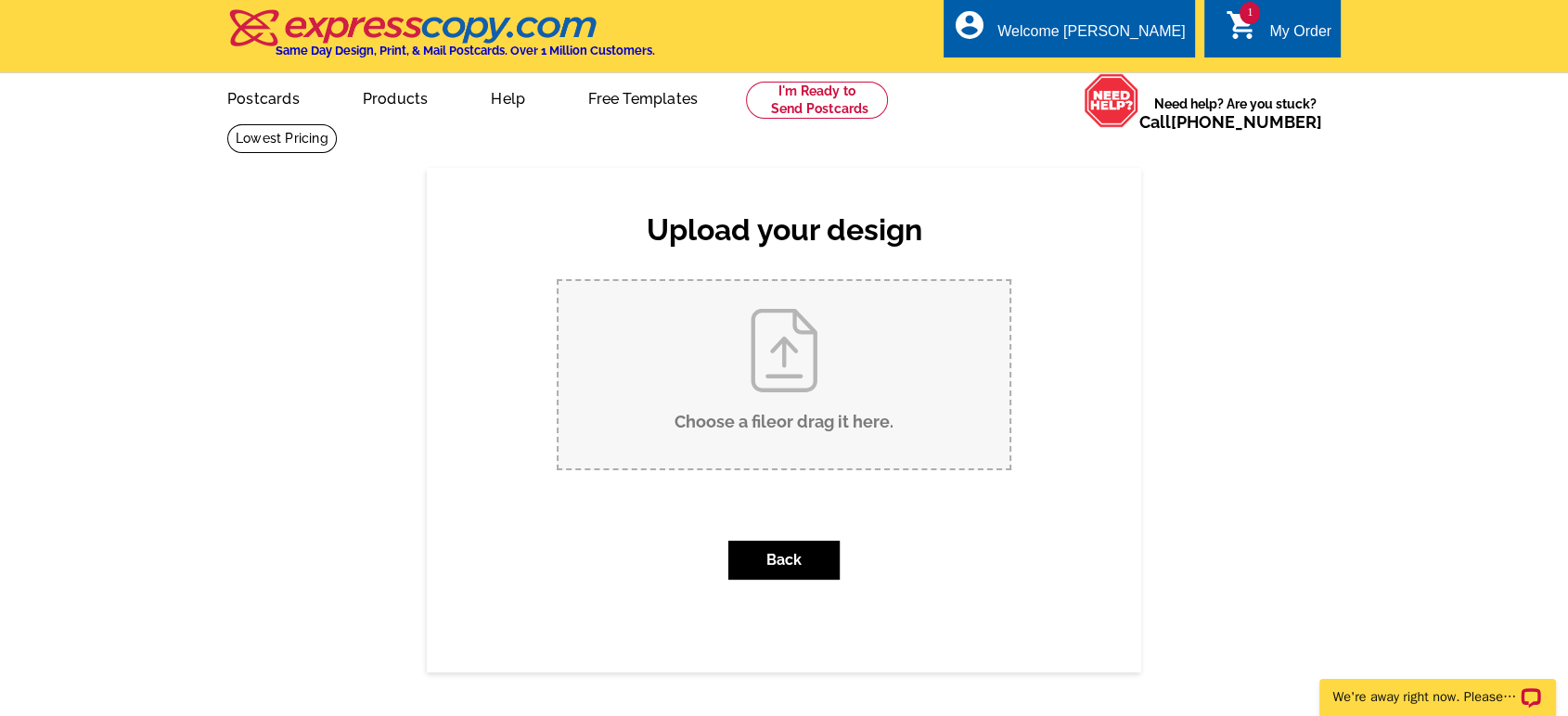 click on "Choose a file  or drag it here ." at bounding box center [784, 375] 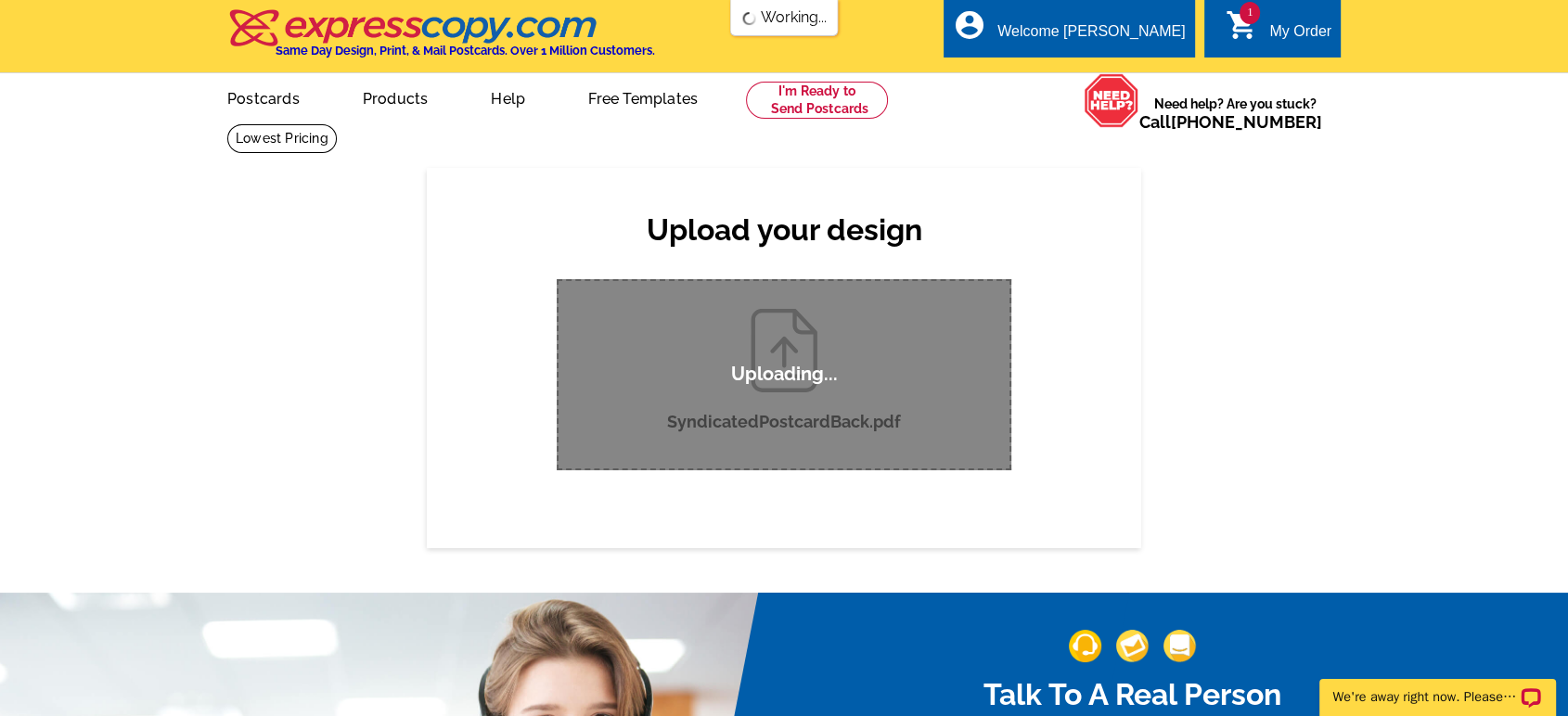 scroll, scrollTop: 0, scrollLeft: 0, axis: both 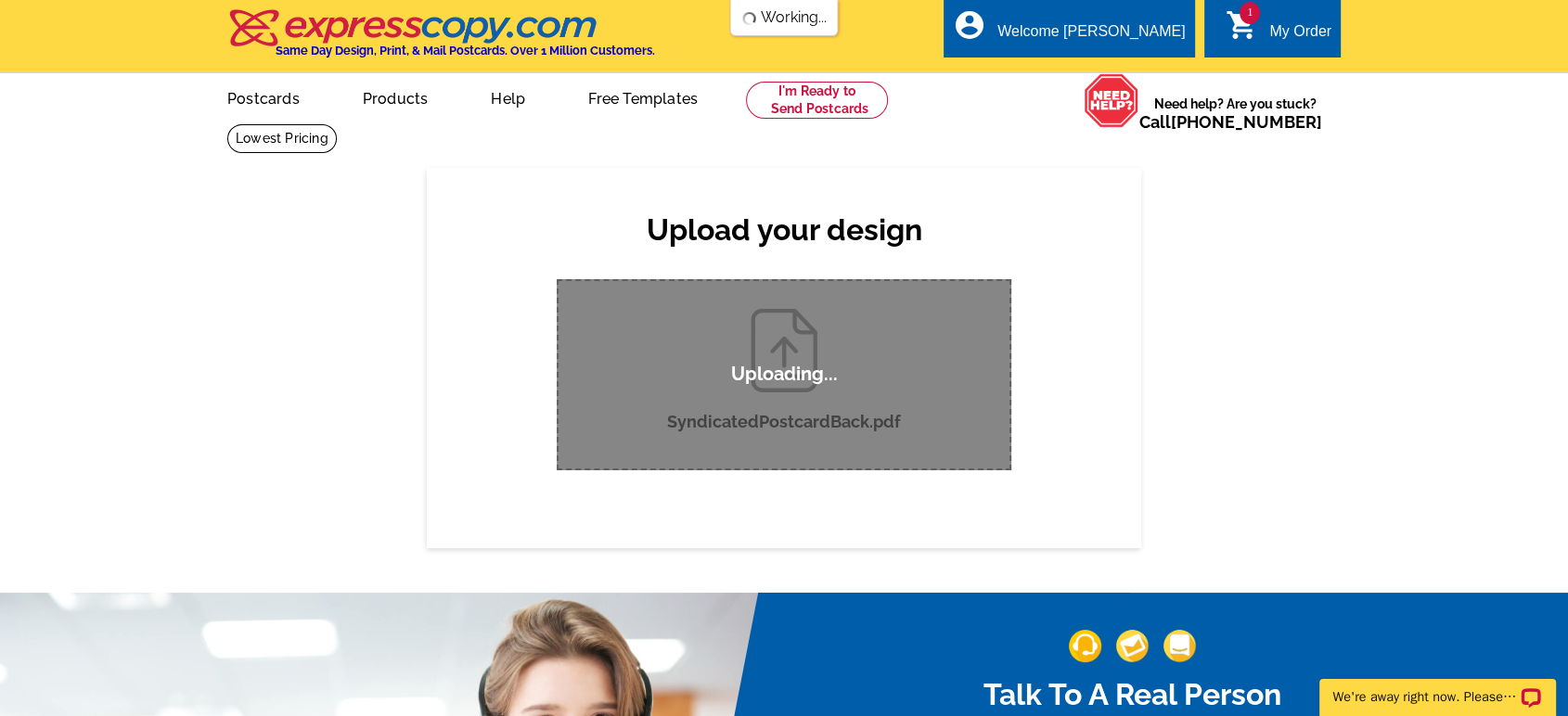 type 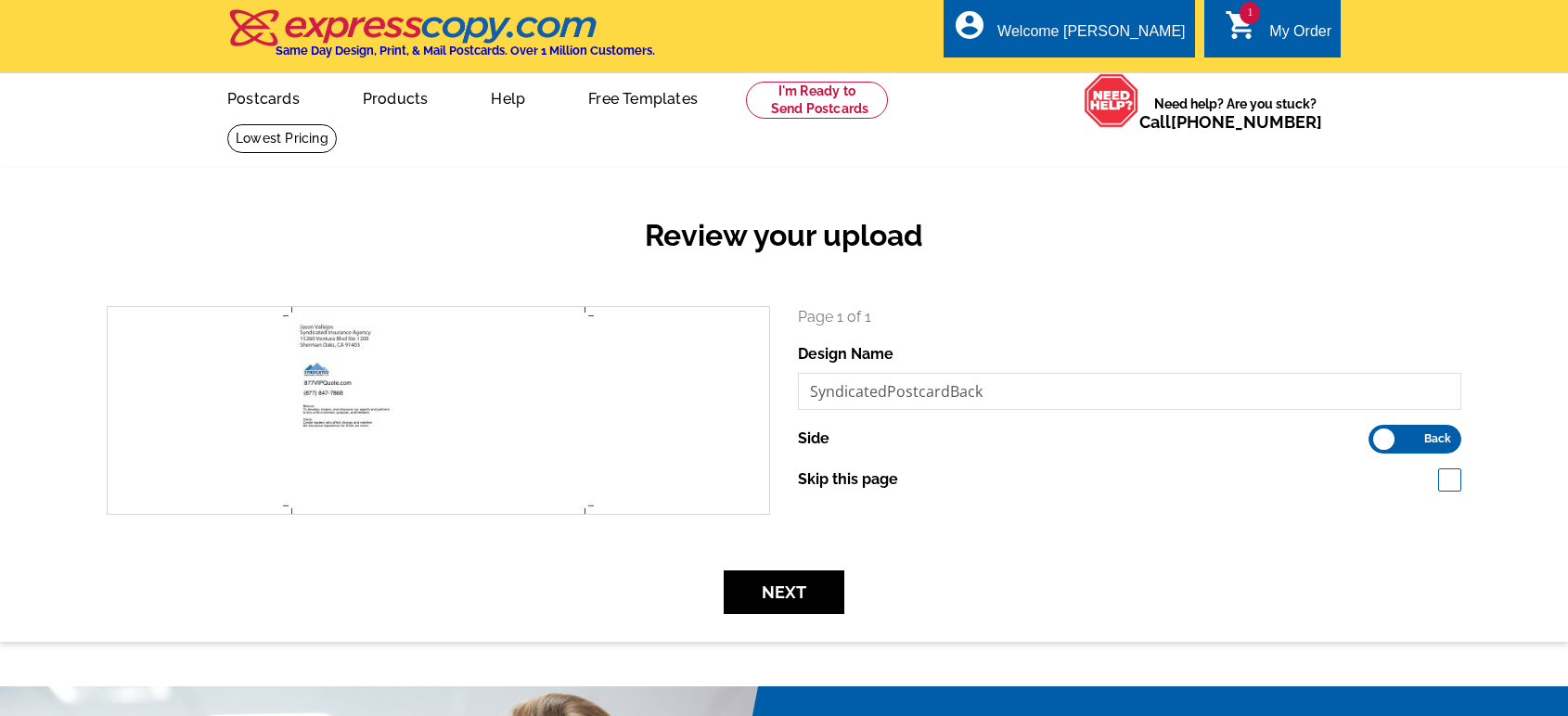scroll, scrollTop: 0, scrollLeft: 0, axis: both 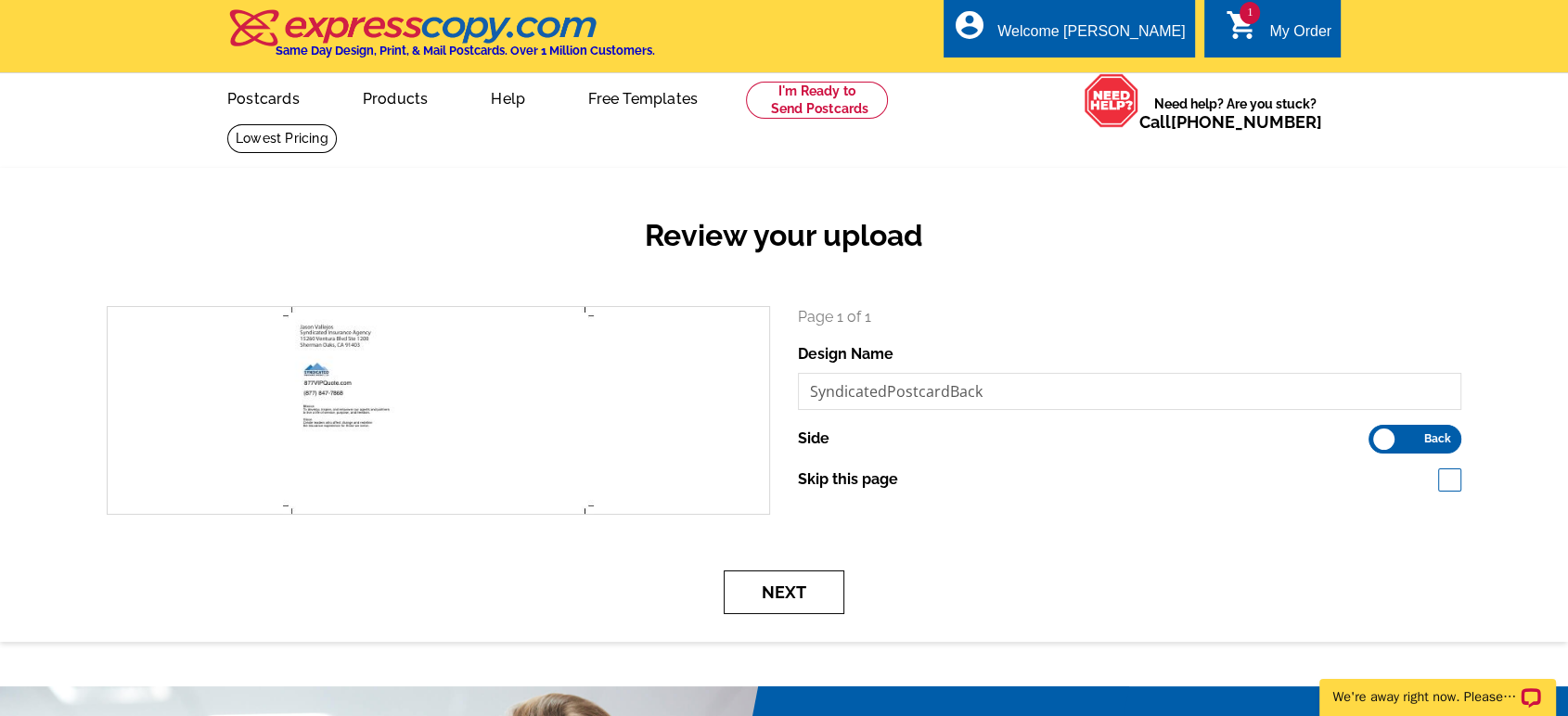 click on "Next" at bounding box center (784, 592) 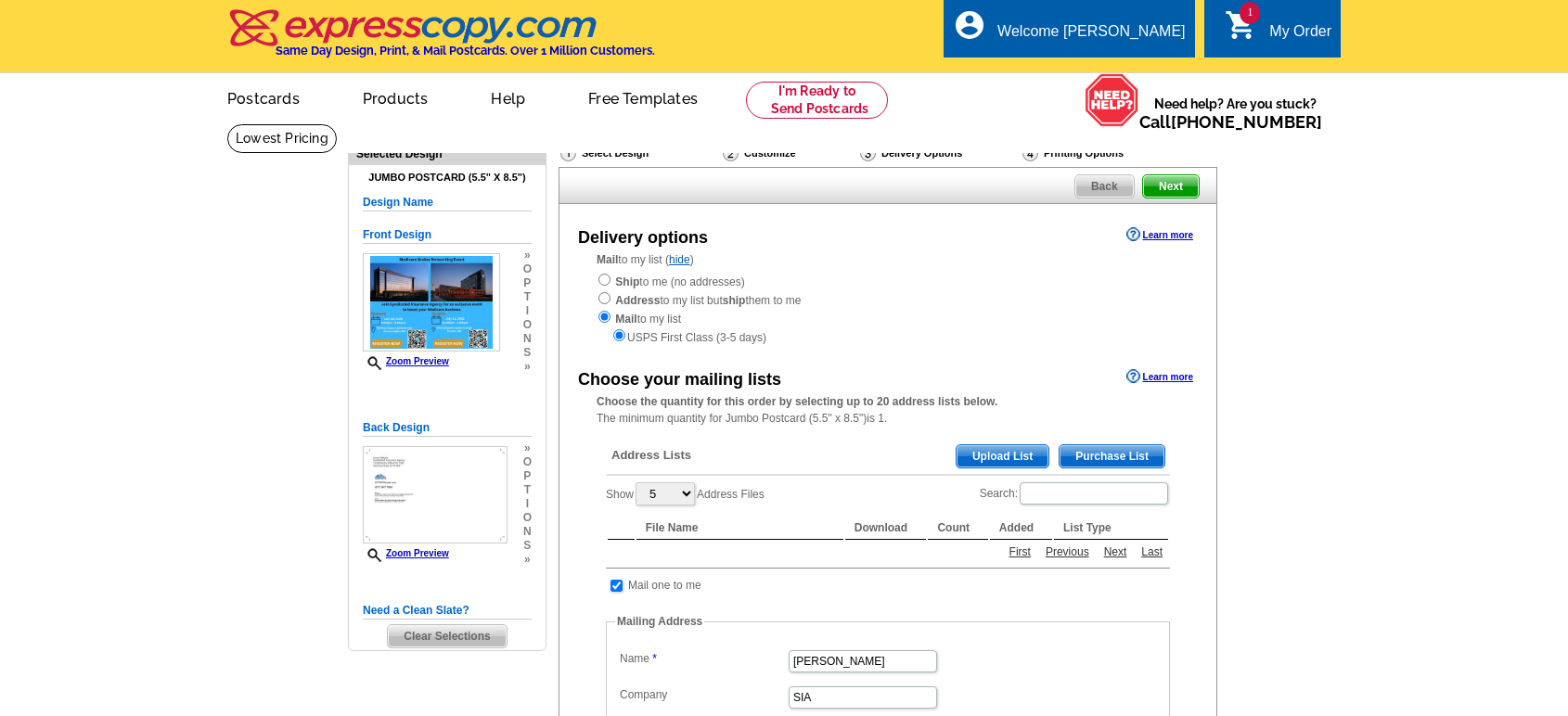 scroll, scrollTop: 0, scrollLeft: 0, axis: both 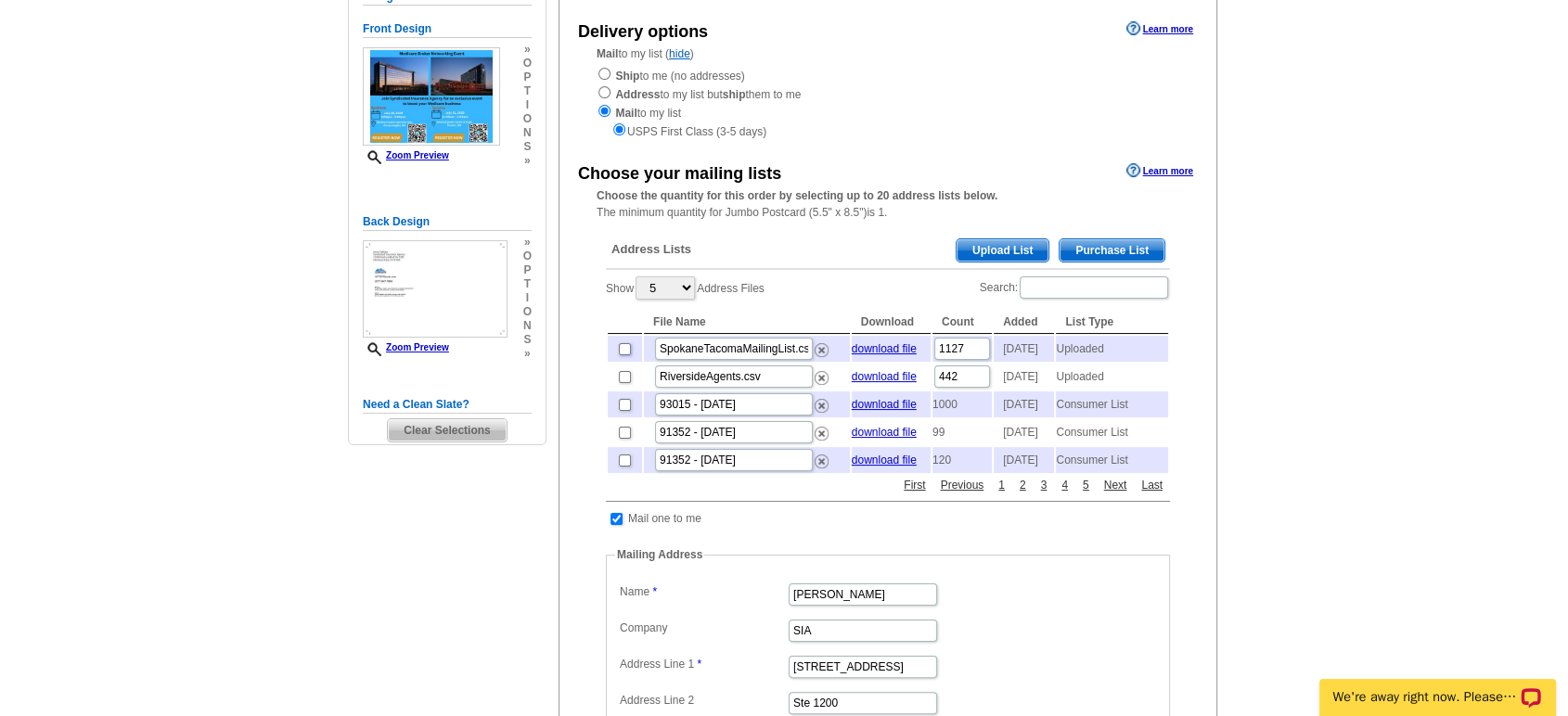 click at bounding box center (624, 349) 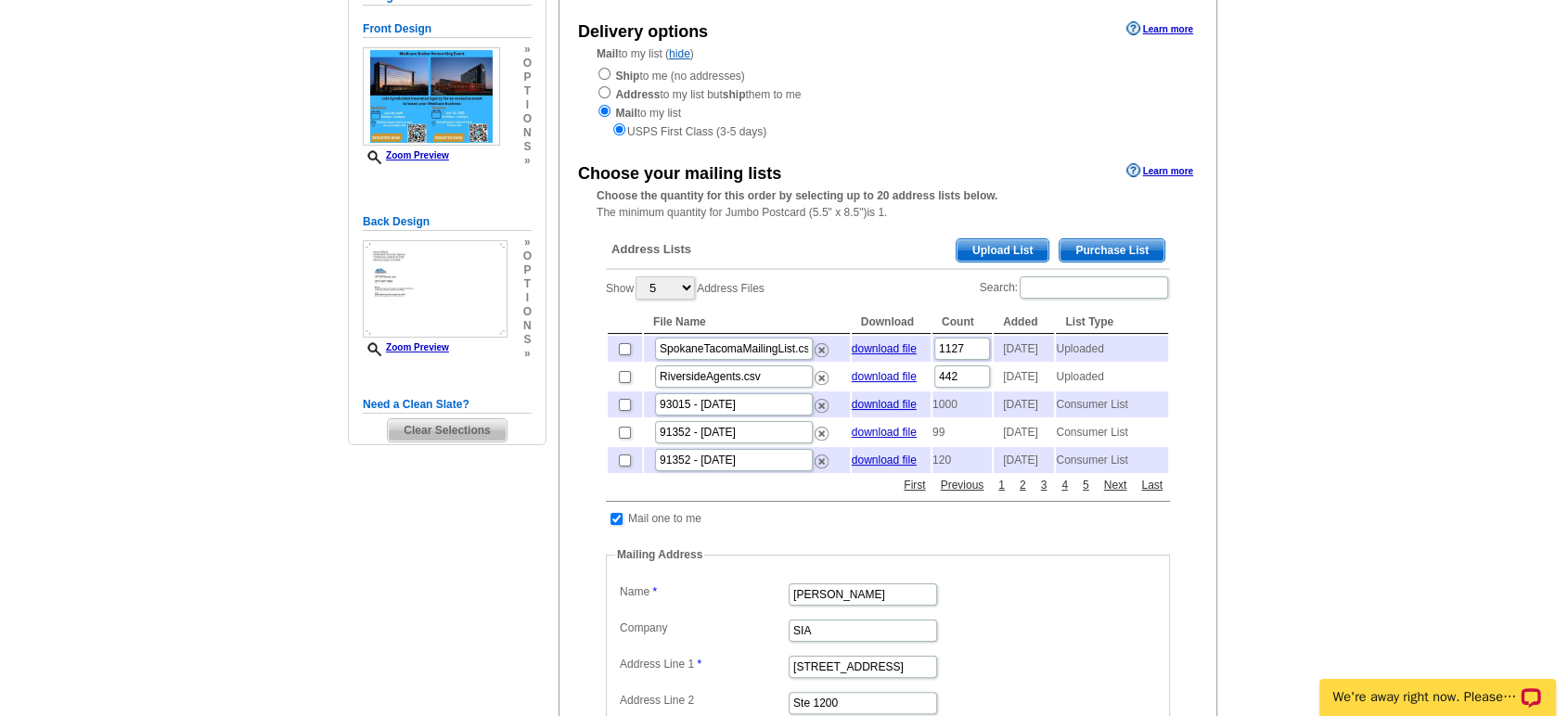 checkbox on "true" 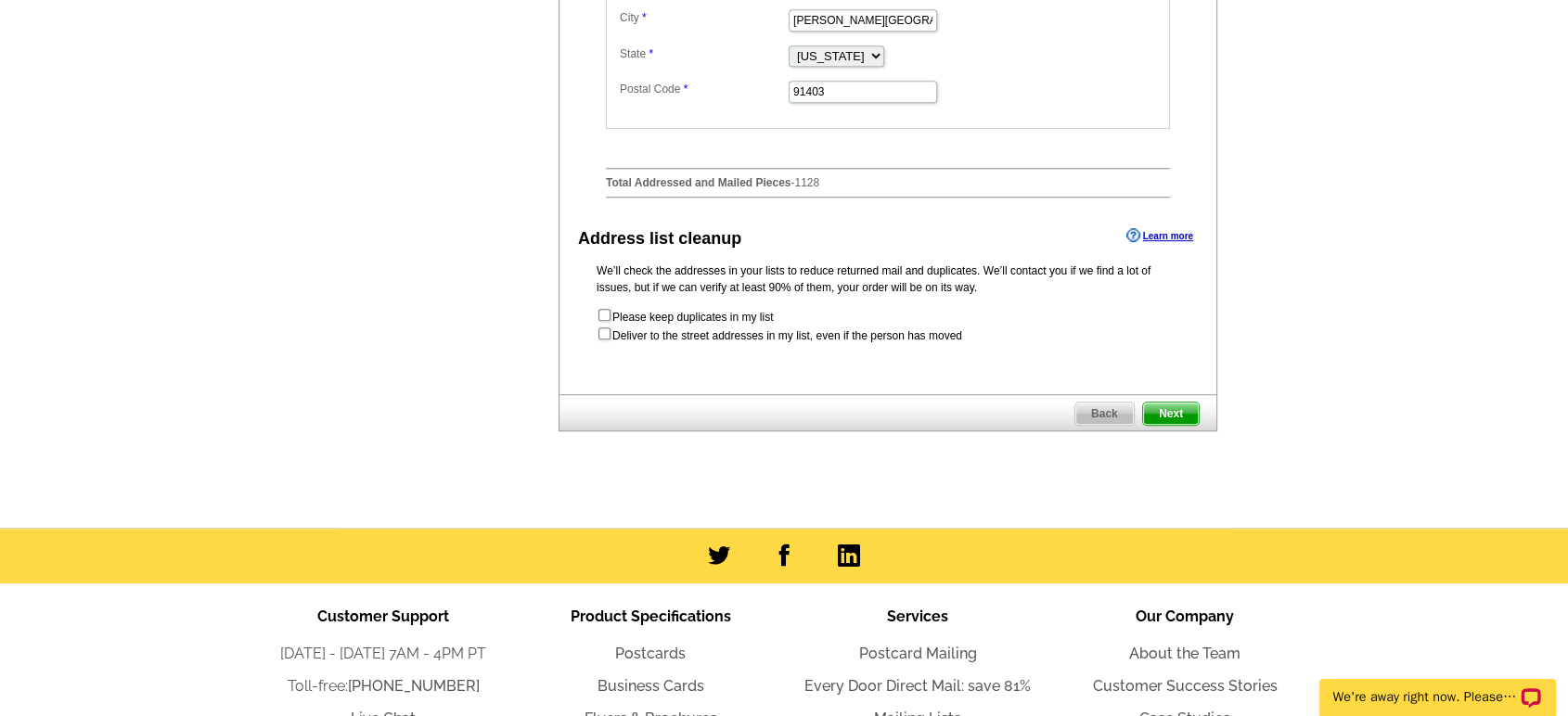 scroll, scrollTop: 927, scrollLeft: 0, axis: vertical 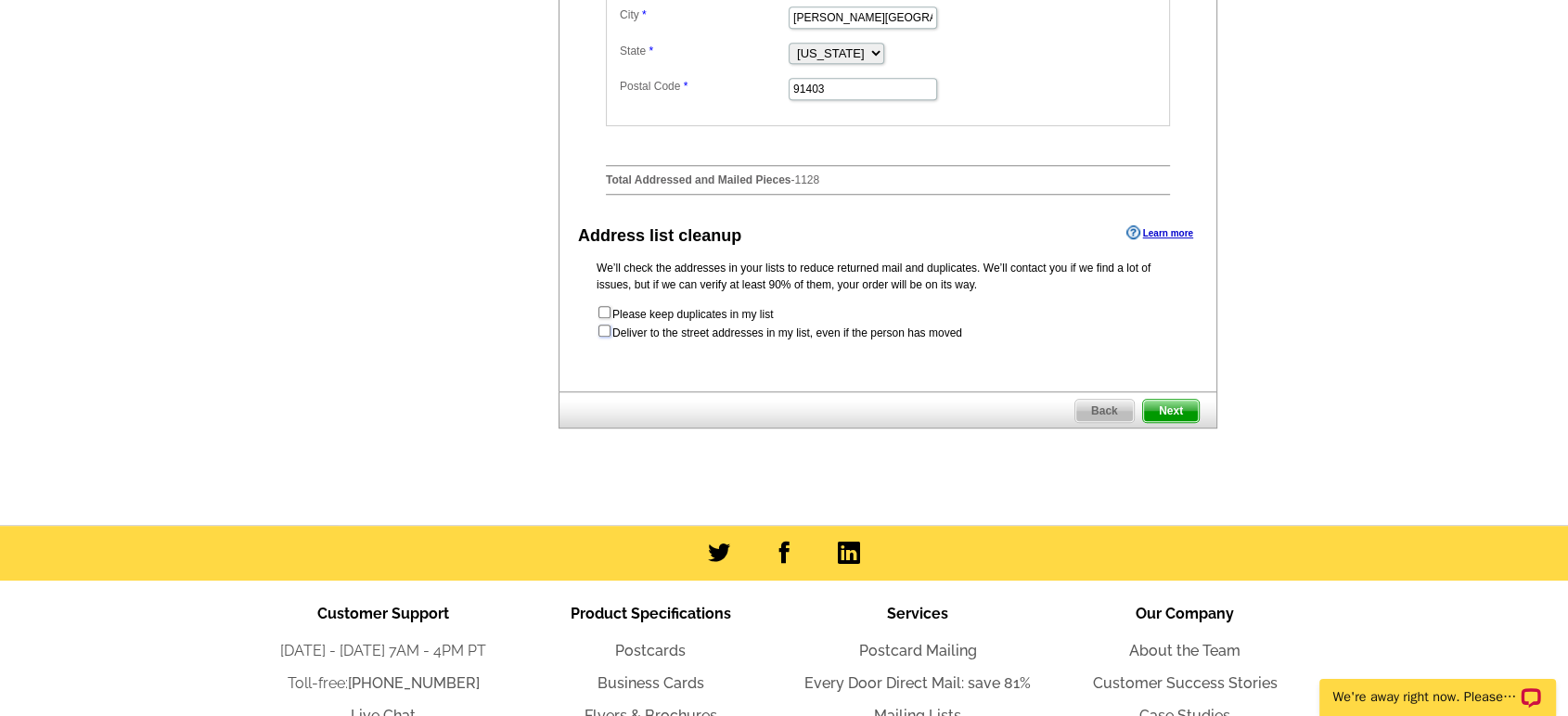 click at bounding box center [604, 330] 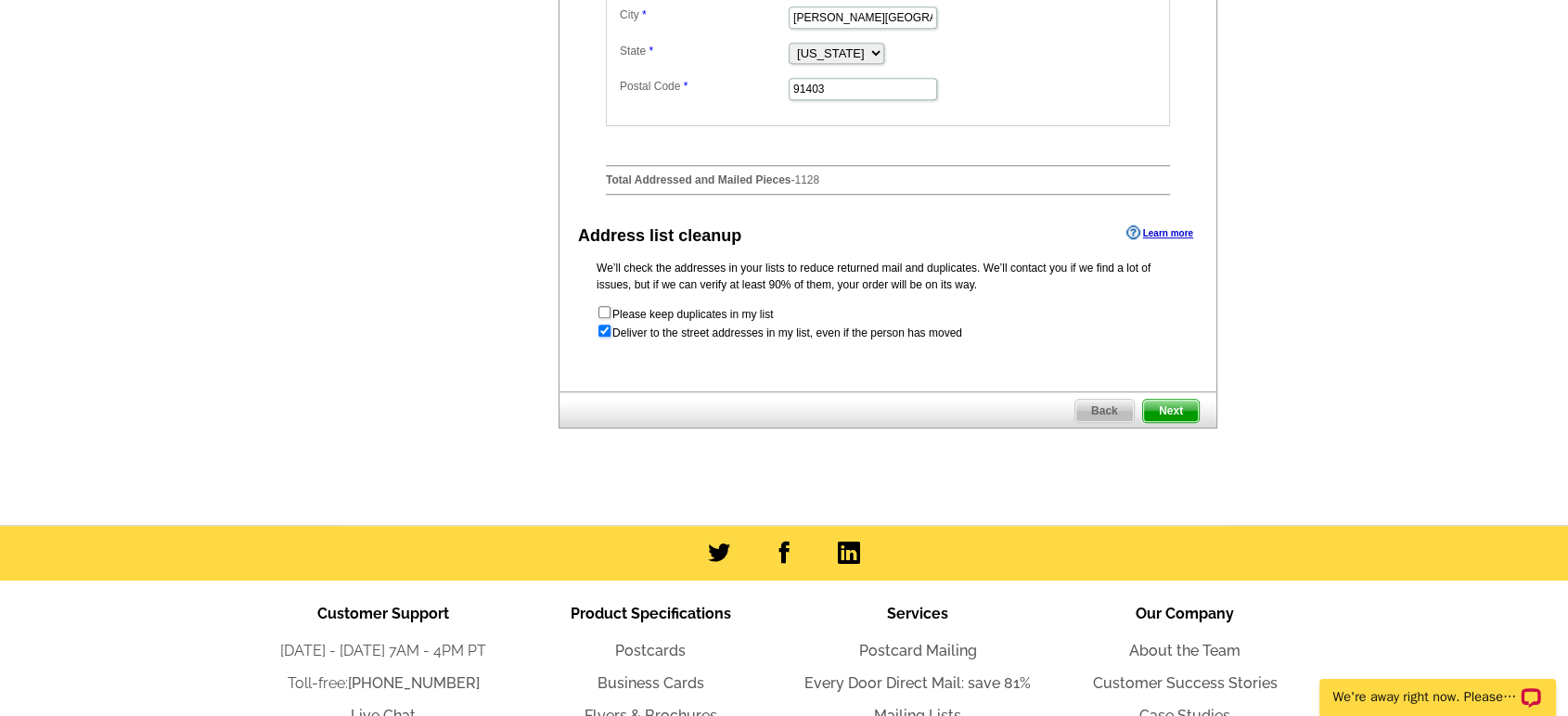 radio on "true" 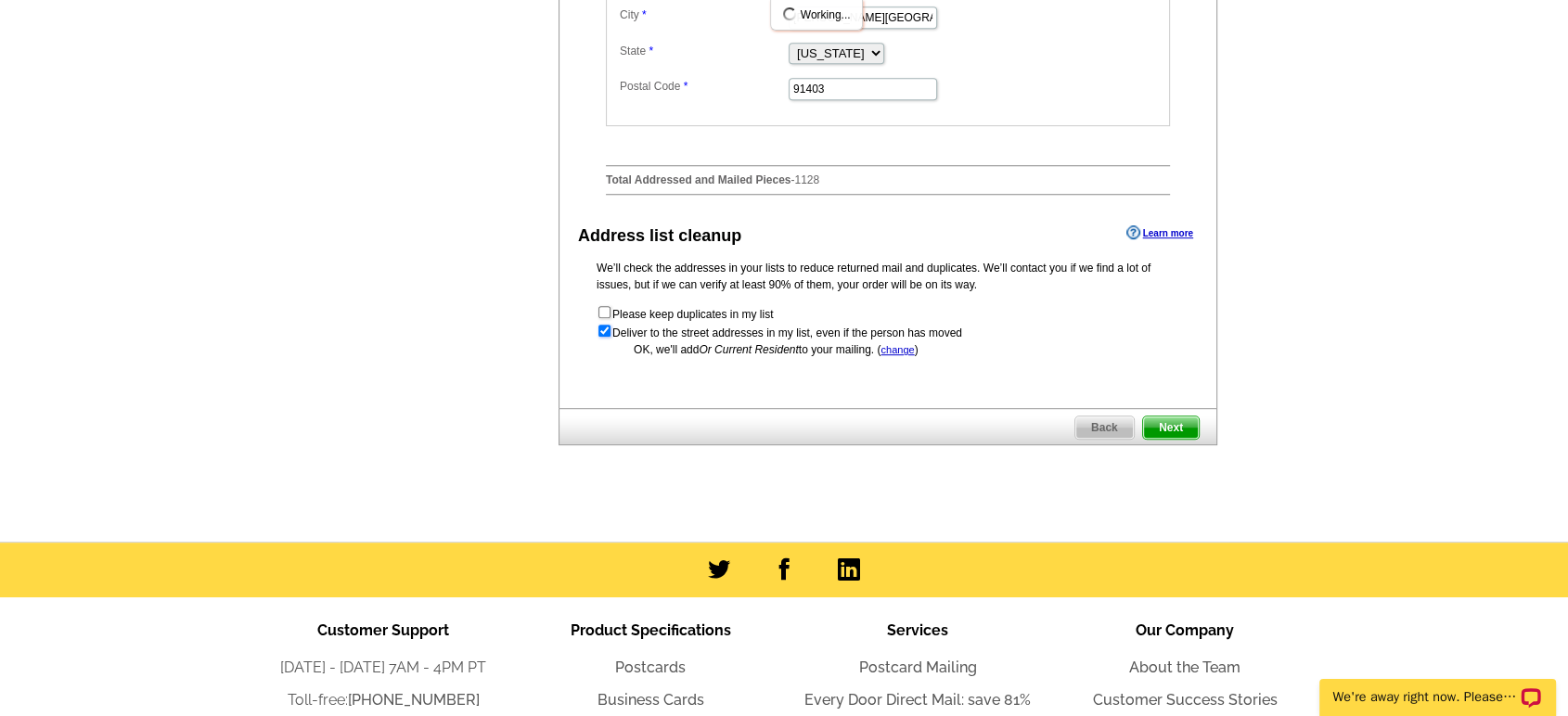 scroll, scrollTop: 0, scrollLeft: 0, axis: both 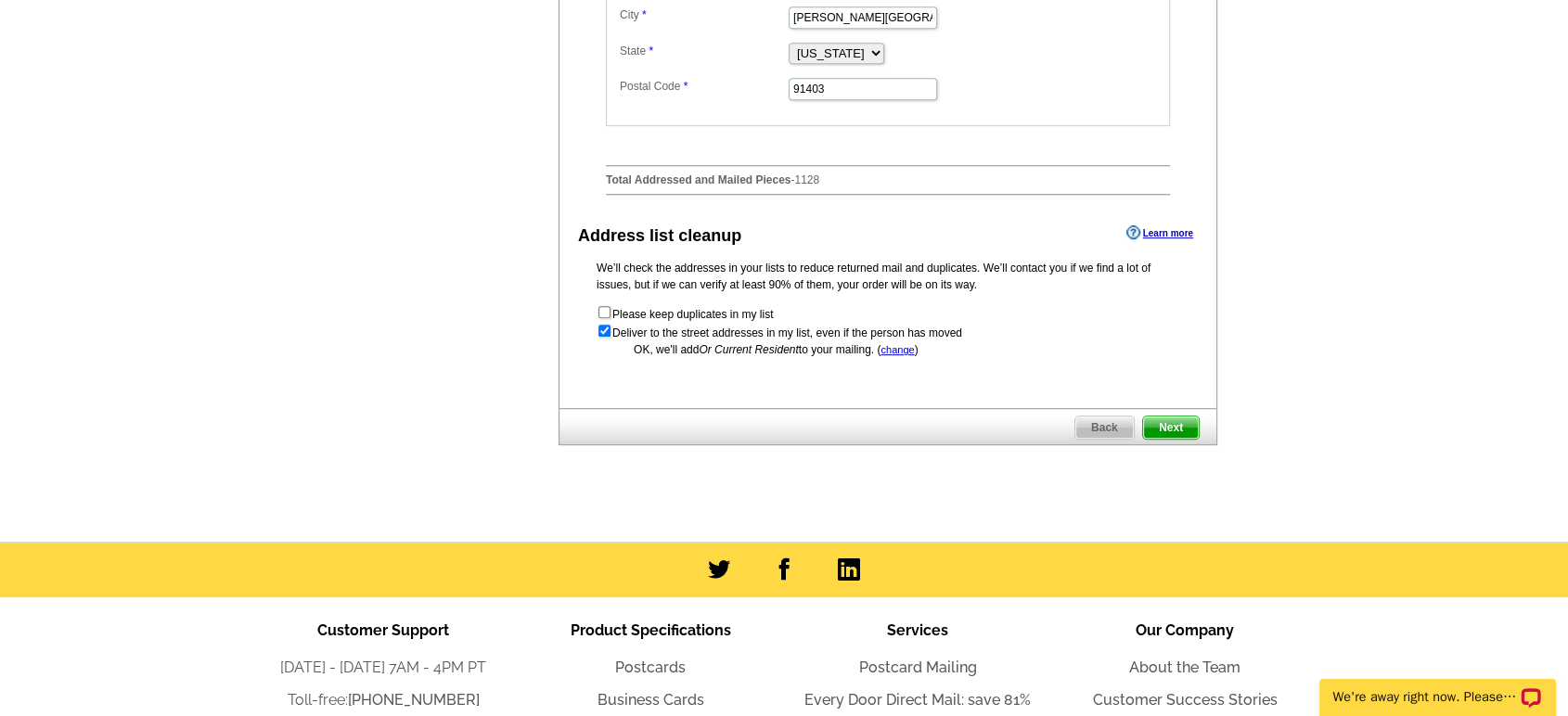 click on "Next" at bounding box center (1171, 428) 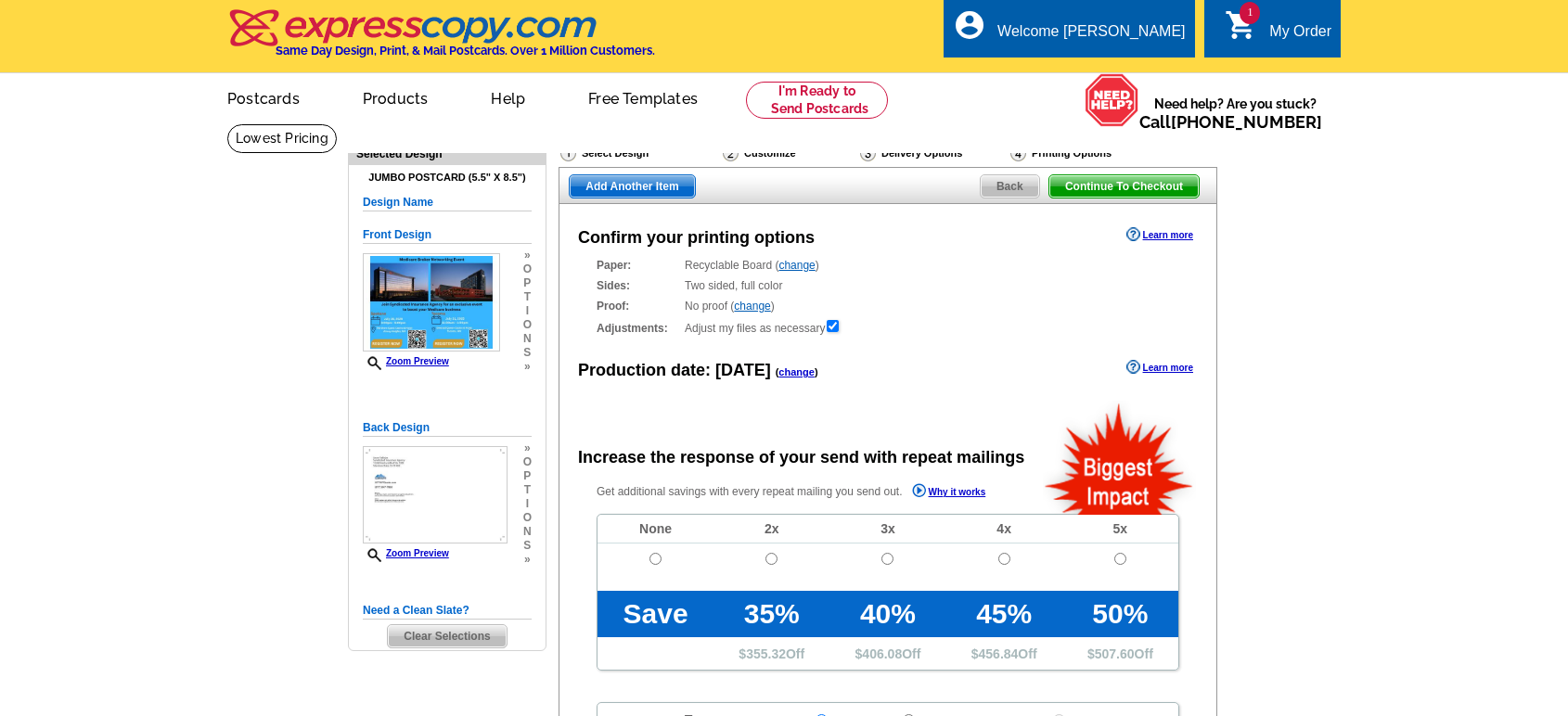 scroll, scrollTop: 0, scrollLeft: 0, axis: both 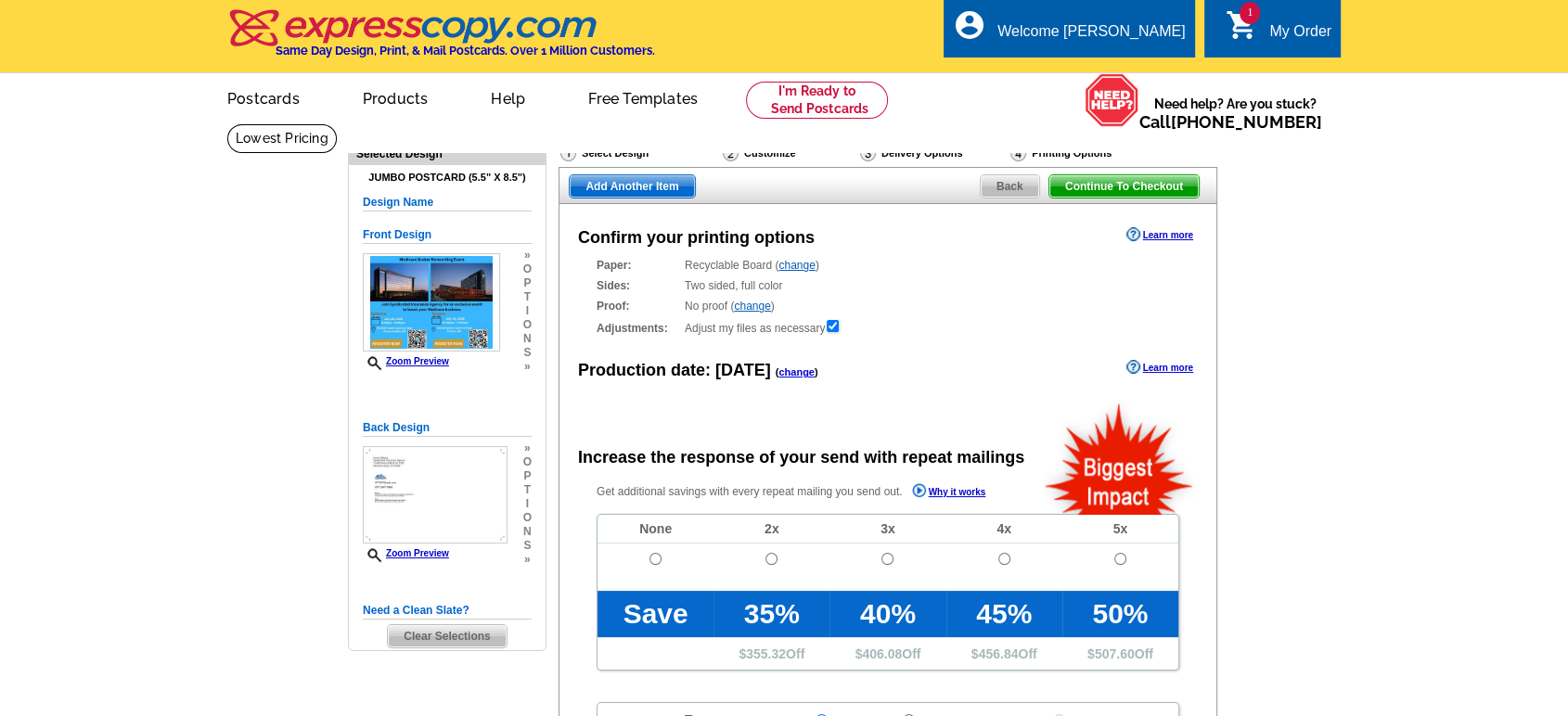radio on "false" 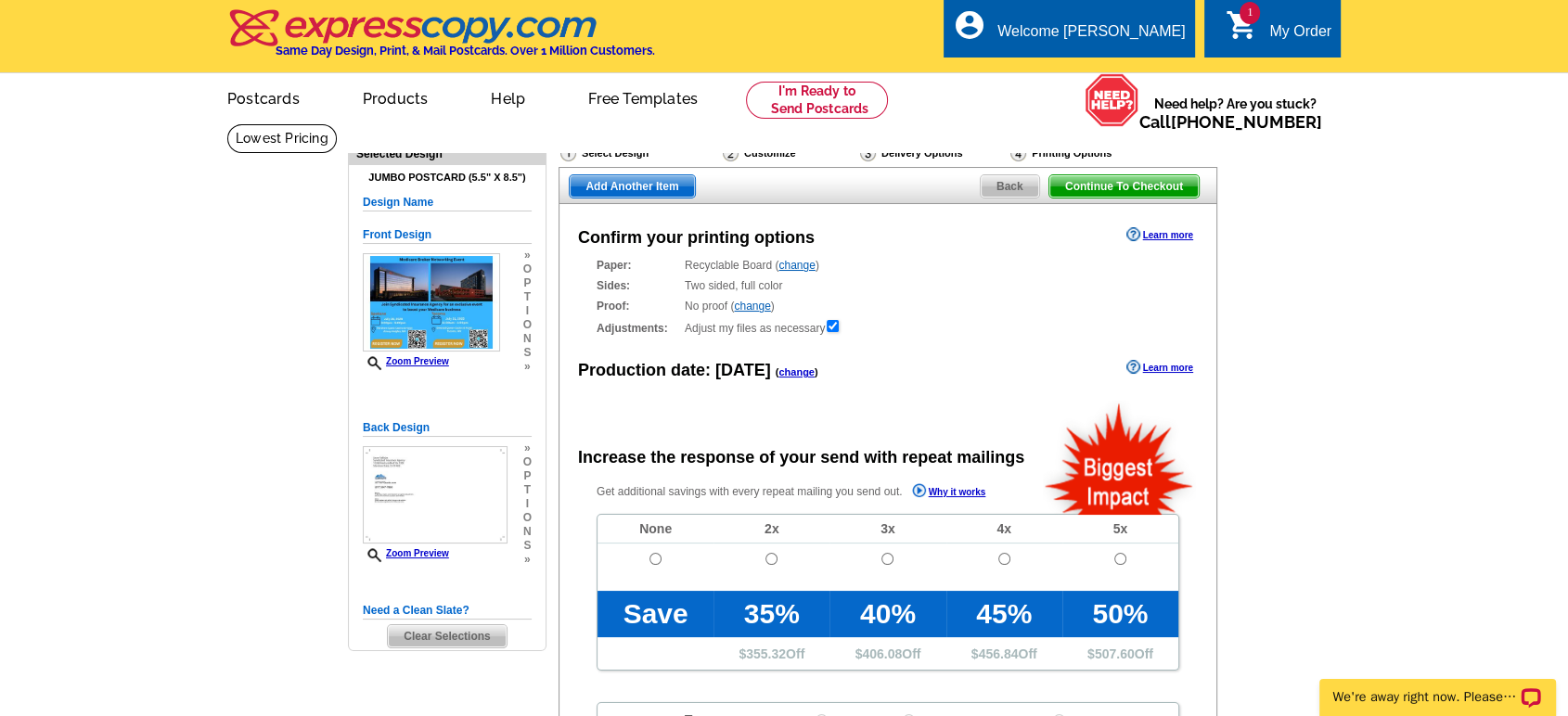scroll, scrollTop: 0, scrollLeft: 0, axis: both 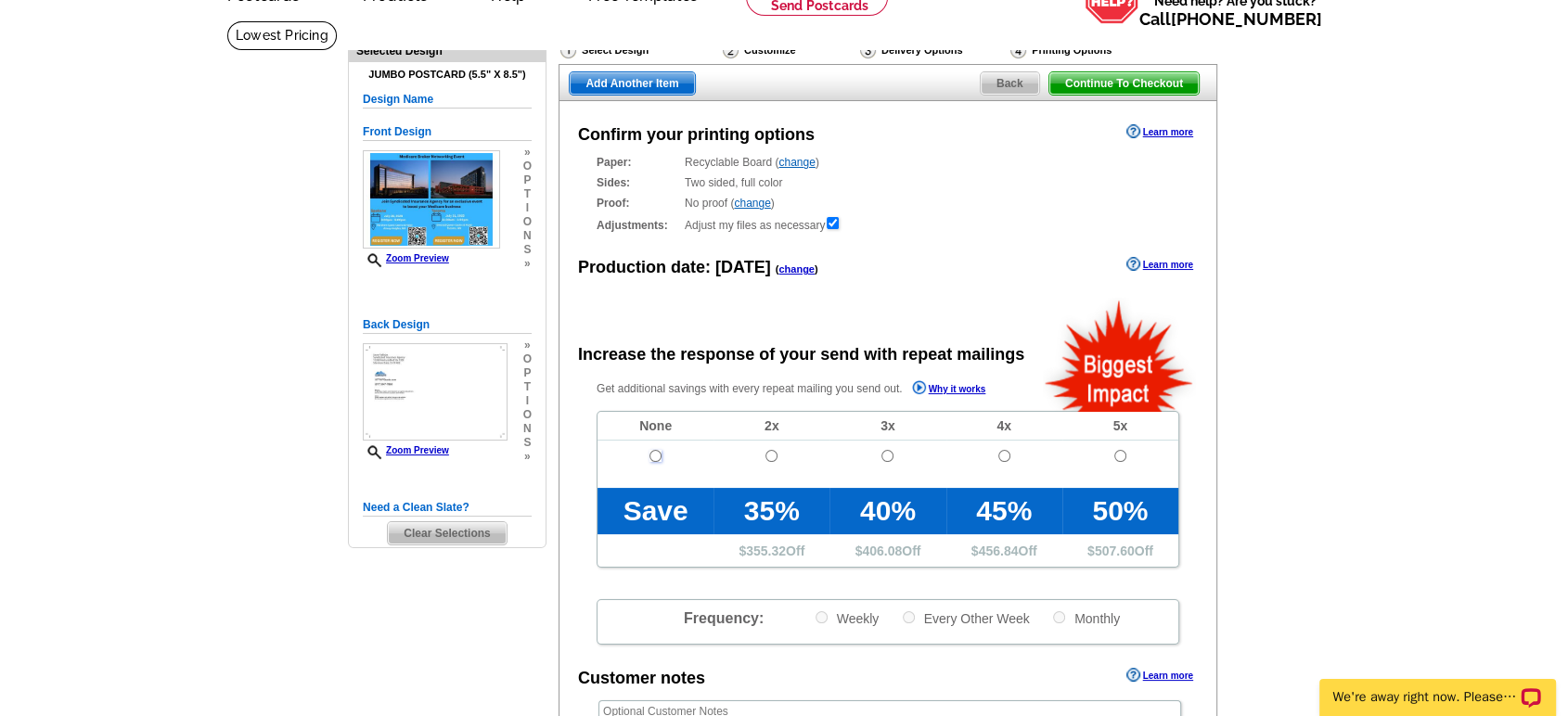 click at bounding box center (655, 455) 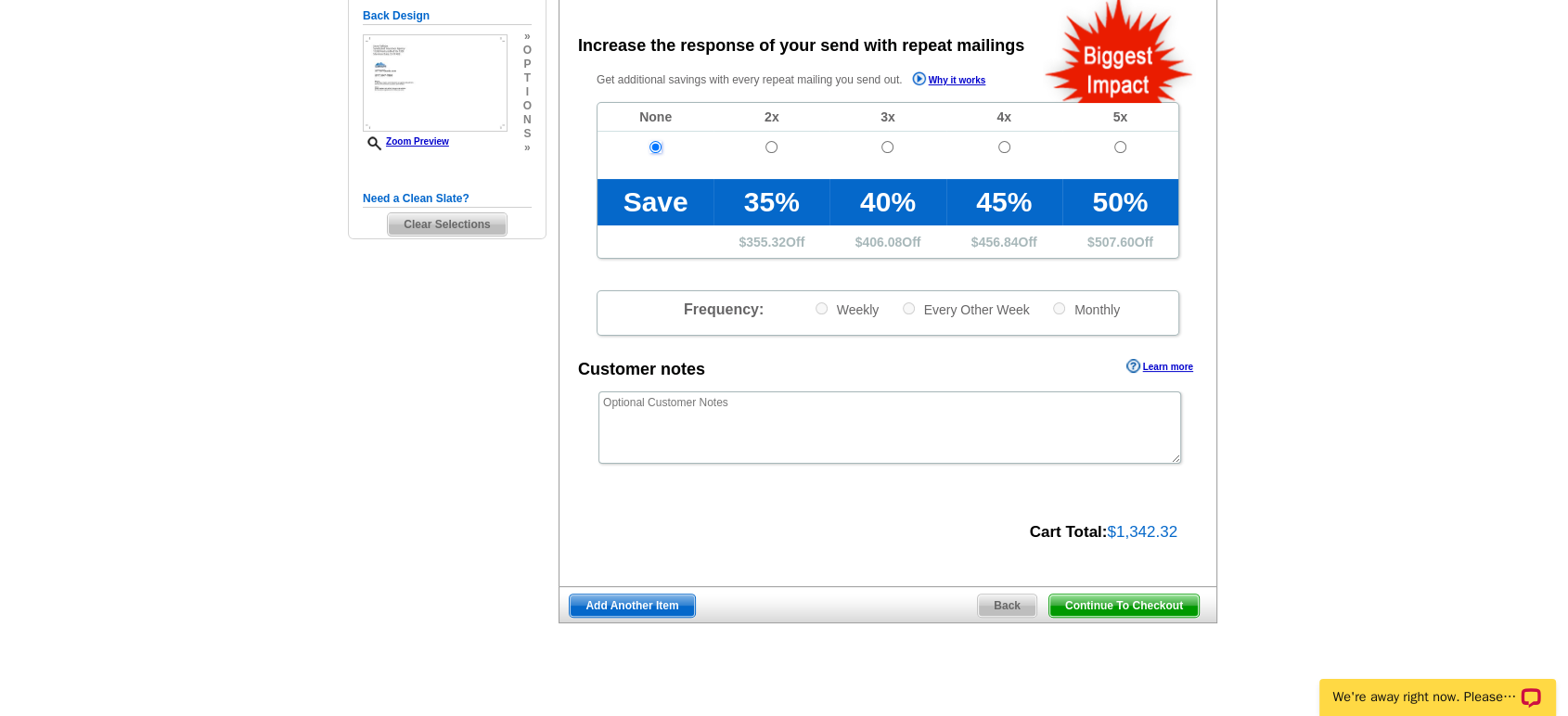 scroll, scrollTop: 515, scrollLeft: 0, axis: vertical 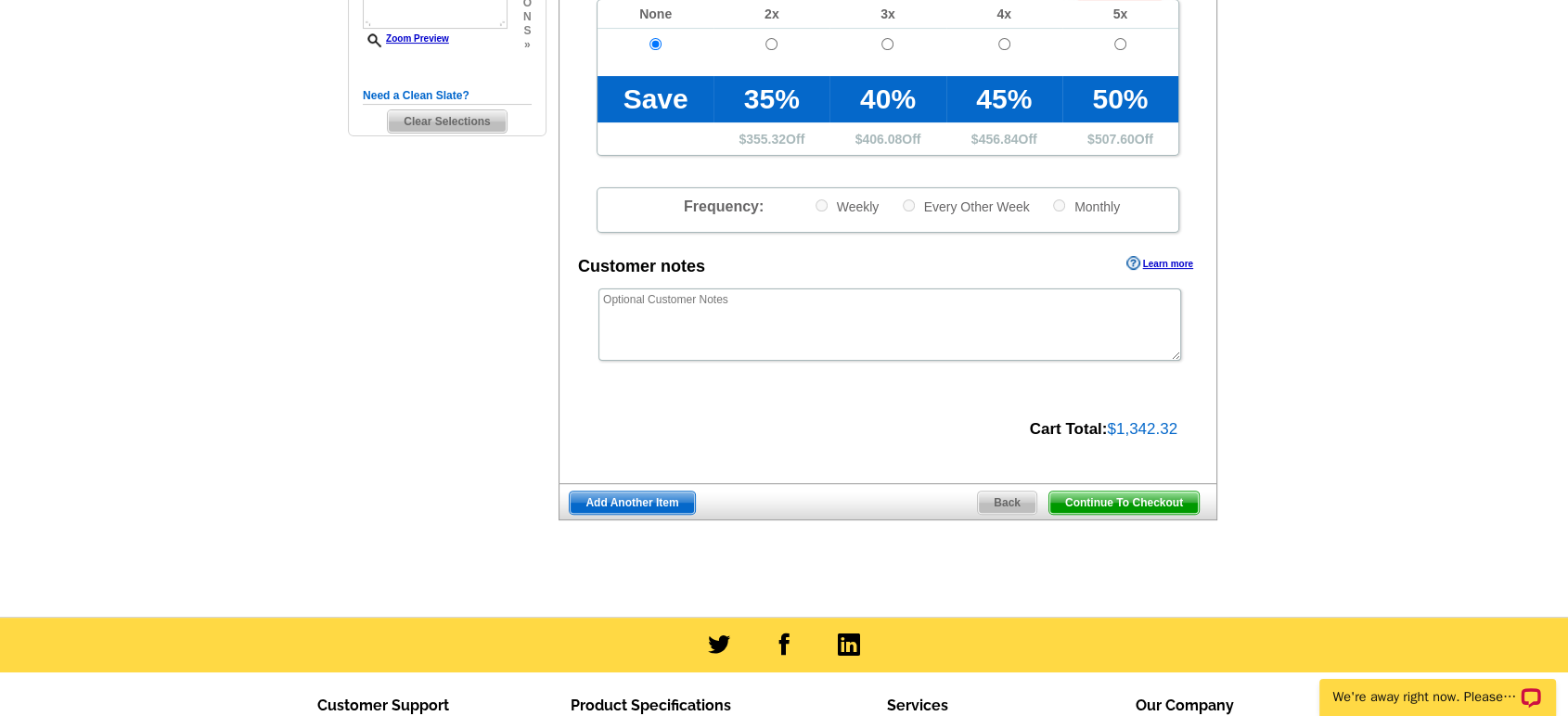 drag, startPoint x: 1137, startPoint y: 502, endPoint x: 954, endPoint y: 294, distance: 277.04332 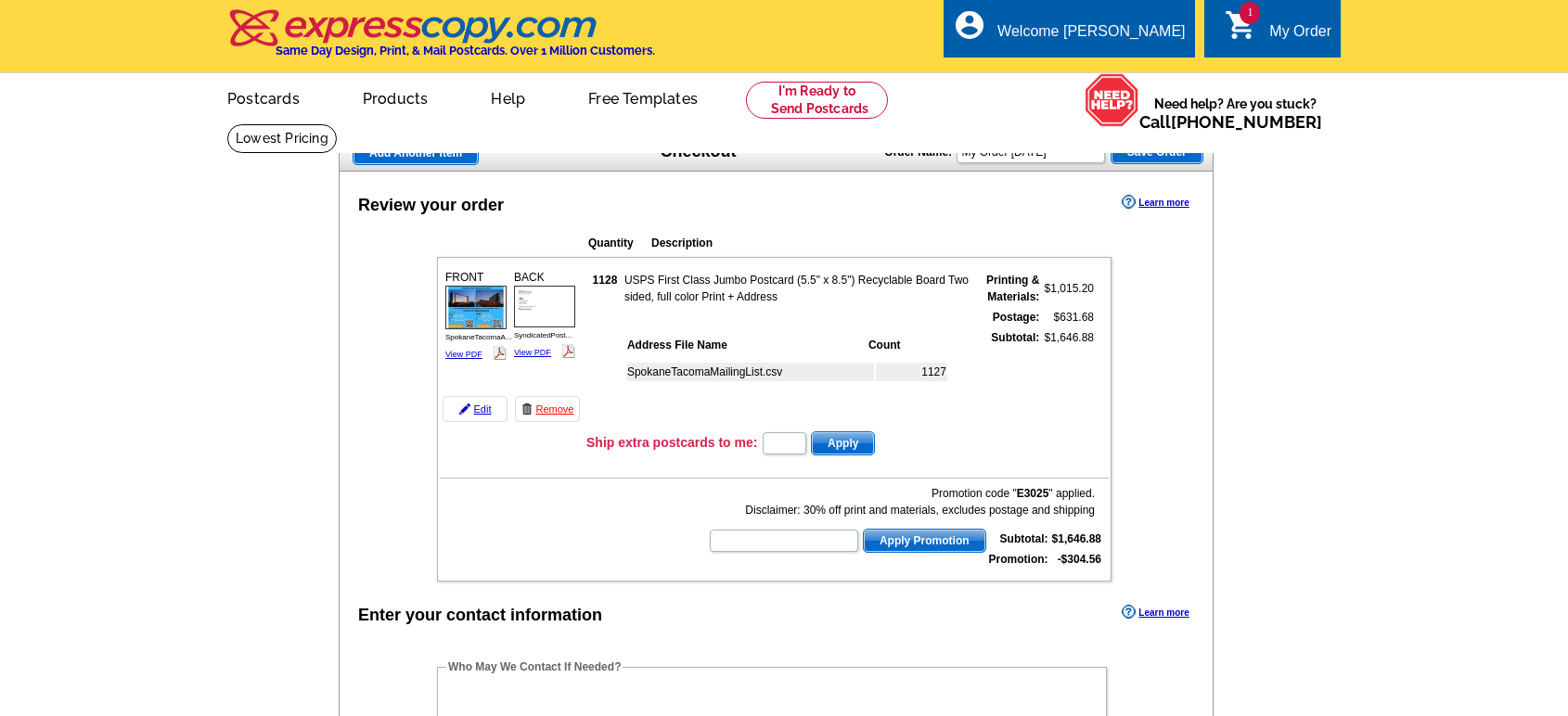 scroll, scrollTop: 0, scrollLeft: 0, axis: both 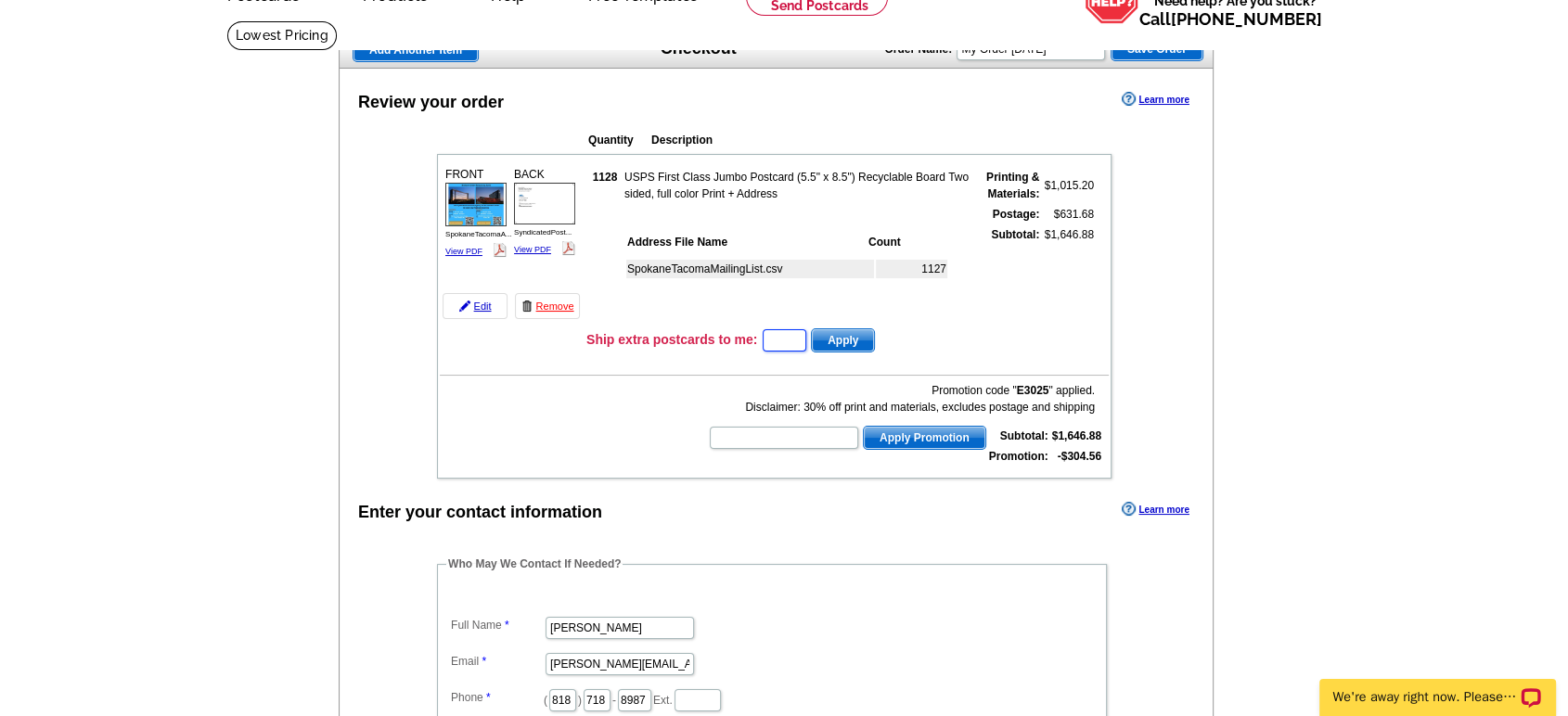 click at bounding box center (784, 340) 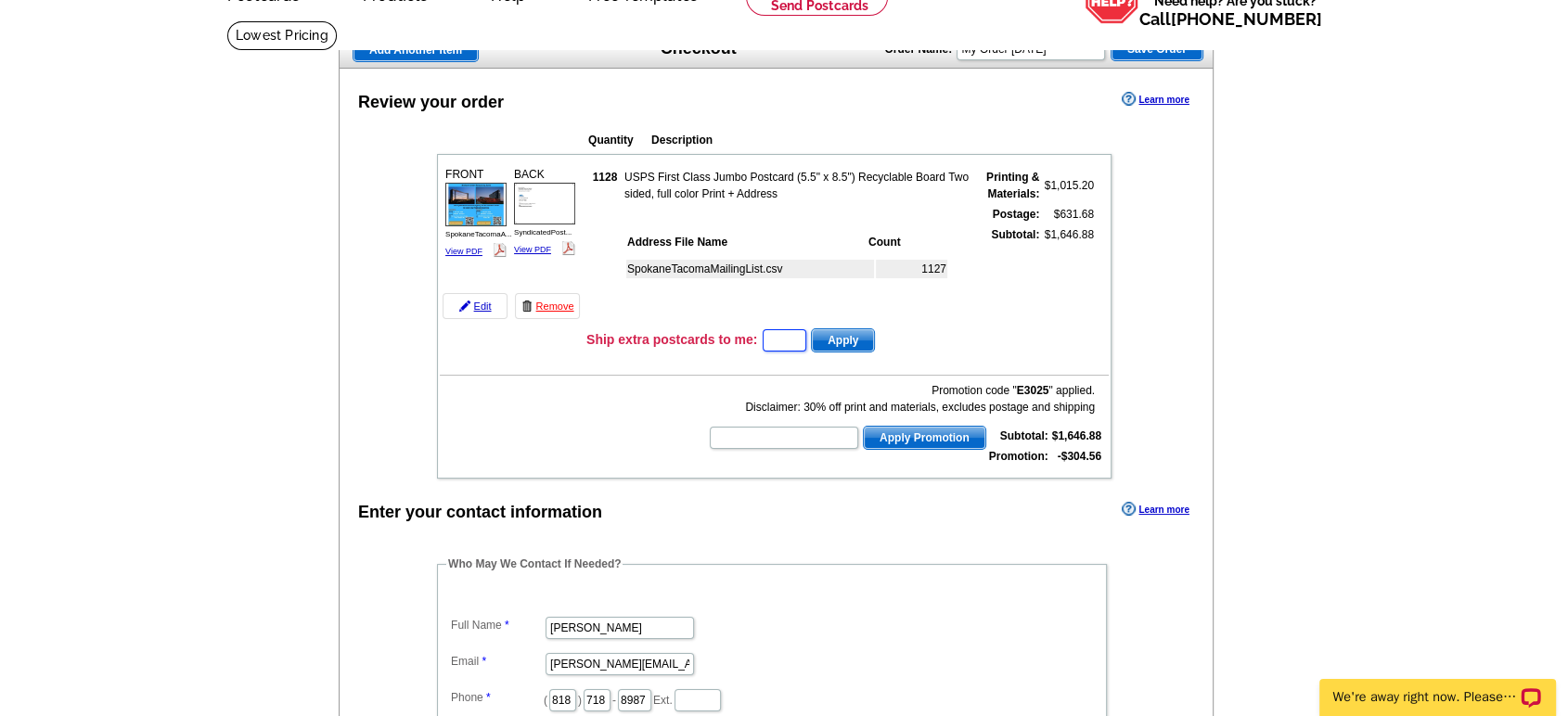 paste on "E3025" 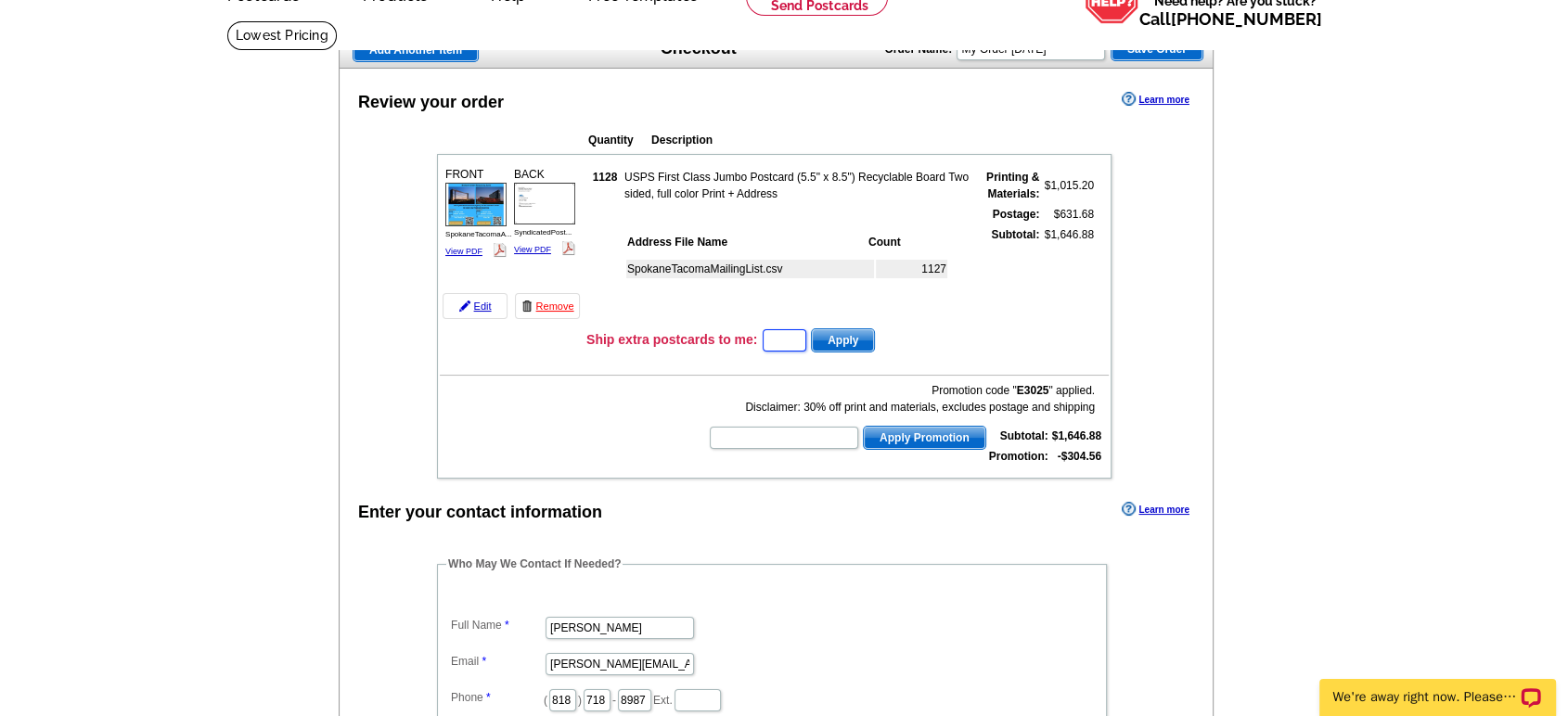 type on "E3025" 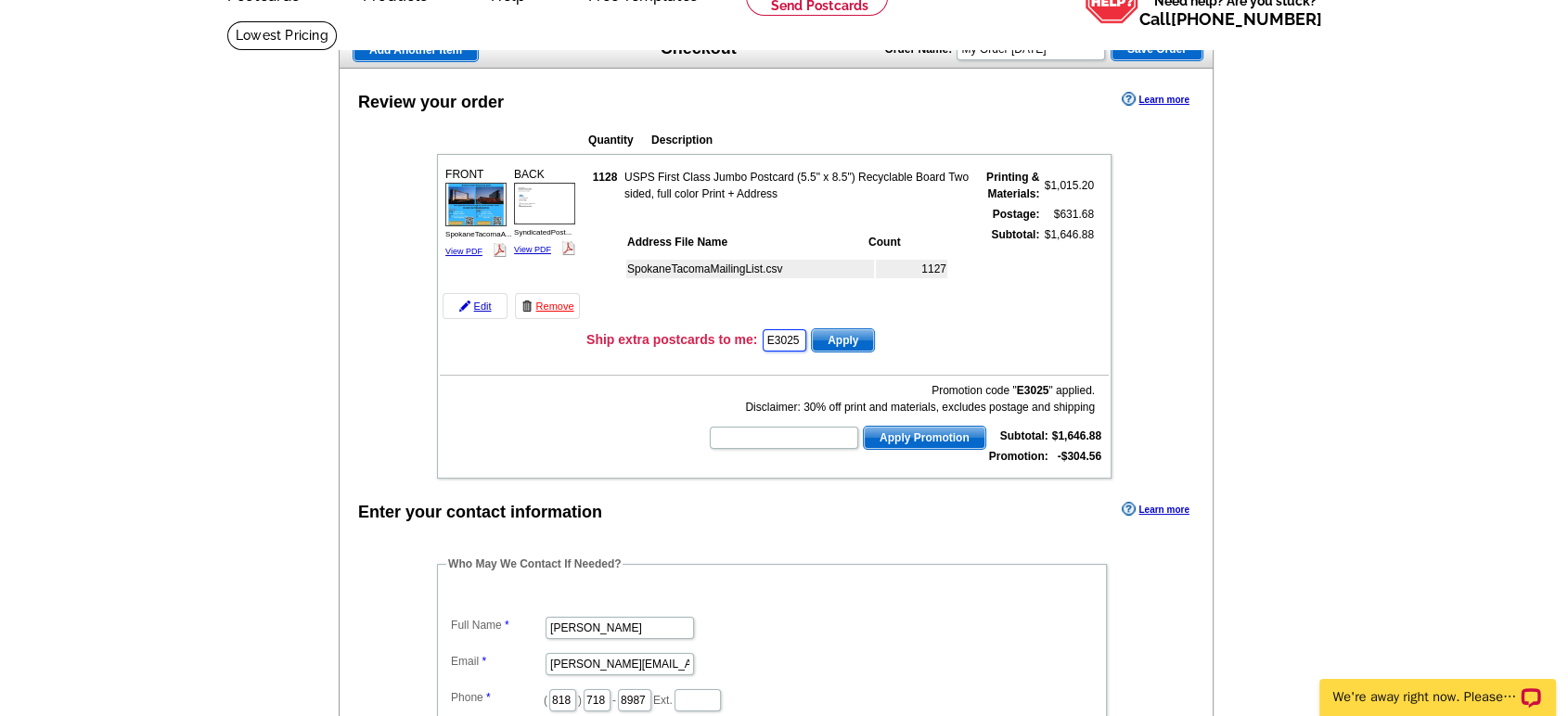 drag, startPoint x: 800, startPoint y: 336, endPoint x: 595, endPoint y: 347, distance: 205.29491 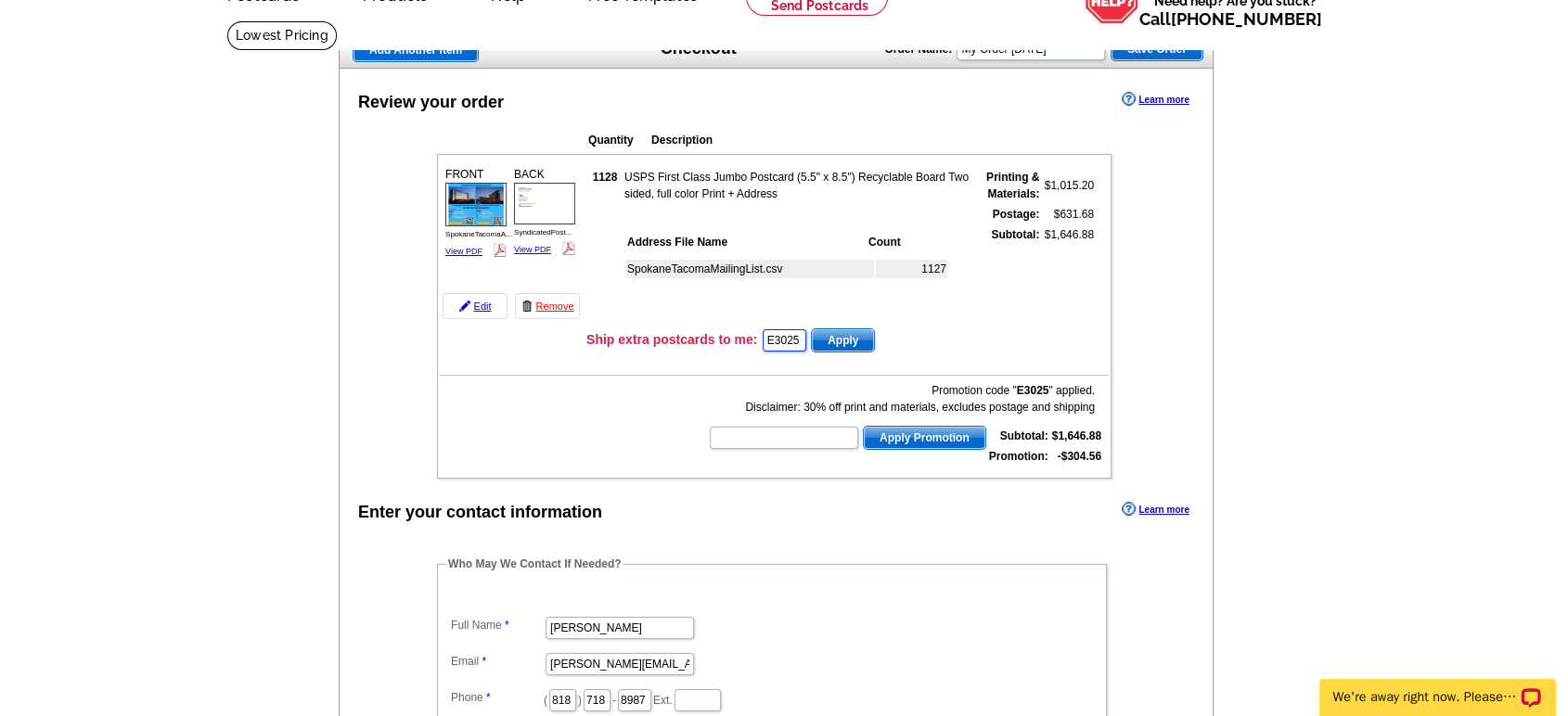 type 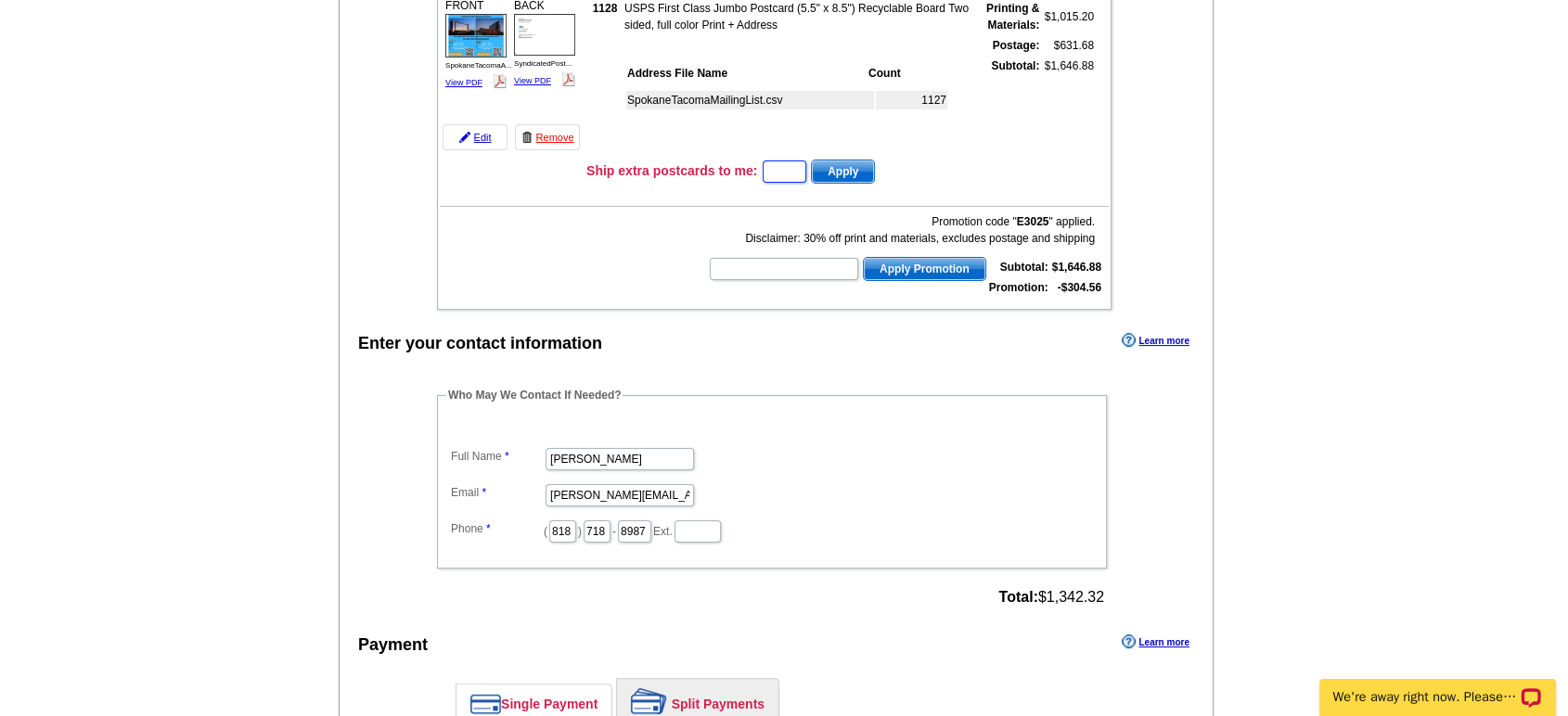 scroll, scrollTop: 309, scrollLeft: 0, axis: vertical 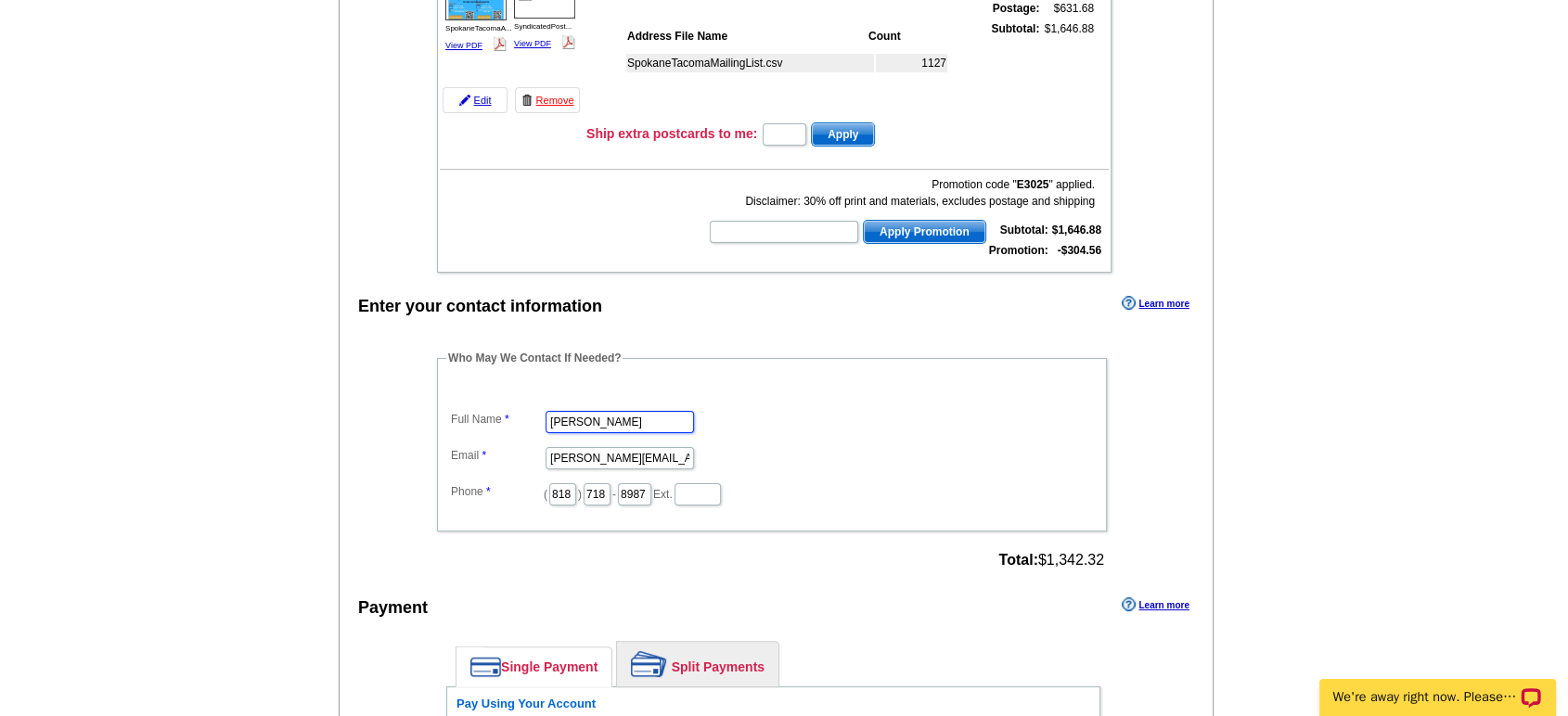 drag, startPoint x: 579, startPoint y: 418, endPoint x: 470, endPoint y: 428, distance: 109.45775 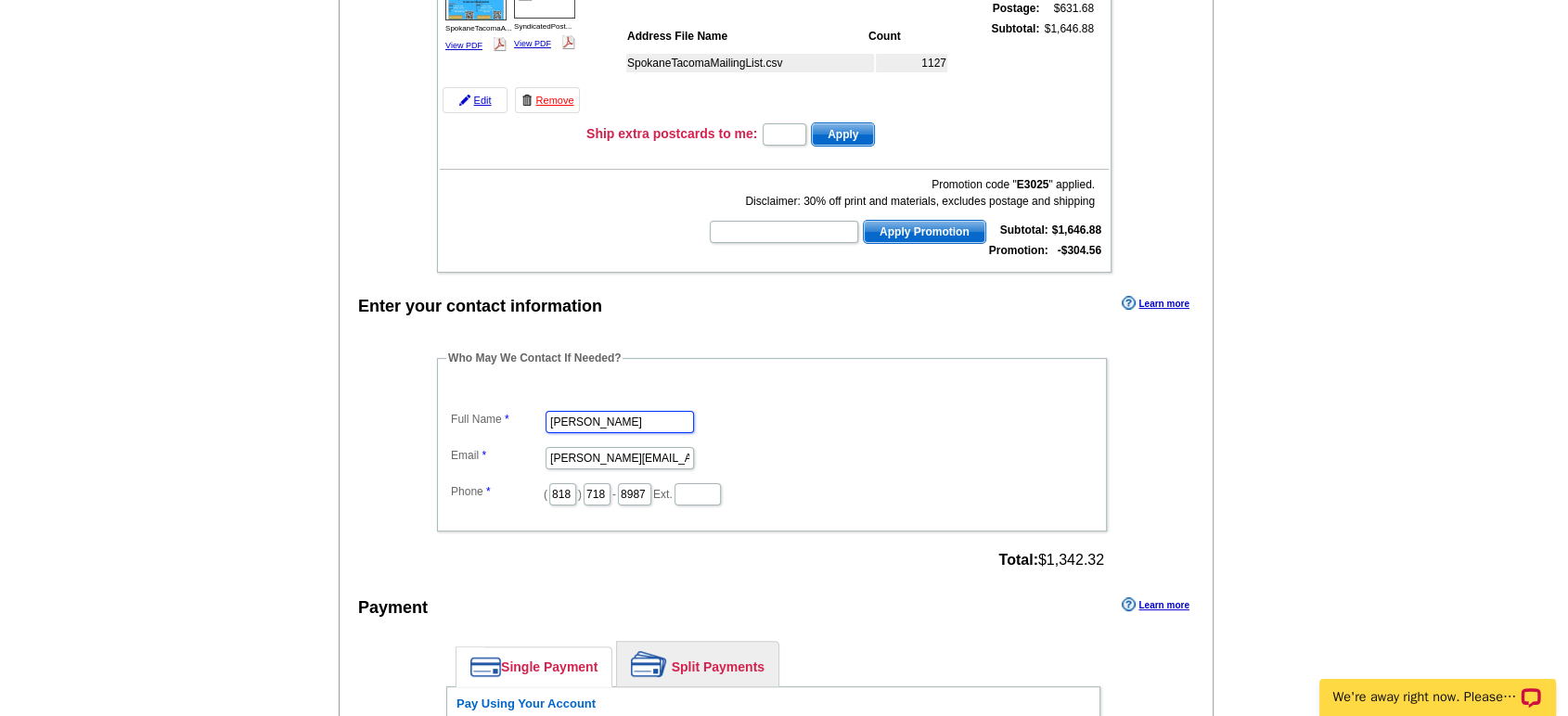 click on "Jason Jason Vallejos" at bounding box center (772, 420) 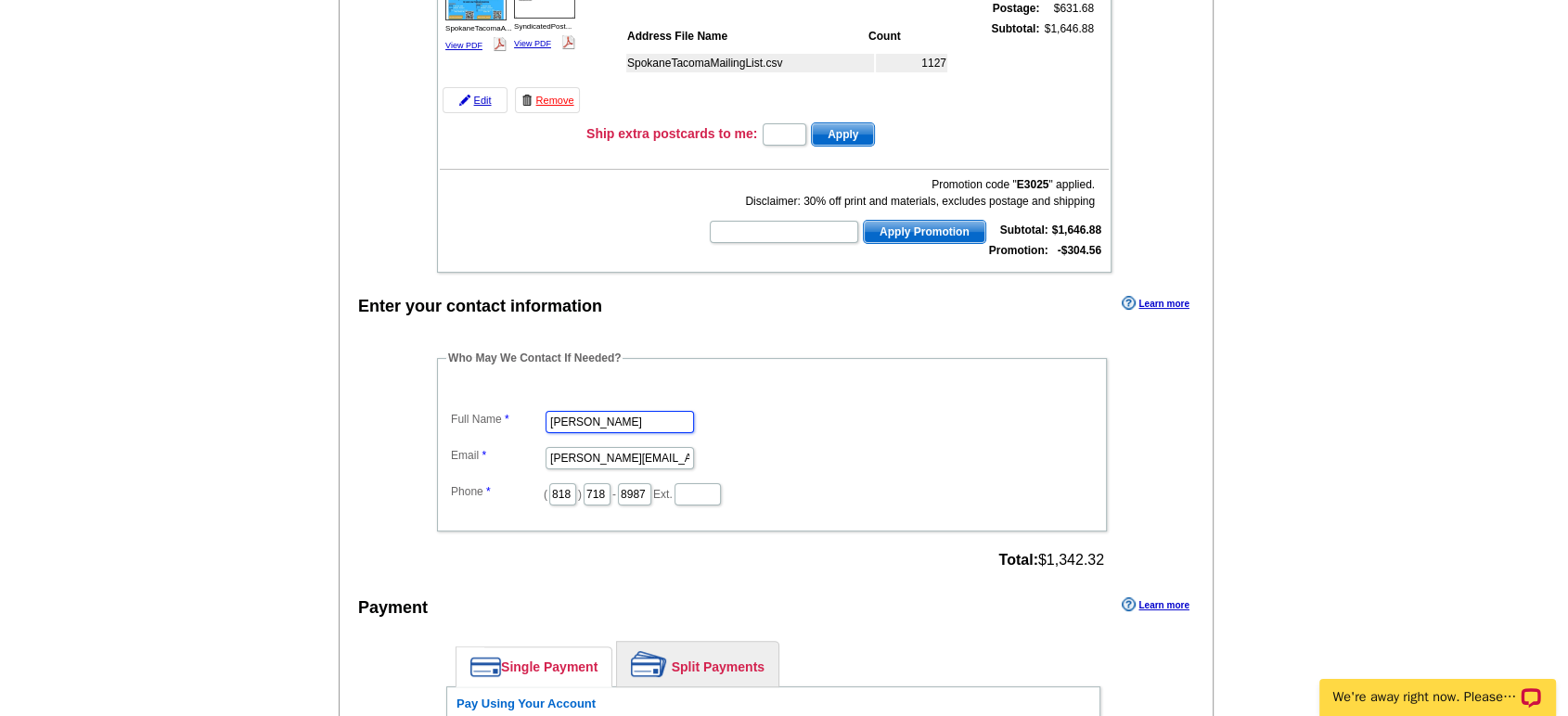 type on "[PERSON_NAME]" 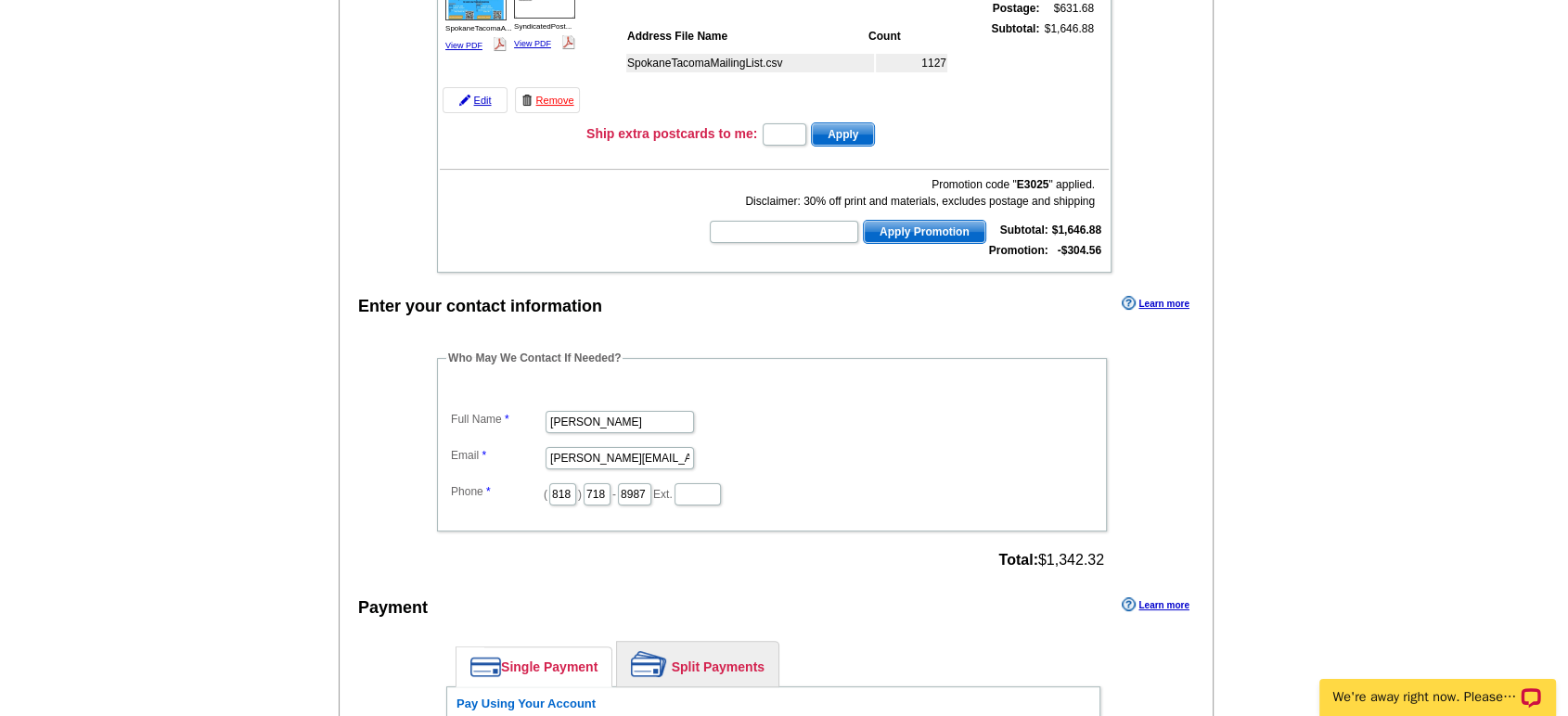 drag, startPoint x: 905, startPoint y: 363, endPoint x: 958, endPoint y: 416, distance: 74.953319 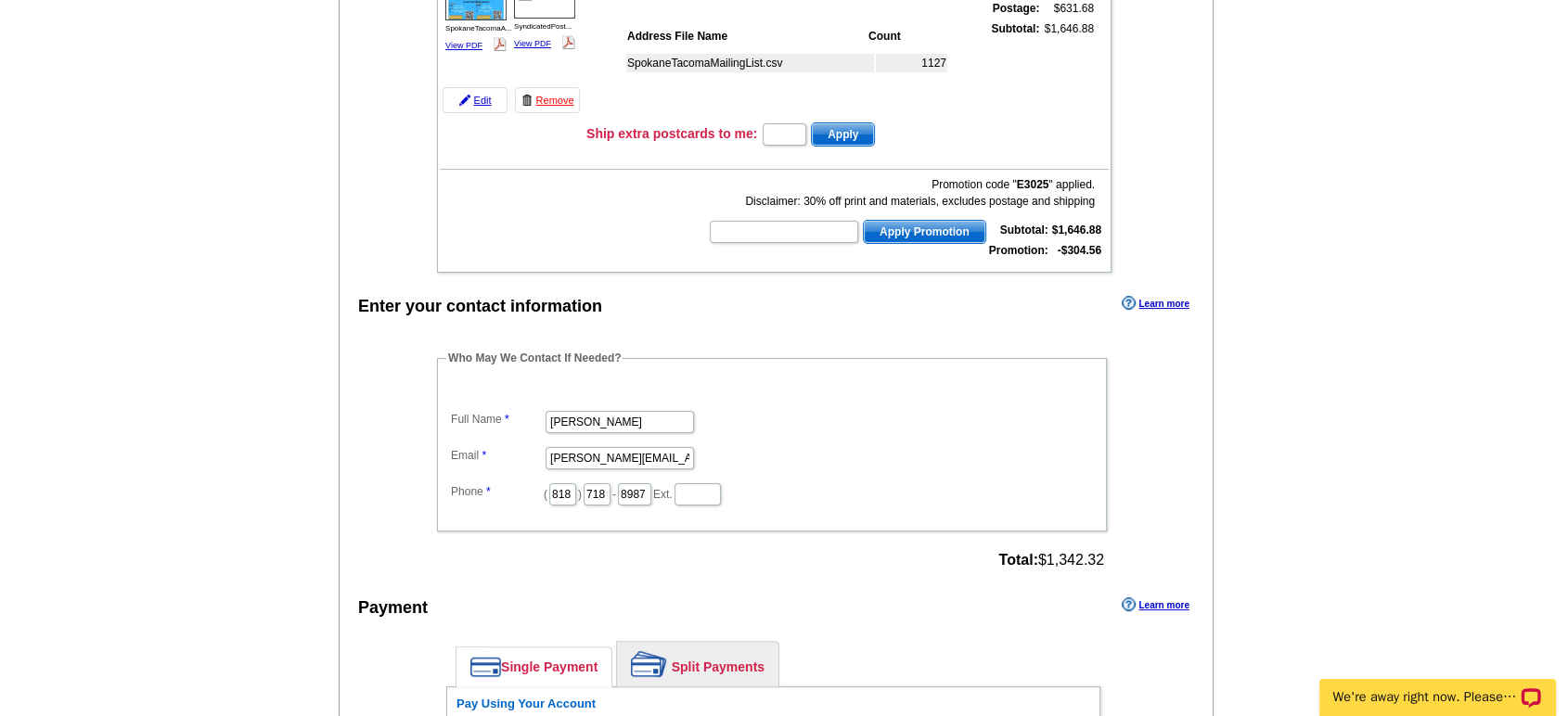 click on "Who May We Contact If Needed?
Full Name
Jason Vallejos
Email
jason.vallejos@syndicatedins.com
Phone
( 818 )  718  -  8987  Ext." at bounding box center (772, 441) 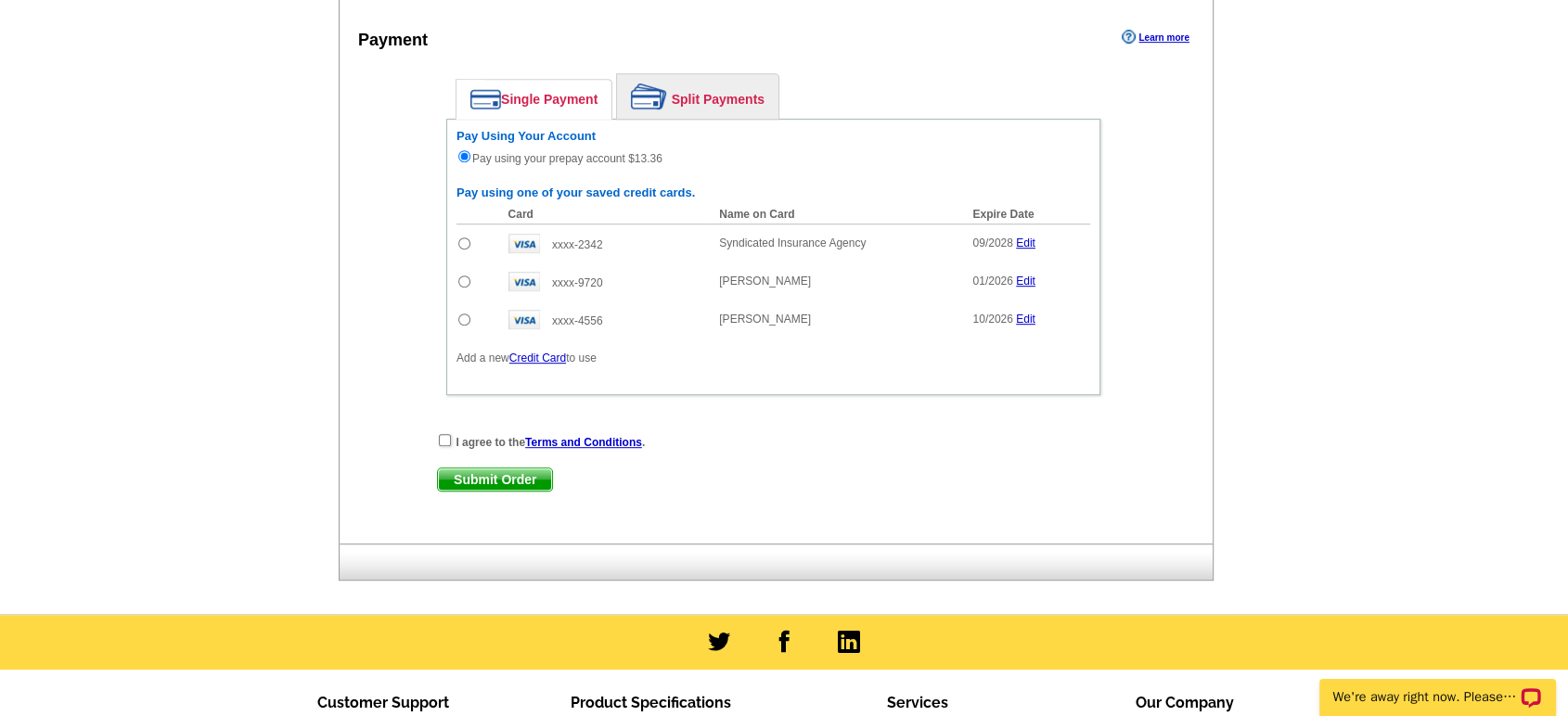 scroll, scrollTop: 927, scrollLeft: 0, axis: vertical 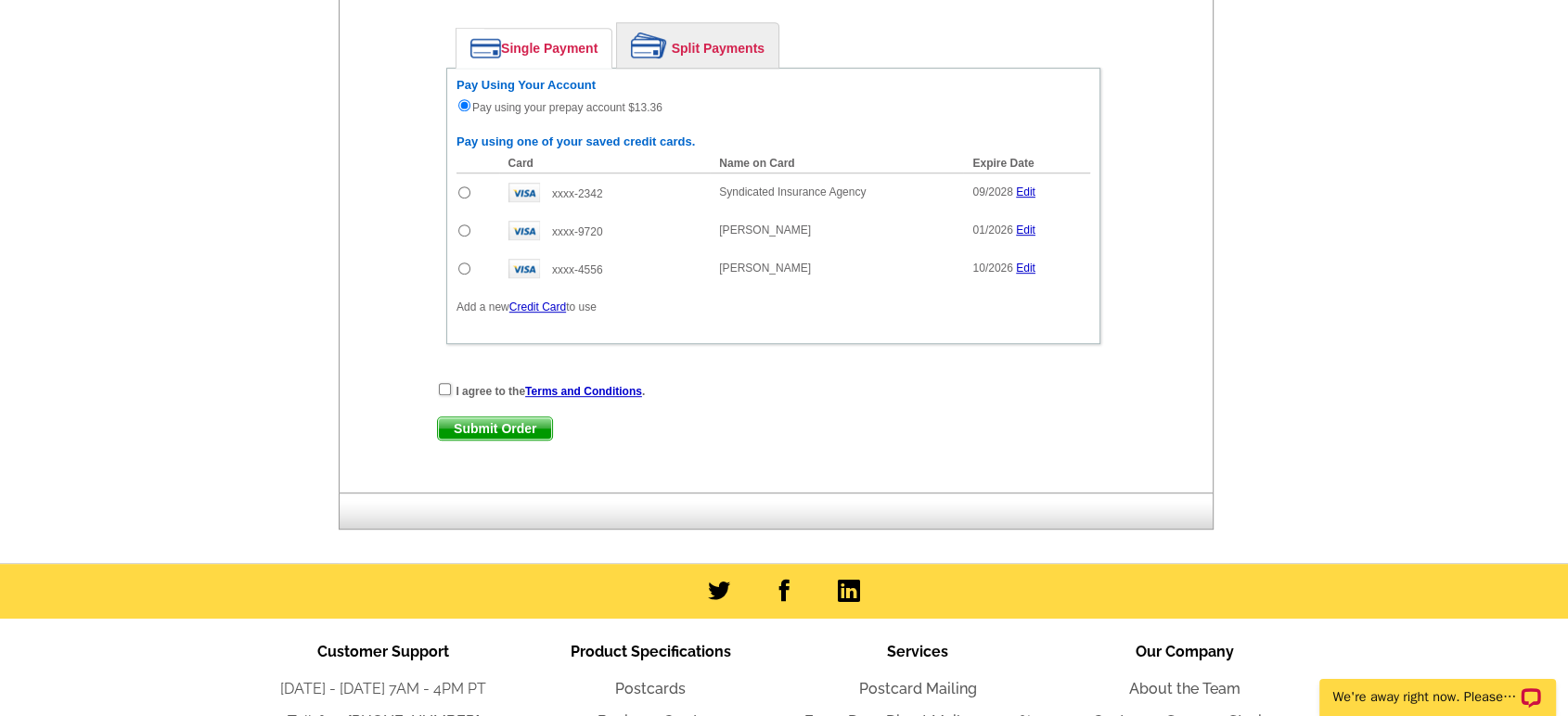 click at bounding box center (464, 192) 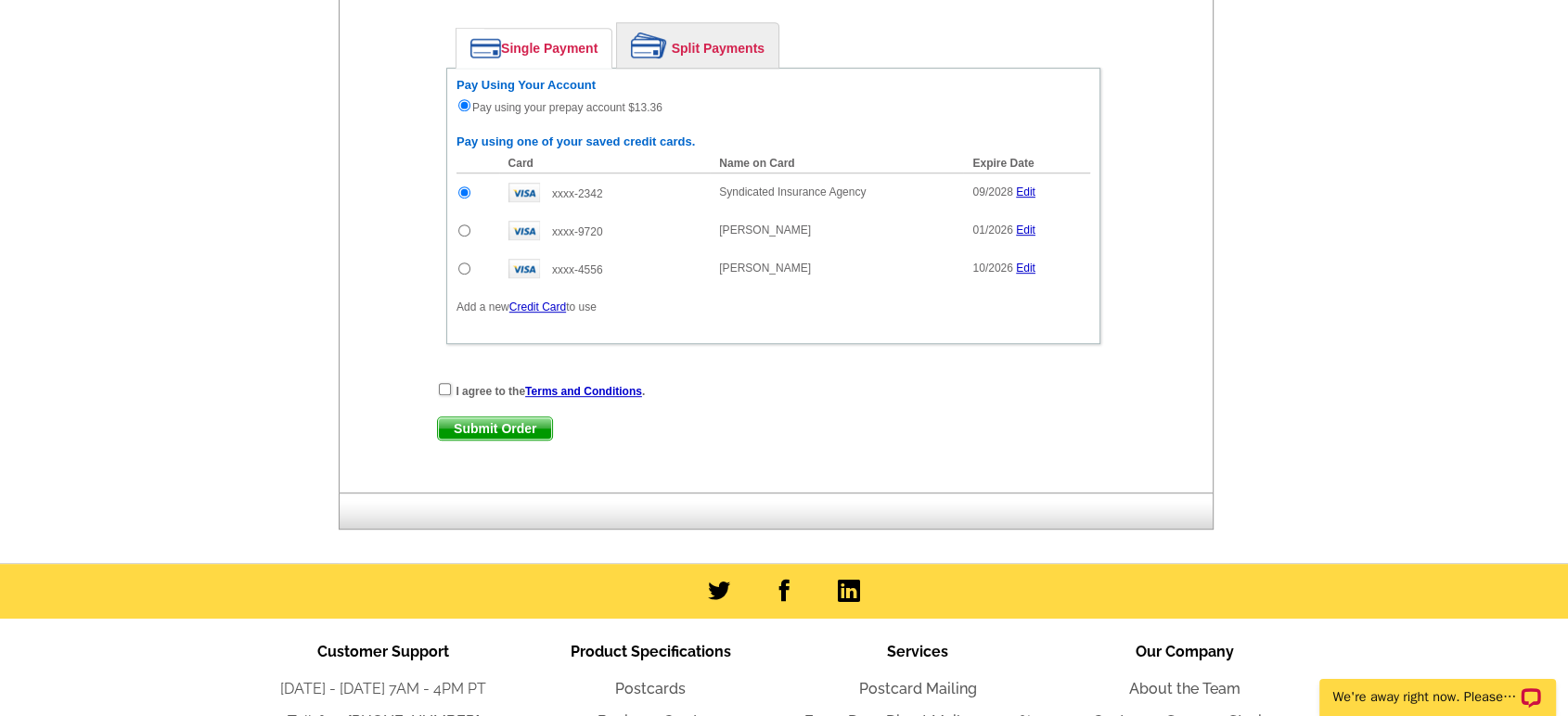 radio on "false" 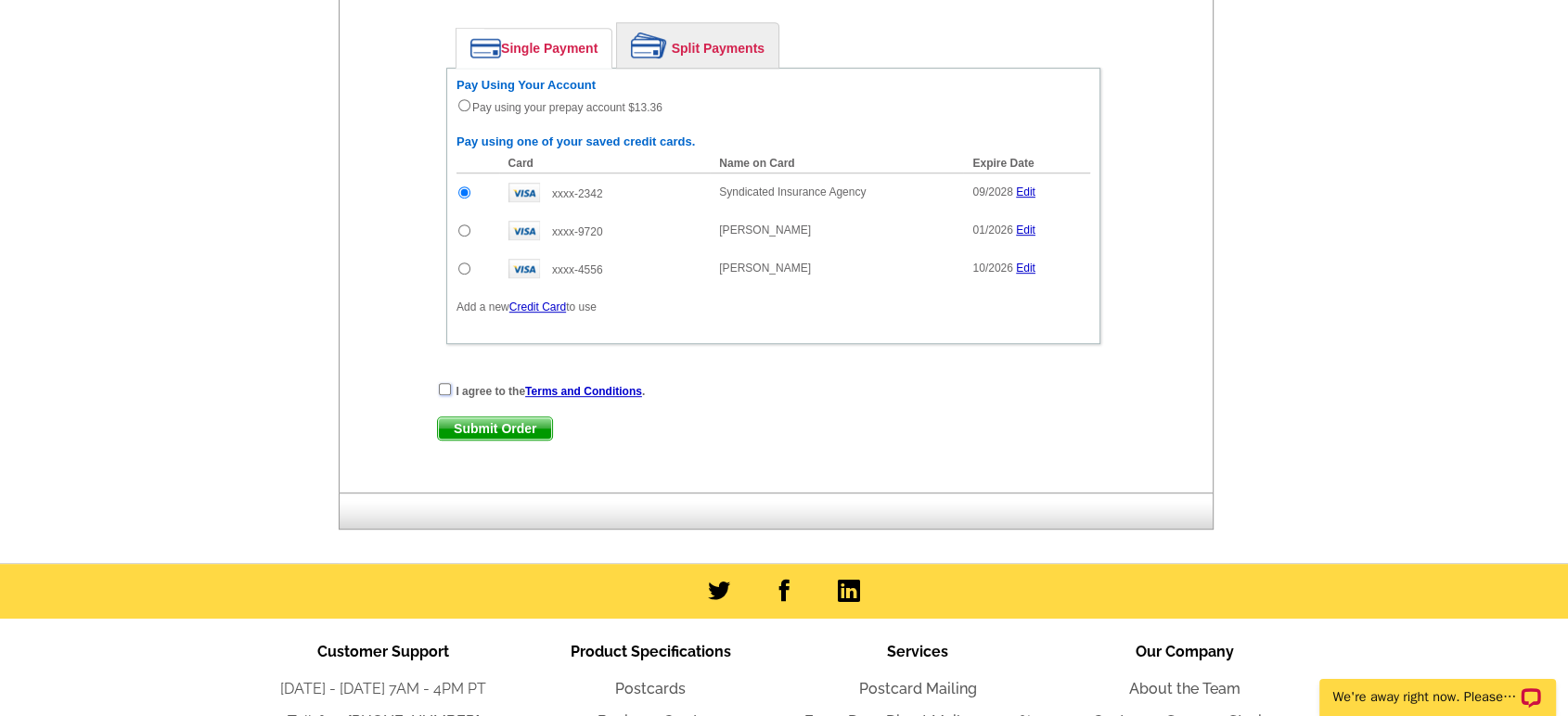 click at bounding box center (444, 389) 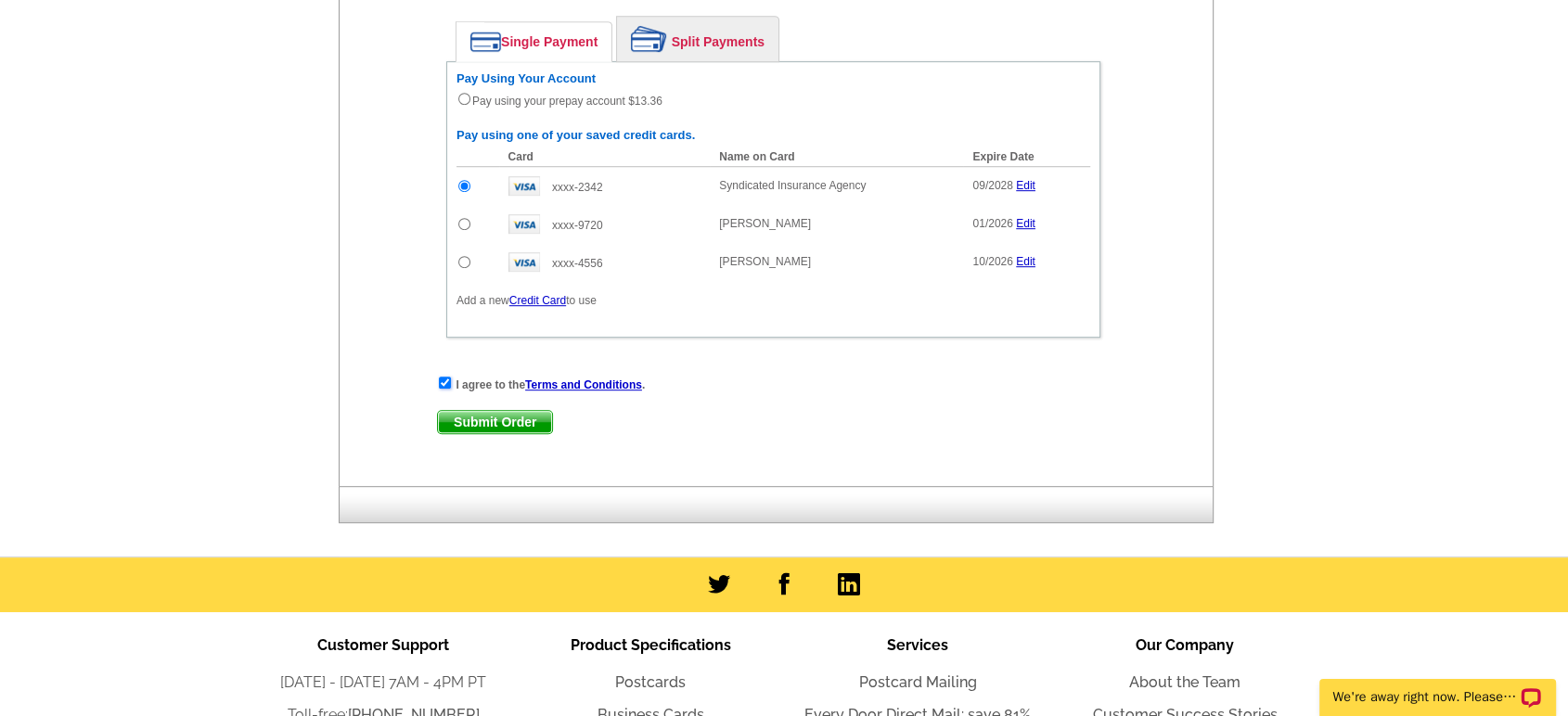 scroll, scrollTop: 1030, scrollLeft: 0, axis: vertical 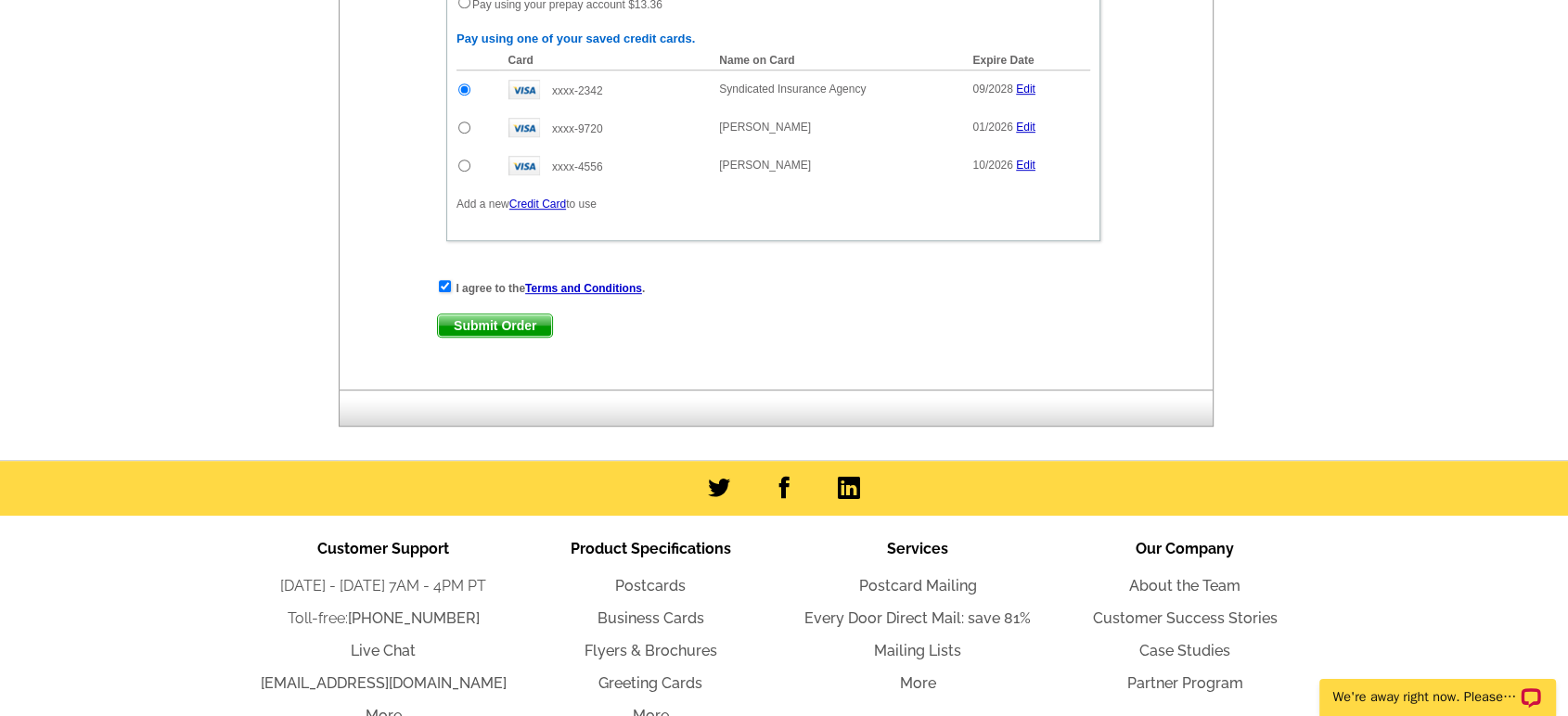 click on "Submit Order" at bounding box center [495, 326] 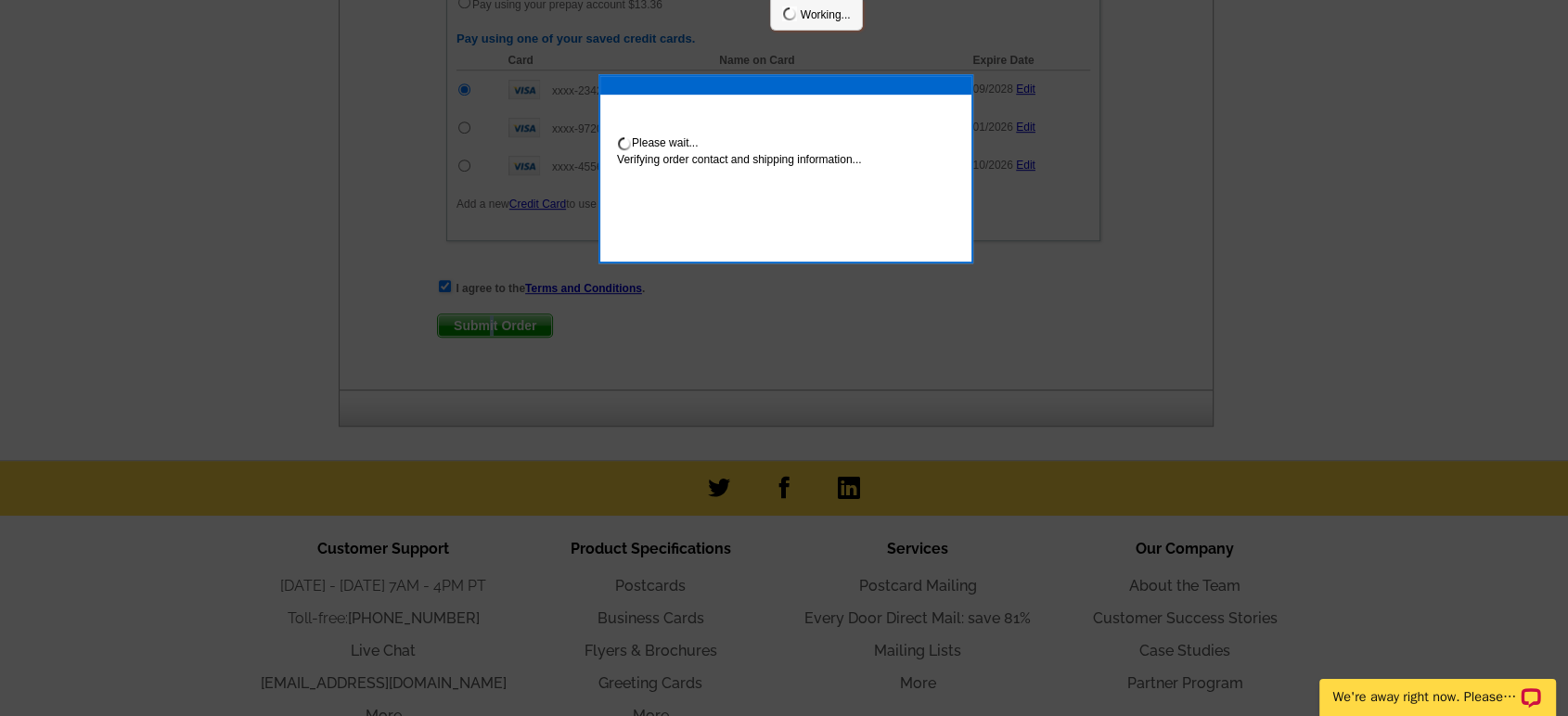 scroll, scrollTop: 1123, scrollLeft: 0, axis: vertical 